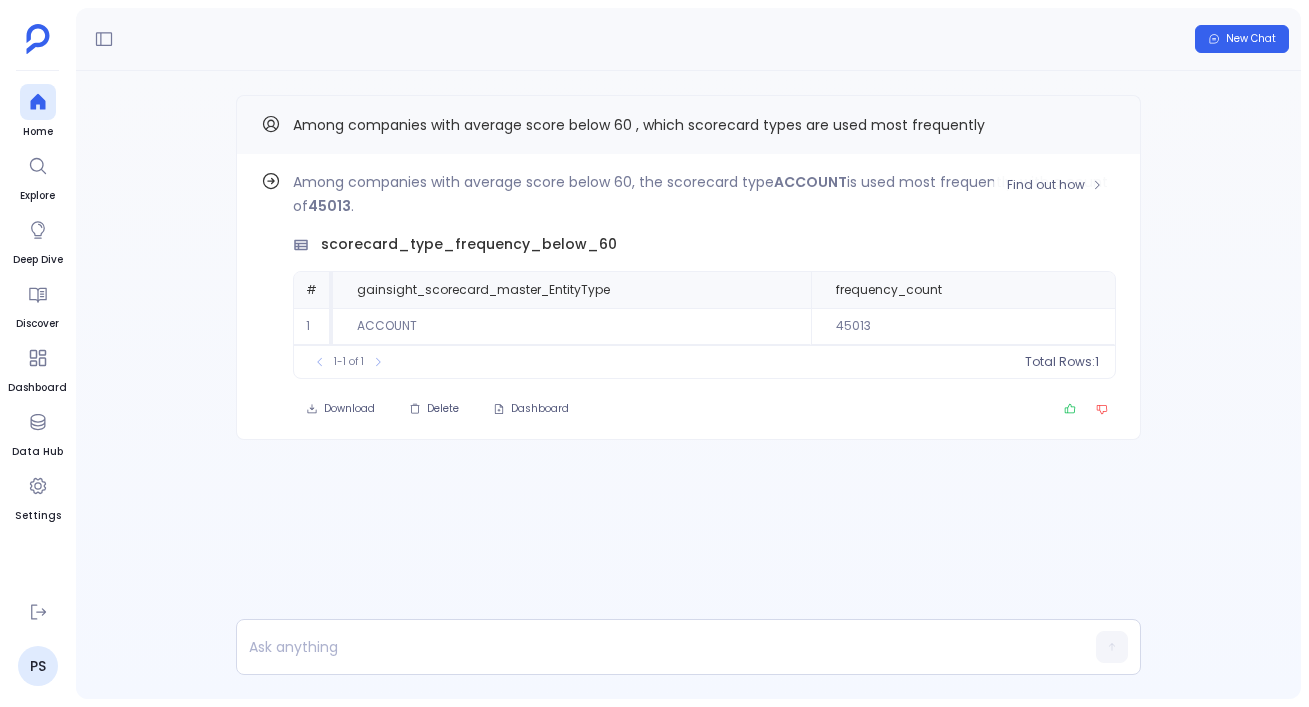 scroll, scrollTop: 0, scrollLeft: 0, axis: both 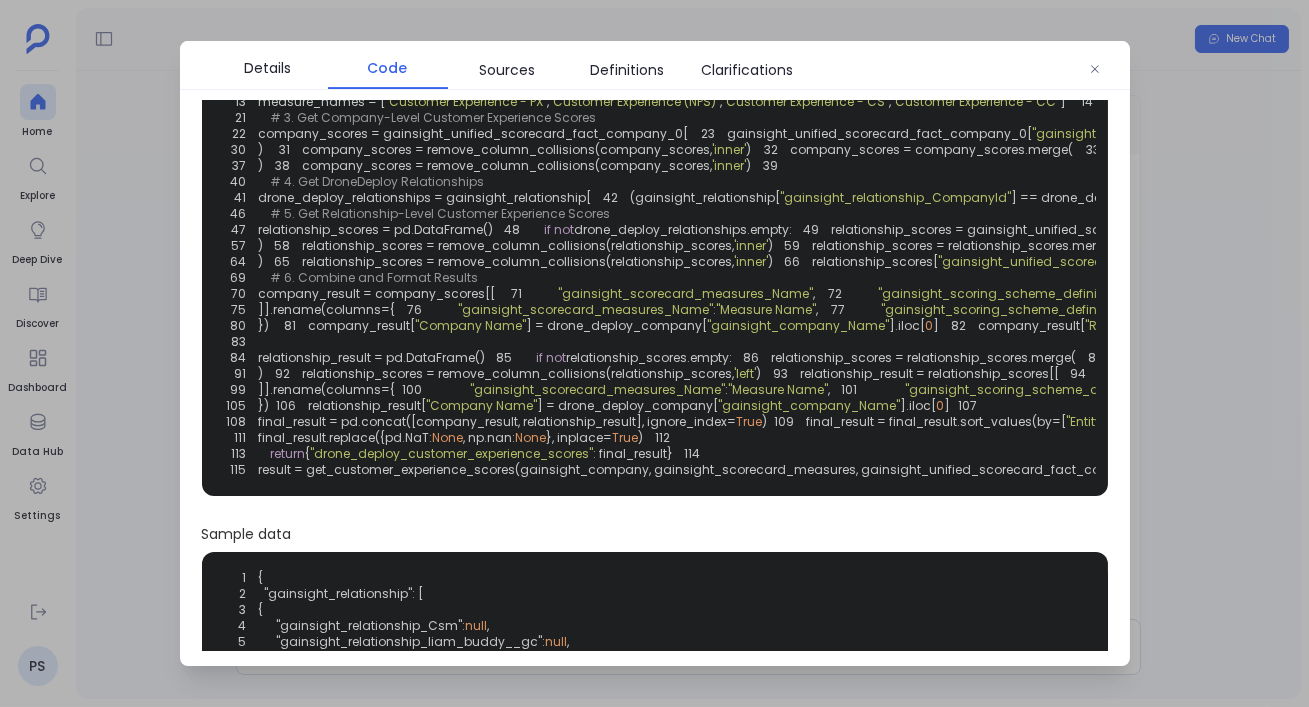 click at bounding box center [654, 353] 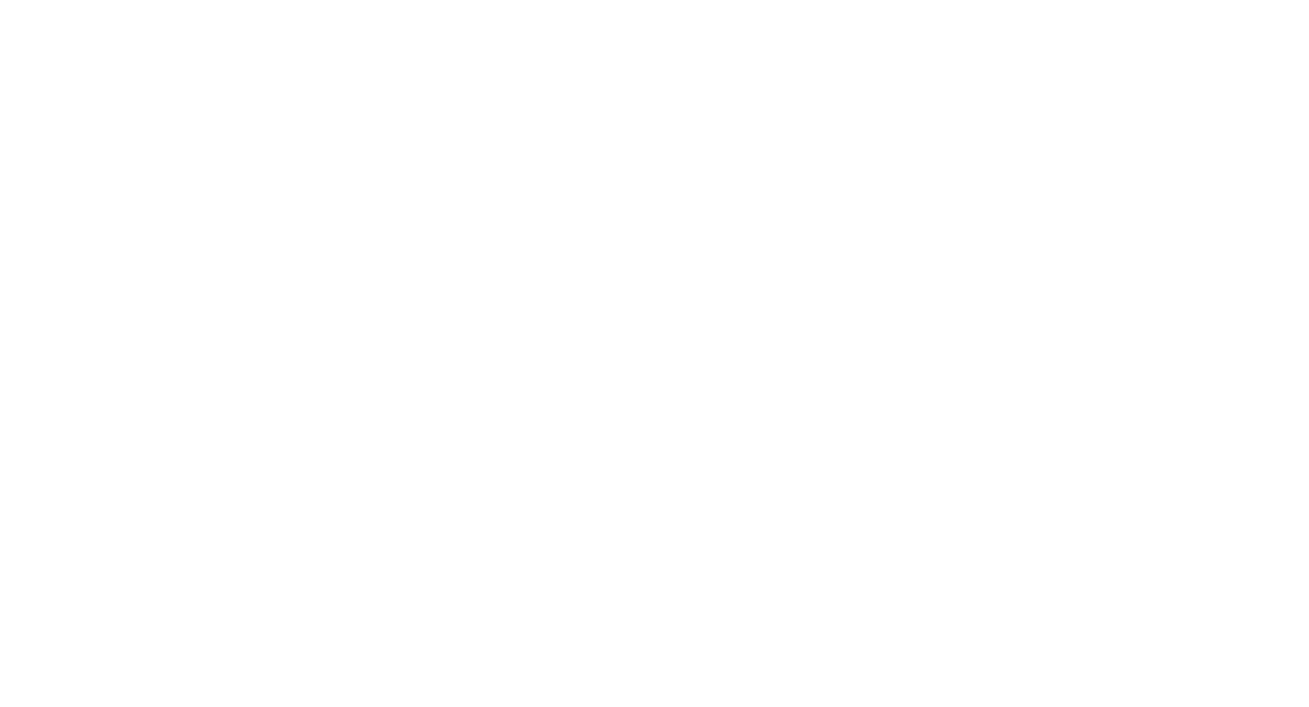 scroll, scrollTop: 0, scrollLeft: 0, axis: both 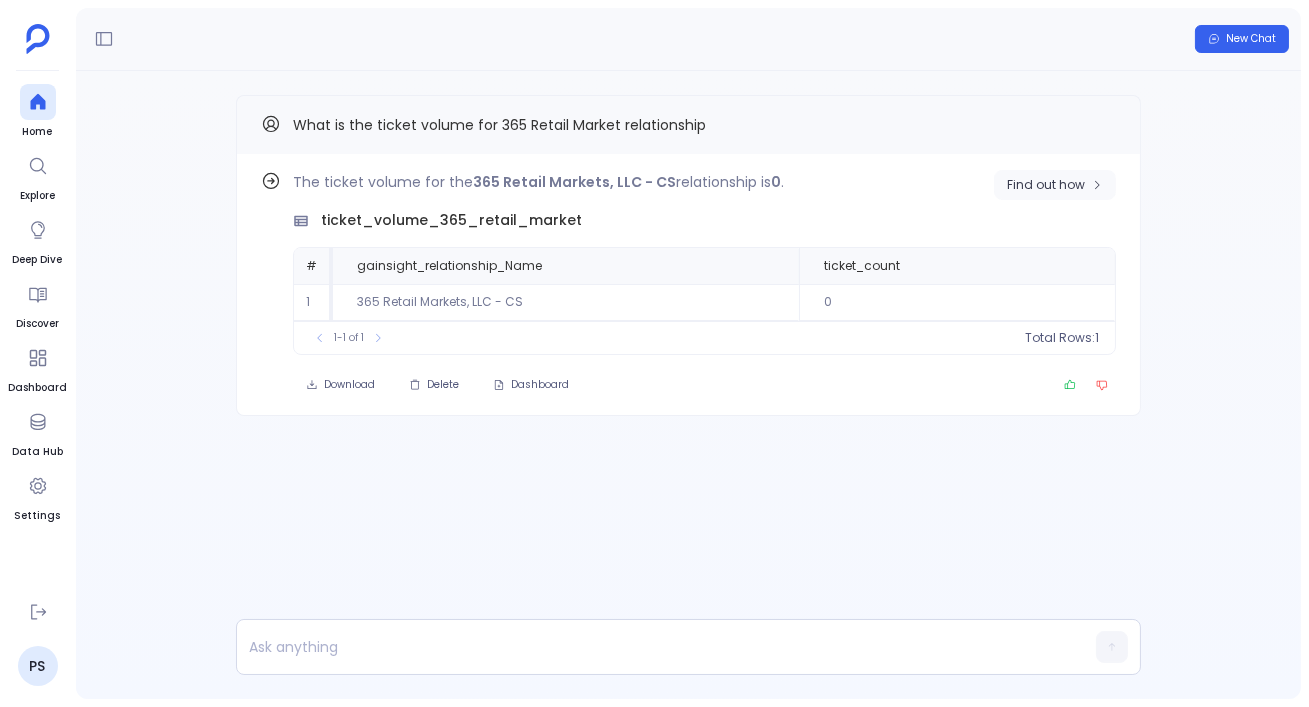 click on "Find out how" at bounding box center [1055, 185] 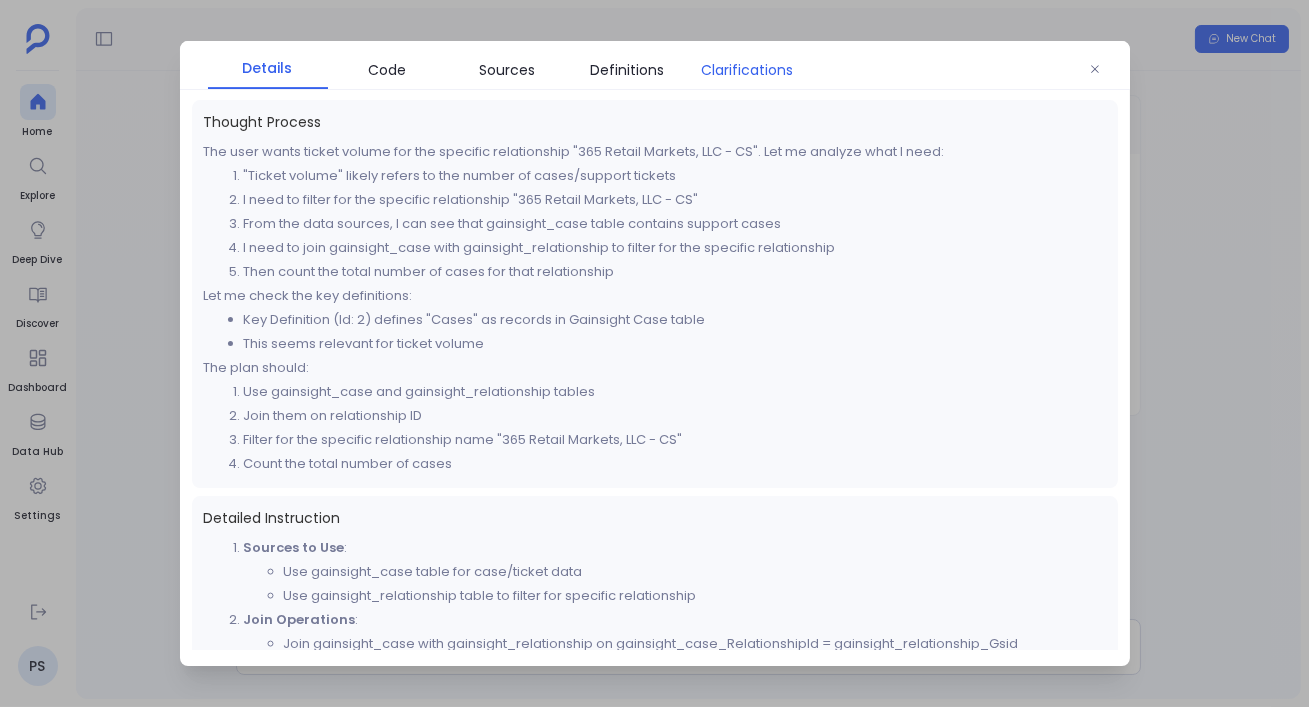 click on "Clarifications" at bounding box center [748, 70] 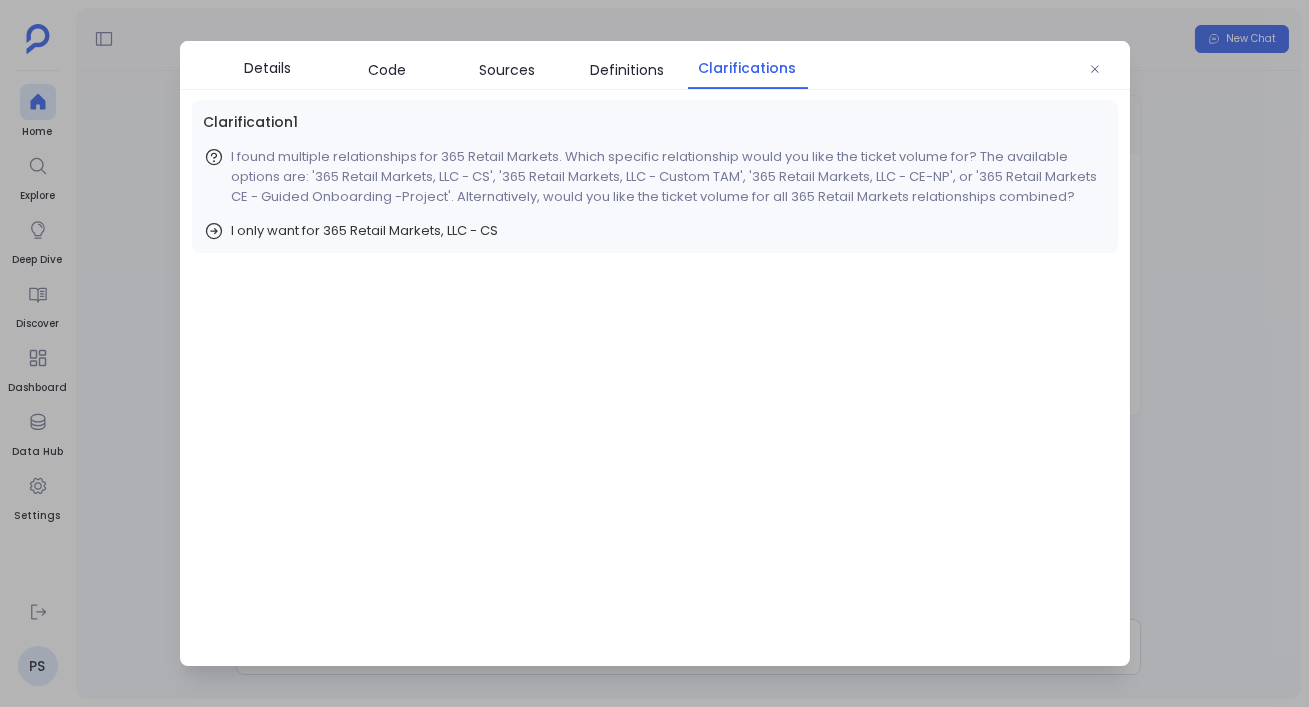 click at bounding box center [654, 353] 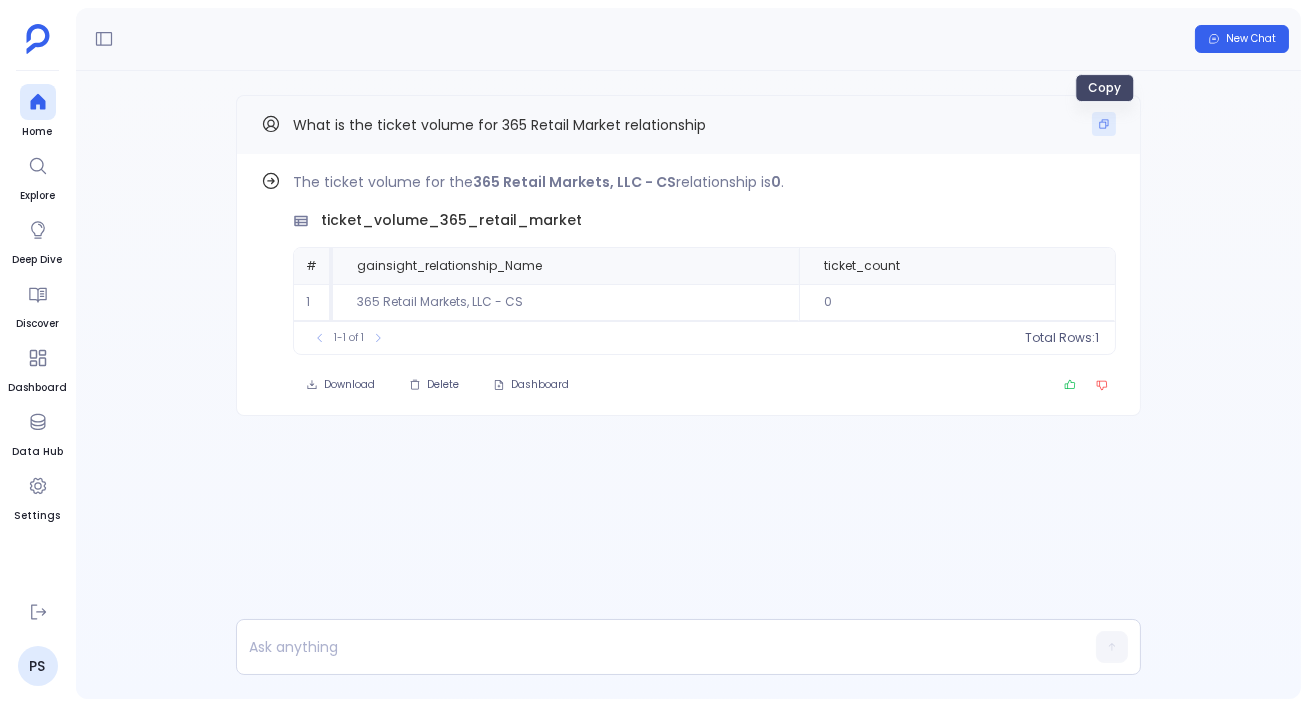 click at bounding box center (1104, 124) 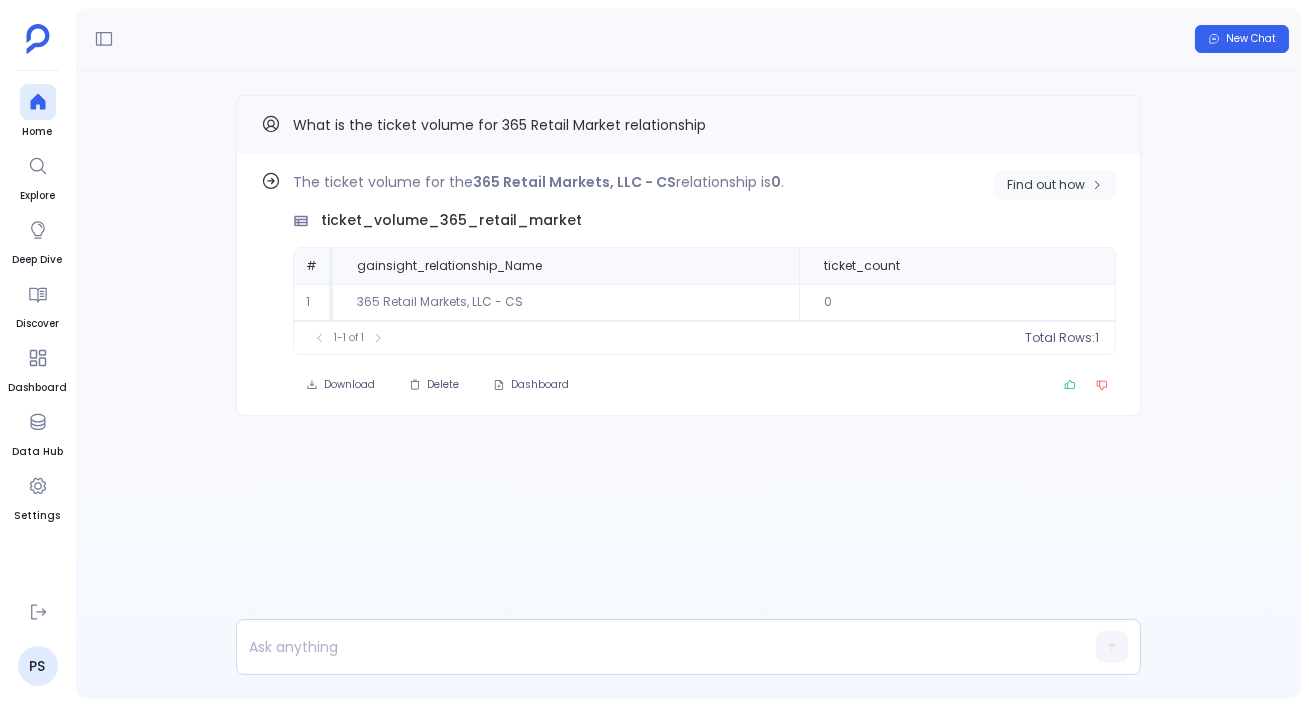 click on "Find out how" at bounding box center [1046, 185] 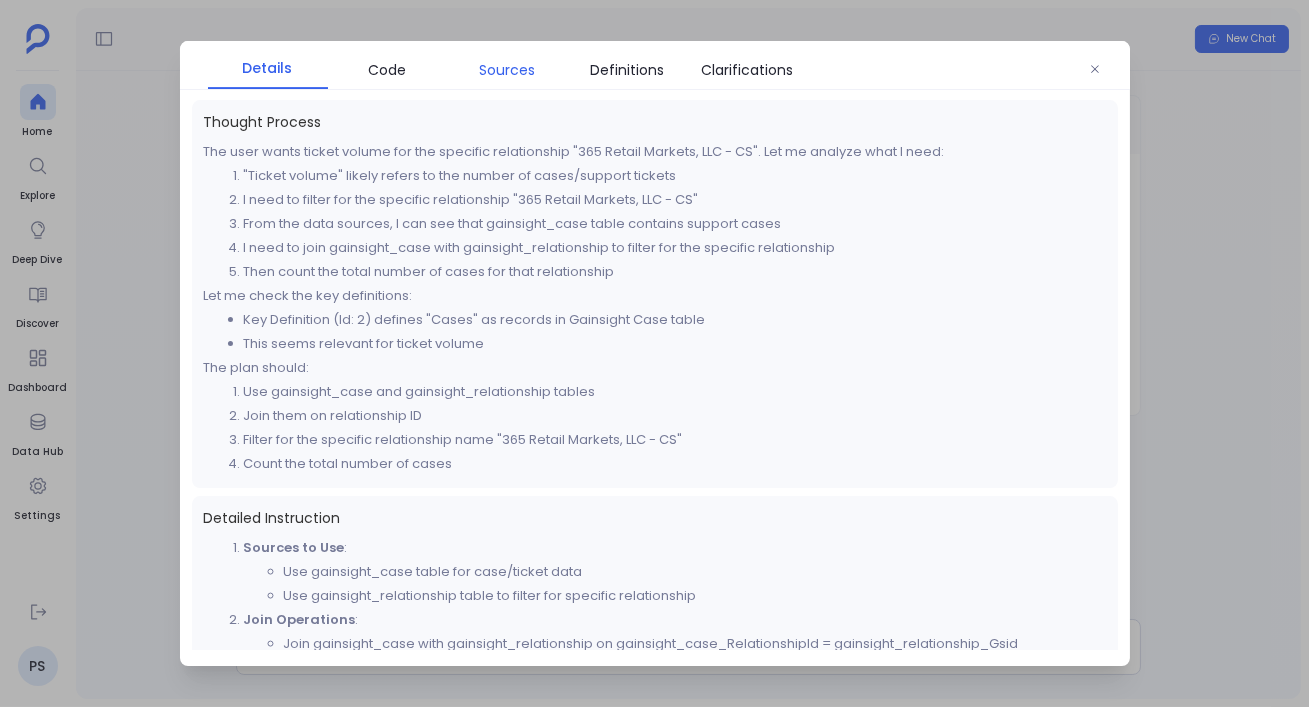 click on "Sources" at bounding box center (508, 70) 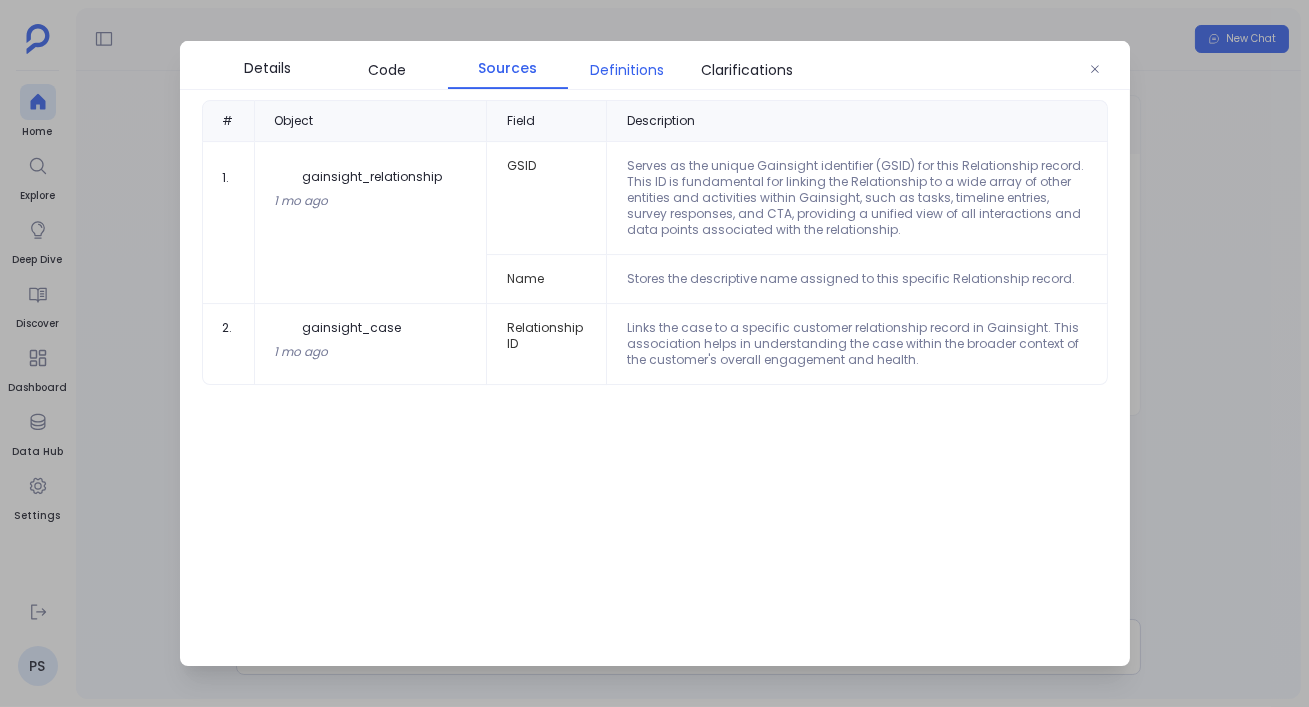 click on "Definitions" at bounding box center (628, 70) 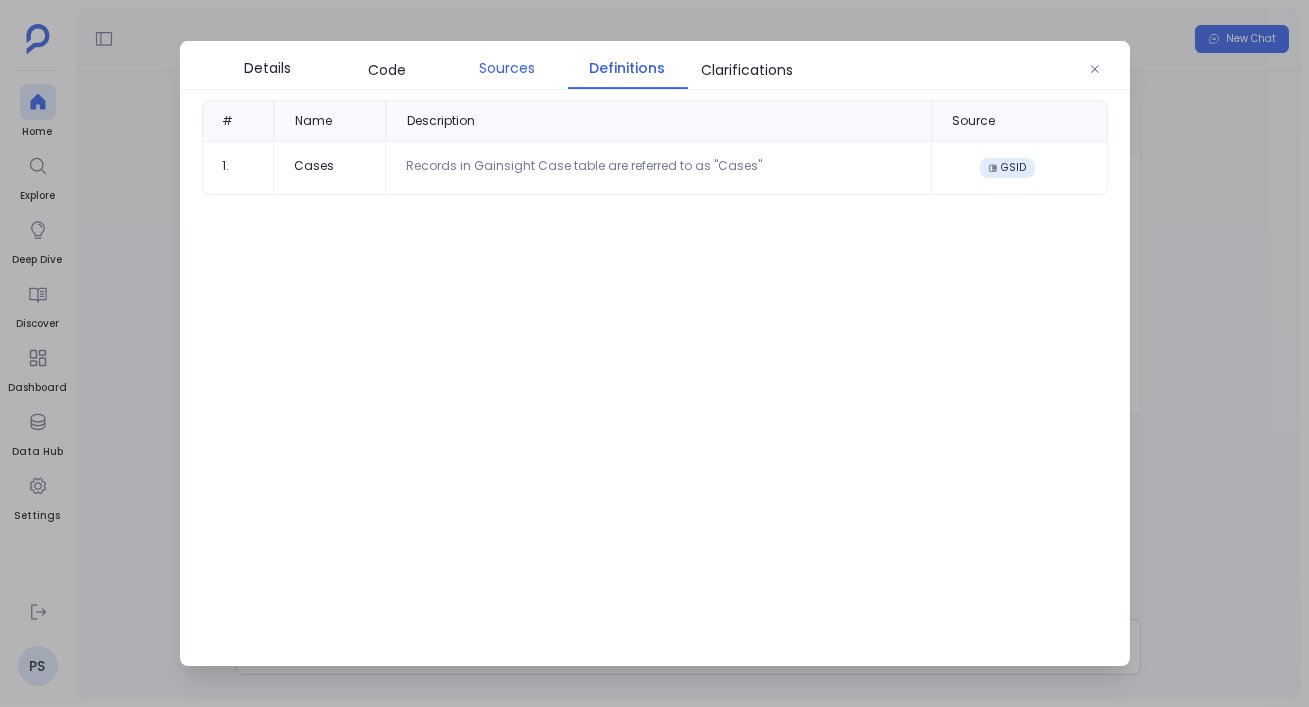 click on "Sources" at bounding box center (508, 68) 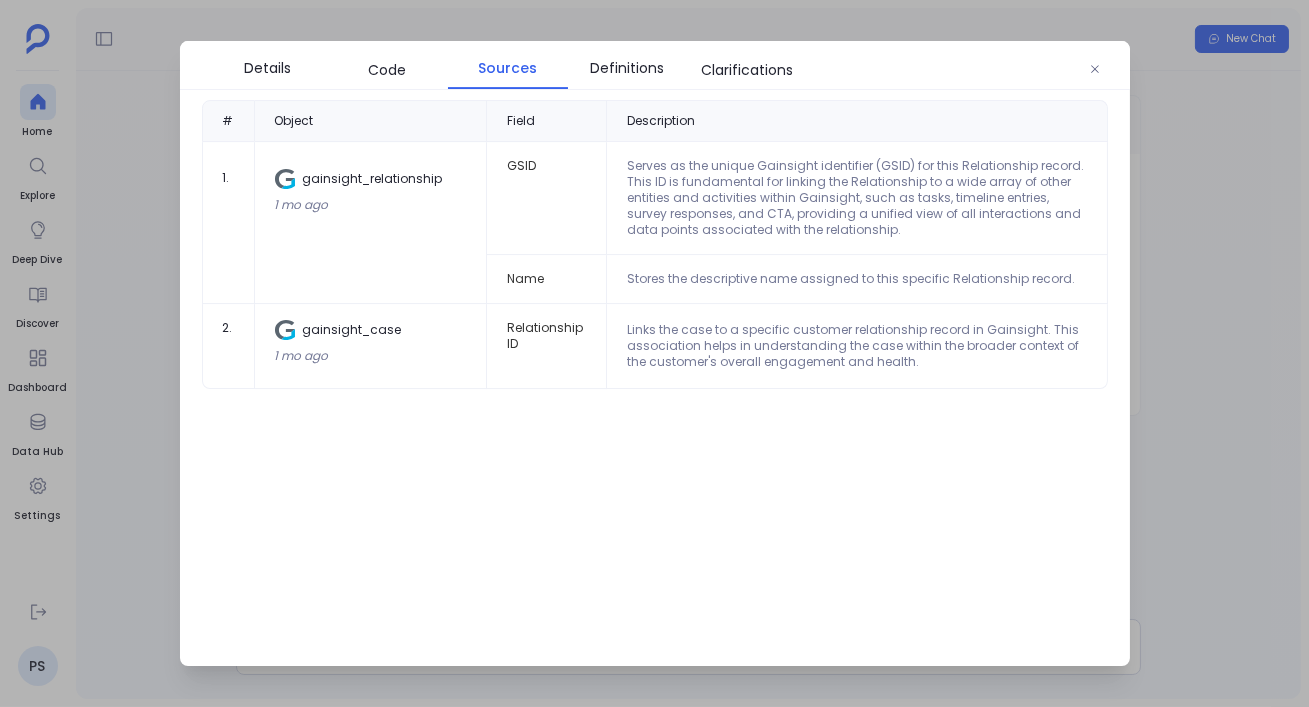 click at bounding box center [654, 353] 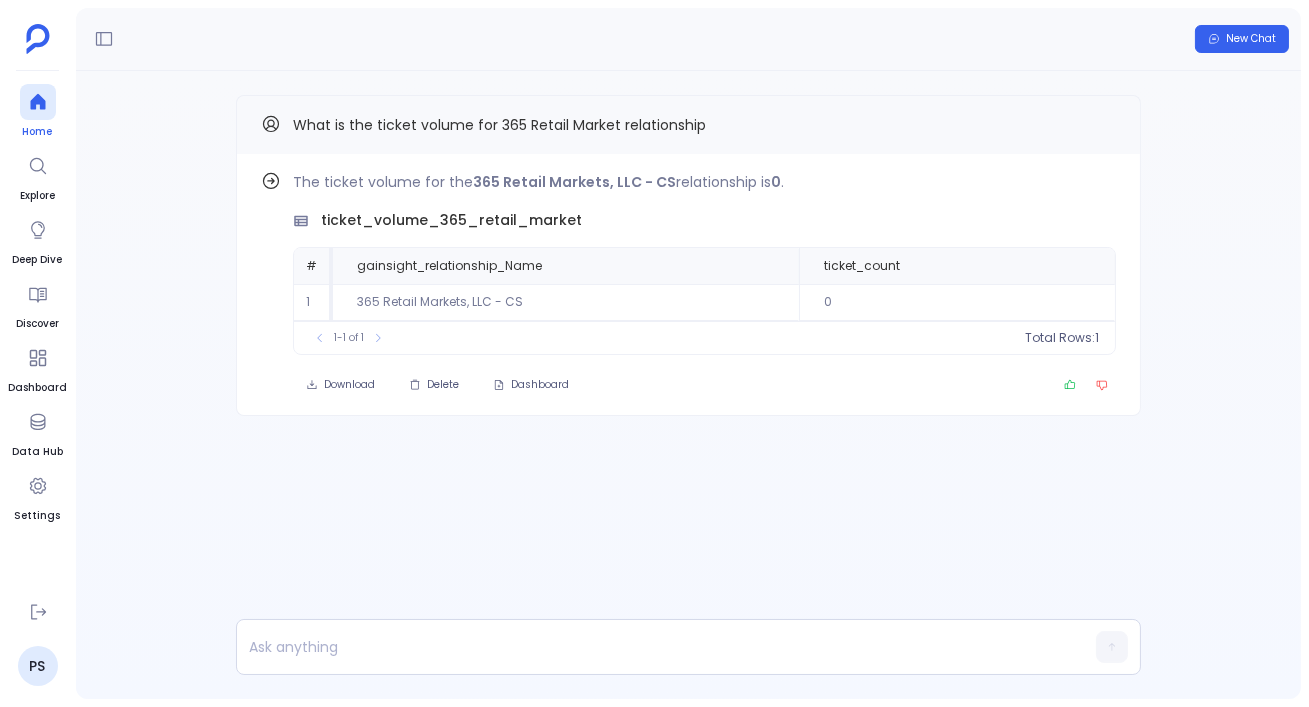 click 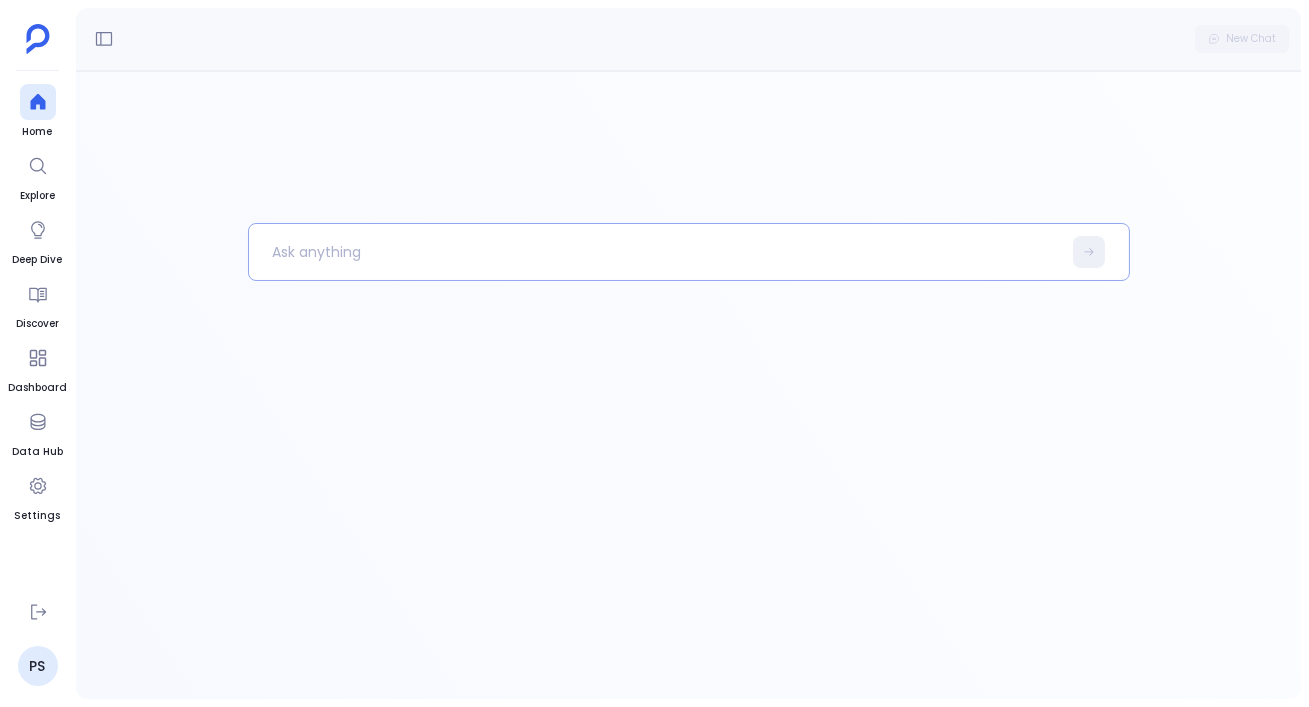 click at bounding box center (655, 252) 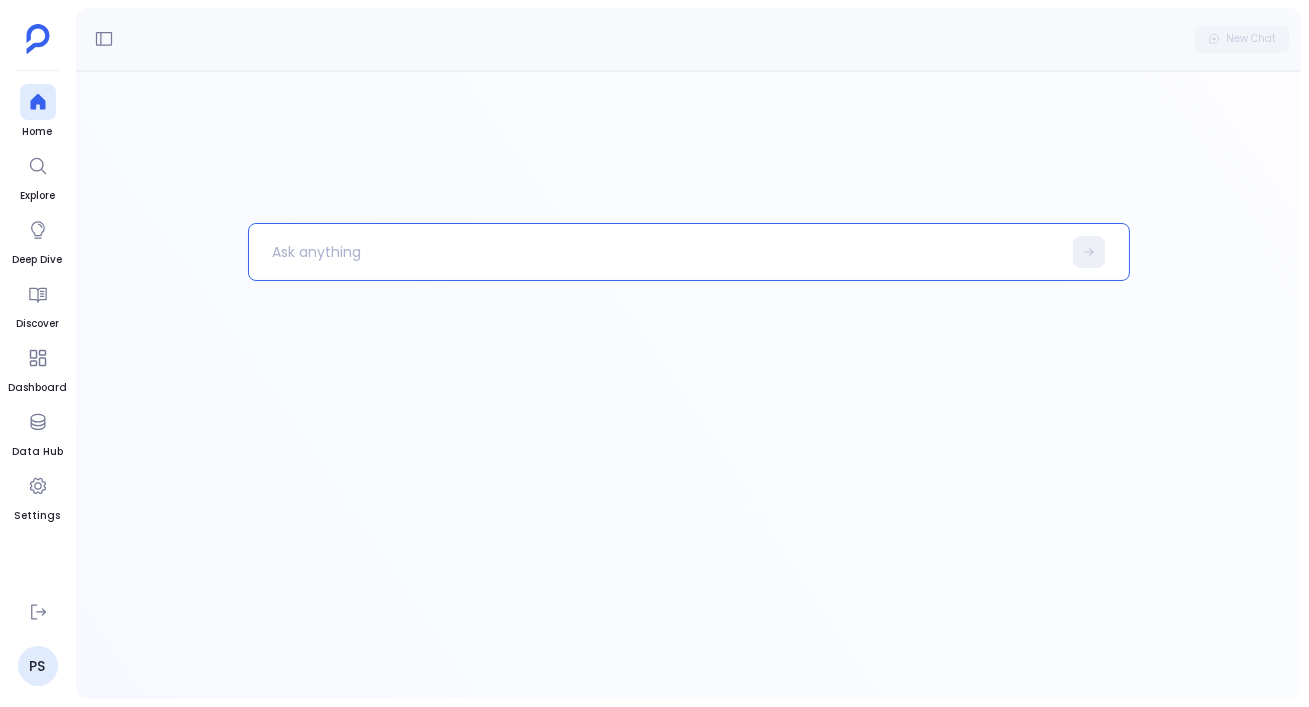 paste 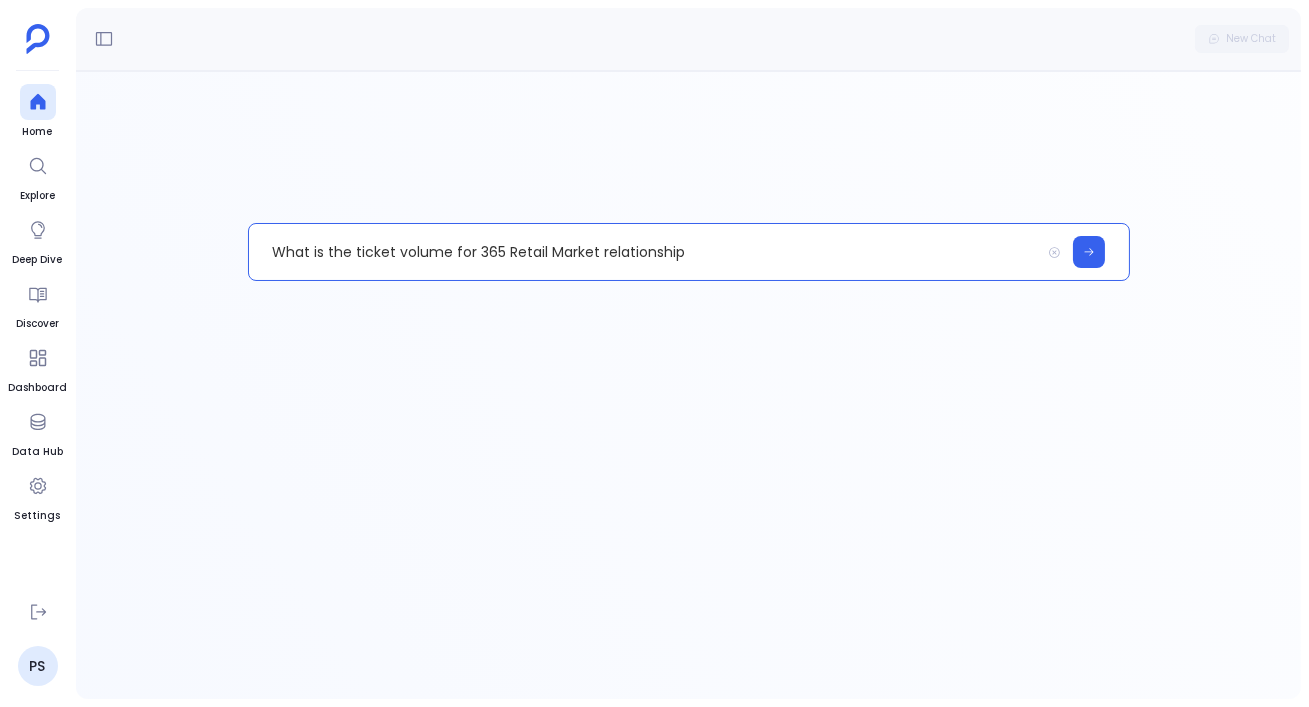 click on "What is the ticket volume for 365 Retail Market relationship" at bounding box center (644, 252) 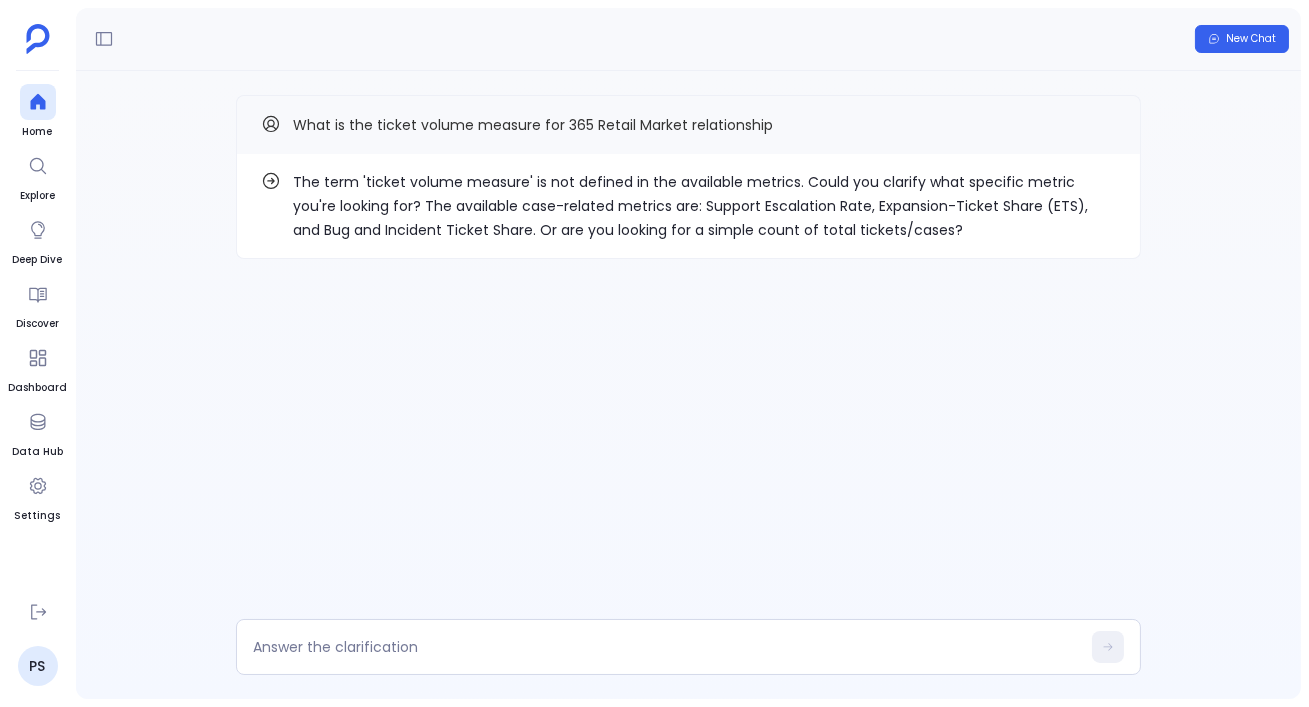 click on "The term 'ticket volume measure' is not defined in the available metrics. Could you clarify what specific metric you're looking for? The available case-related metrics are: Support Escalation Rate, Expansion-Ticket Share (ETS), and Bug and Incident Ticket Share. Or are you looking for a simple count of total tickets/cases?" at bounding box center (704, 206) 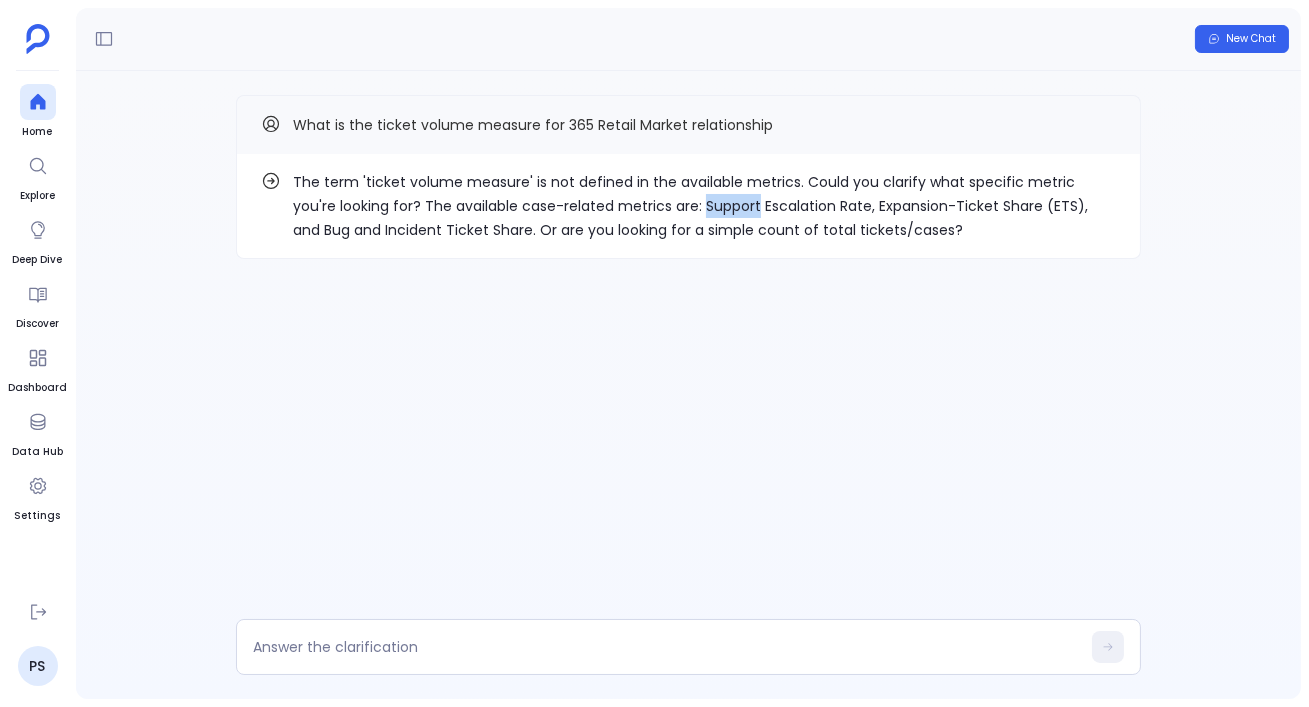 click on "The term 'ticket volume measure' is not defined in the available metrics. Could you clarify what specific metric you're looking for? The available case-related metrics are: Support Escalation Rate, Expansion-Ticket Share (ETS), and Bug and Incident Ticket Share. Or are you looking for a simple count of total tickets/cases?" at bounding box center [704, 206] 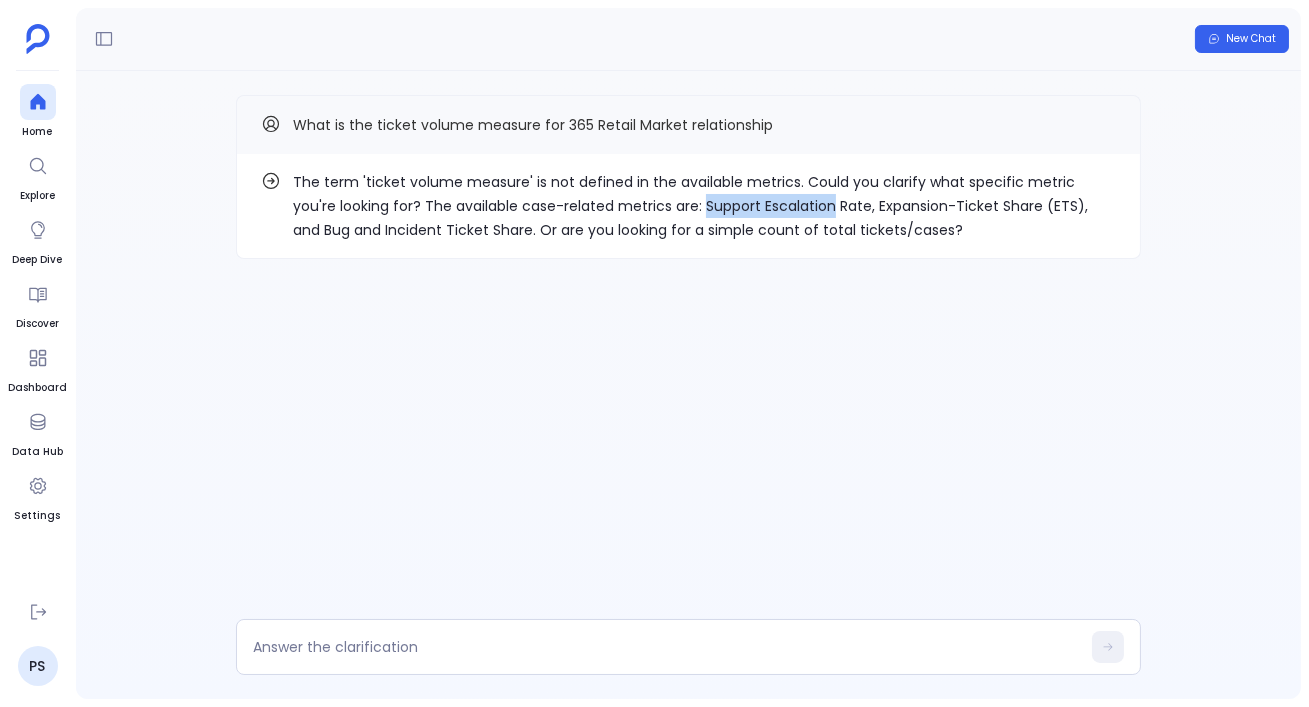 click on "The term 'ticket volume measure' is not defined in the available metrics. Could you clarify what specific metric you're looking for? The available case-related metrics are: Support Escalation Rate, Expansion-Ticket Share (ETS), and Bug and Incident Ticket Share. Or are you looking for a simple count of total tickets/cases?" at bounding box center (704, 206) 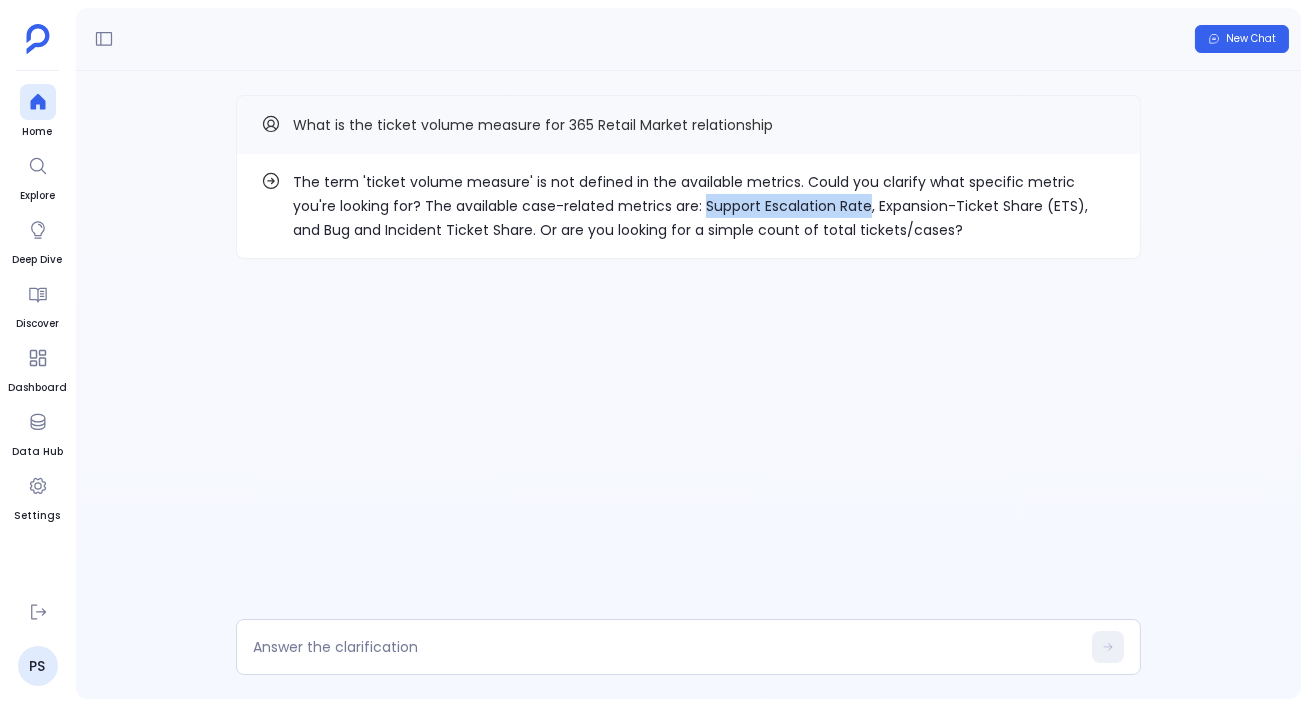 click on "The term 'ticket volume measure' is not defined in the available metrics. Could you clarify what specific metric you're looking for? The available case-related metrics are: Support Escalation Rate, Expansion-Ticket Share (ETS), and Bug and Incident Ticket Share. Or are you looking for a simple count of total tickets/cases?" at bounding box center [704, 206] 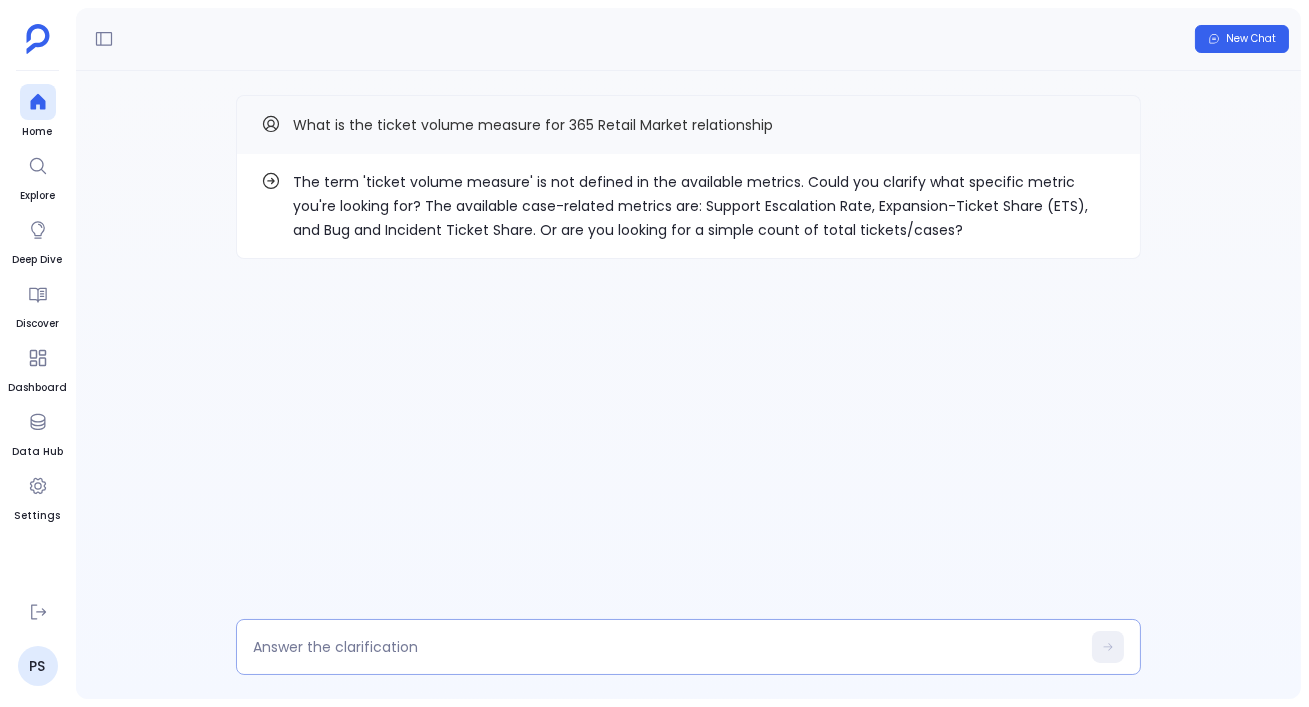 click at bounding box center (666, 647) 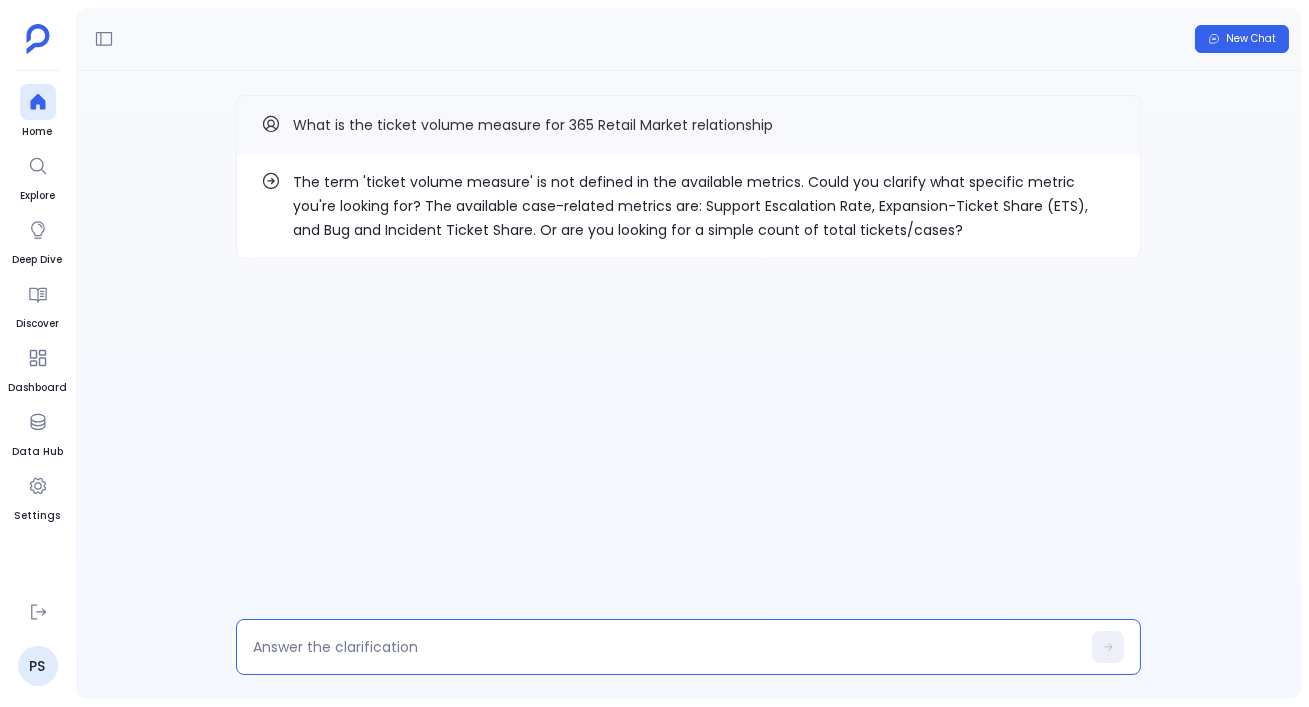 type on "Support Escalation Rate" 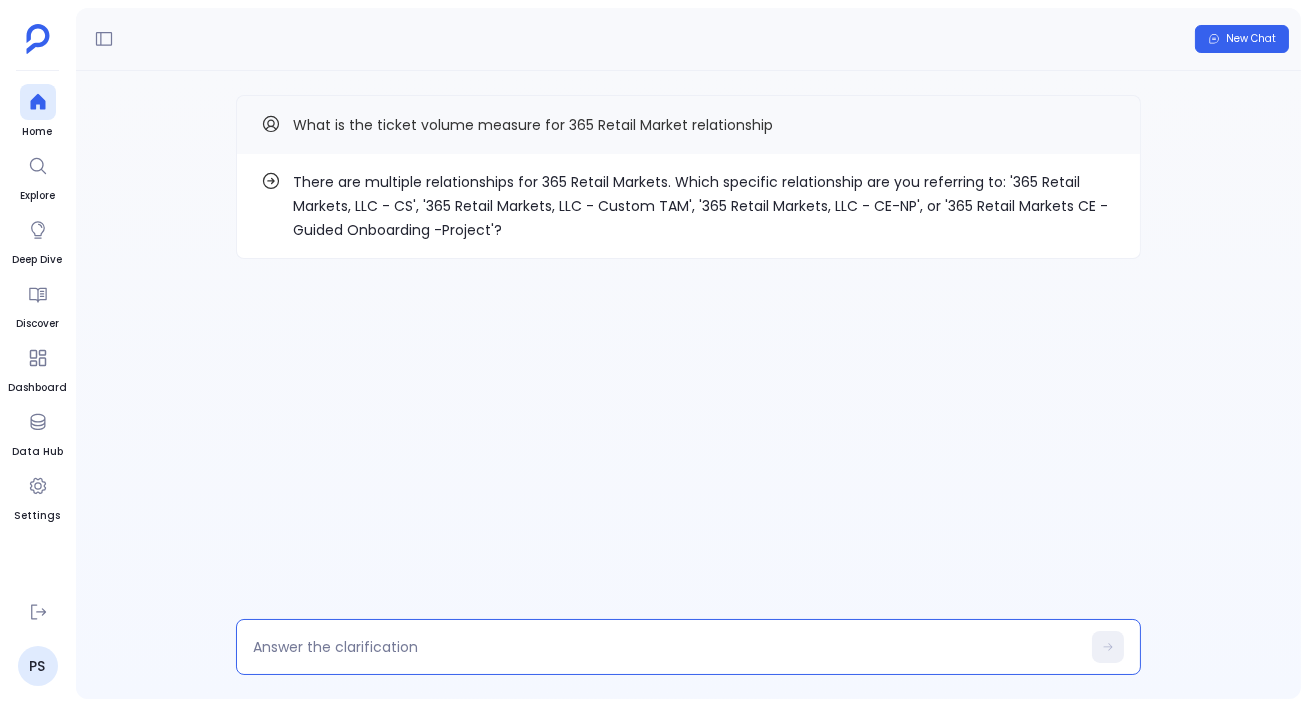 click at bounding box center [666, 647] 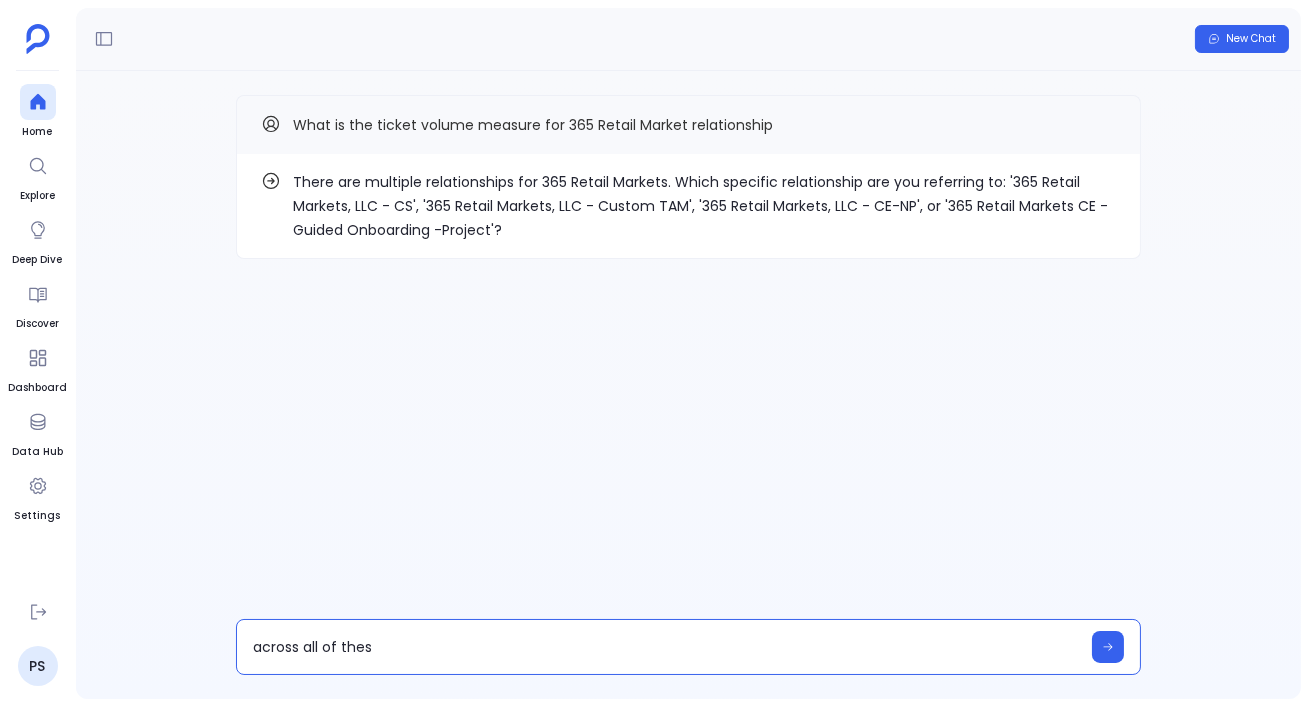 type on "across all of these" 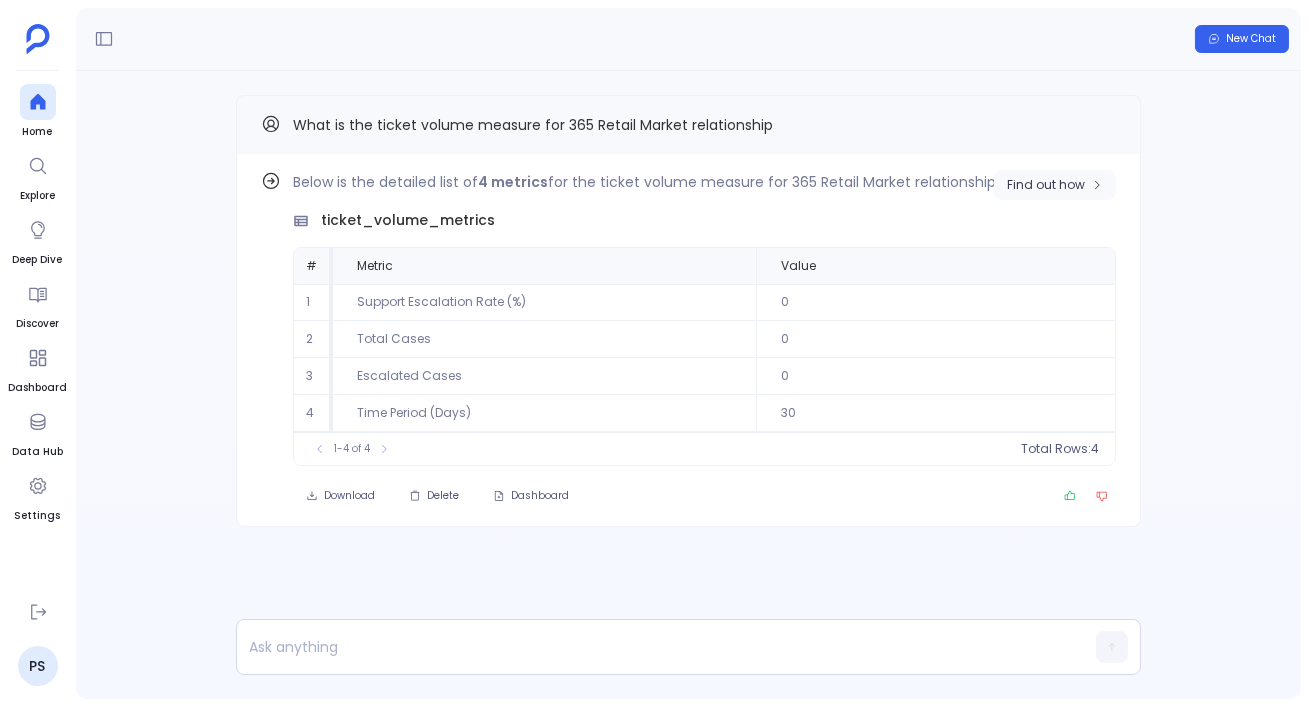 click on "Find out how" at bounding box center [1055, 185] 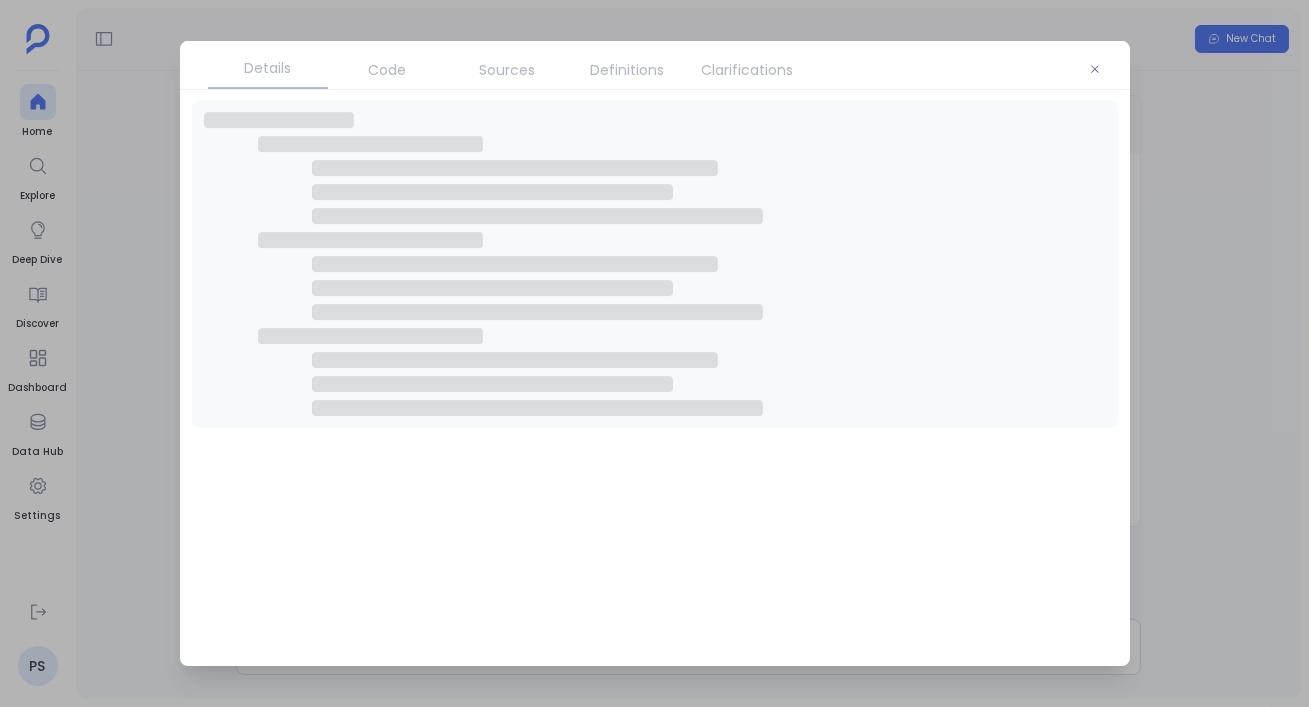 click on "Sources" at bounding box center (508, 70) 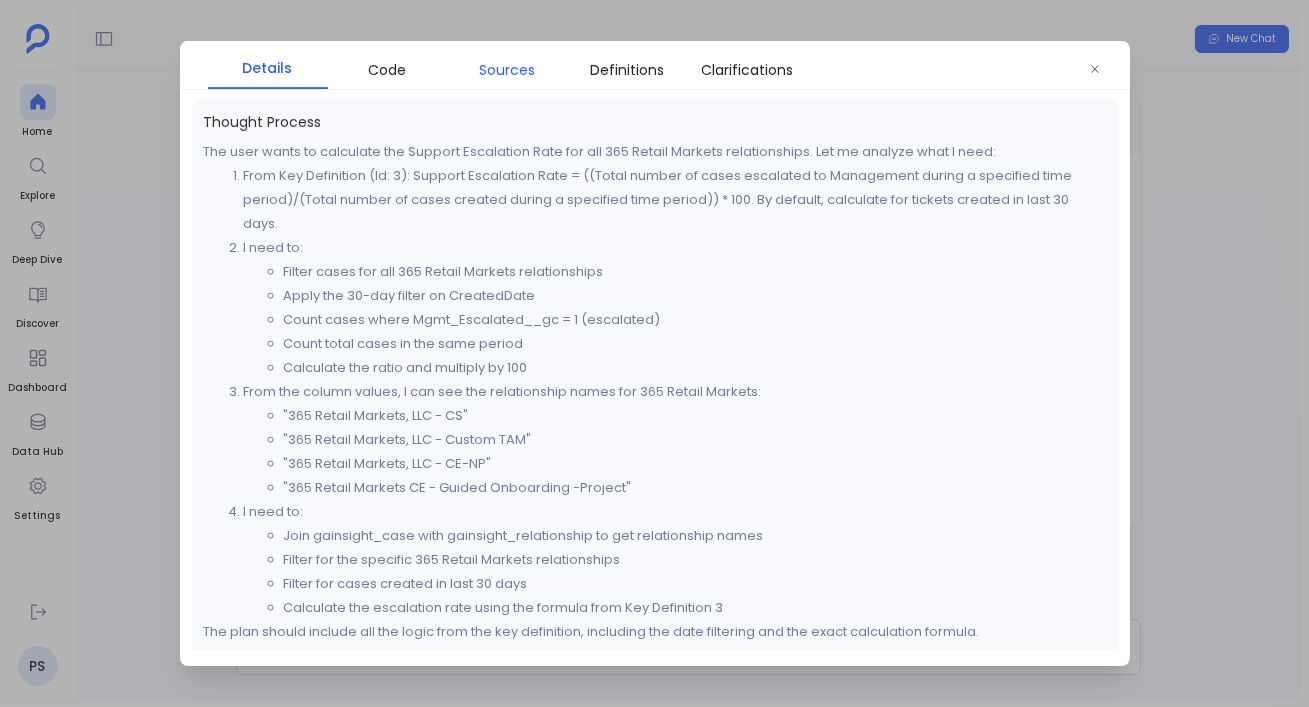 click on "Sources" at bounding box center [508, 70] 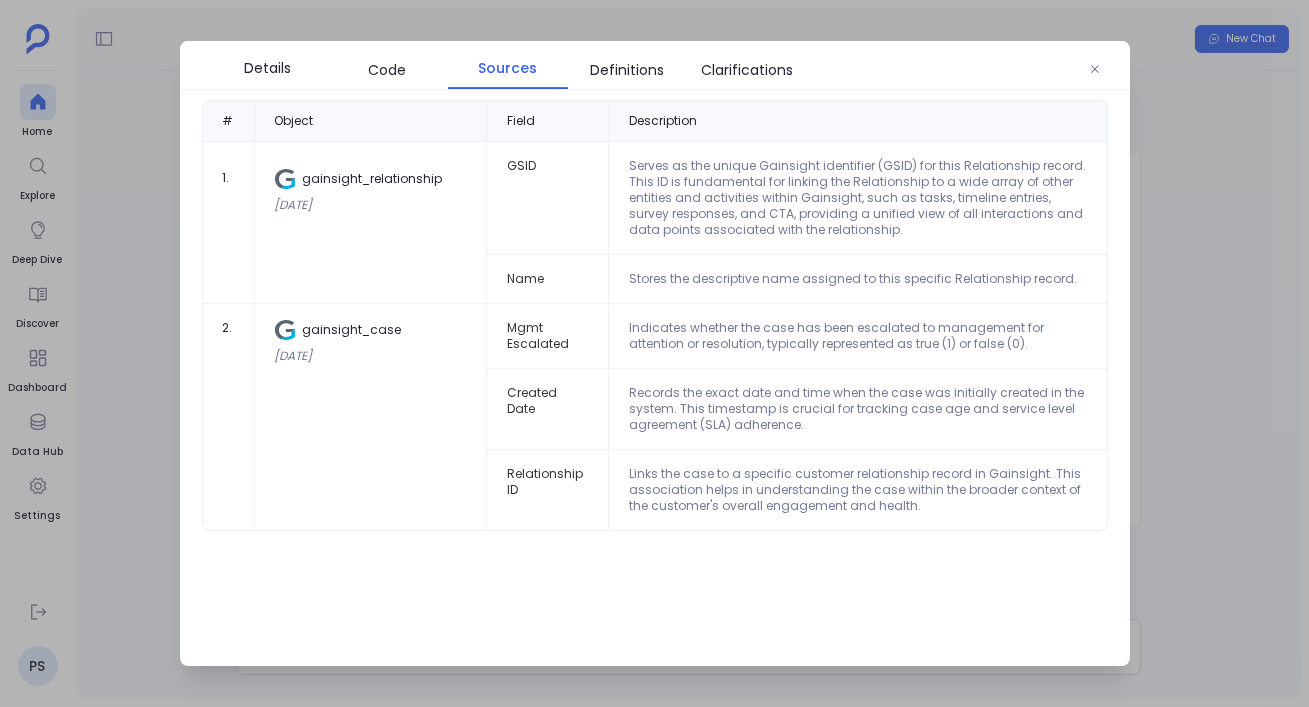 click on "gainsight_relationship" at bounding box center (371, 179) 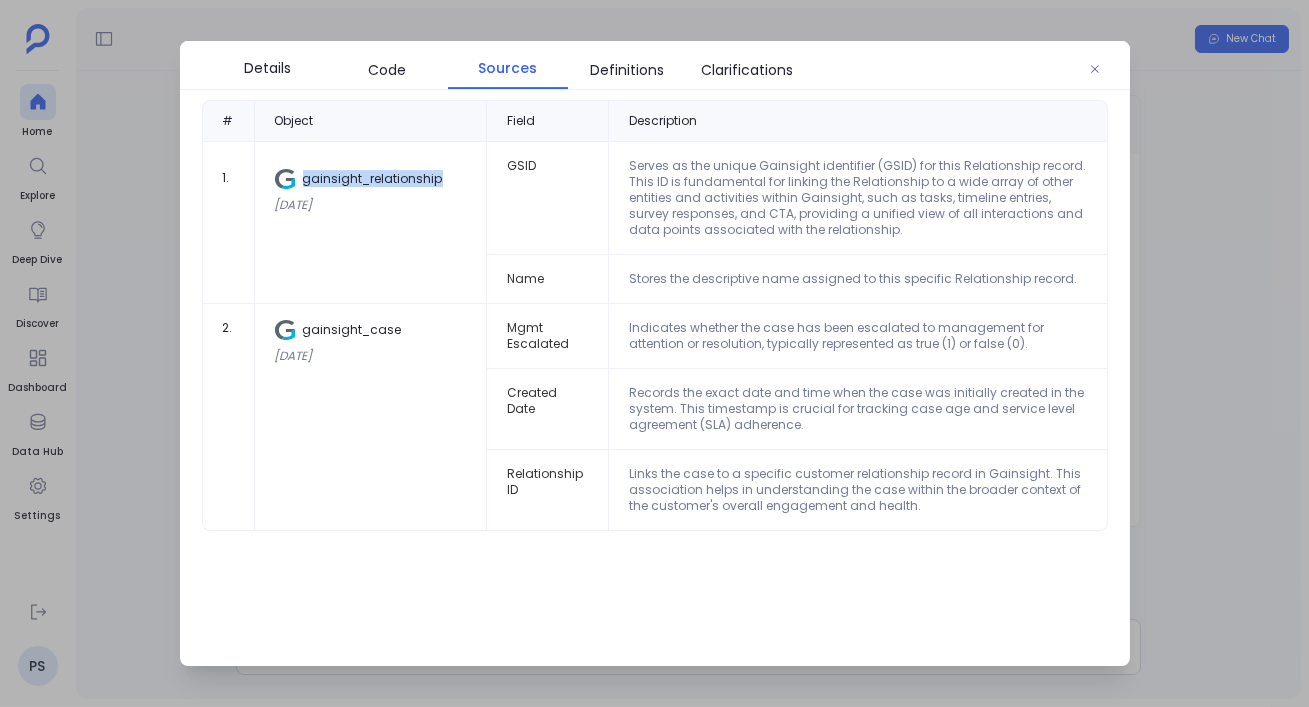 click on "gainsight_relationship" at bounding box center [371, 179] 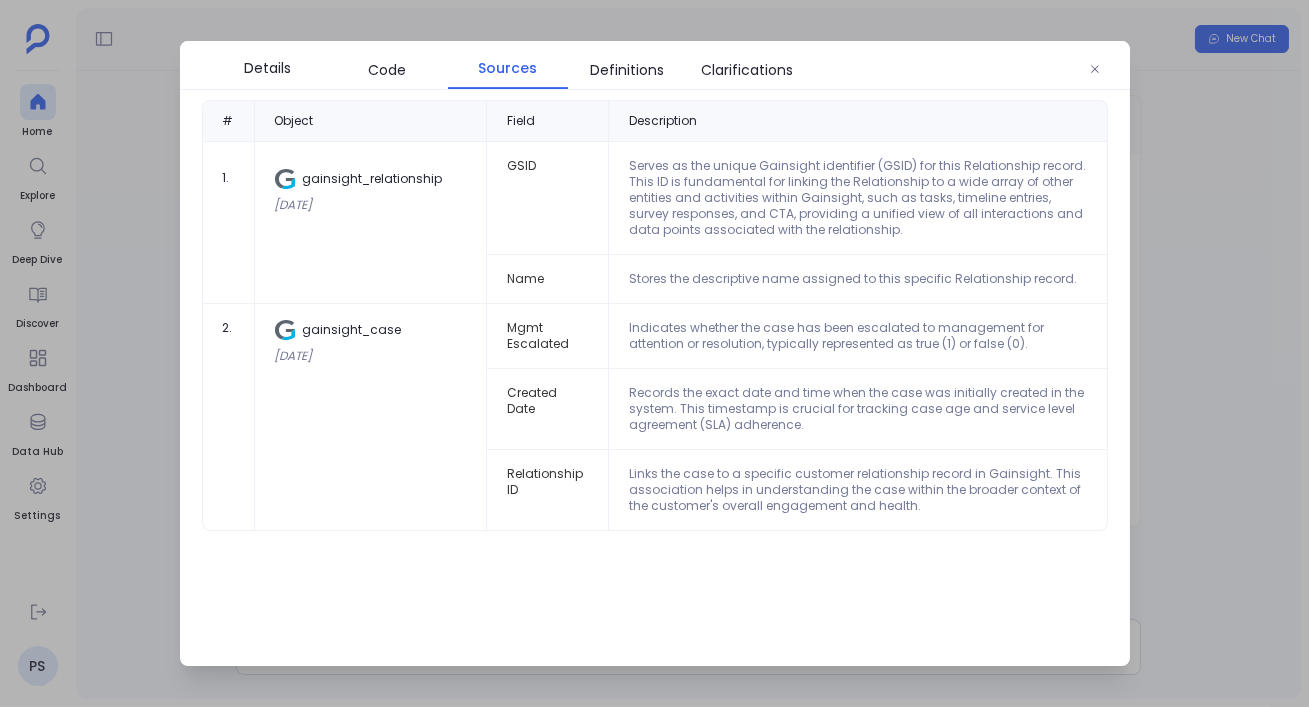 click at bounding box center (654, 353) 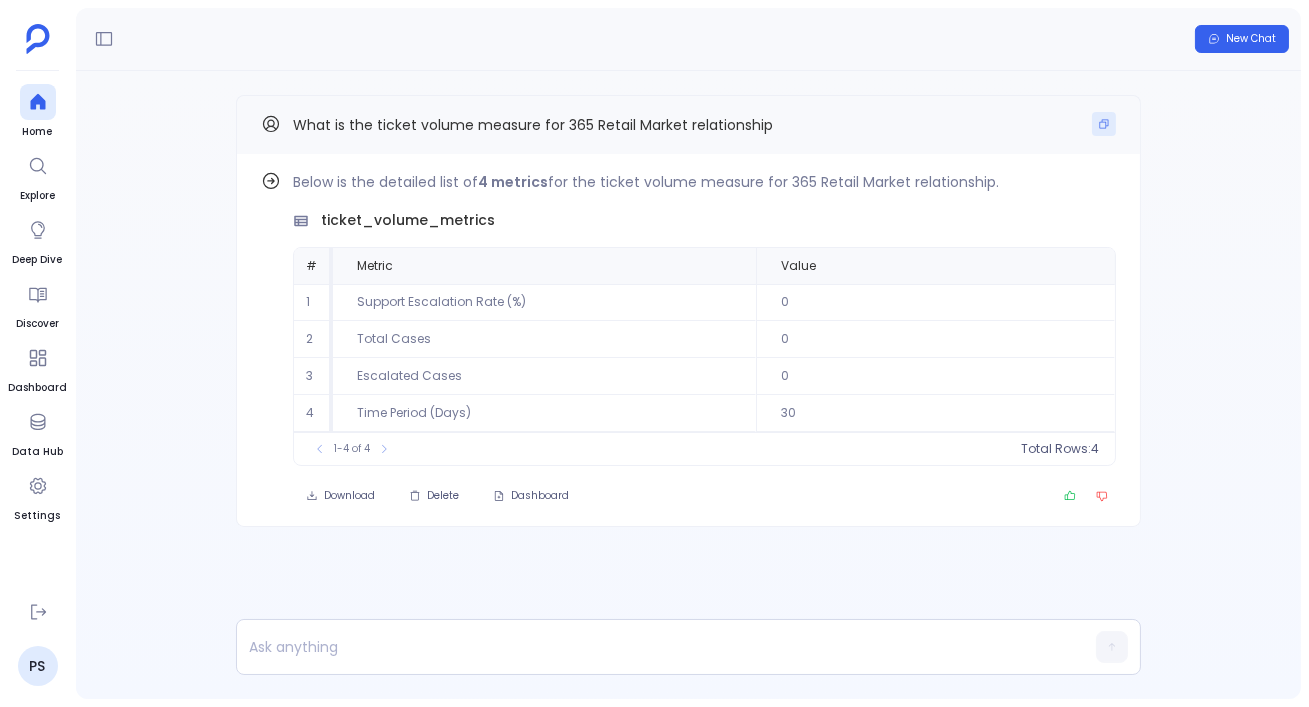 click 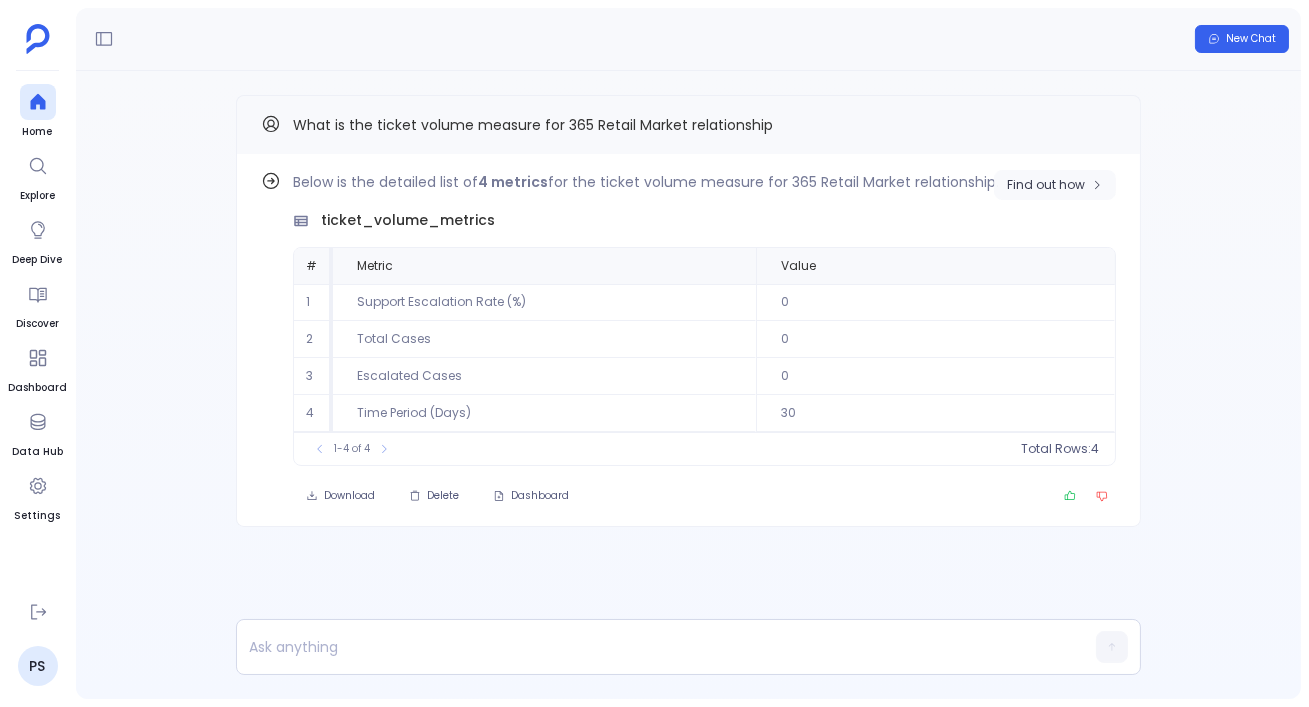 click on "Find out how" at bounding box center [1055, 185] 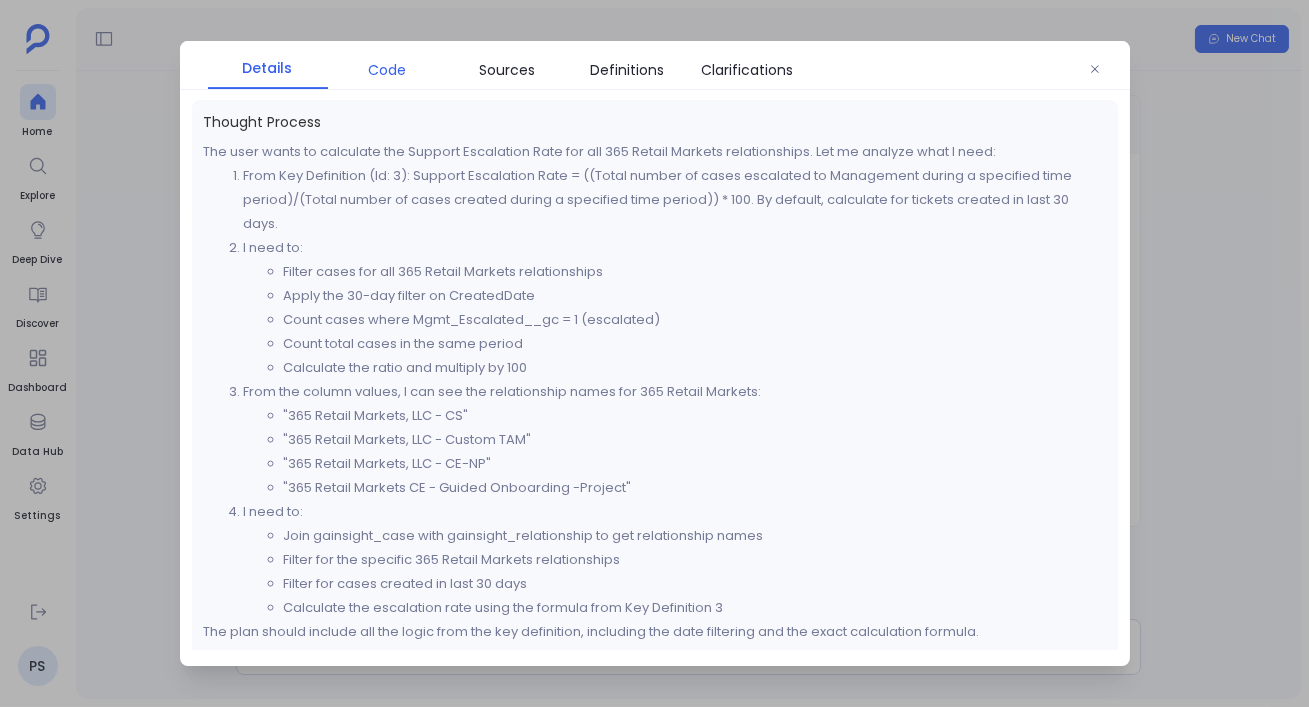 click on "Code" at bounding box center [388, 70] 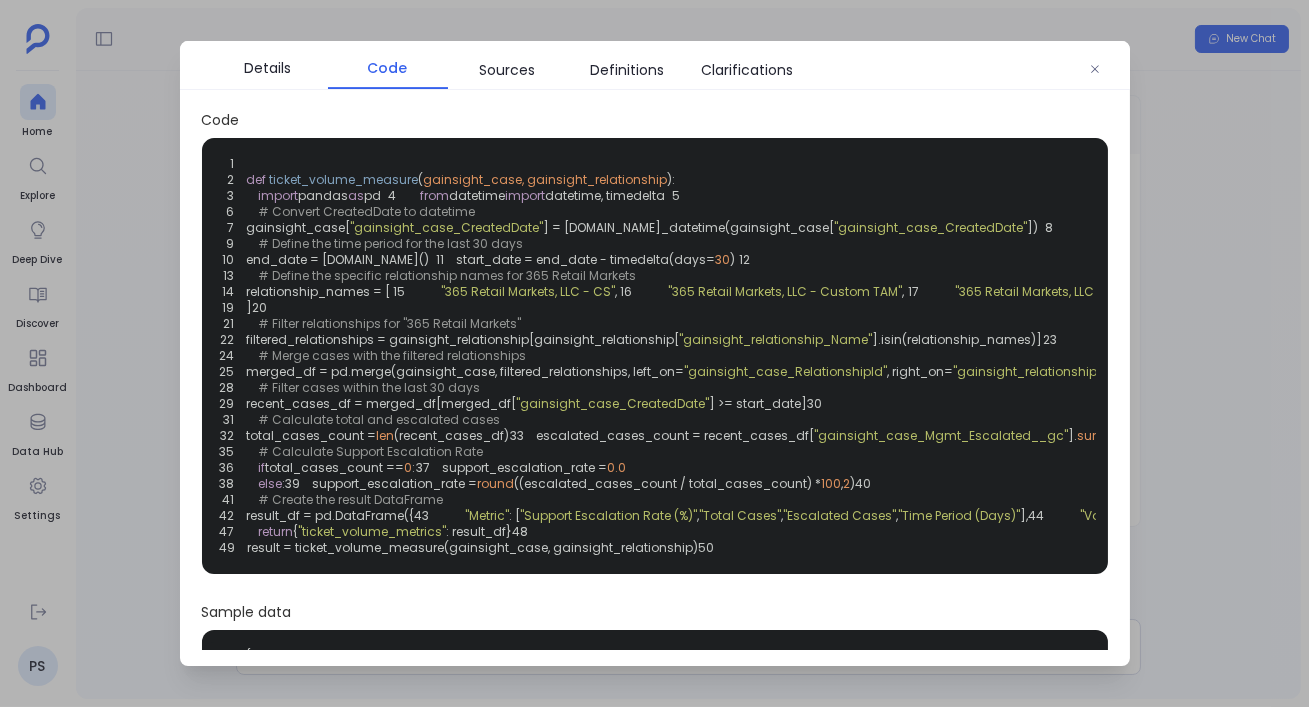 click at bounding box center [654, 353] 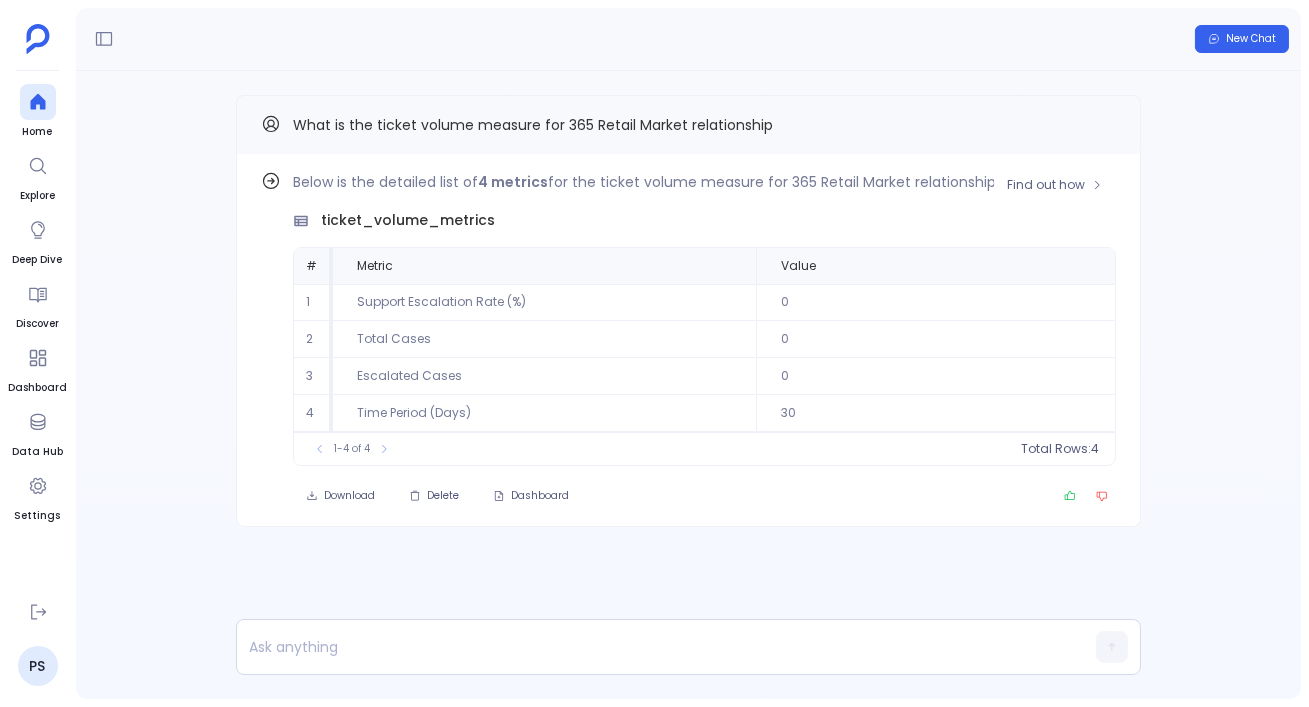 click on "Below is the detailed list of  4 metrics  for the ticket volume measure for 365 Retail Market relationship. ticket_volume_metrics # Metric Value 1 Support Escalation Rate (%) 0 2 Total Cases 0 3 Escalated Cases 0 4 Time Period (Days) 30
To pick up a draggable item, press the space bar.
While dragging, use the arrow keys to move the item.
Press space again to drop the item in its new position, or press escape to cancel.
1-4 of 4 Total Rows:  4" at bounding box center (704, 318) 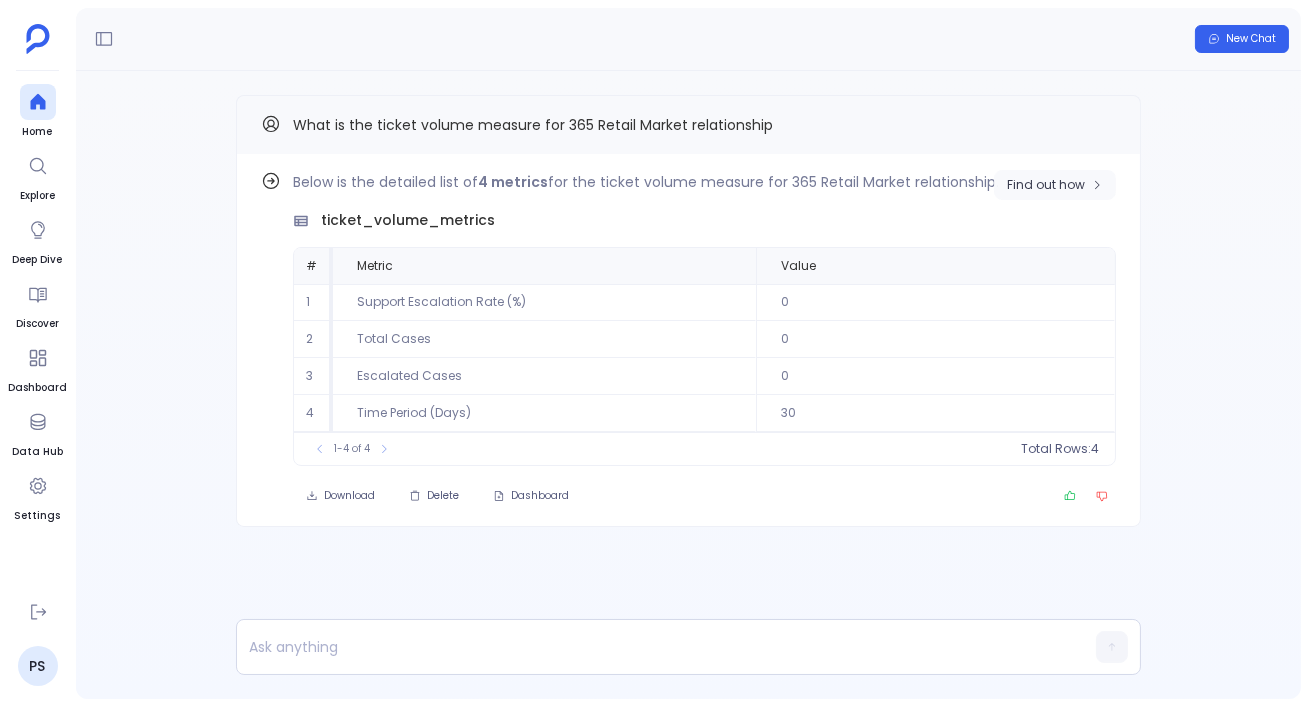 click on "Find out how" at bounding box center [1046, 185] 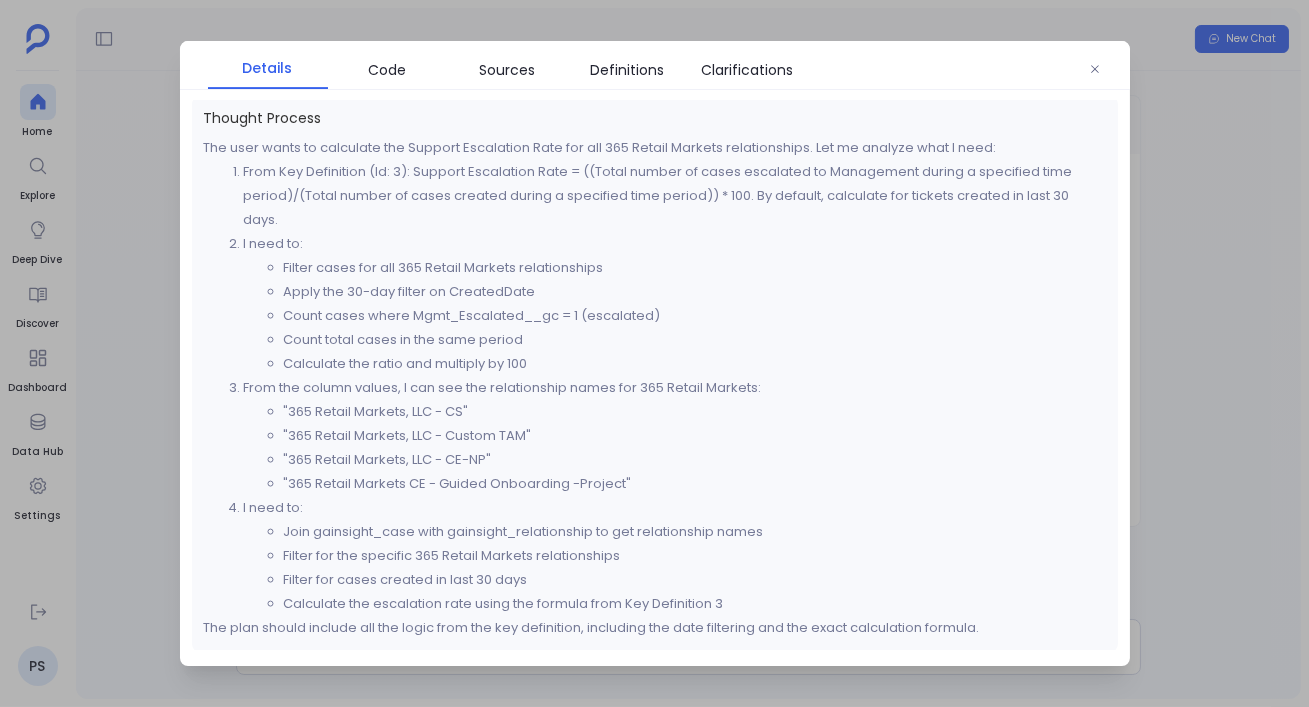 scroll, scrollTop: 0, scrollLeft: 0, axis: both 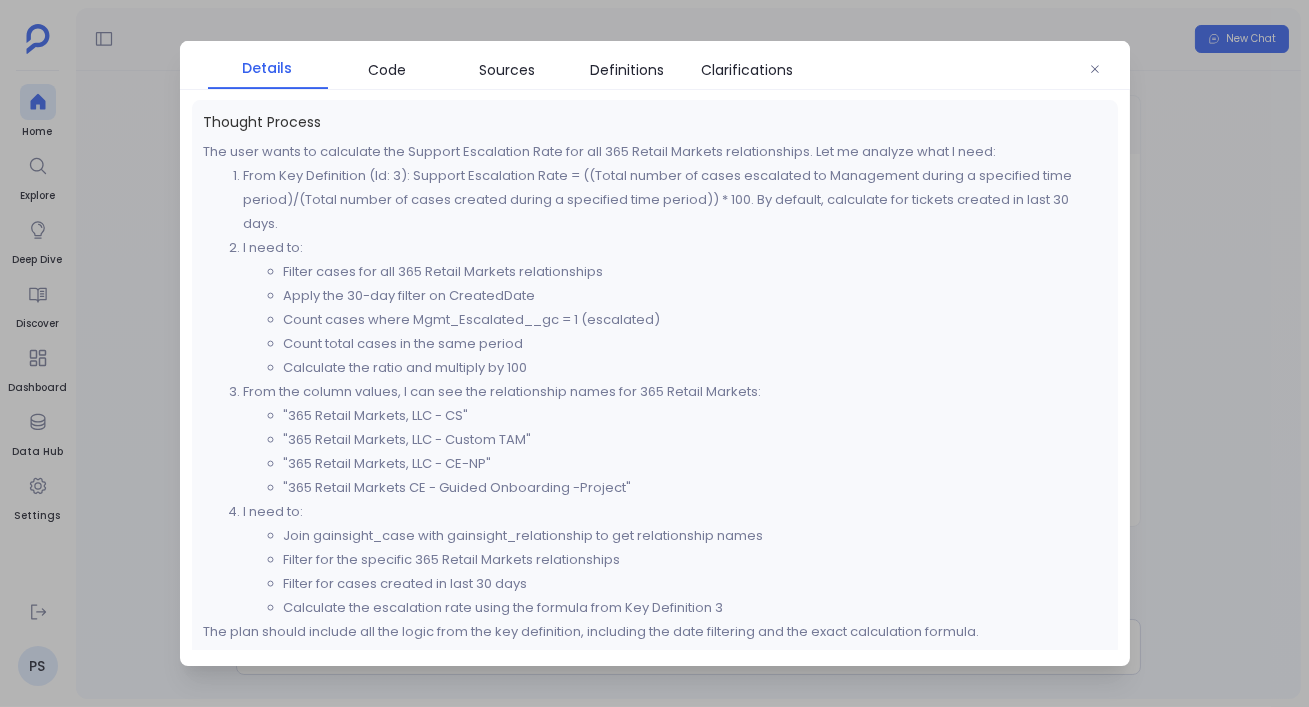 click on "From Key Definition (Id: 3): Support Escalation Rate = ((Total number of cases escalated to Management during a specified time period)/(Total number of cases created during a specified time period)) * 100. By default, calculate for tickets created in last 30 days." at bounding box center [675, 200] 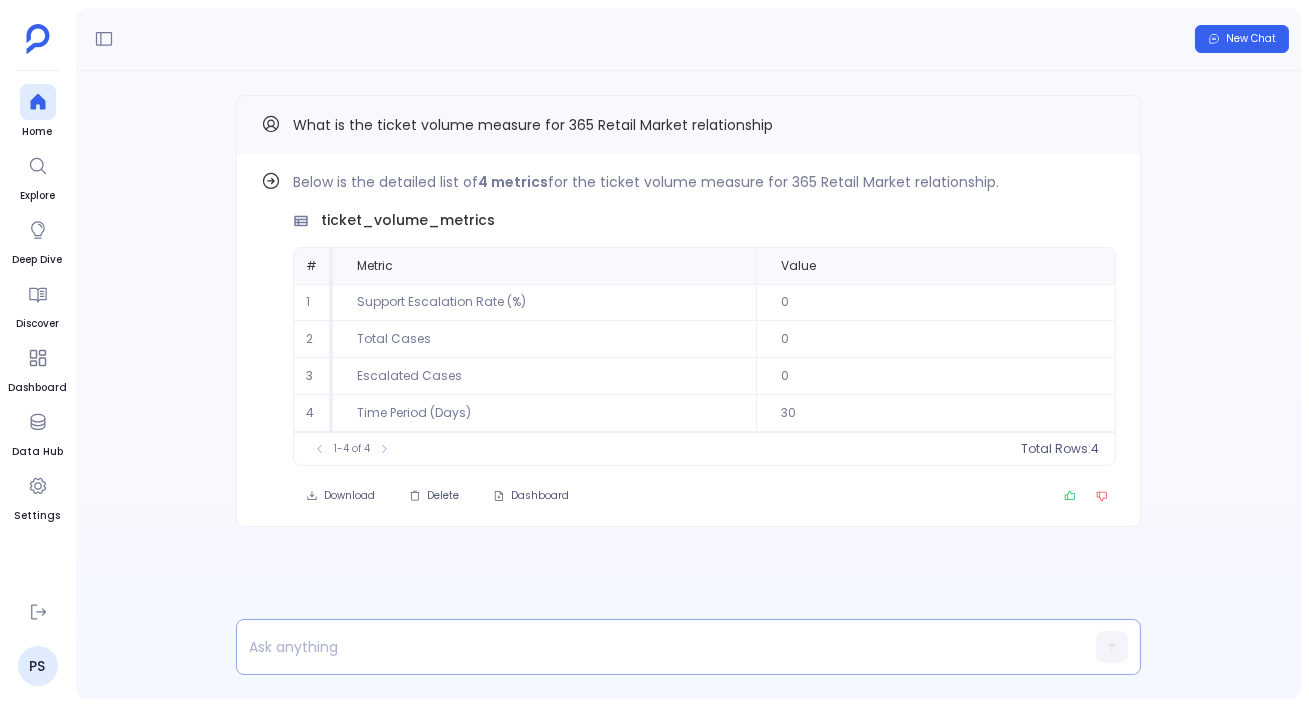 click at bounding box center (650, 647) 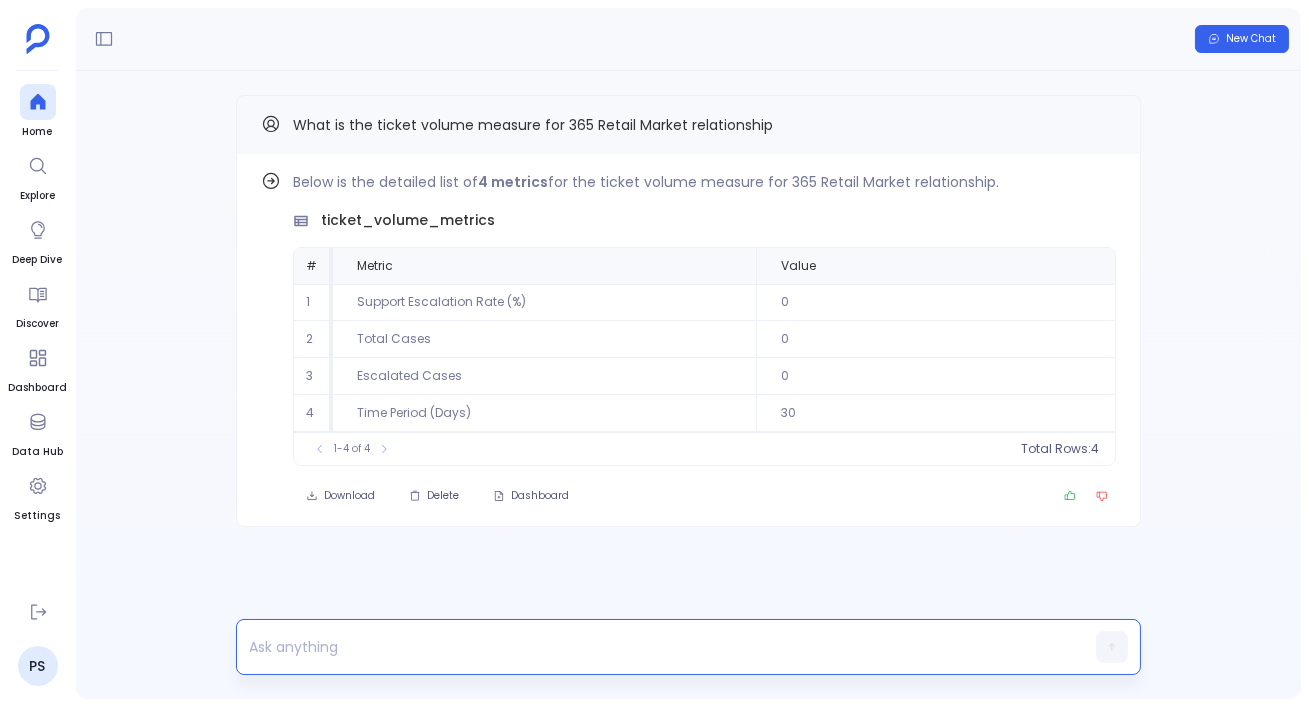 type 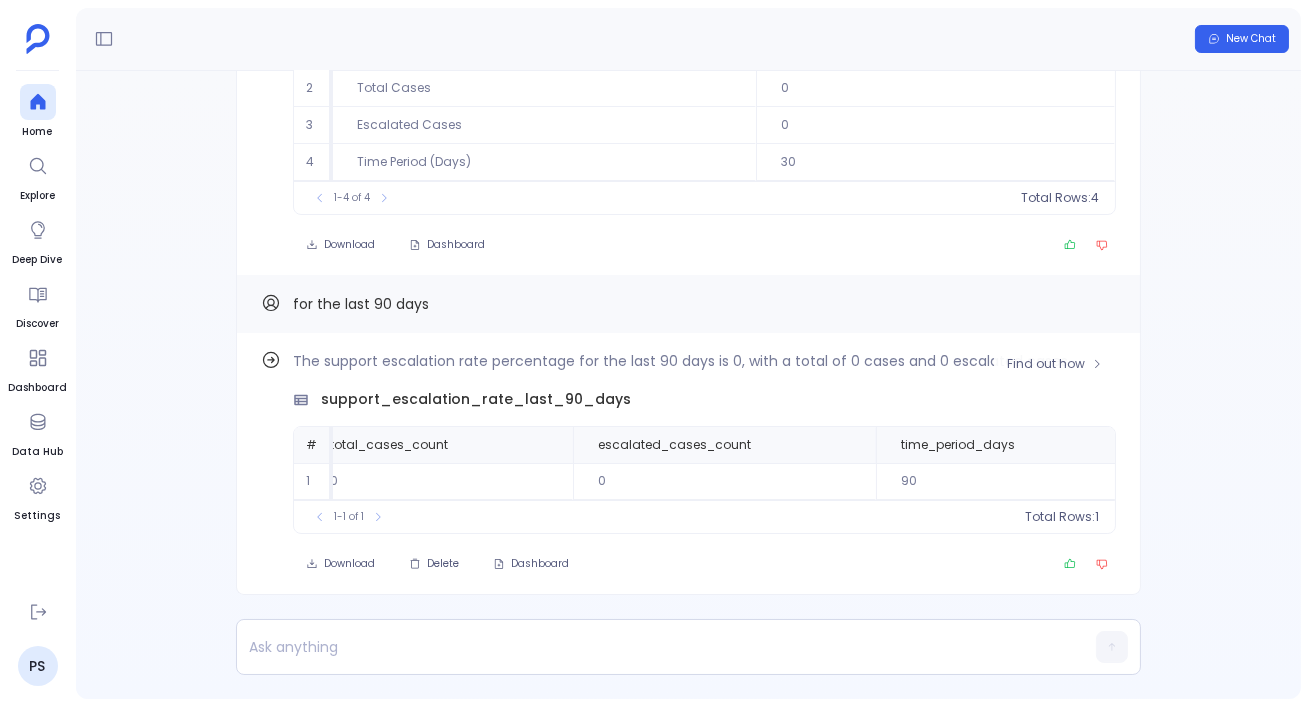 scroll, scrollTop: 0, scrollLeft: 425, axis: horizontal 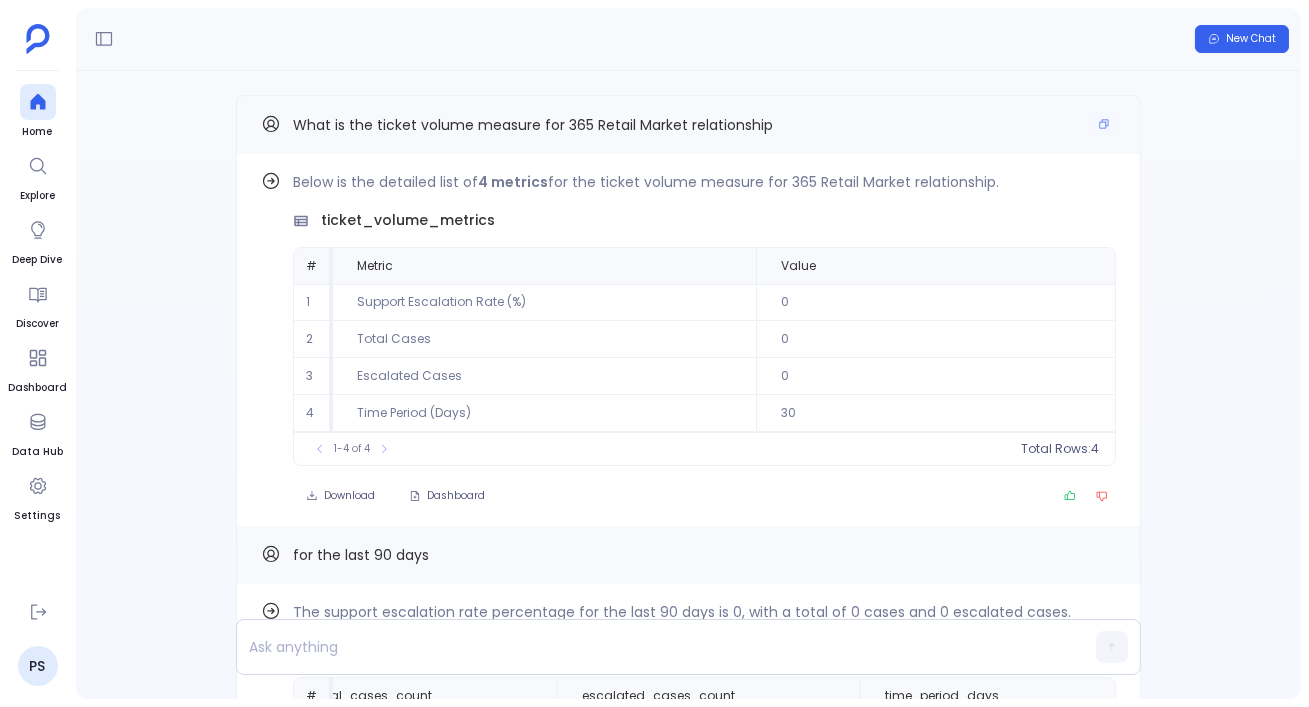 click on "What is the ticket volume measure for 365 Retail Market relationship" at bounding box center [533, 125] 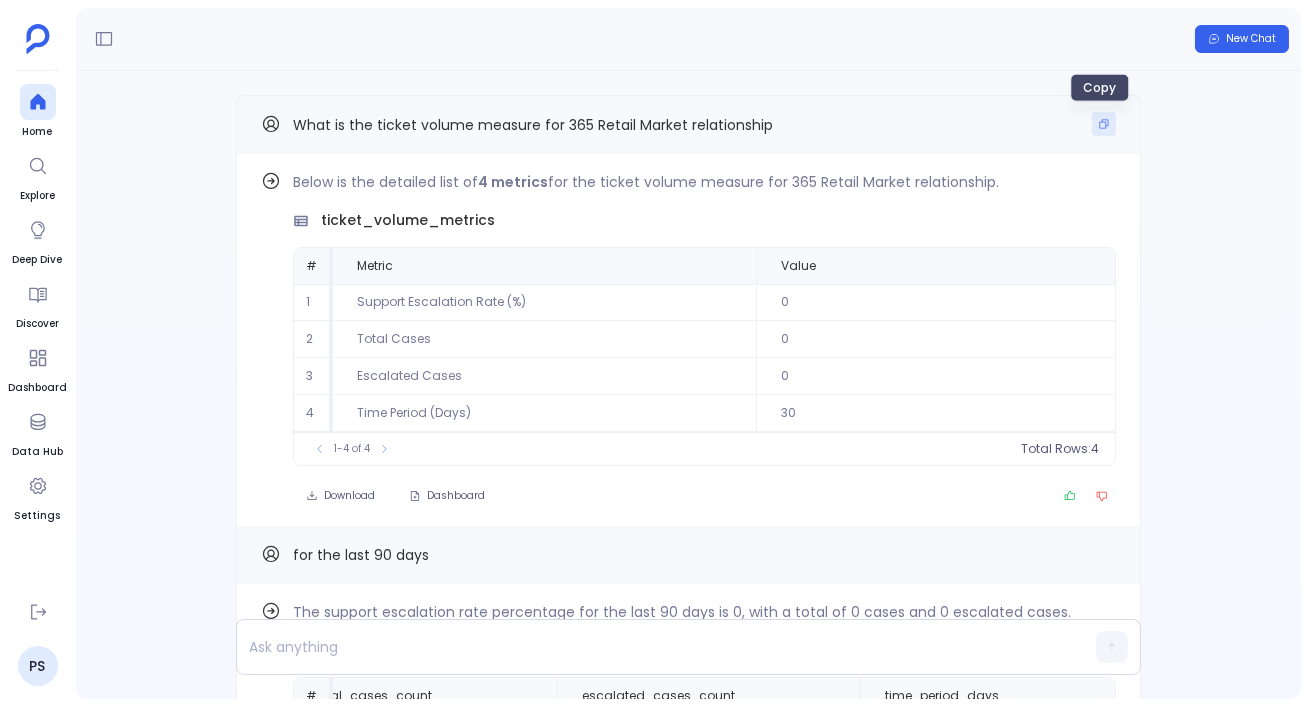 click 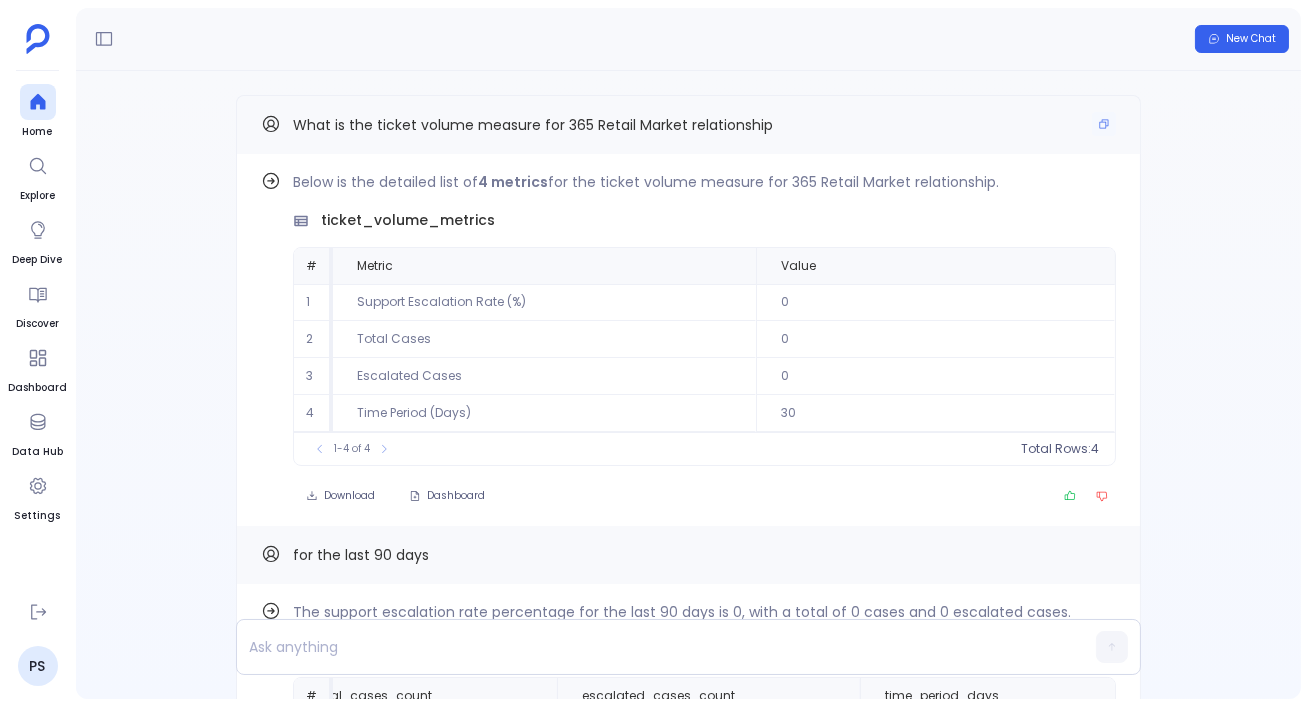 click on "What is the ticket volume measure for 365 Retail Market relationship" at bounding box center [533, 125] 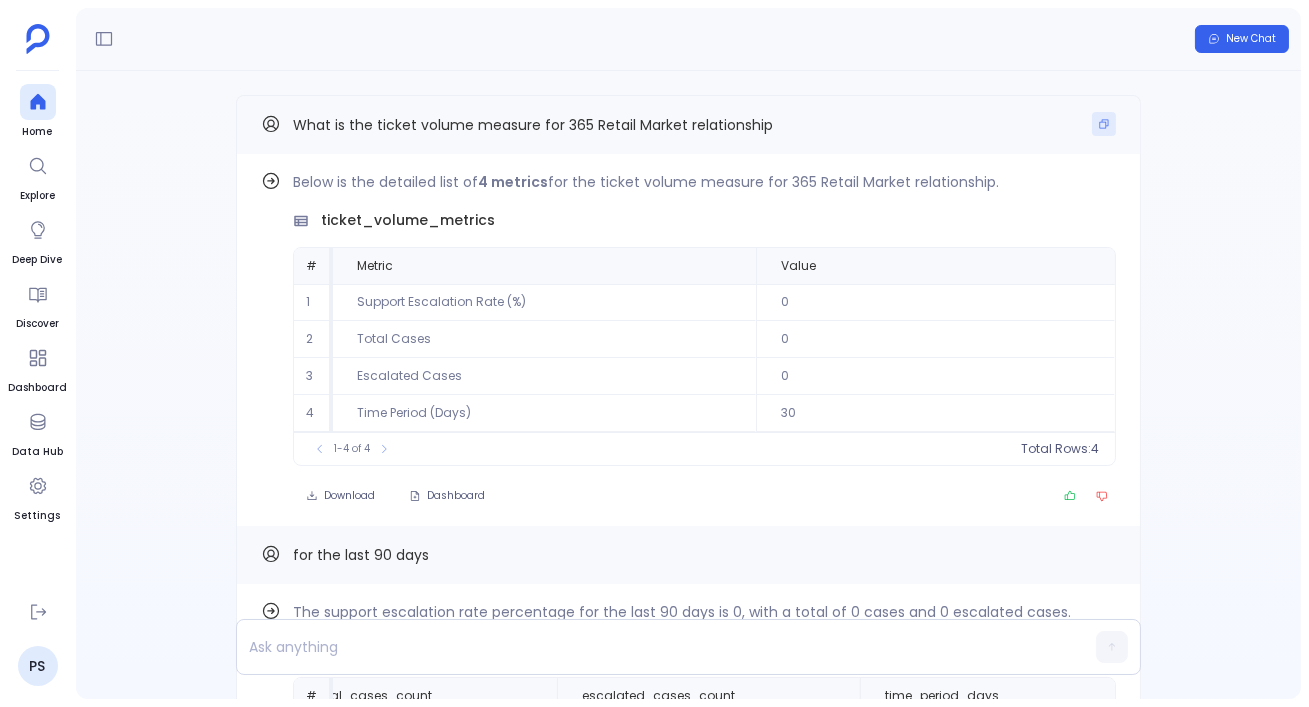 click 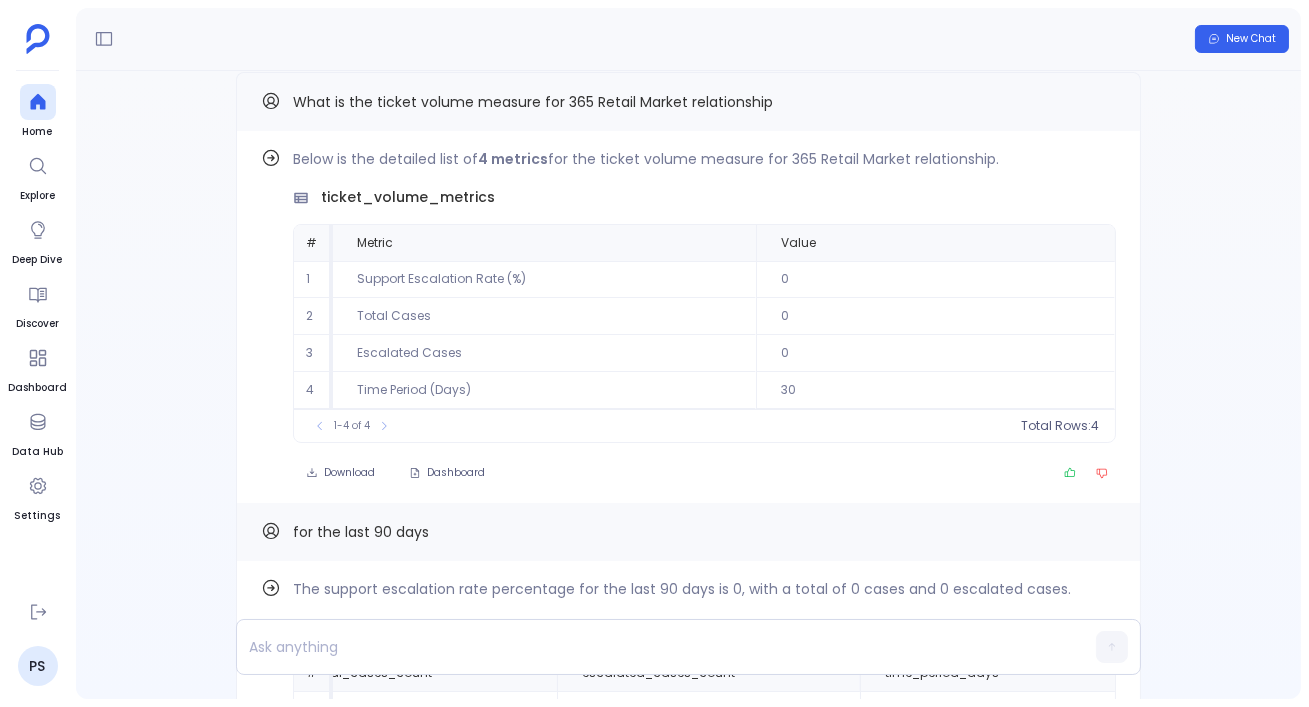 scroll, scrollTop: -253, scrollLeft: 0, axis: vertical 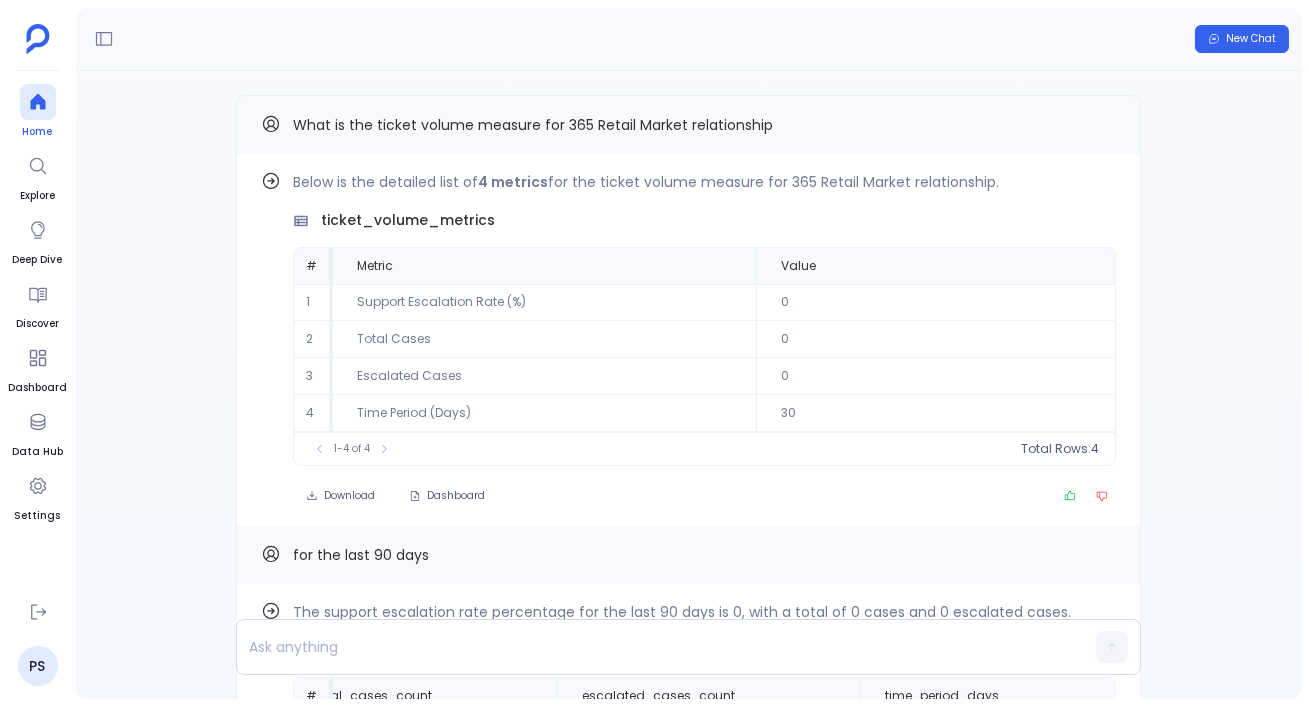 click 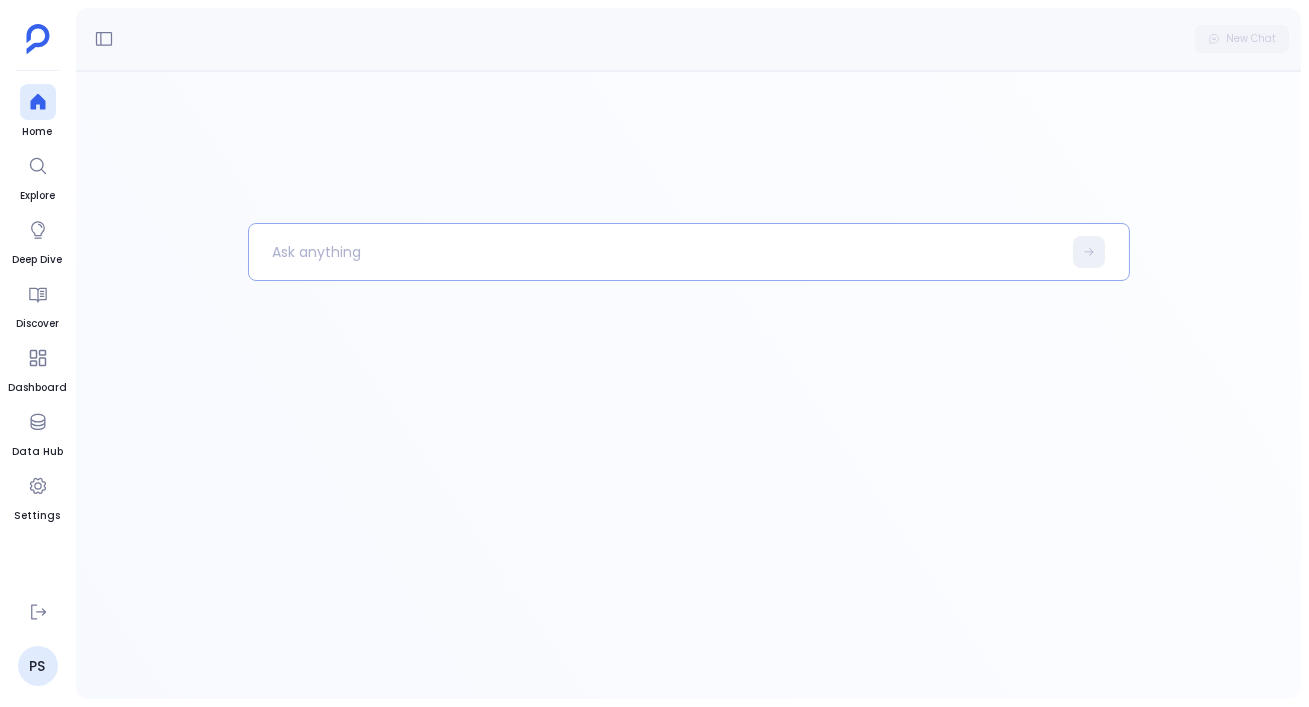 click at bounding box center [655, 252] 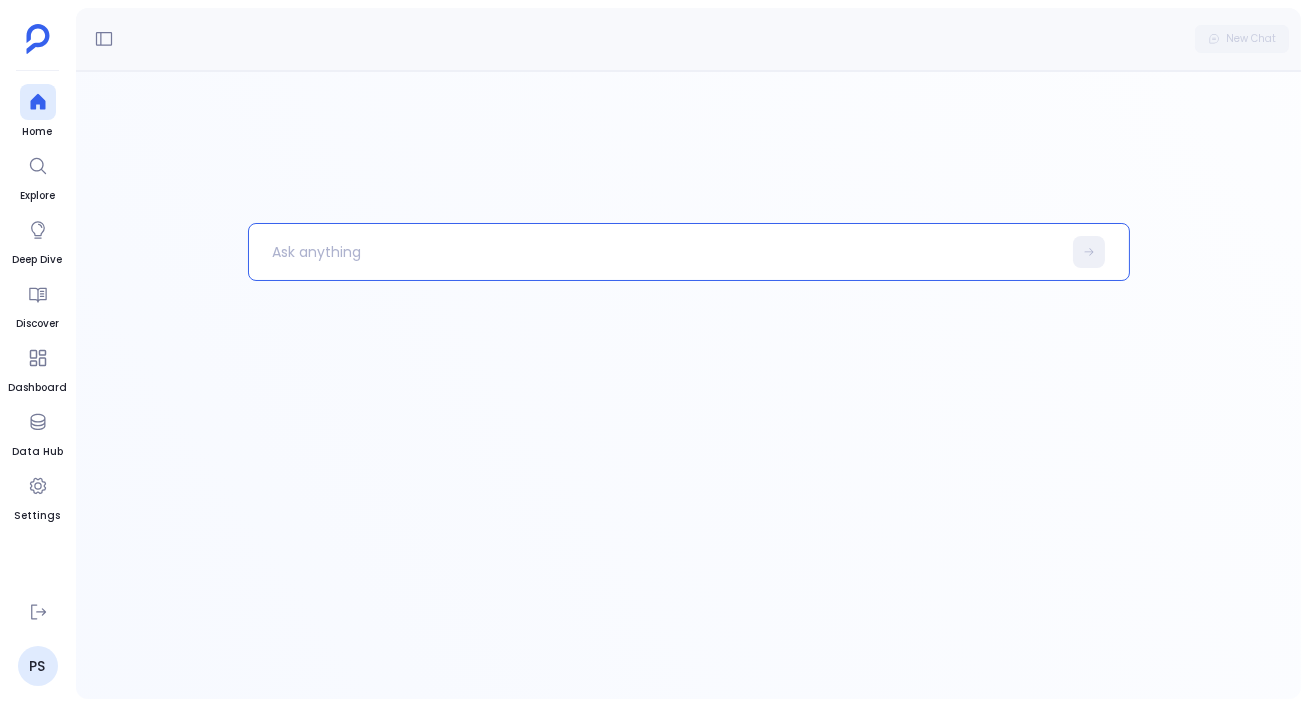 paste 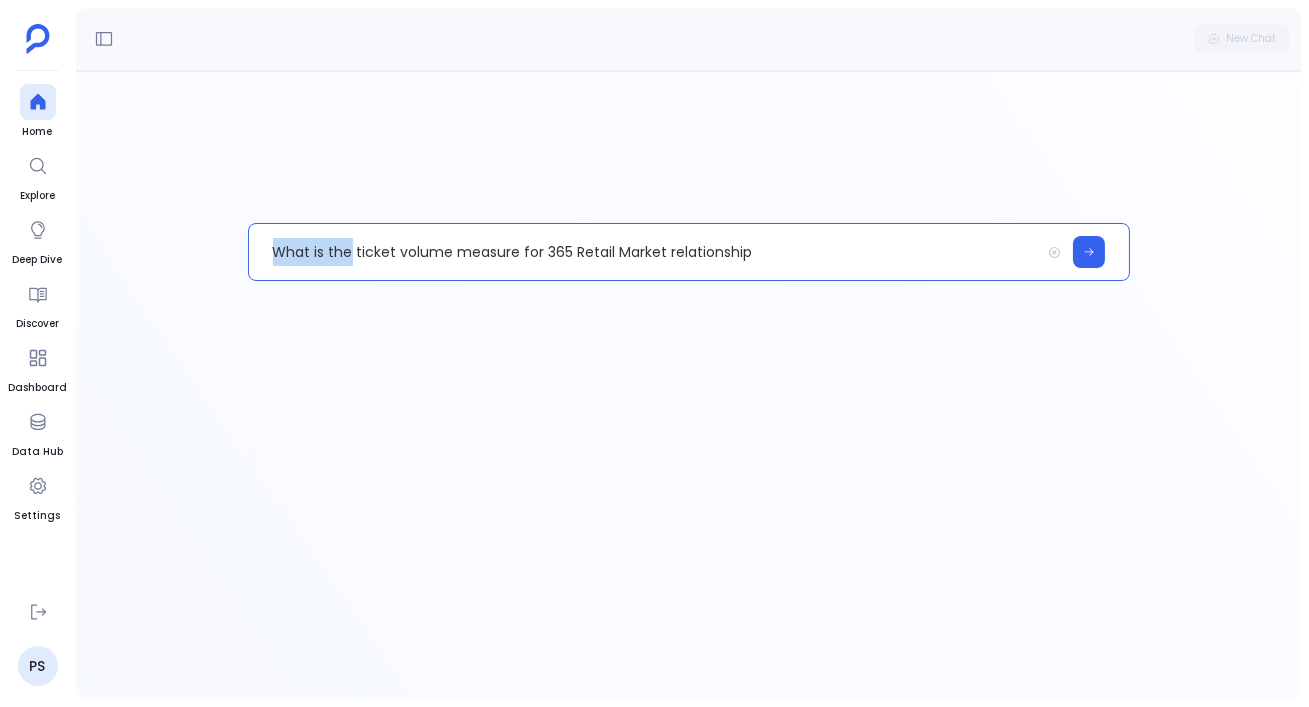 drag, startPoint x: 350, startPoint y: 252, endPoint x: 191, endPoint y: 252, distance: 159 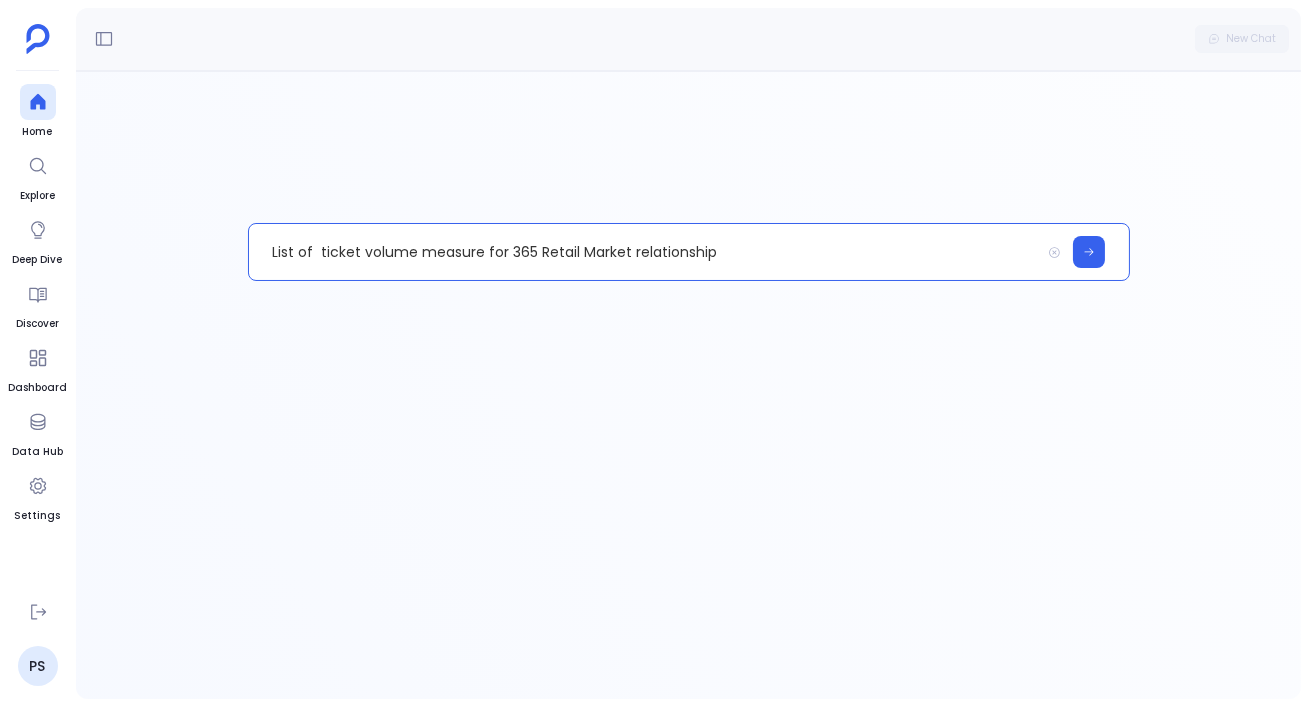 click on "List of  ticket volume measure for 365 Retail Market relationship" at bounding box center (644, 252) 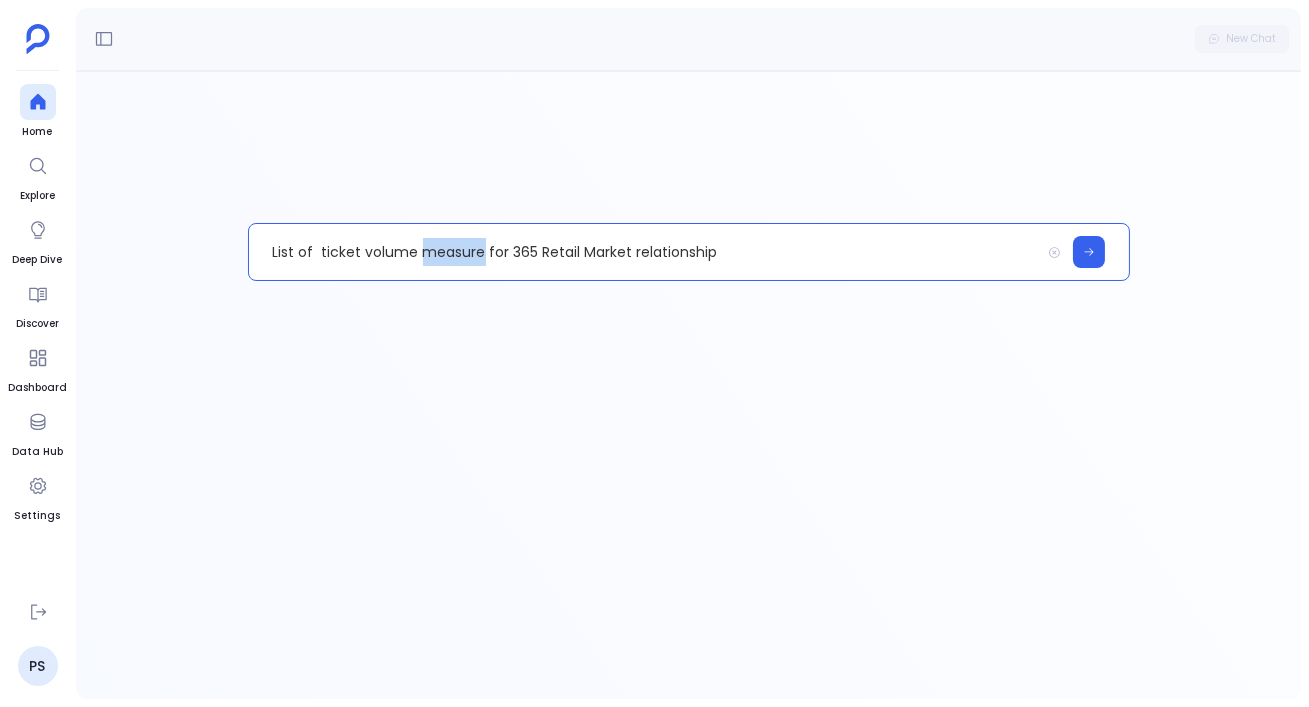 click on "List of  ticket volume measure for 365 Retail Market relationship" at bounding box center [644, 252] 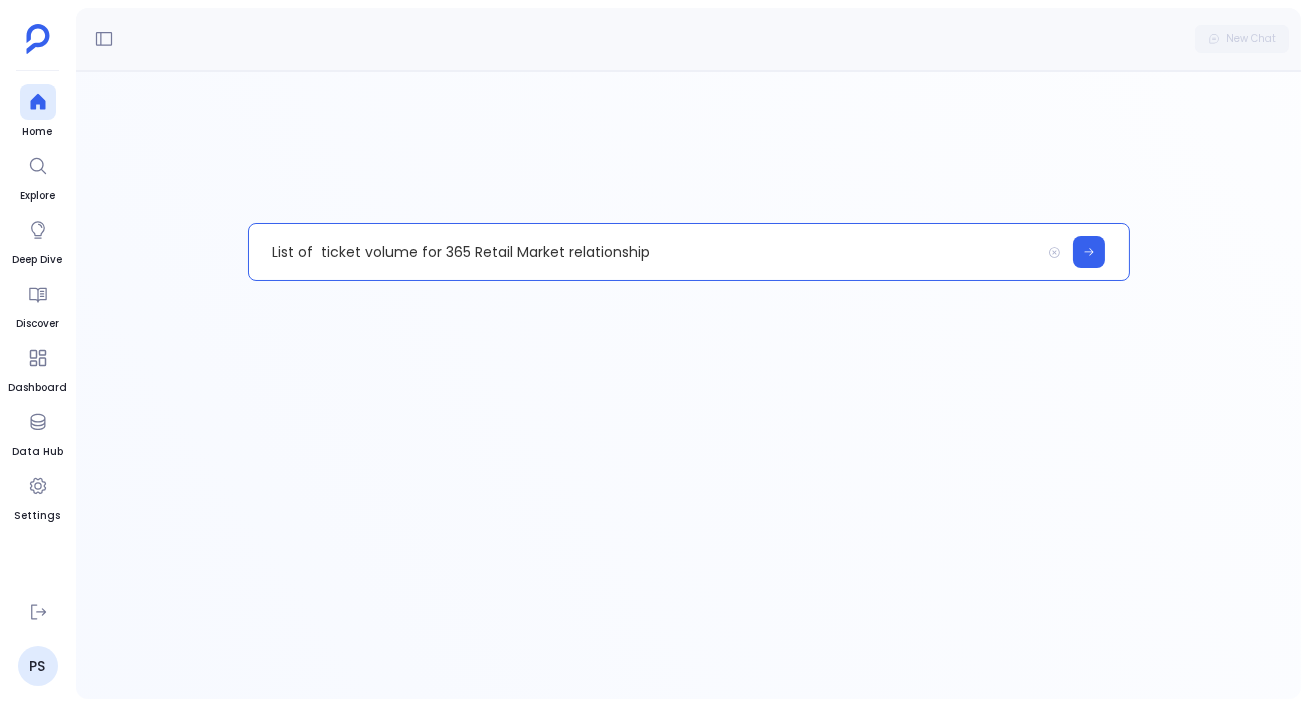 click on "List of  ticket volume for 365 Retail Market relationship" at bounding box center (644, 252) 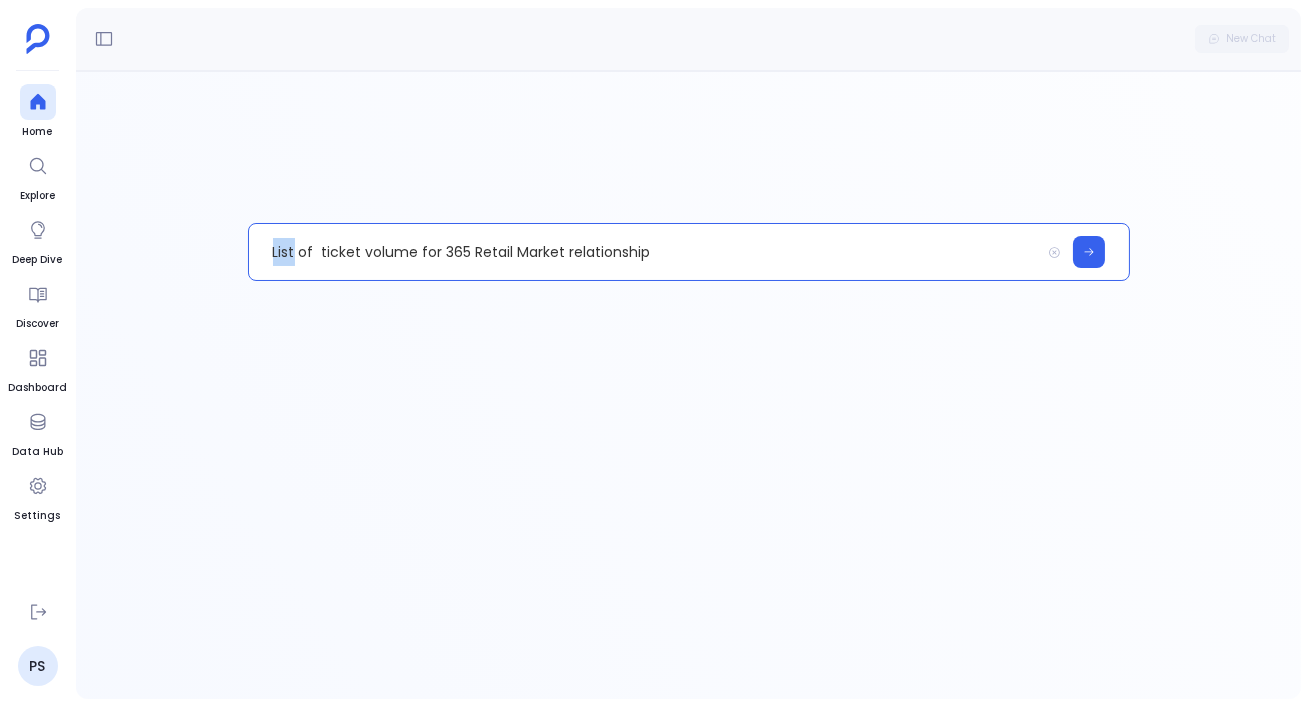 click on "List of  ticket volume for 365 Retail Market relationship" at bounding box center [644, 252] 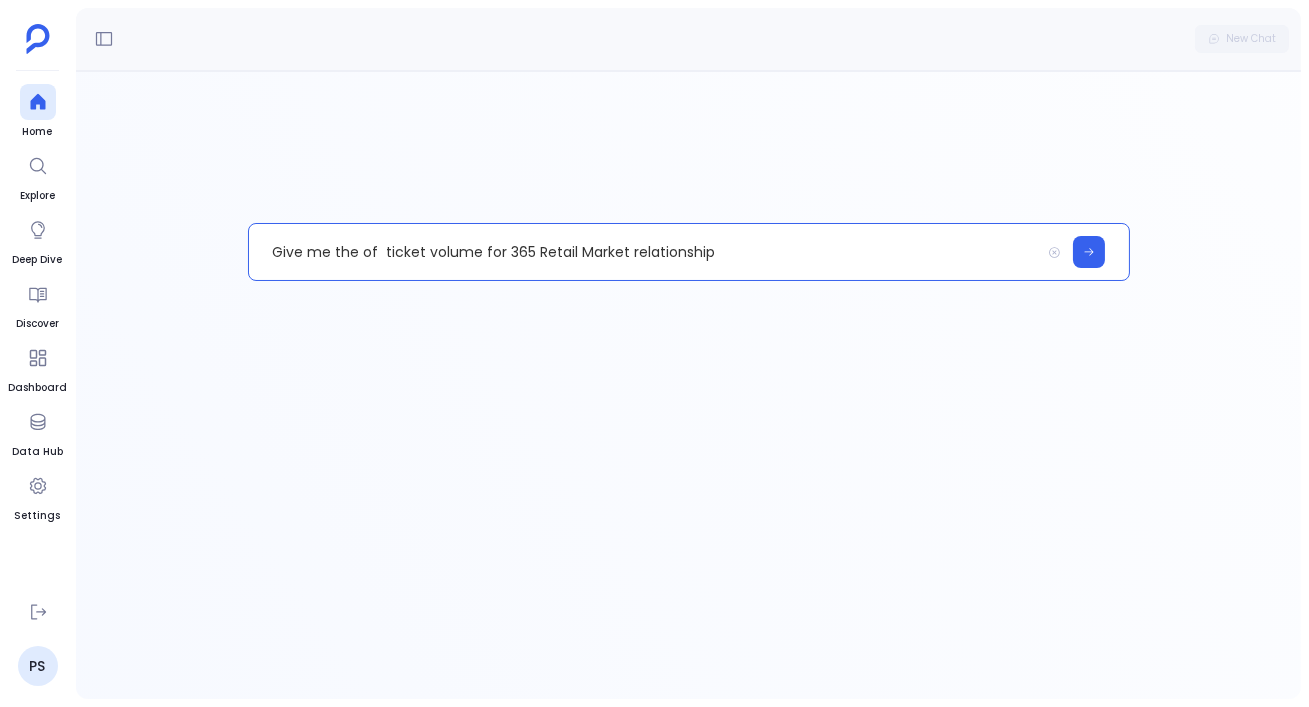 click on "Give me the of  ticket volume for 365 Retail Market relationship" at bounding box center (644, 252) 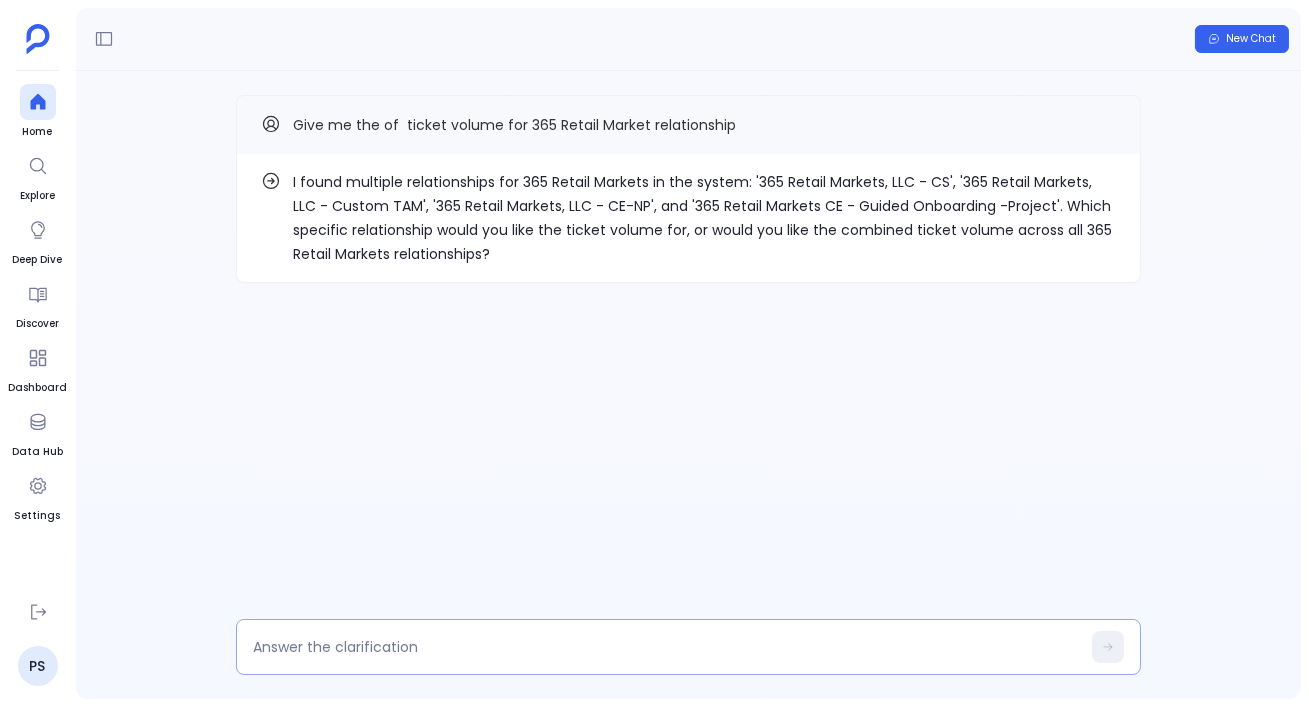 click at bounding box center [688, 647] 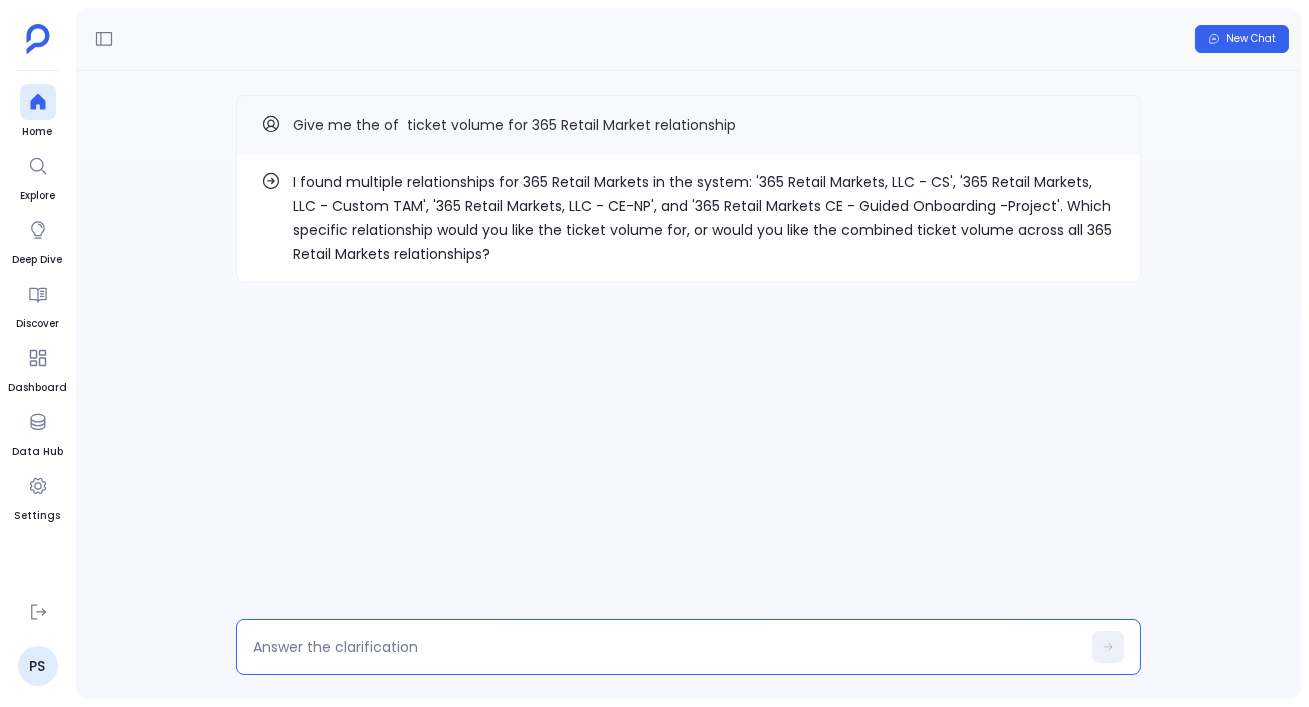 click at bounding box center [666, 647] 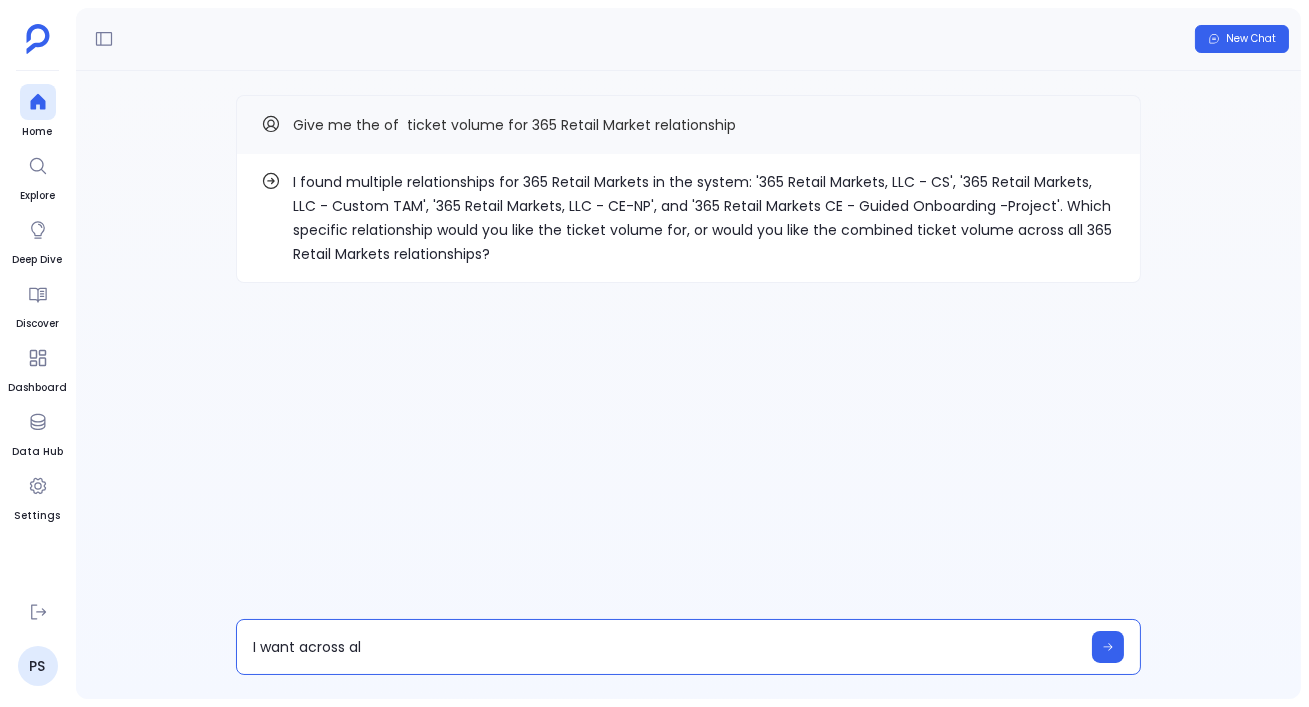 type on "I want across all" 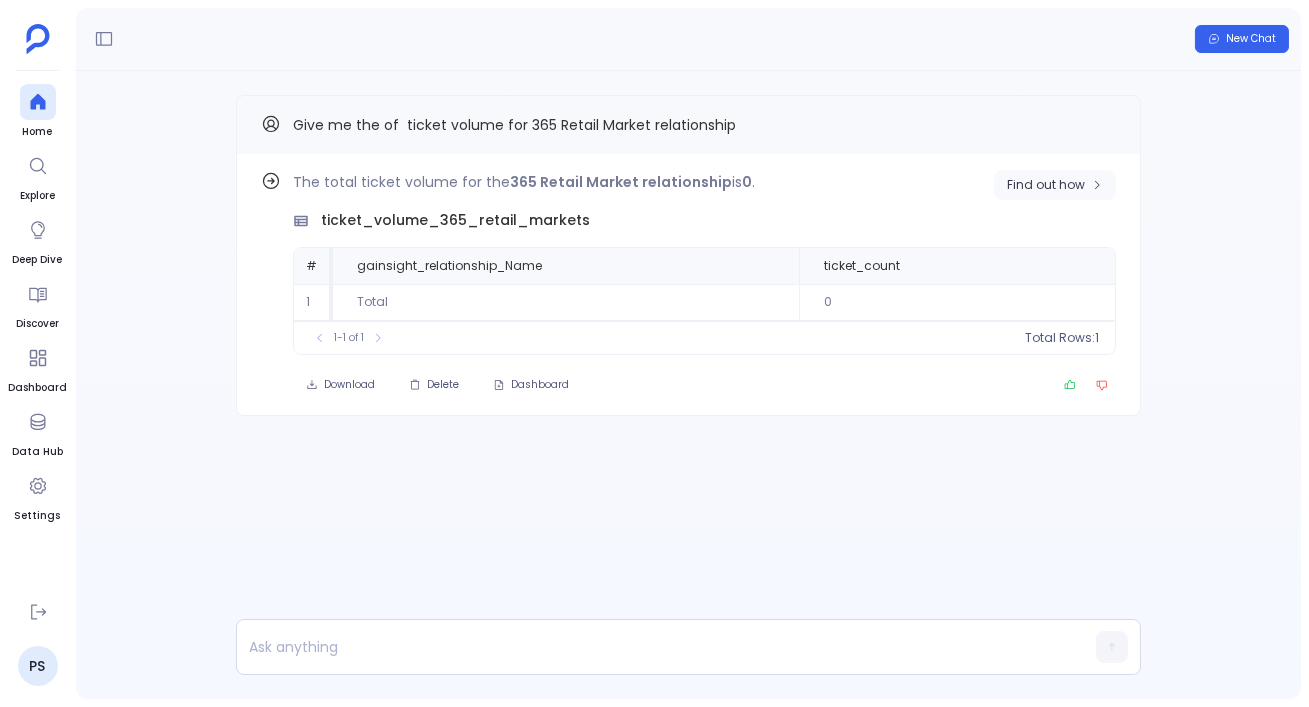click on "Find out how" at bounding box center [1046, 185] 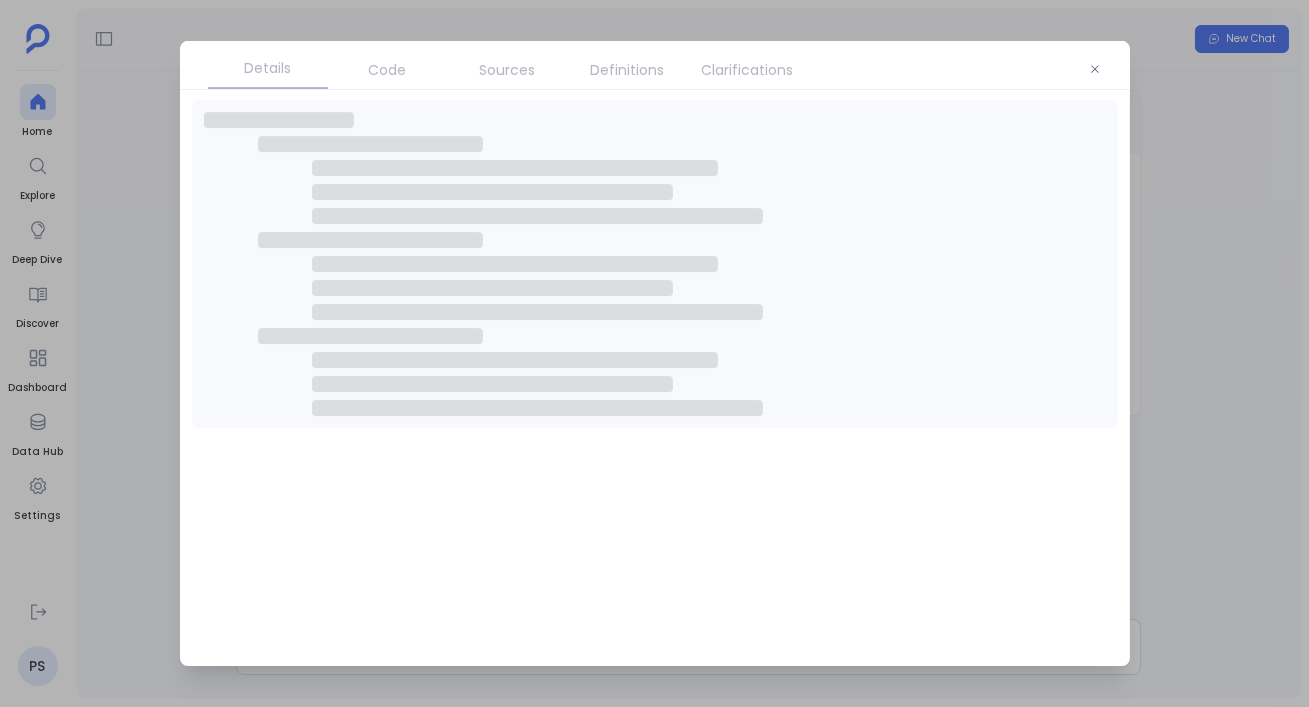 click on "Code" at bounding box center (388, 70) 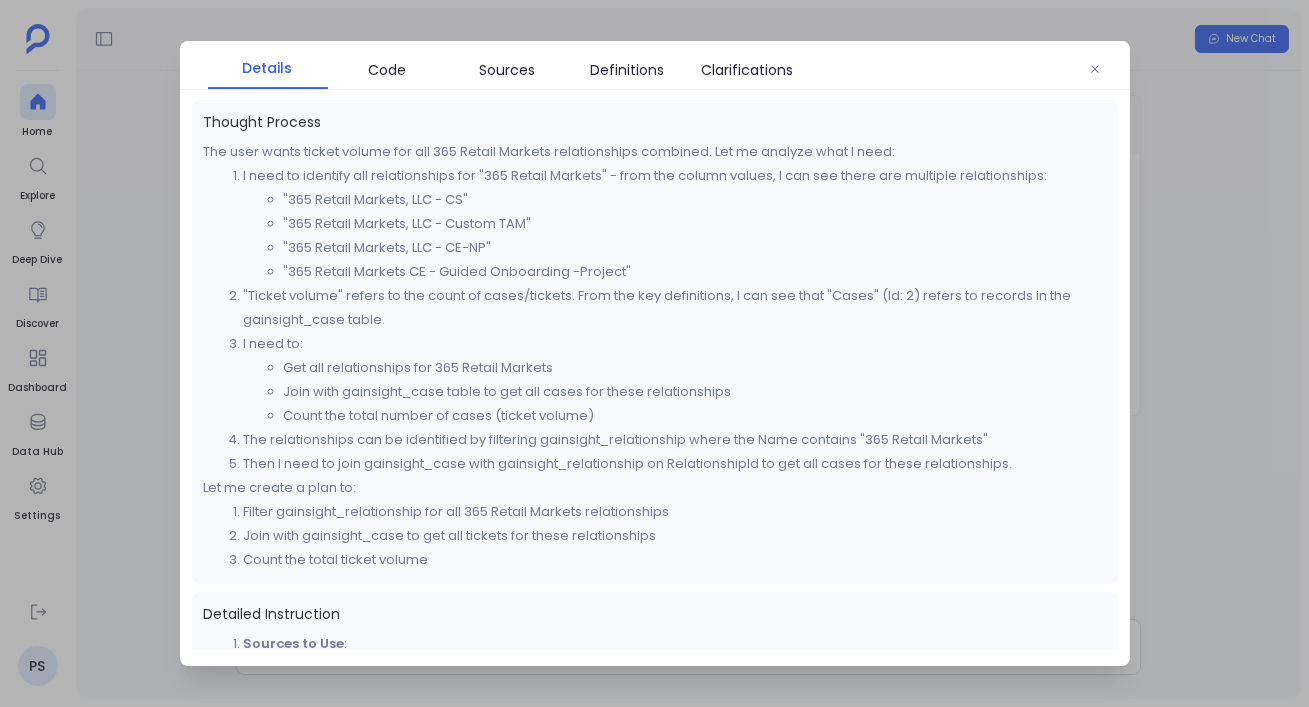 click at bounding box center (654, 353) 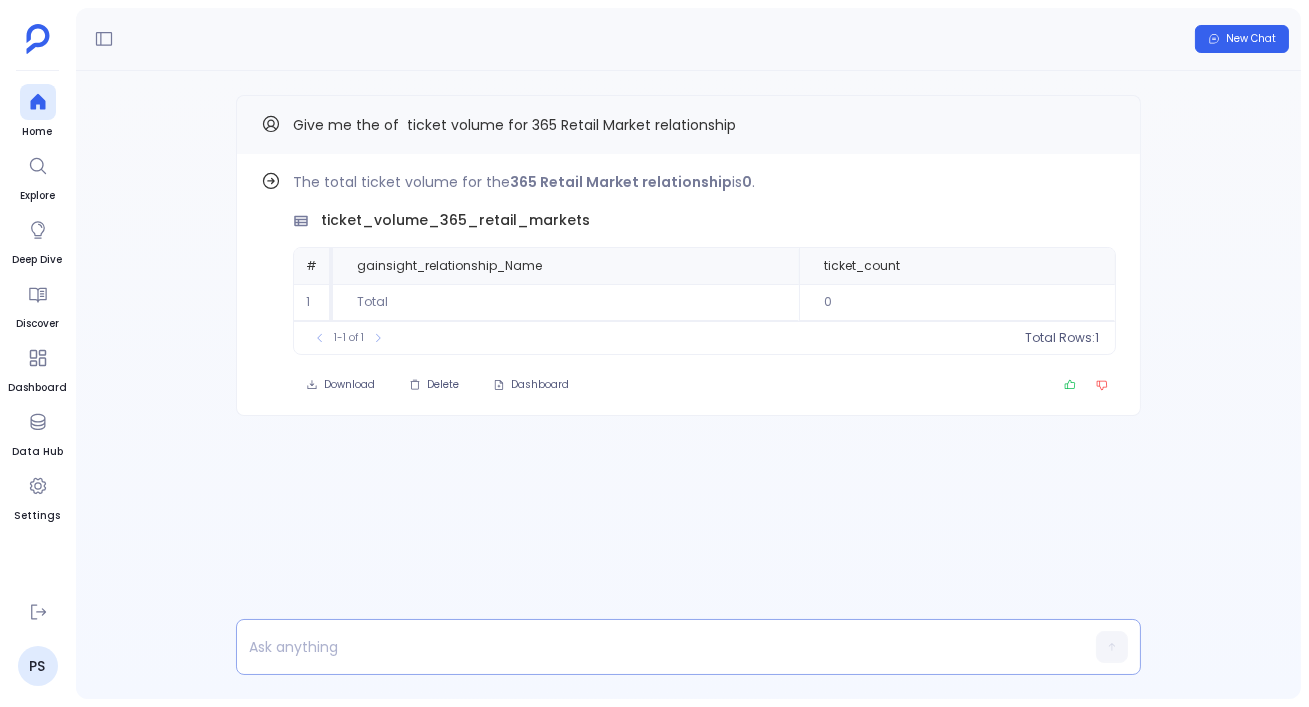click at bounding box center [650, 647] 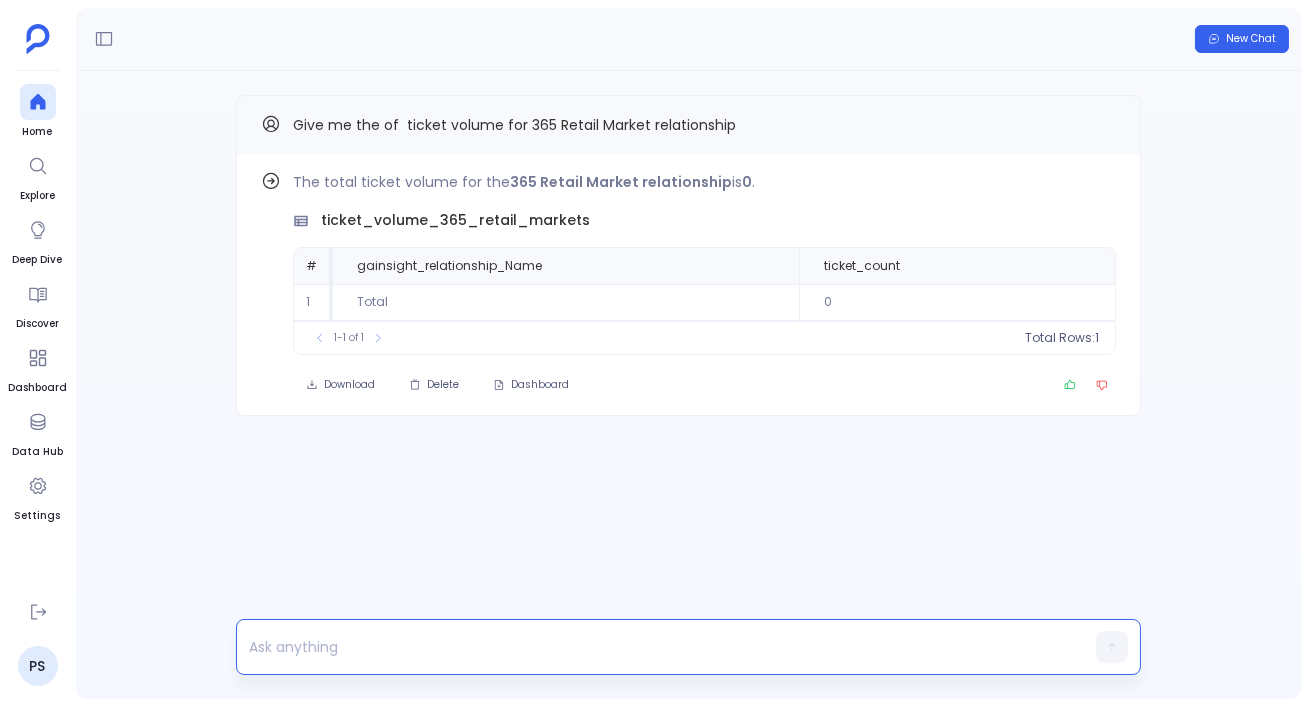 type 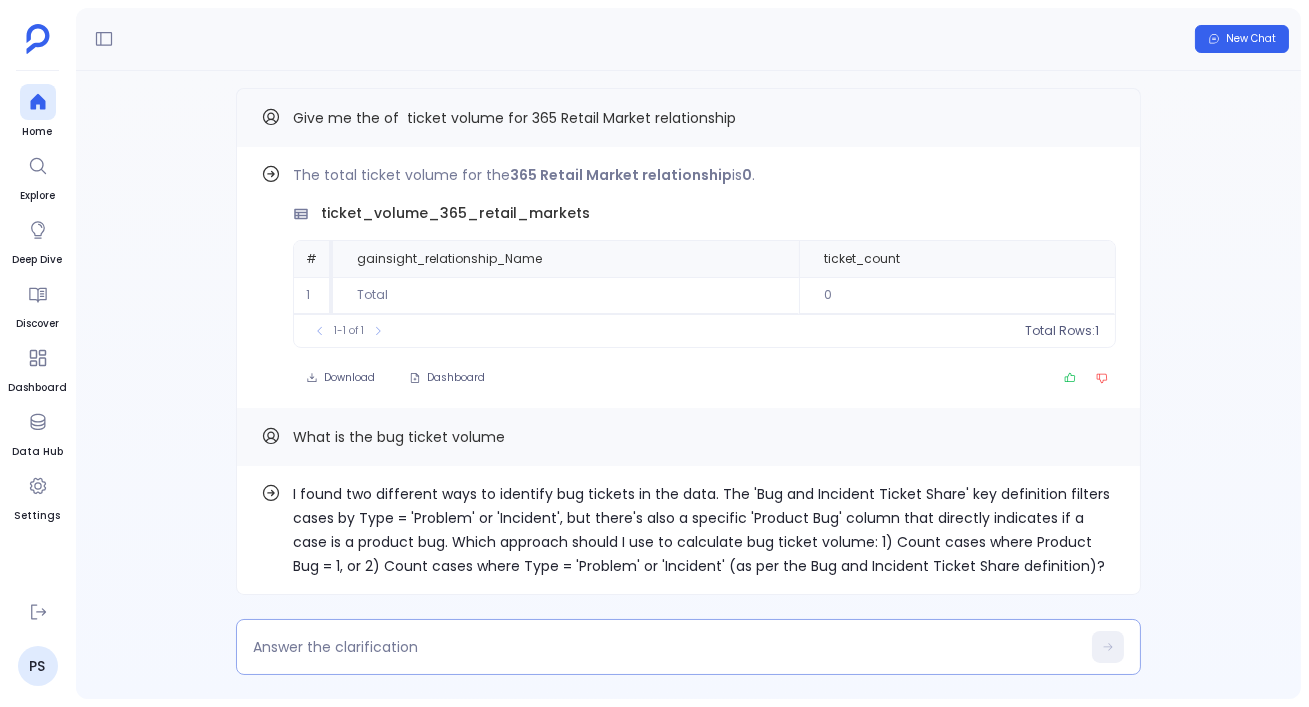 click at bounding box center (666, 647) 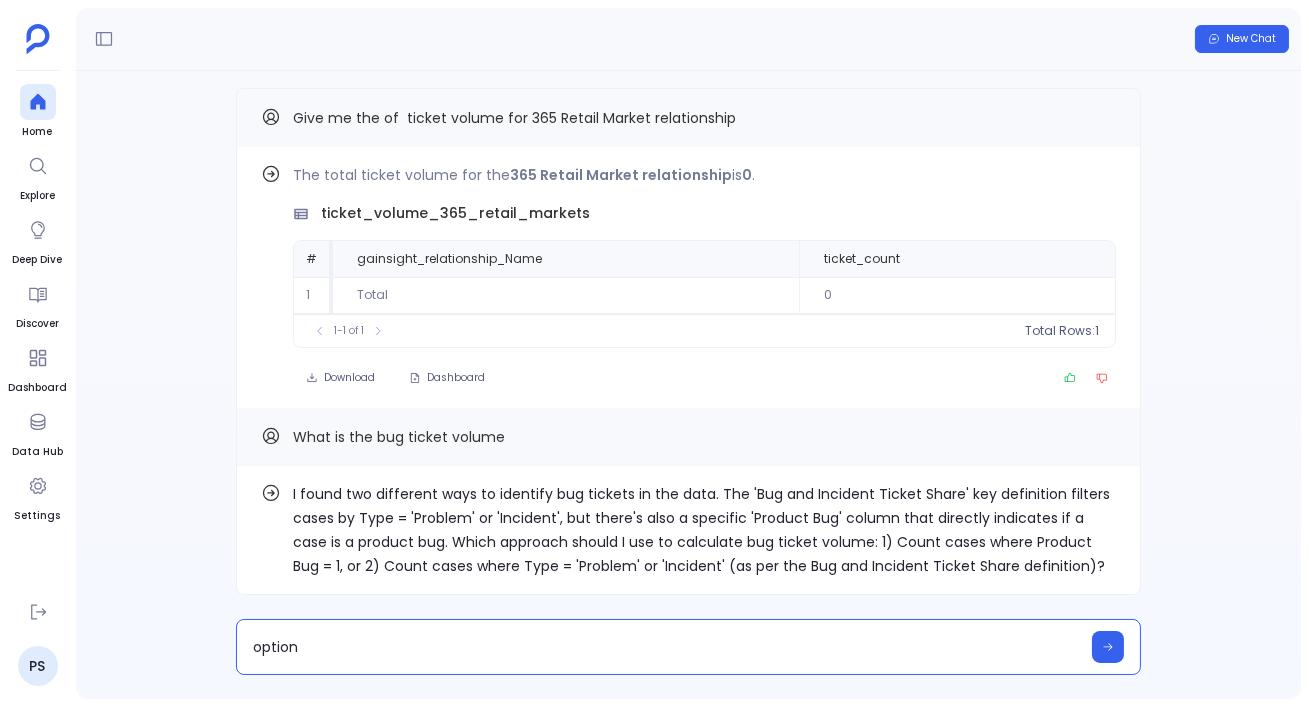type on "option 2" 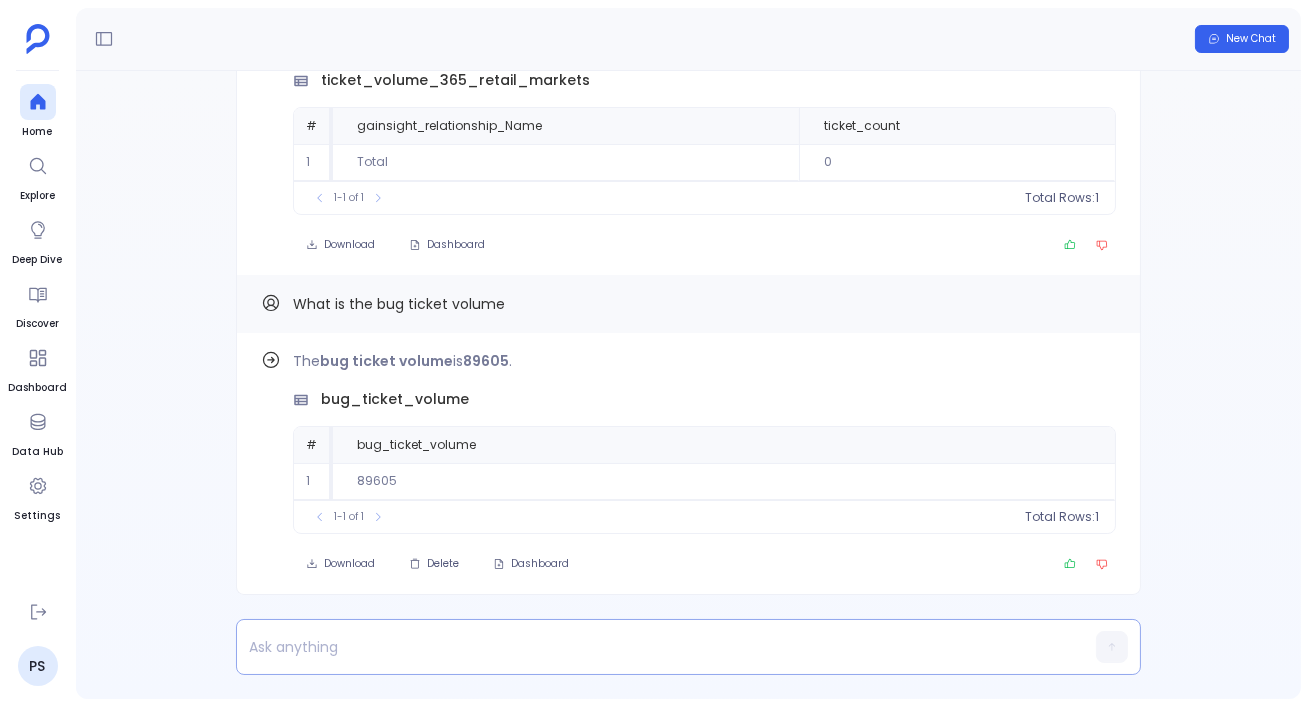 click at bounding box center (650, 647) 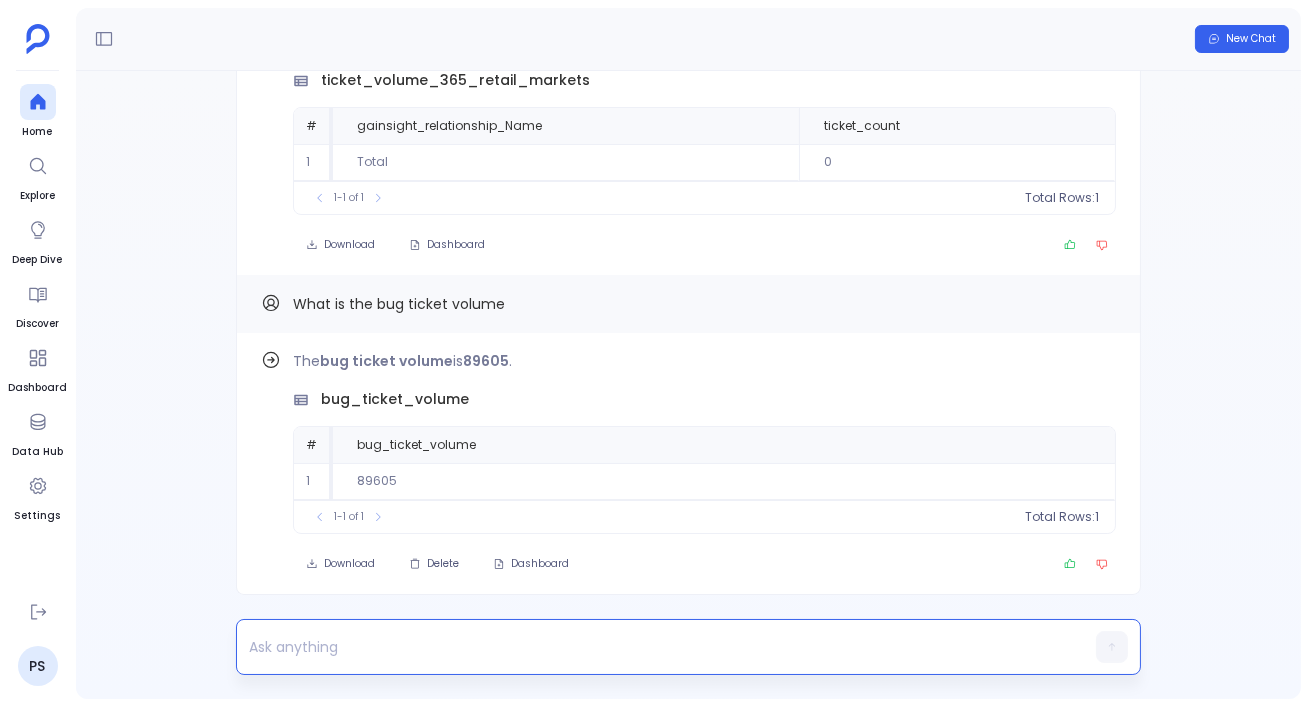 type 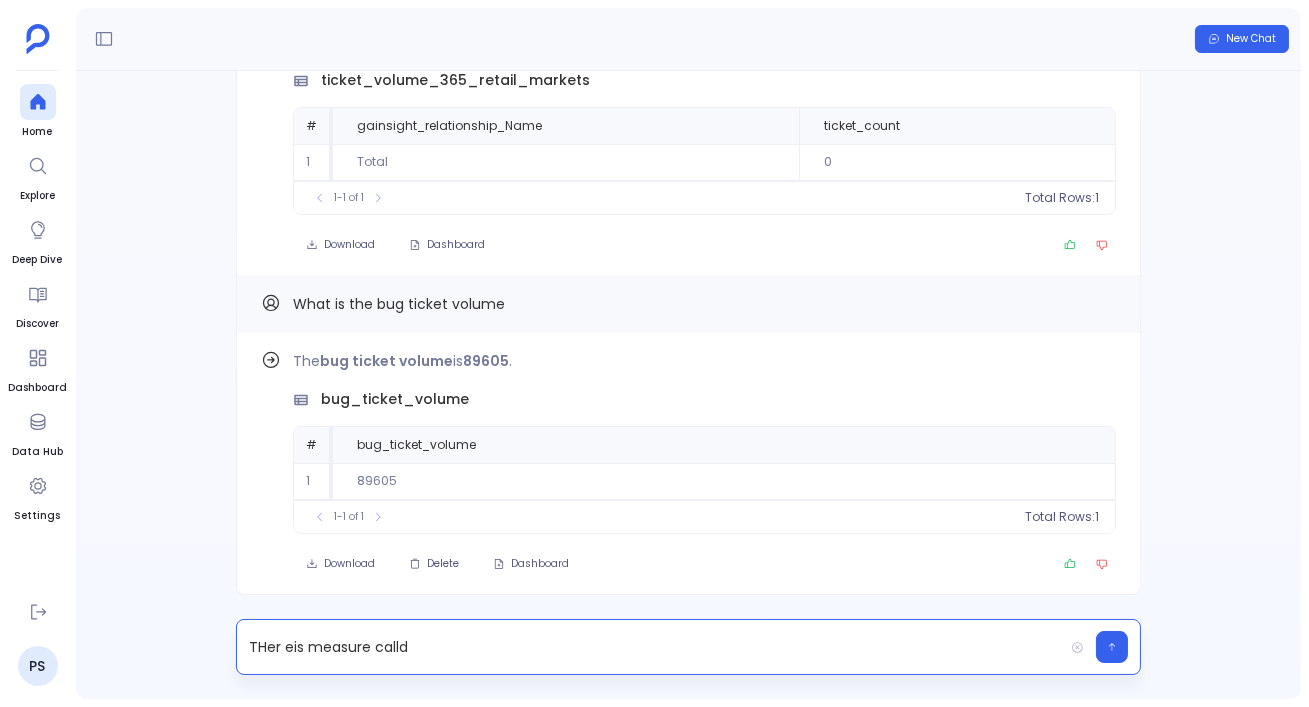 click on "THer eis measure calld" at bounding box center [650, 647] 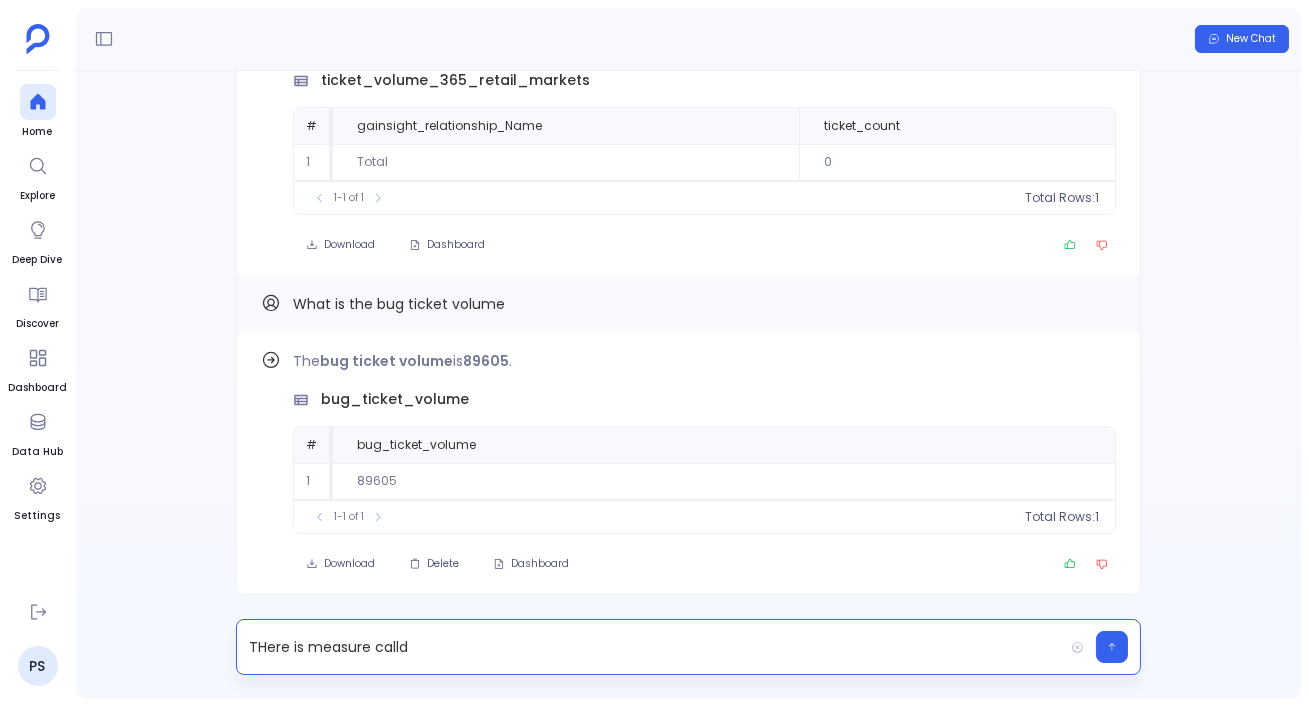 click on "THere is measure calld" at bounding box center (650, 647) 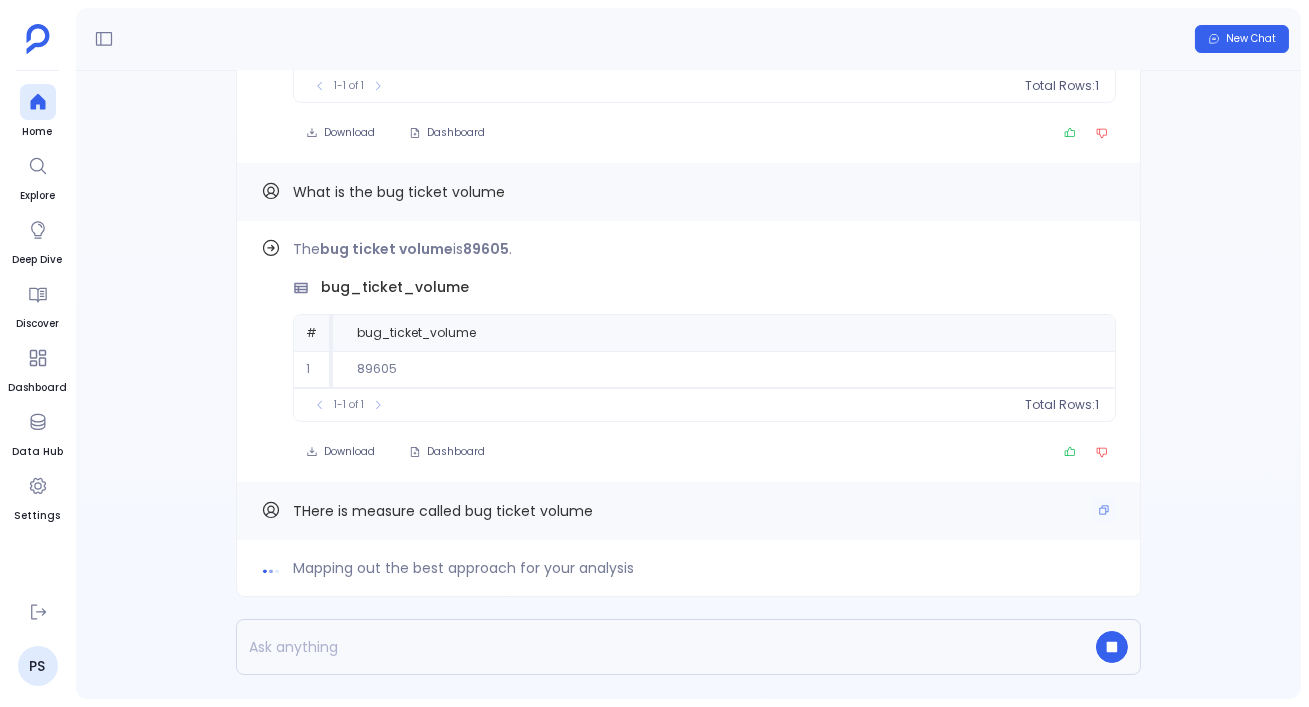 scroll, scrollTop: 0, scrollLeft: 0, axis: both 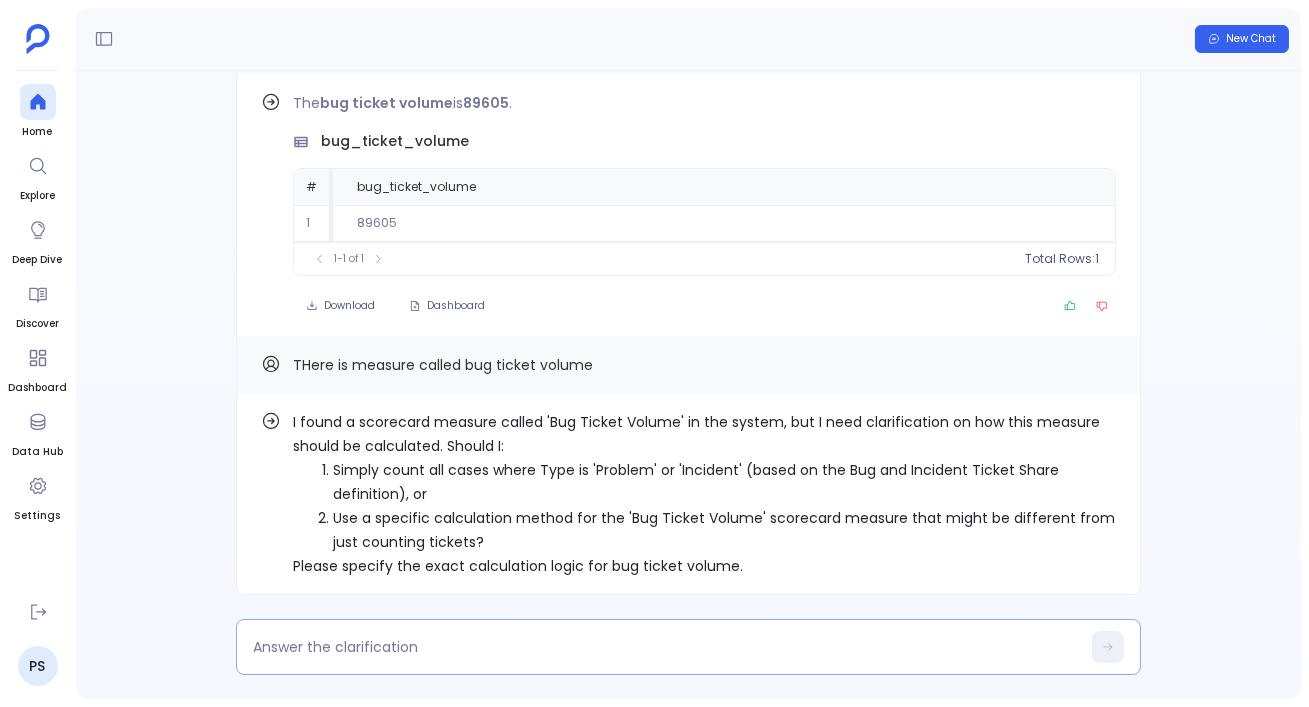click at bounding box center (666, 647) 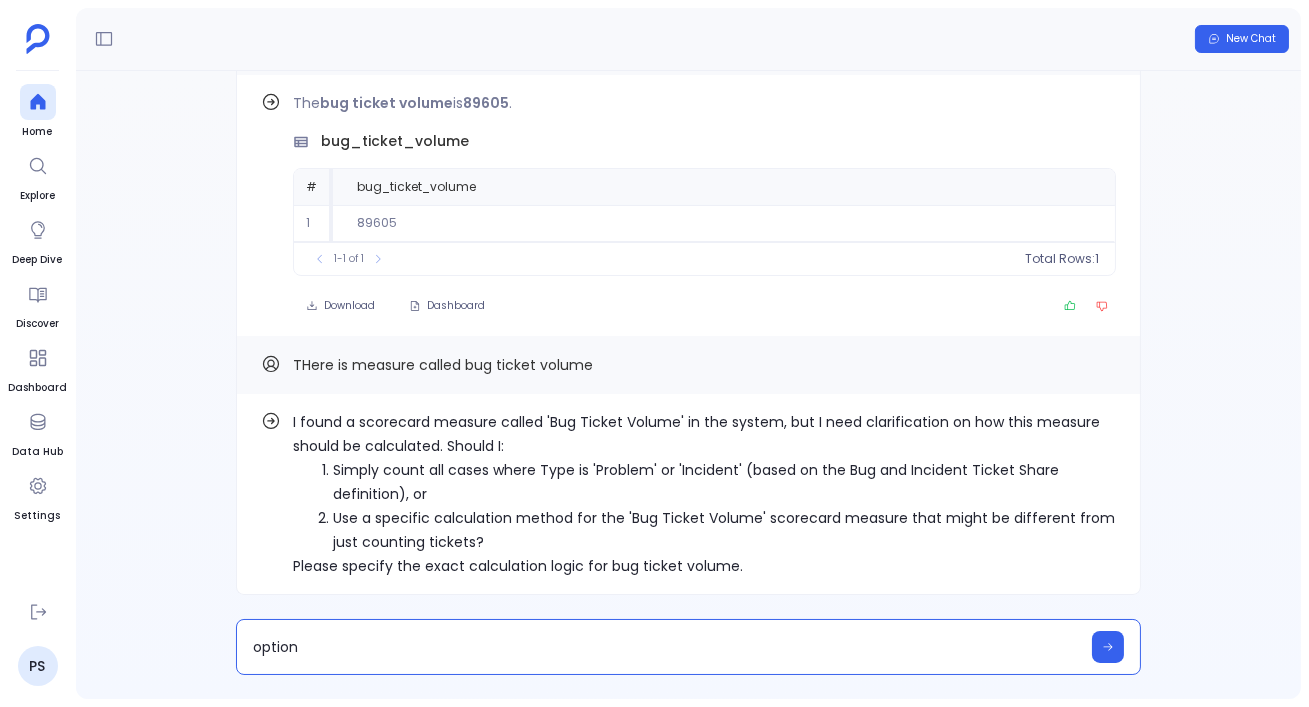 type on "option 1" 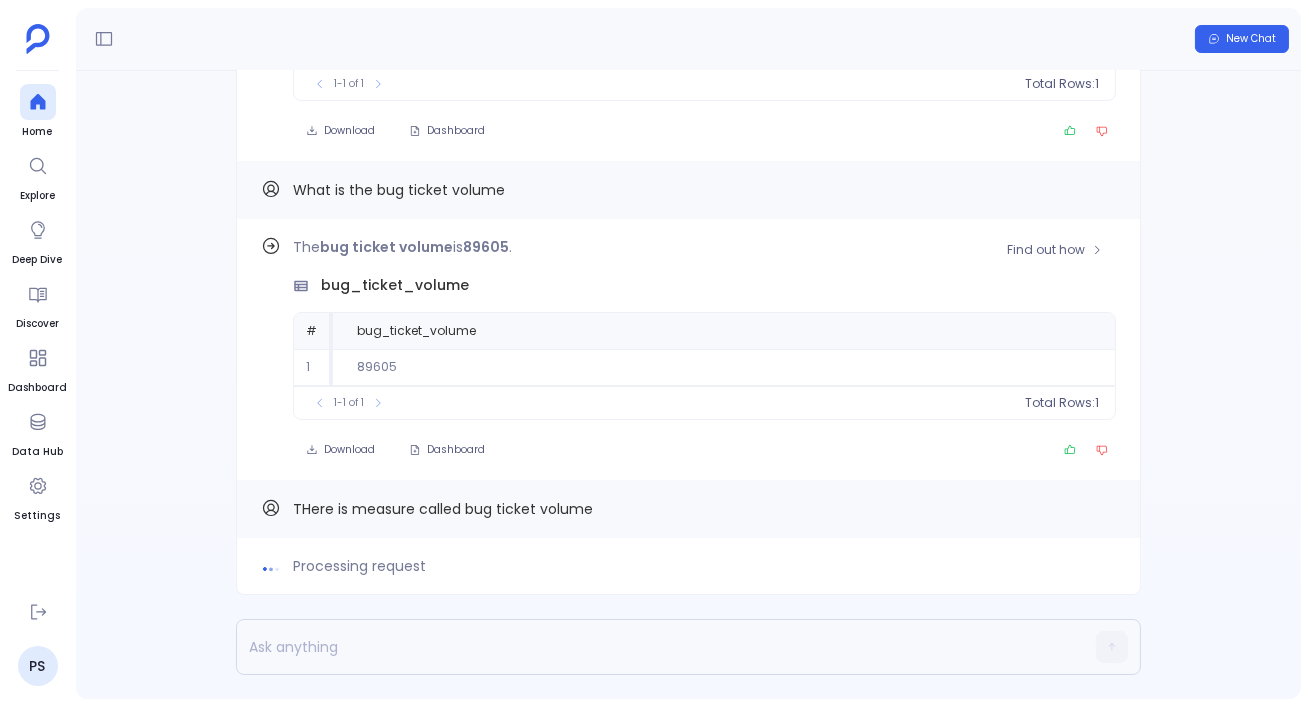 scroll, scrollTop: -252, scrollLeft: 0, axis: vertical 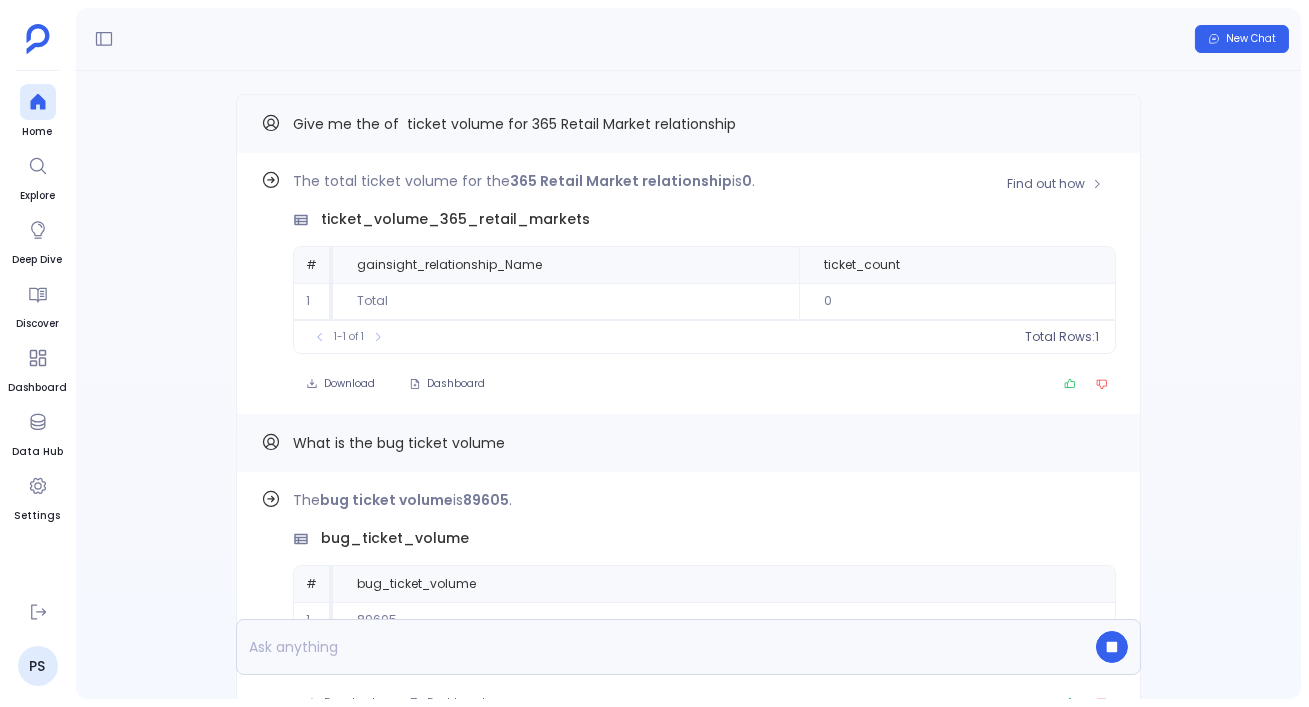 click on "The total ticket volume for the  365 Retail Market relationship  is  0 . ticket_volume_365_retail_markets # gainsight_relationship_Name ticket_count 1 Total 0
To pick up a draggable item, press the space bar.
While dragging, use the arrow keys to move the item.
Press space again to drop the item in its new position, or press escape to cancel.
1-1 of 1 Total Rows:  1" at bounding box center (704, 261) 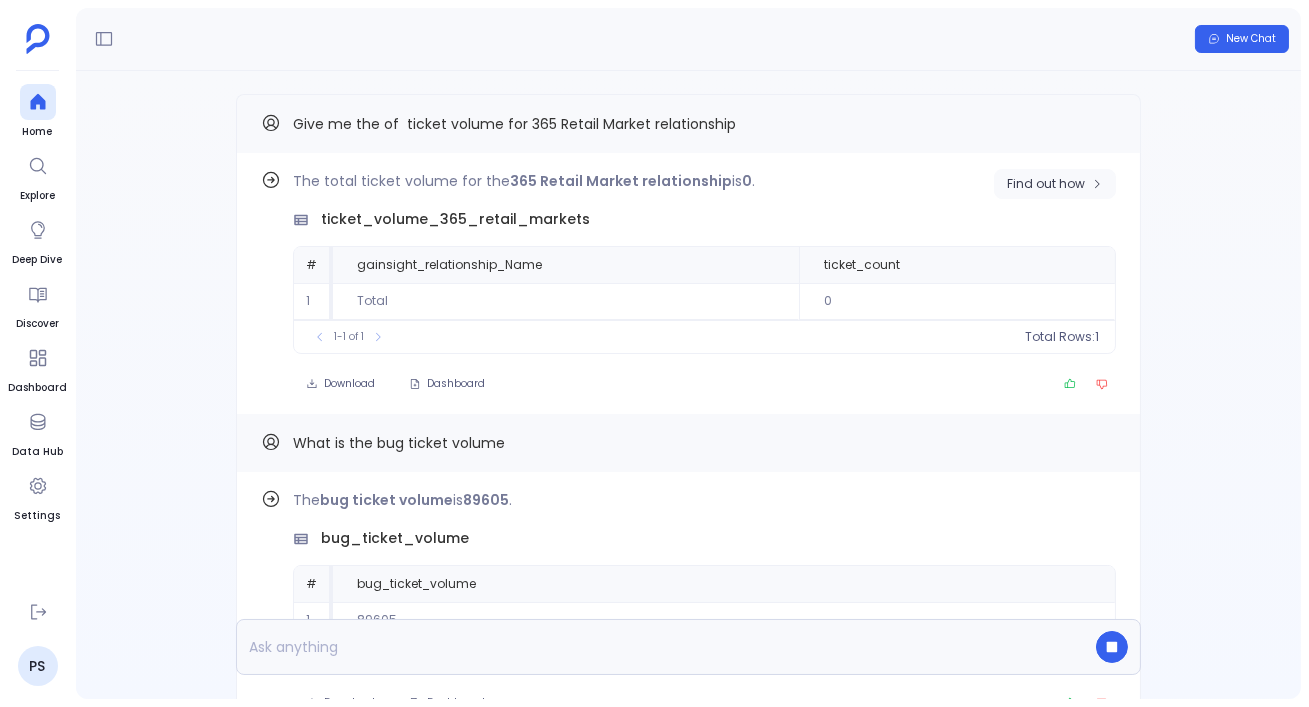 click on "Find out how" at bounding box center (1055, 184) 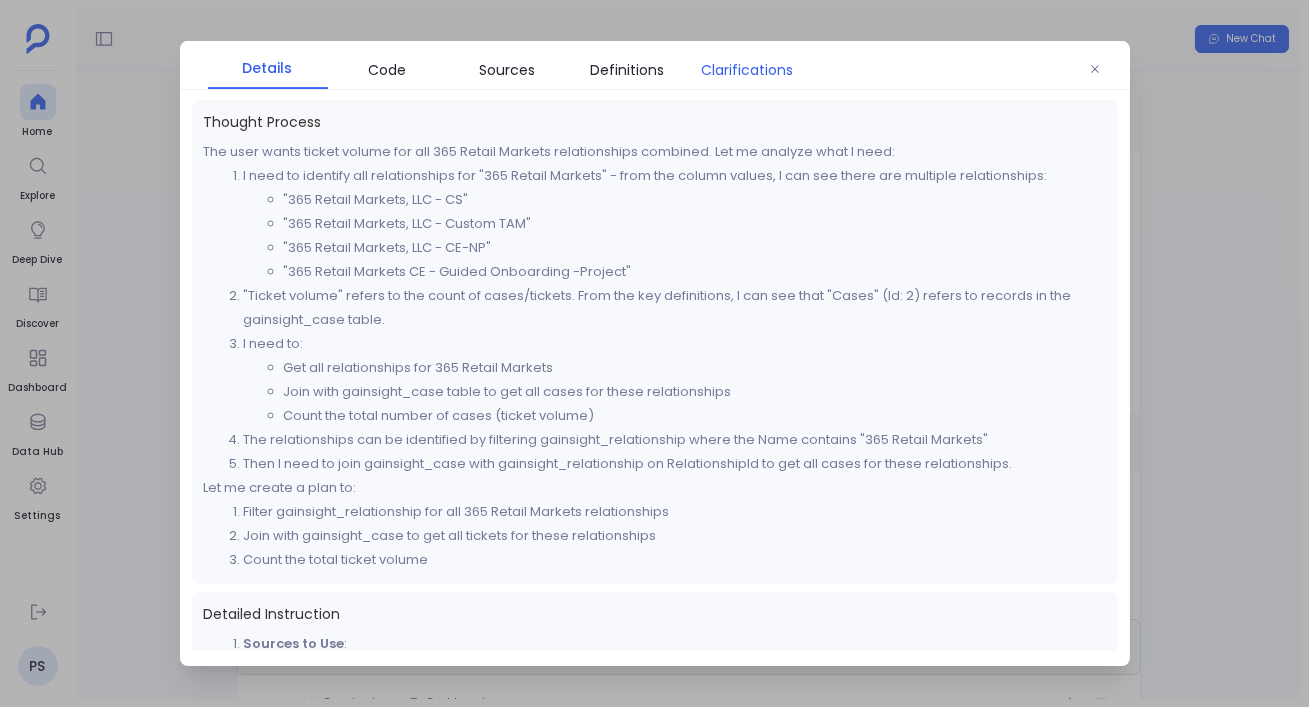 click on "Clarifications" at bounding box center (748, 70) 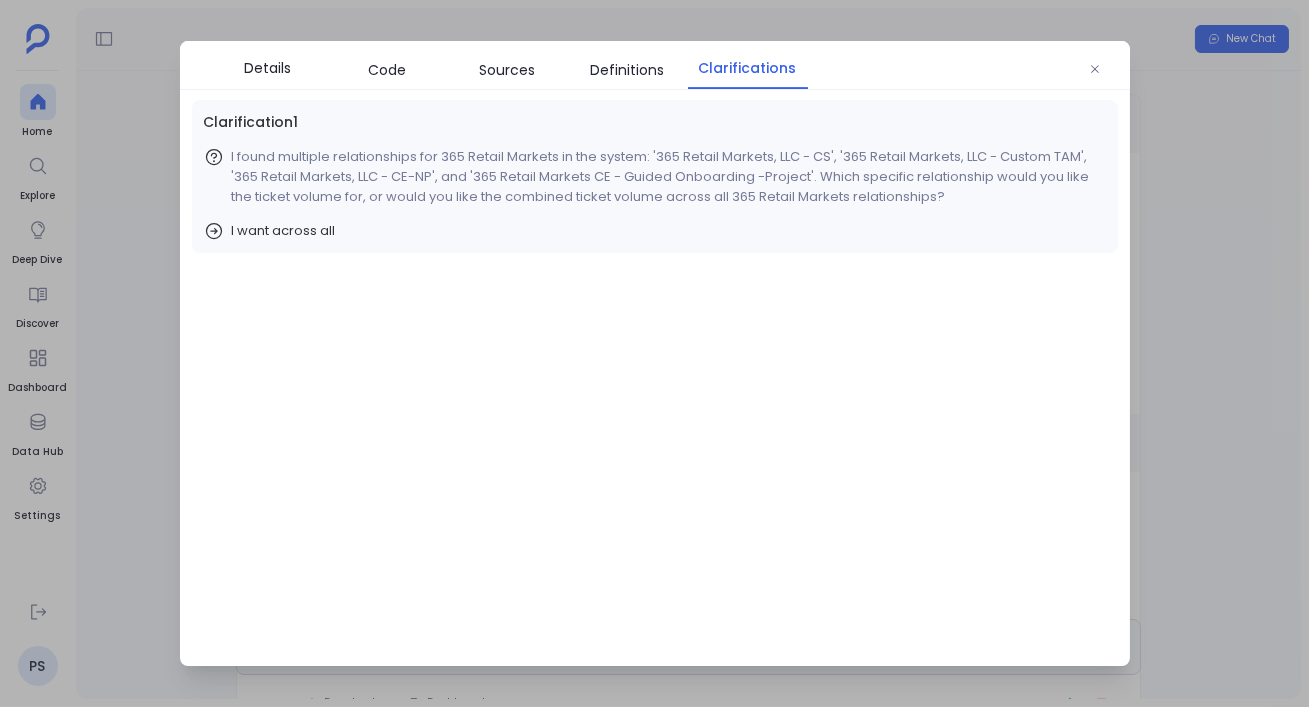 scroll, scrollTop: 0, scrollLeft: 0, axis: both 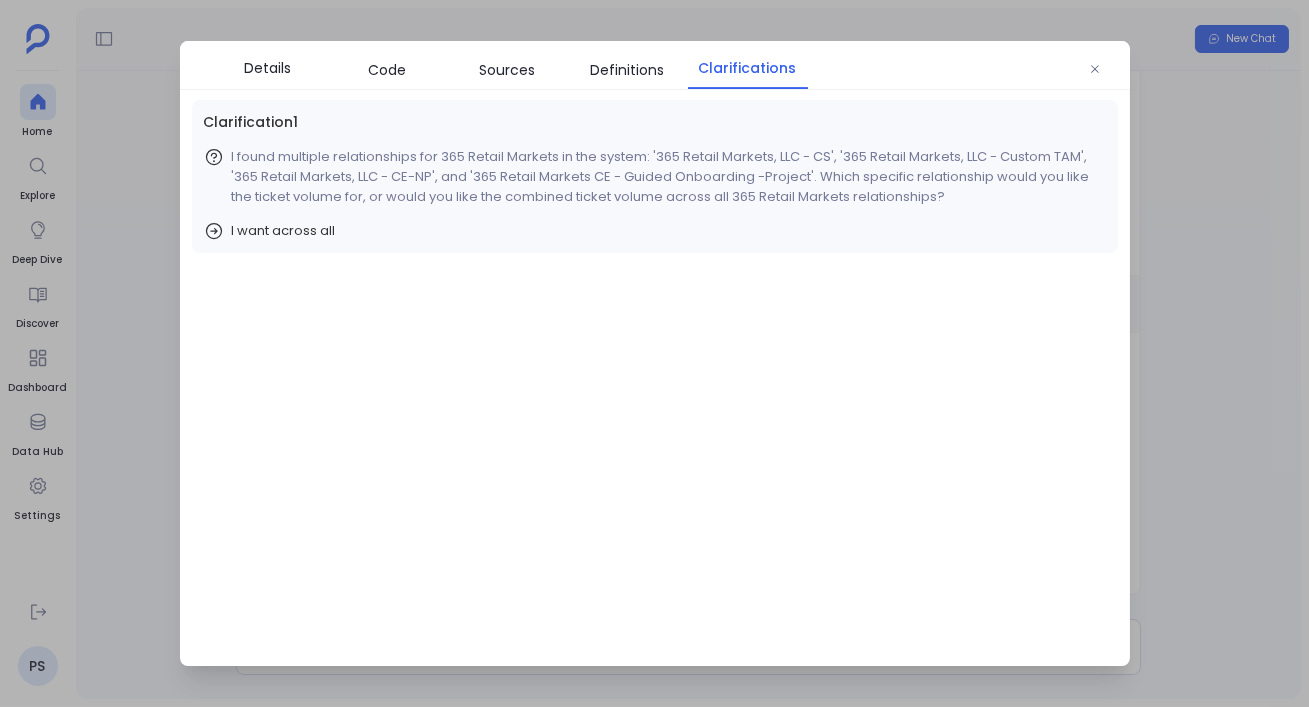 click on "Clarification  1 I found multiple relationships for 365 Retail Markets in the system: '365 Retail Markets, LLC - CS', '365 Retail Markets, LLC - Custom TAM', '365 Retail Markets, LLC - CE-NP', and '365 Retail Markets CE - Guided Onboarding -Project'. Which specific relationship would you like the ticket volume for, or would you like the combined ticket volume across all 365 Retail Markets relationships? I want across all" at bounding box center (655, 176) 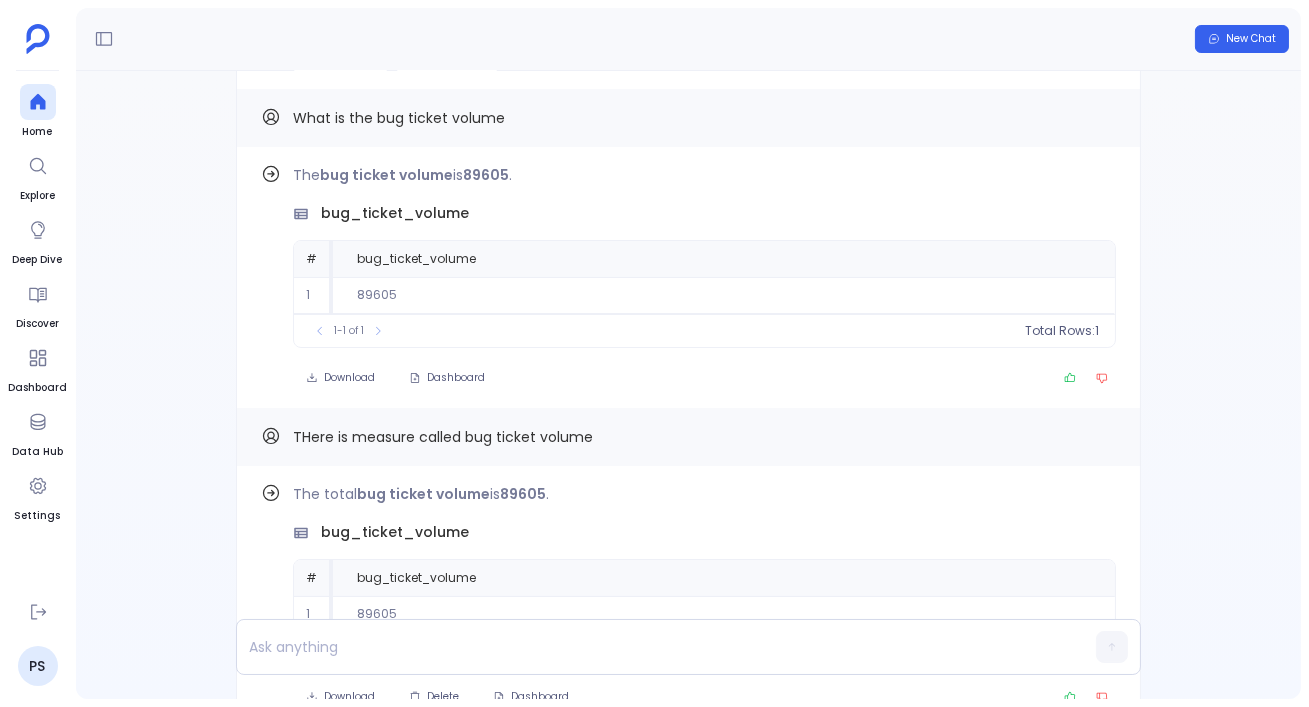 scroll, scrollTop: 0, scrollLeft: 0, axis: both 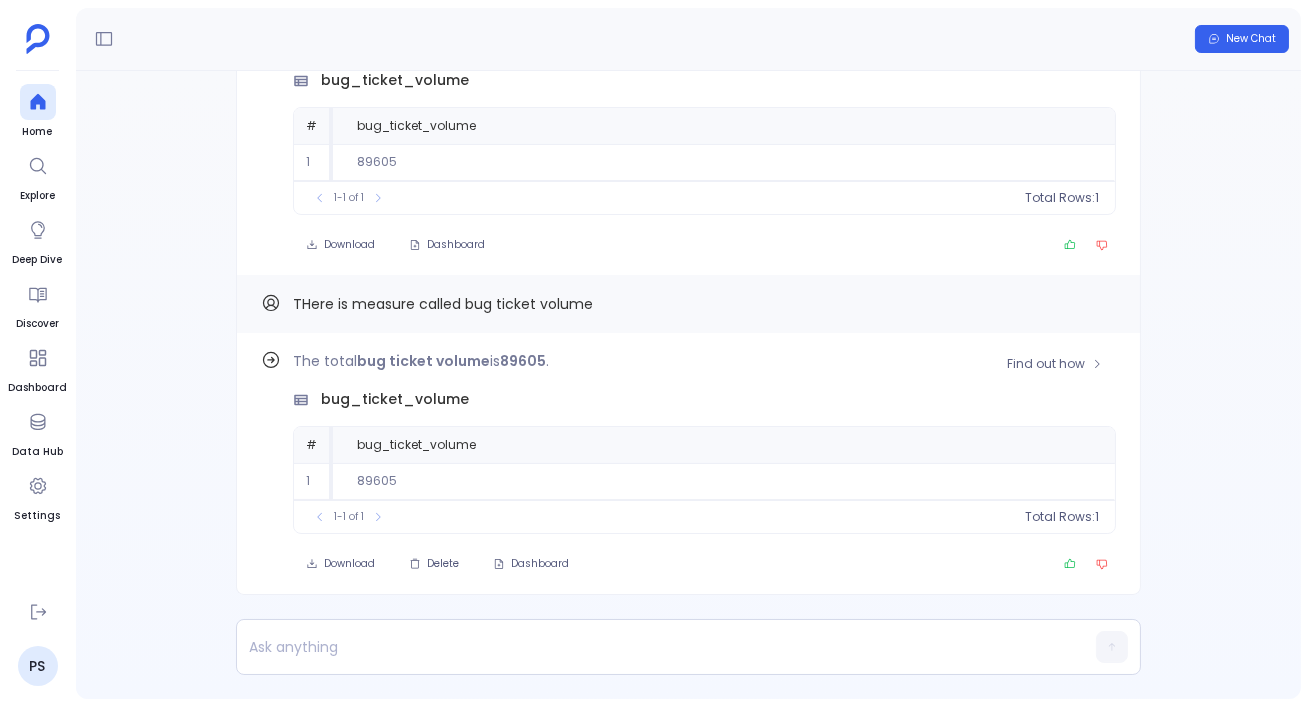 click on "The total  bug ticket volume  is  89605 . bug_ticket_volume # bug_ticket_volume 1 89605
To pick up a draggable item, press the space bar.
While dragging, use the arrow keys to move the item.
Press space again to drop the item in its new position, or press escape to cancel.
1-1 of 1 Total Rows:  1" at bounding box center (704, 441) 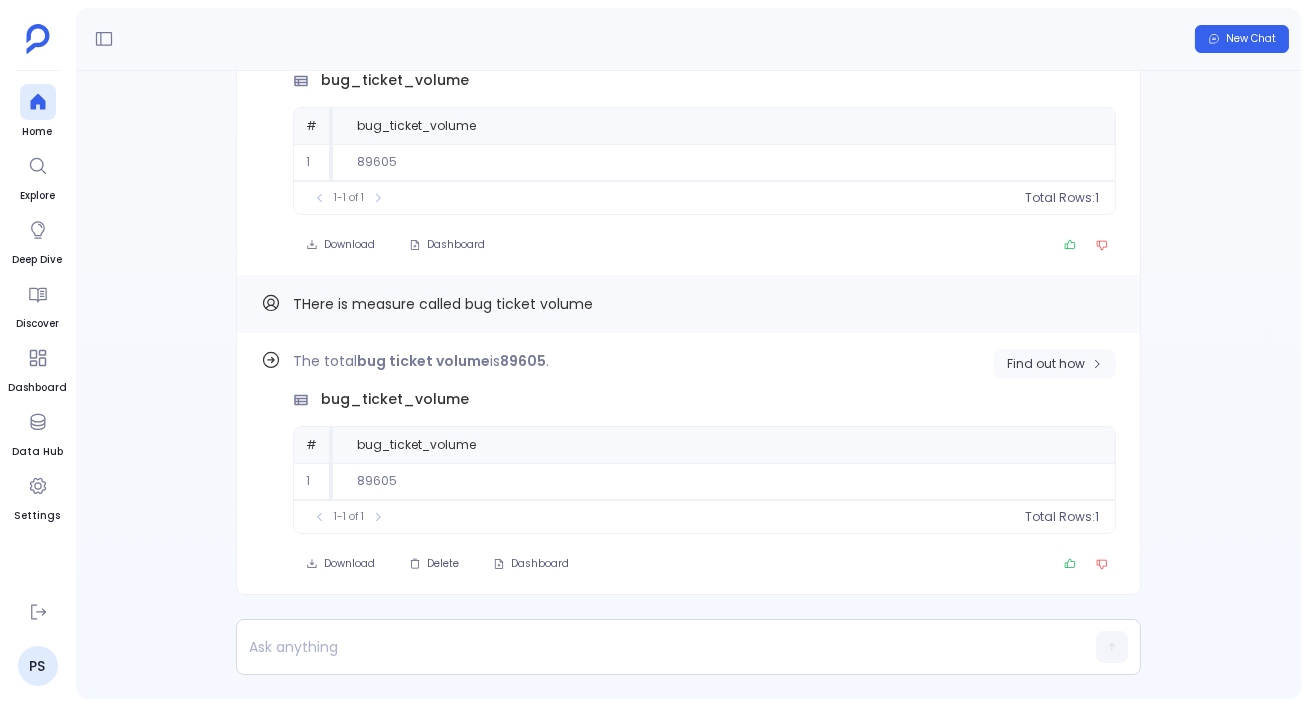 click on "Find out how" at bounding box center [1046, 364] 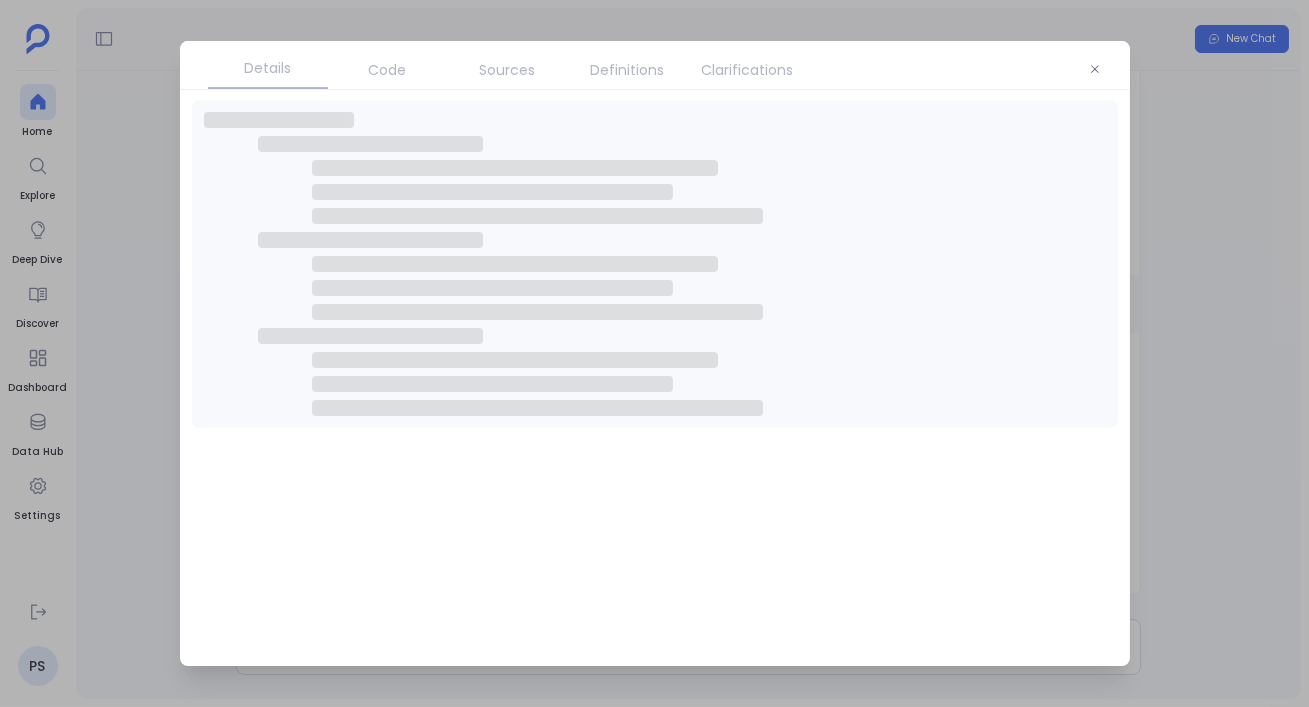 click on "Code" at bounding box center [388, 70] 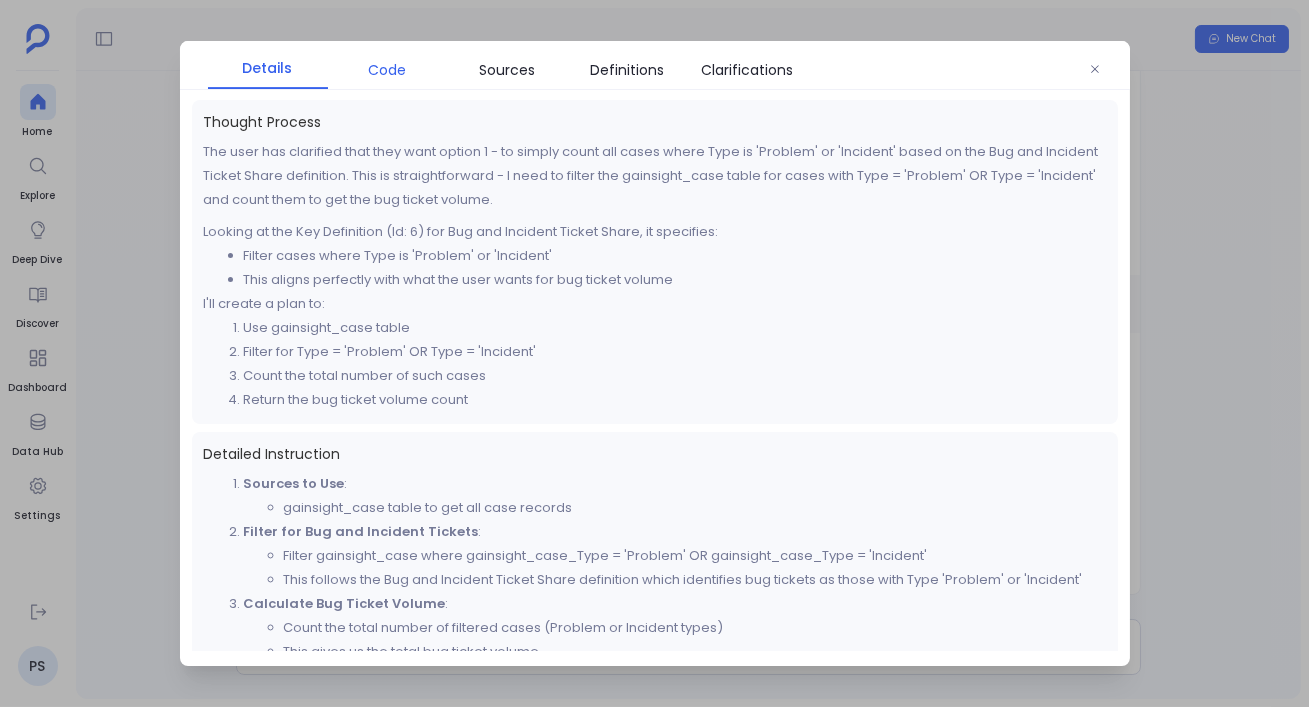 click on "Code" at bounding box center [388, 70] 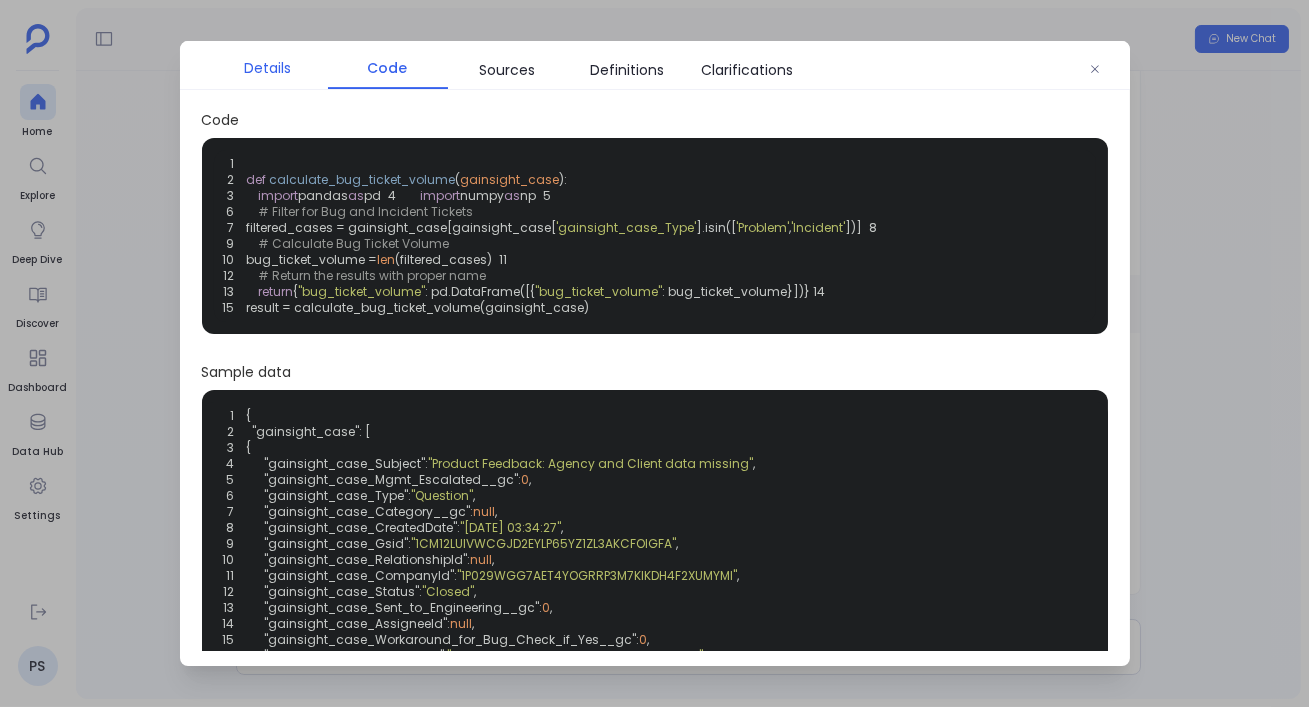 click on "Details" at bounding box center [267, 68] 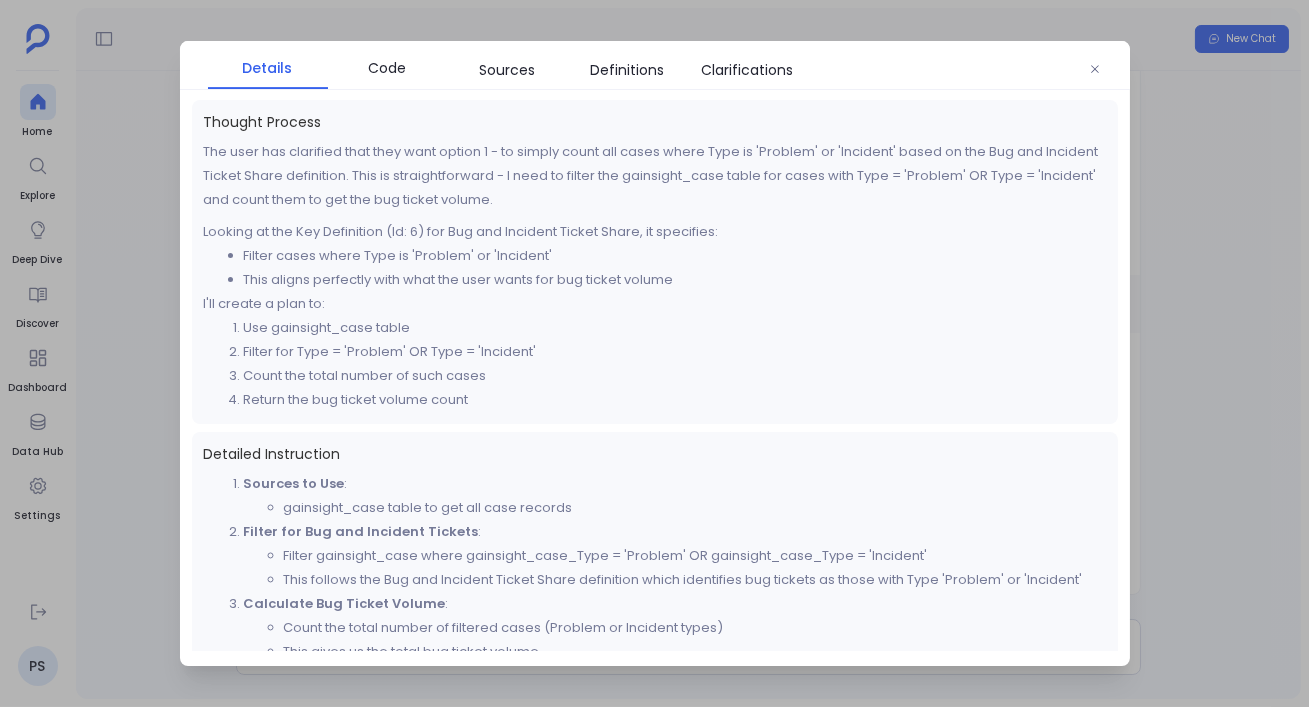 click at bounding box center (654, 353) 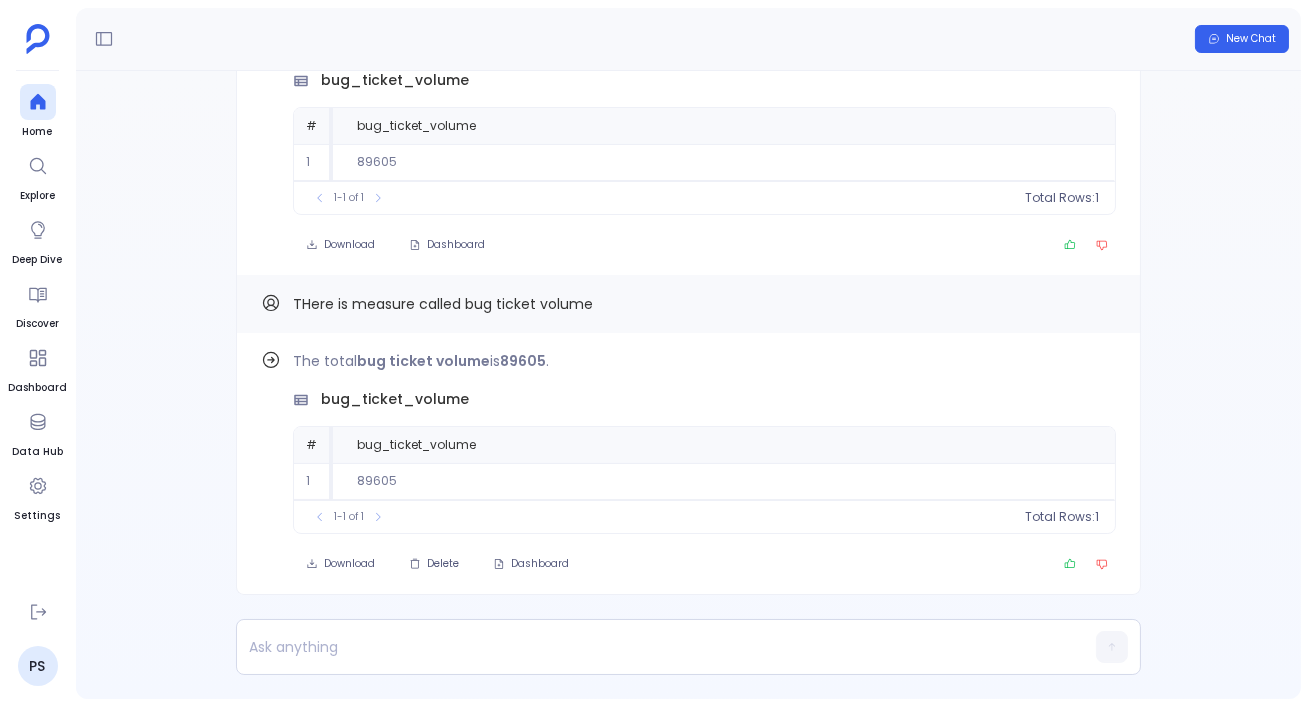scroll, scrollTop: -456, scrollLeft: 0, axis: vertical 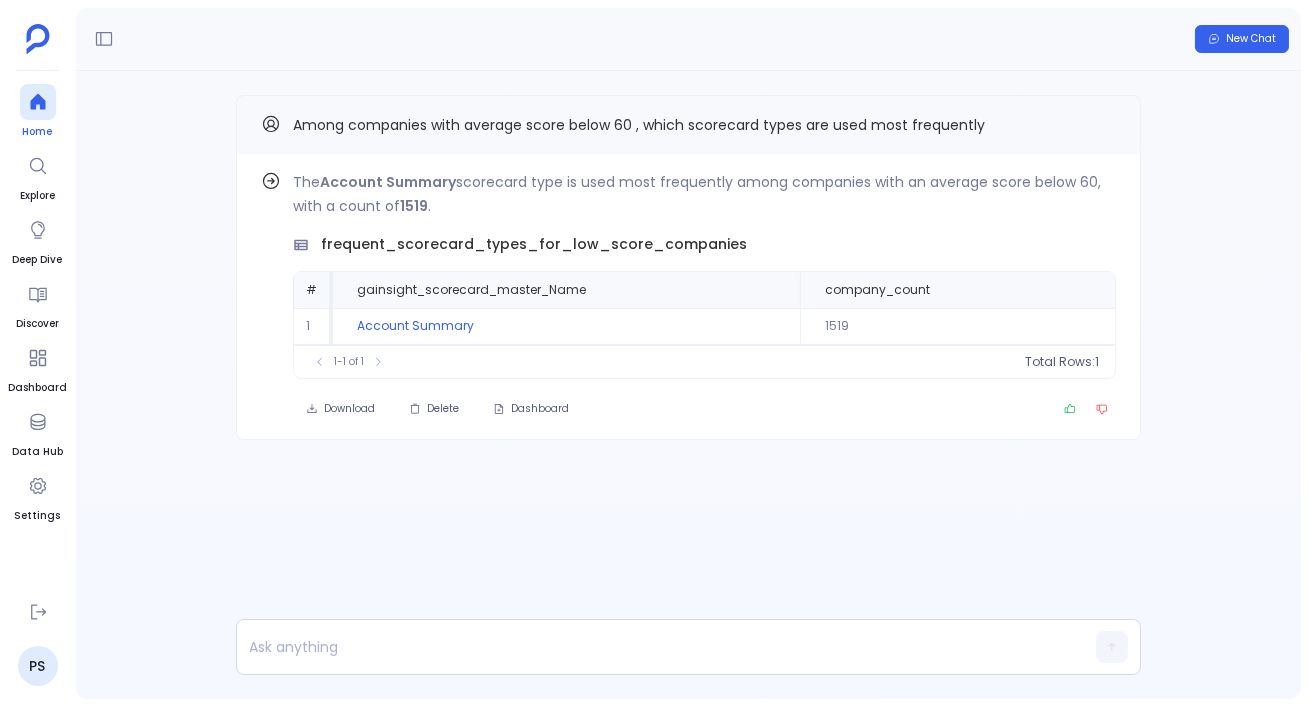 click 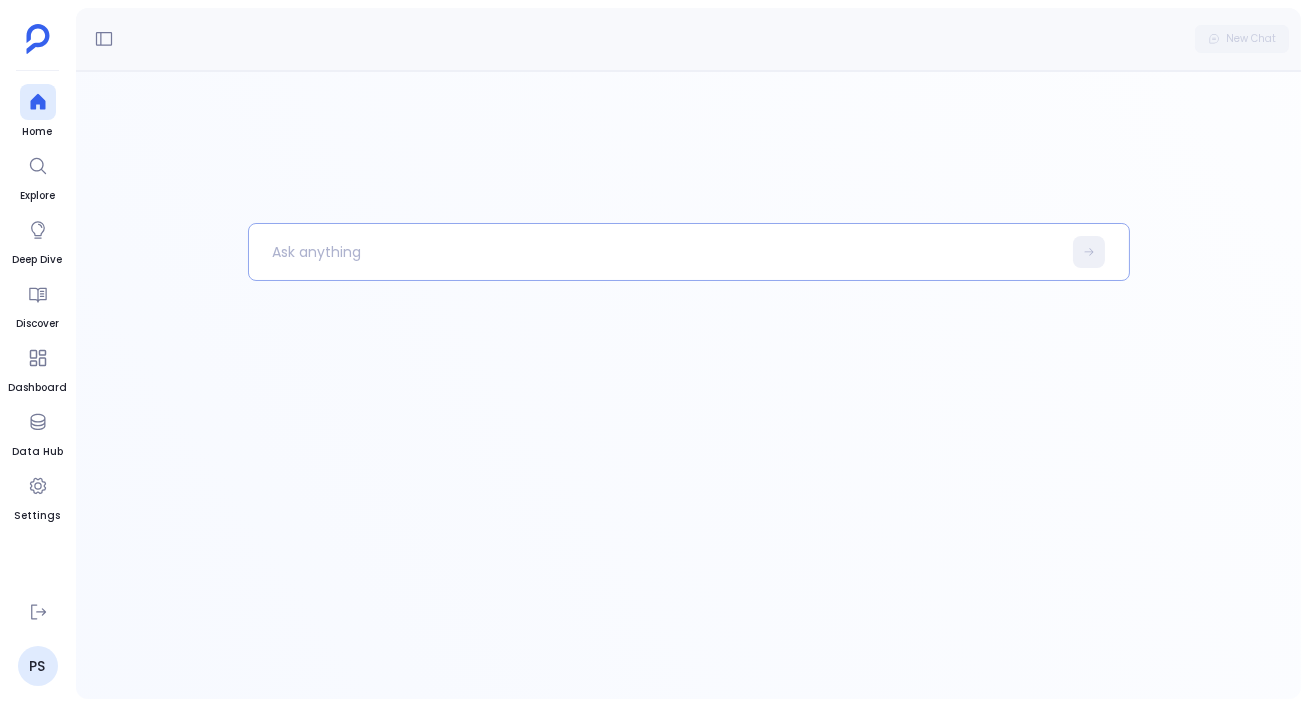 click at bounding box center [655, 252] 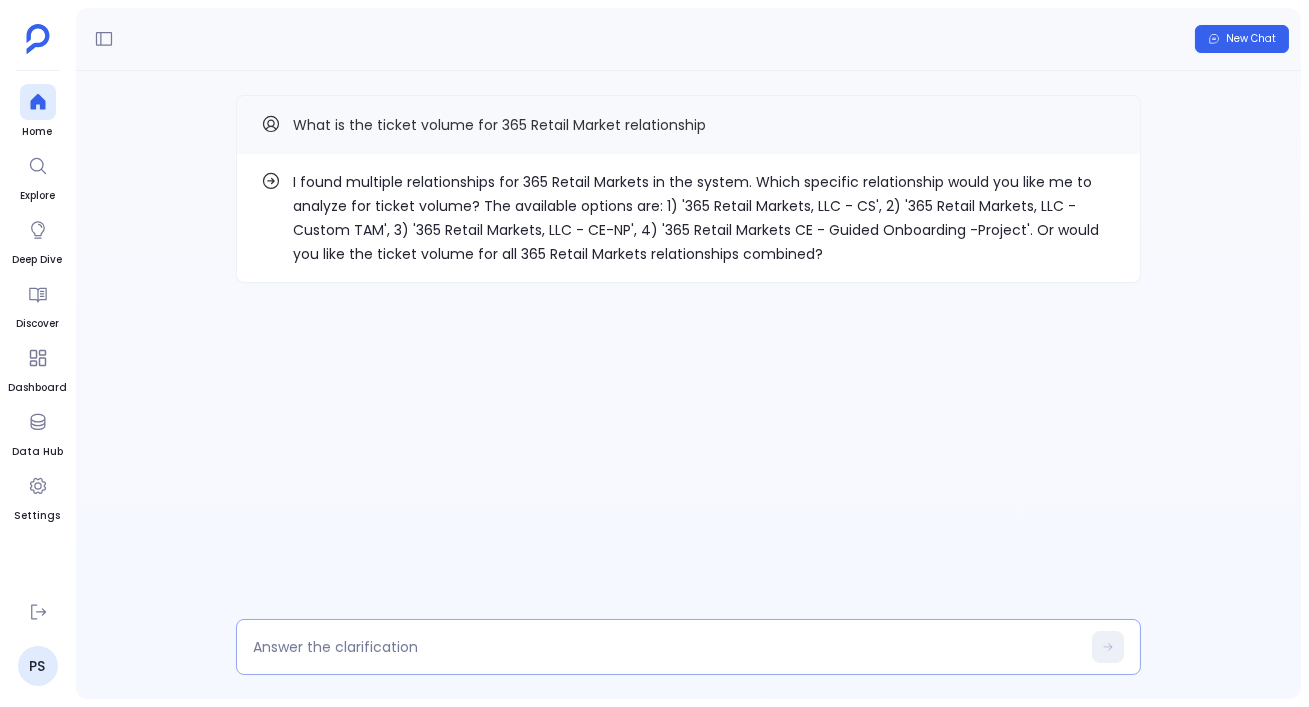 click at bounding box center (666, 647) 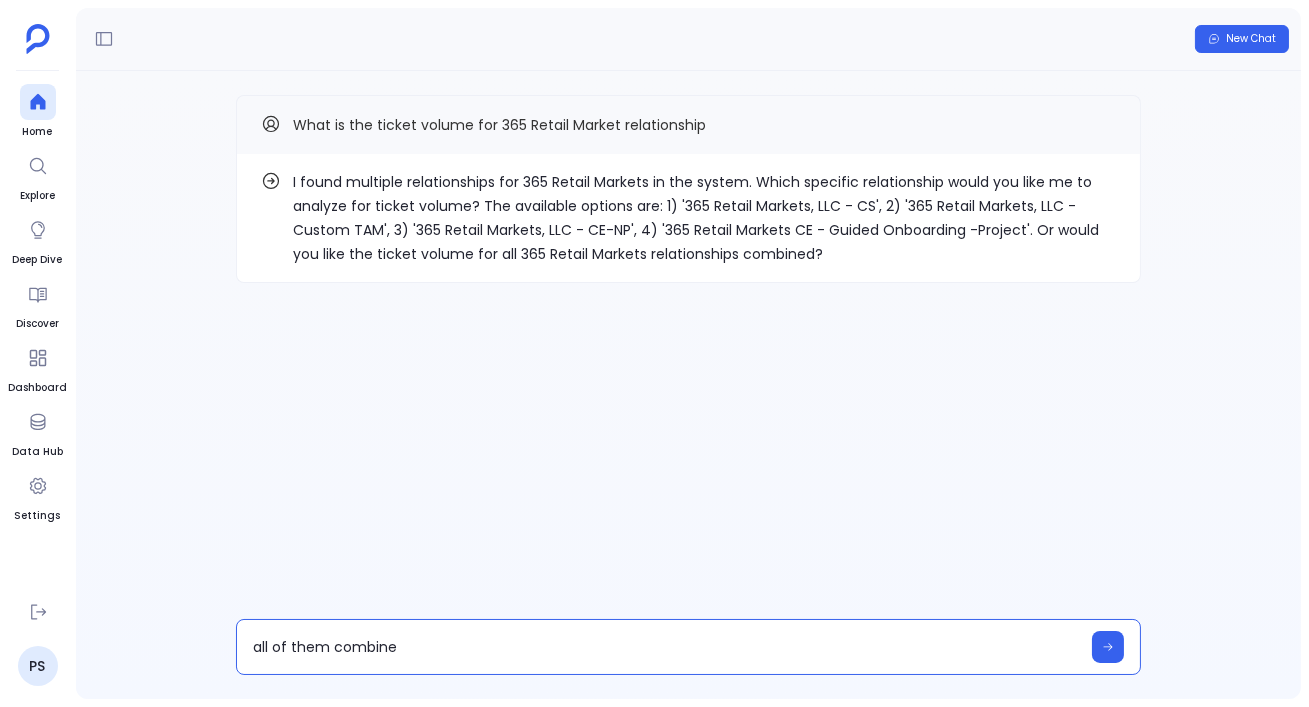 type on "all of them combined" 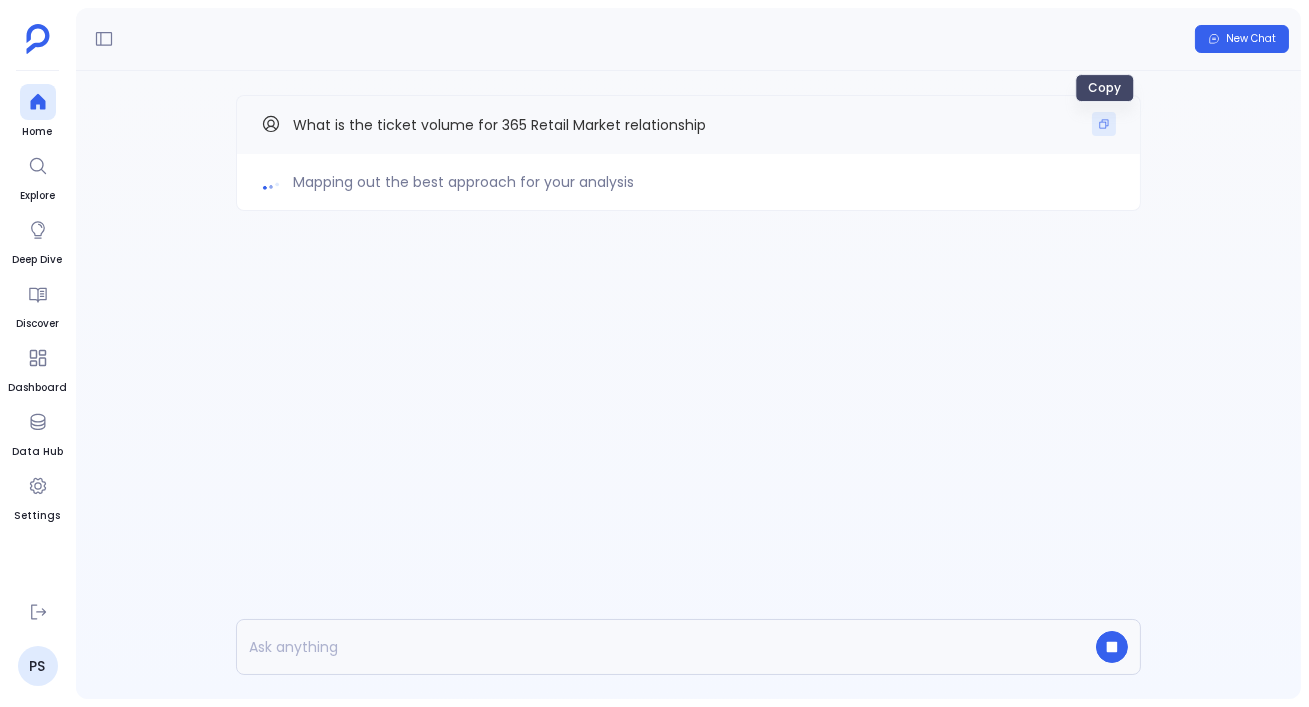 click at bounding box center (1104, 124) 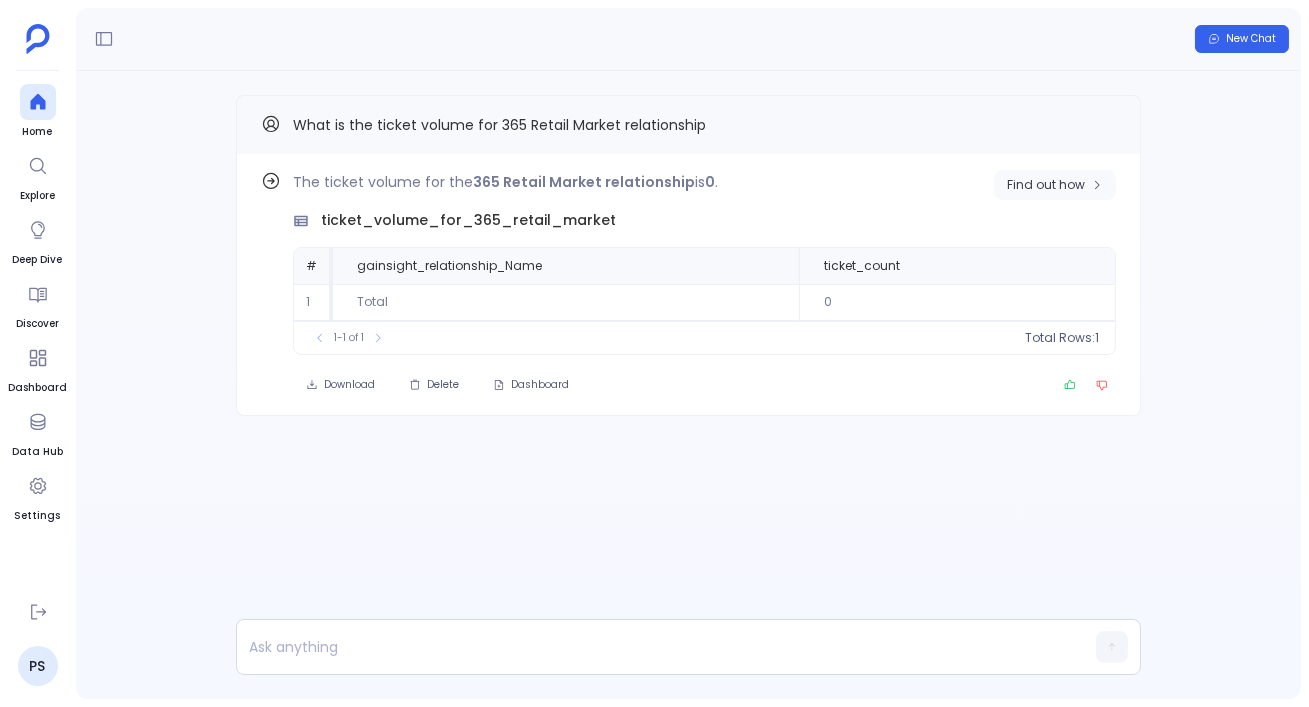 click on "Find out how" at bounding box center (1055, 185) 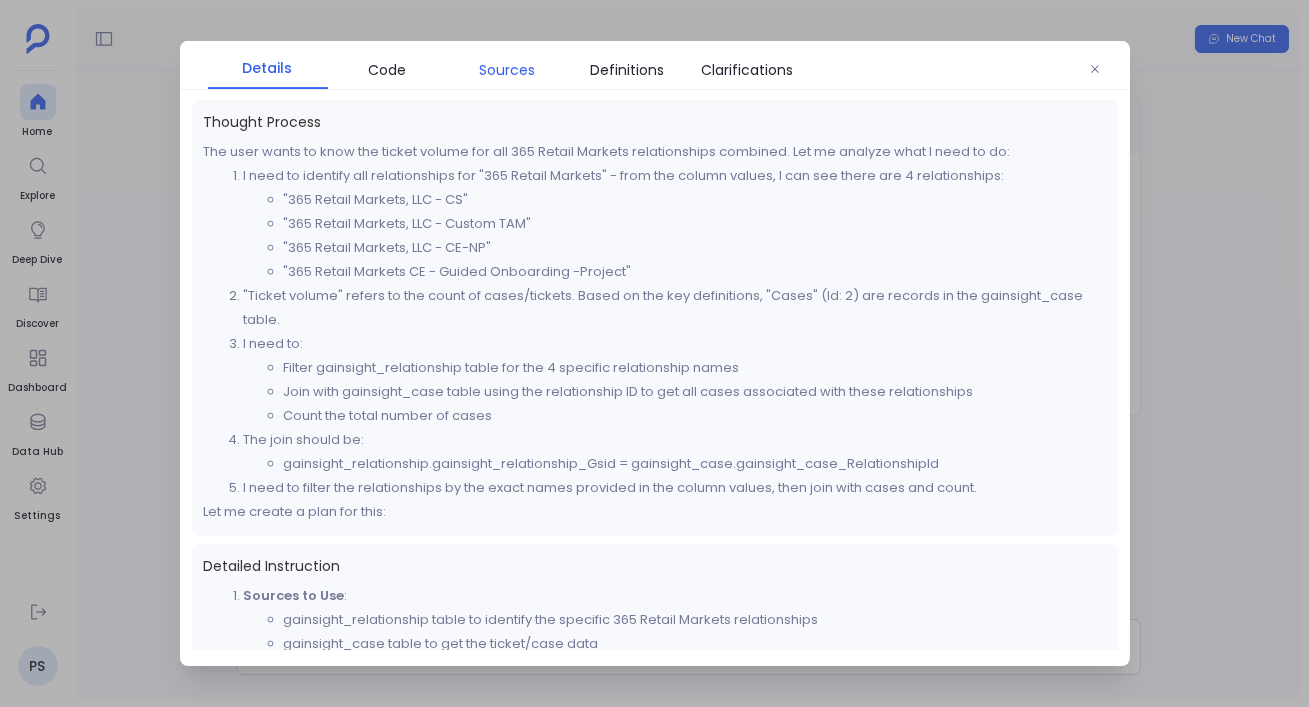 click on "Sources" at bounding box center [508, 70] 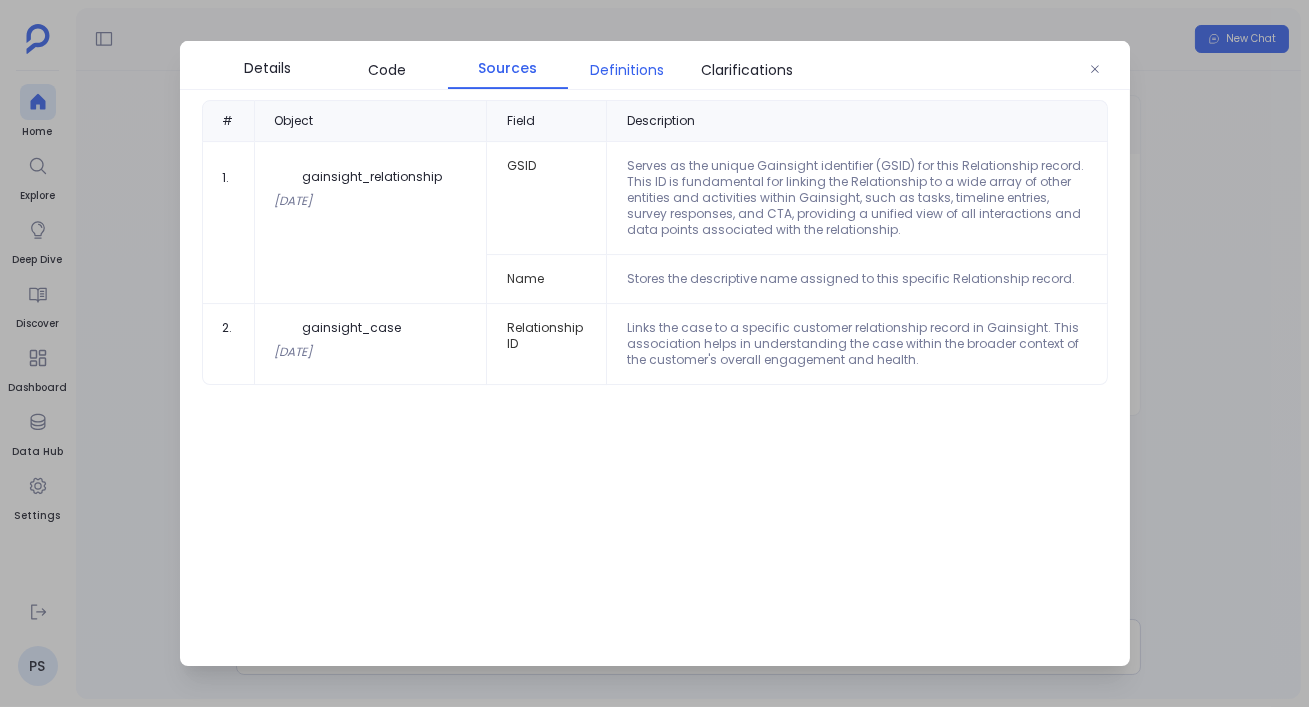 click on "Definitions" at bounding box center [628, 70] 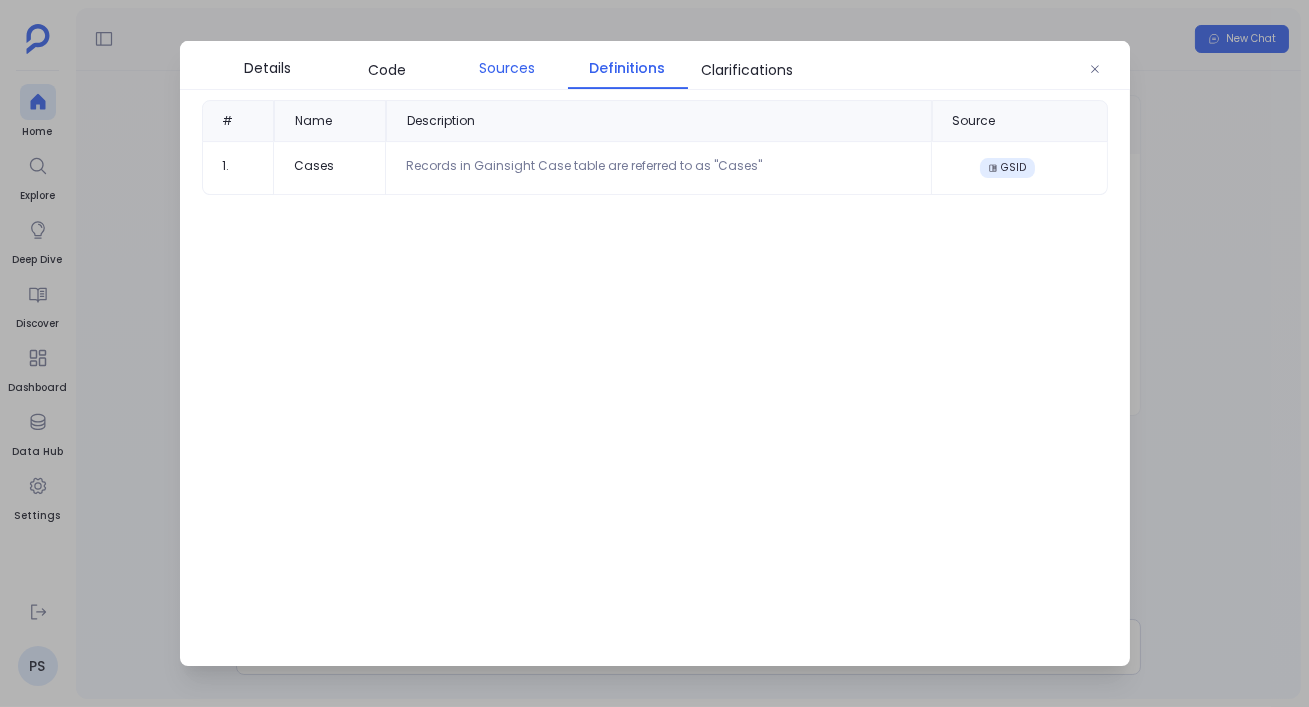 click on "Sources" at bounding box center [508, 68] 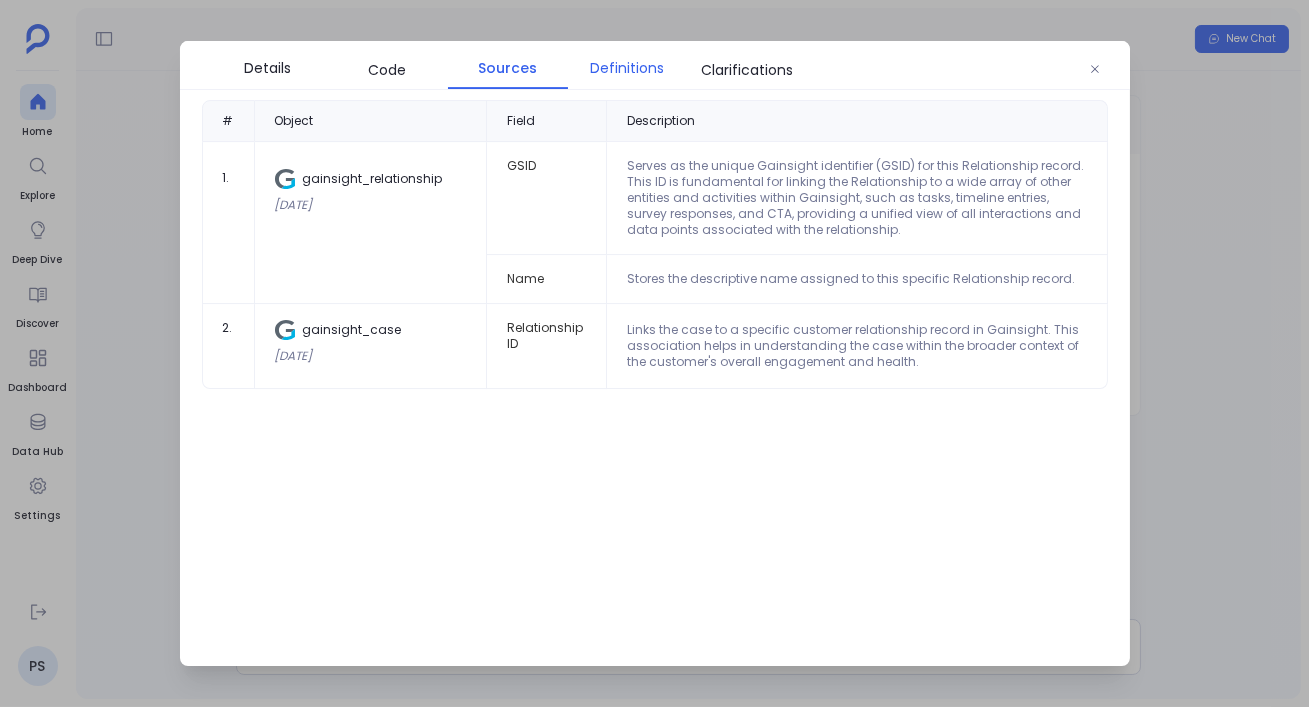 click on "Definitions" at bounding box center [628, 68] 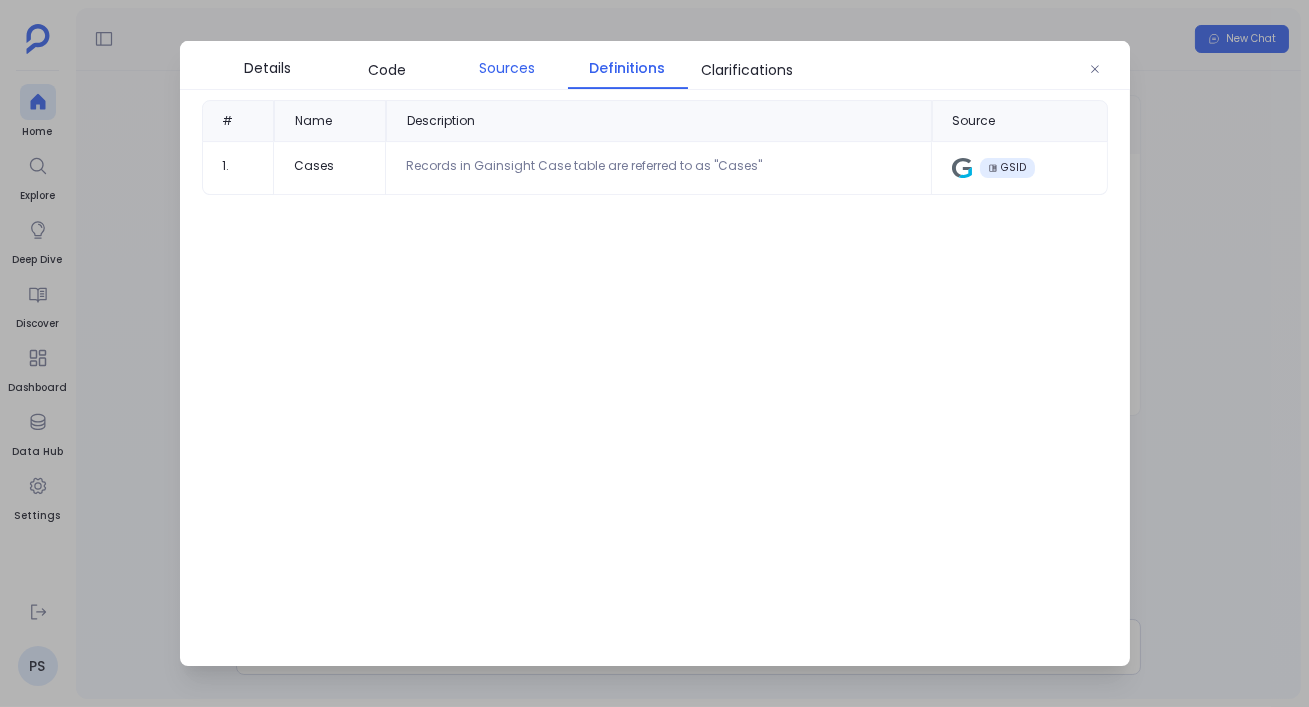 click on "Sources" at bounding box center (508, 68) 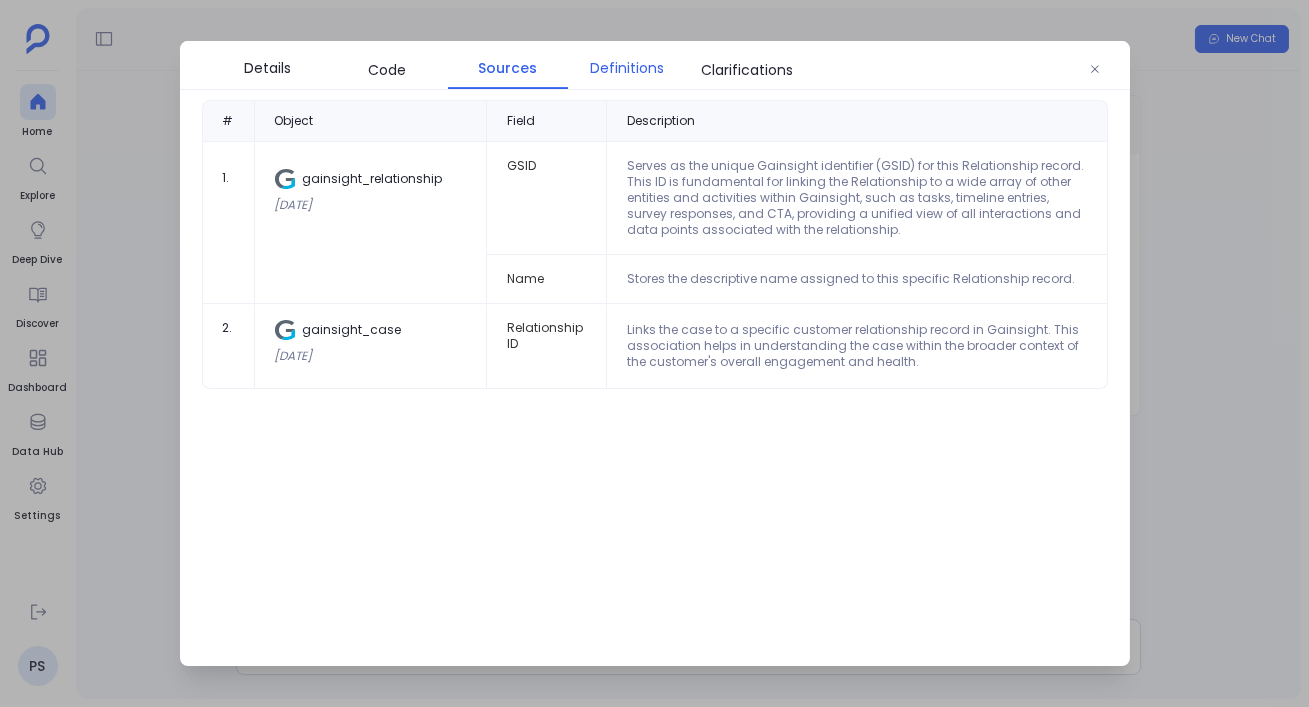 click on "Definitions" at bounding box center [628, 68] 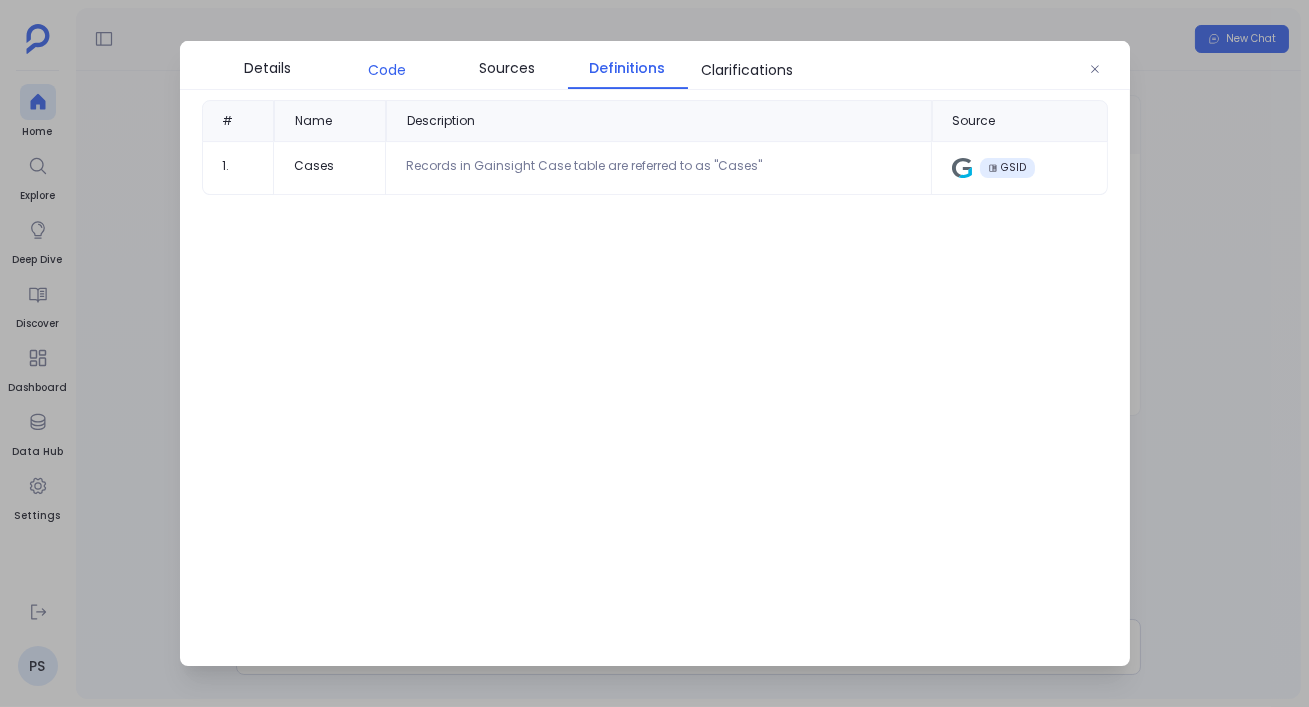 click on "Code" at bounding box center [388, 70] 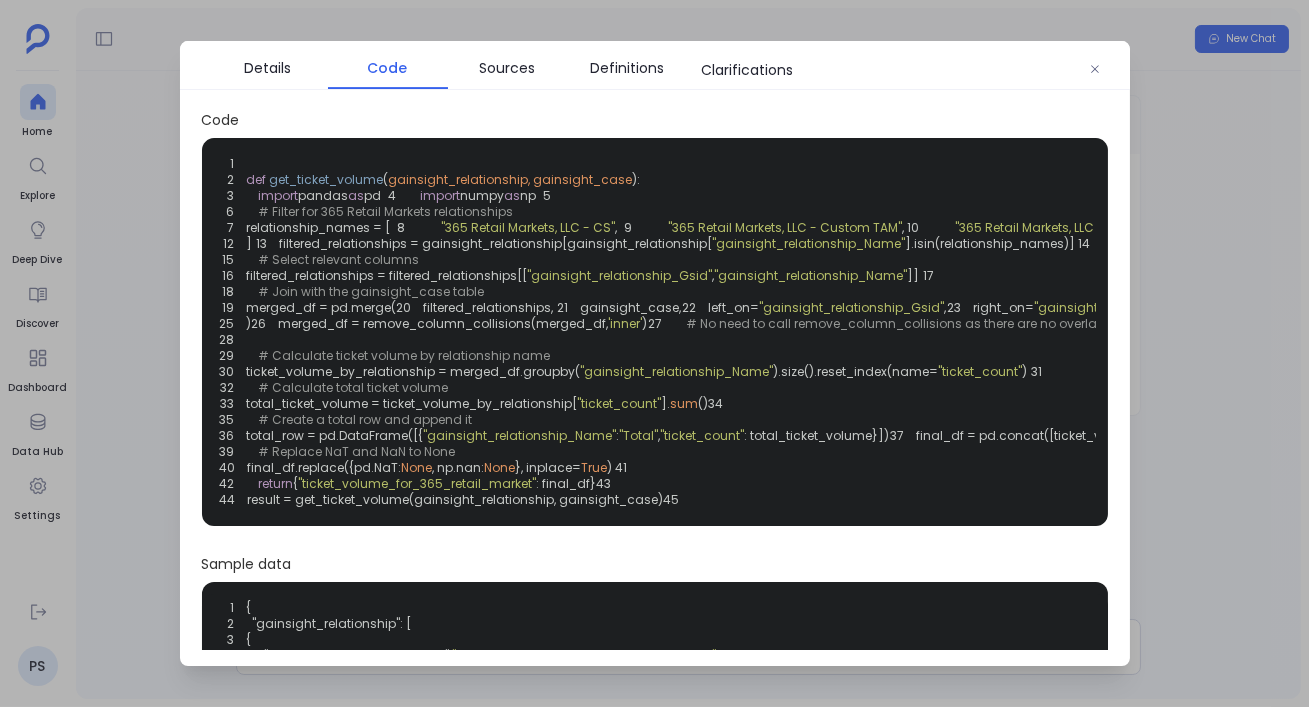 click at bounding box center [654, 353] 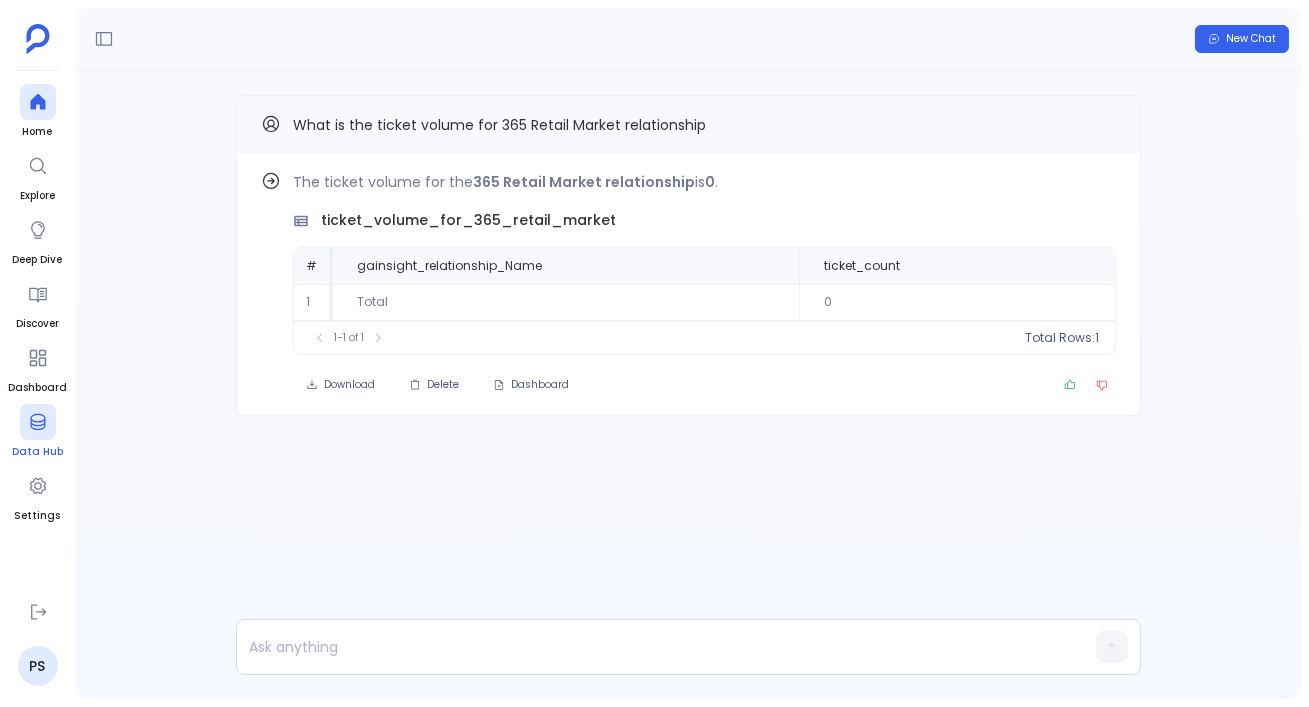 click on "Data Hub" at bounding box center [37, 432] 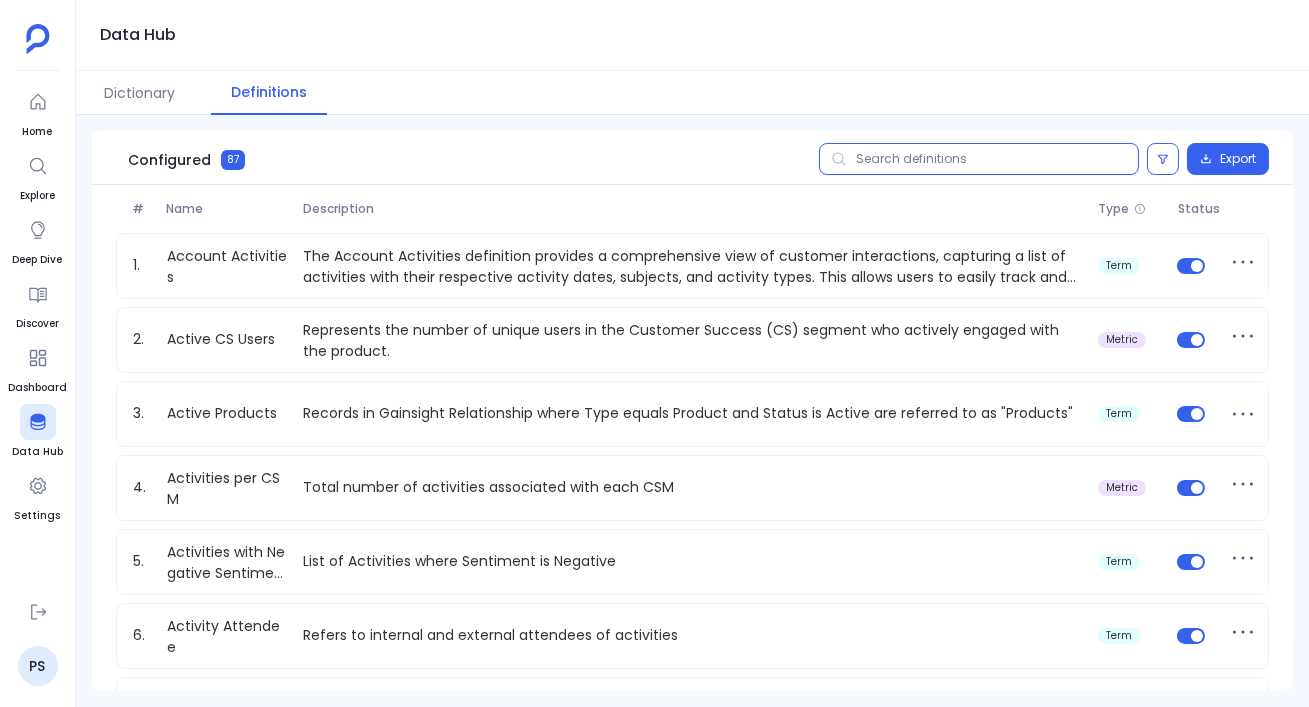 click at bounding box center [979, 159] 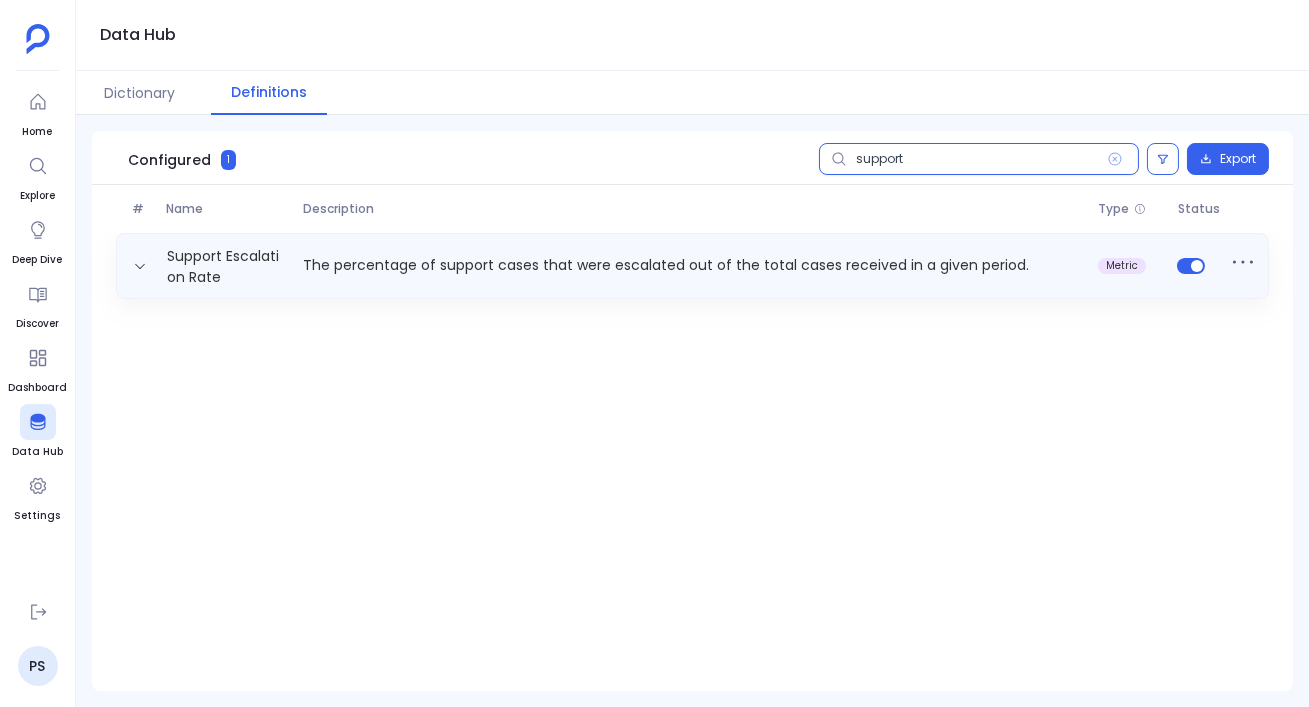 type on "support" 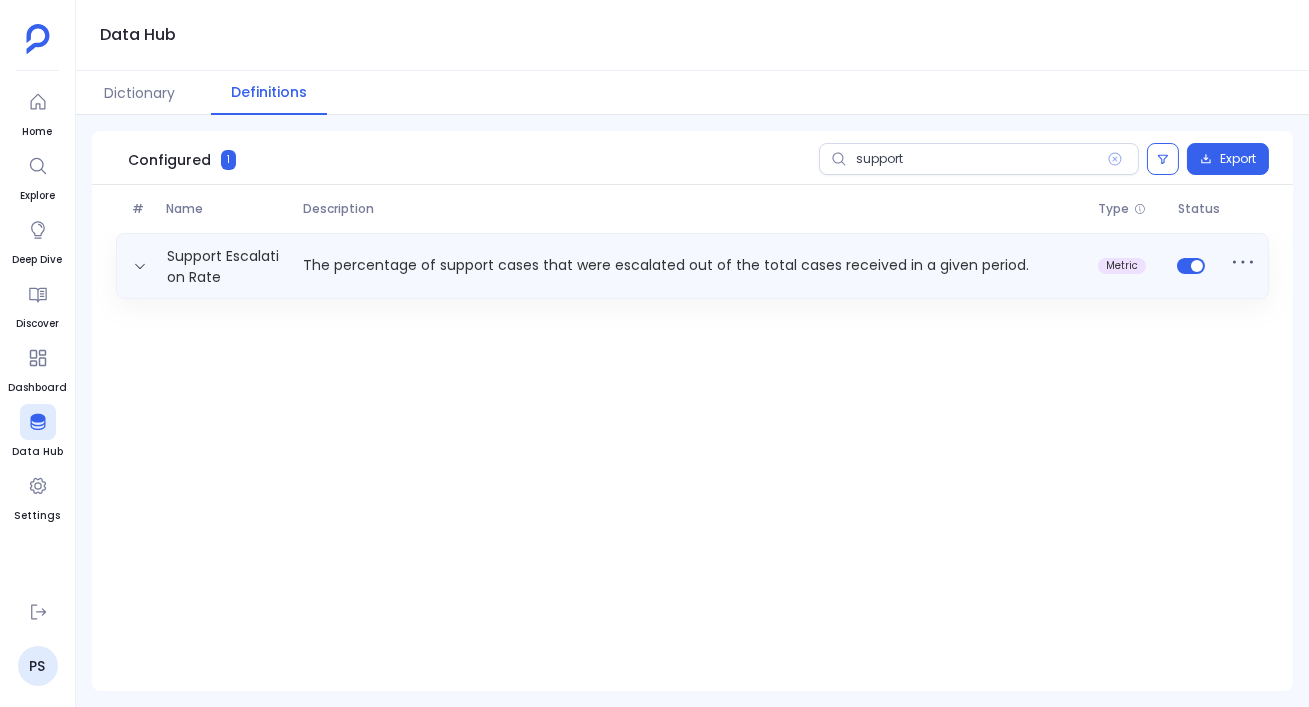 click on "The percentage of support cases that were escalated out of the total cases received in a given period." at bounding box center [692, 265] 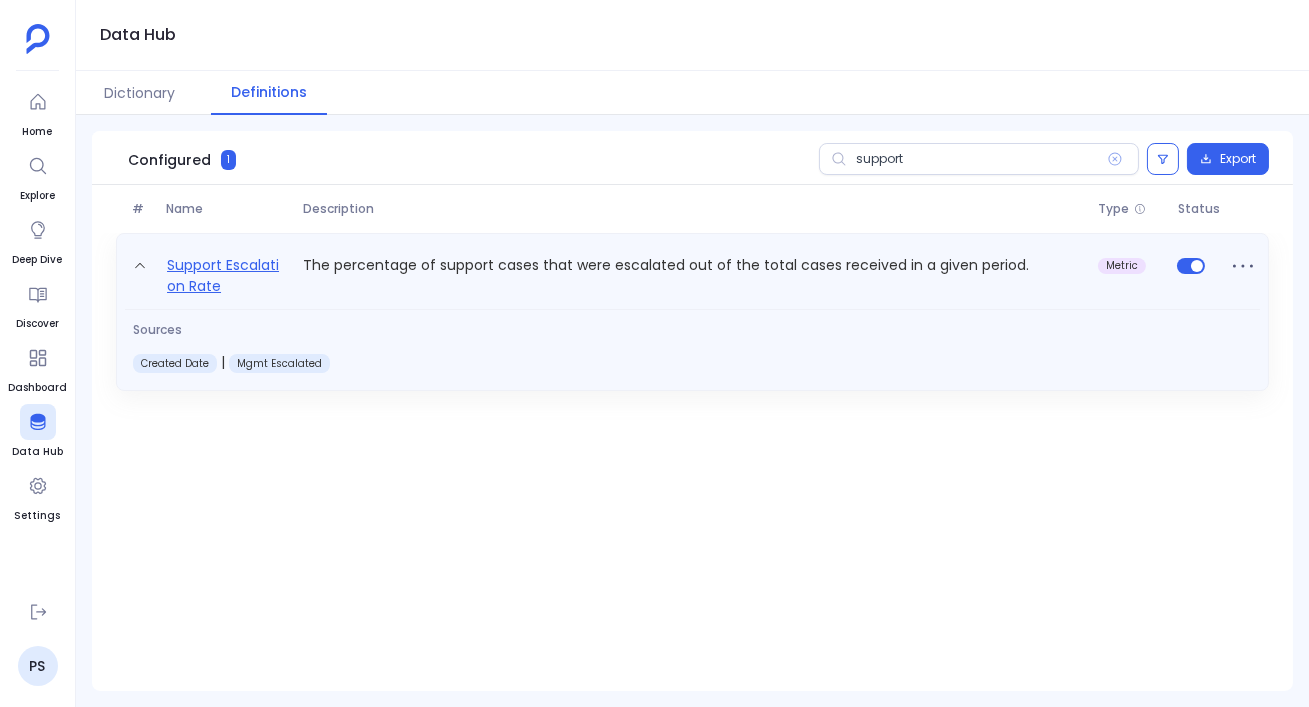 click on "Support Escalation Rate" at bounding box center (227, 276) 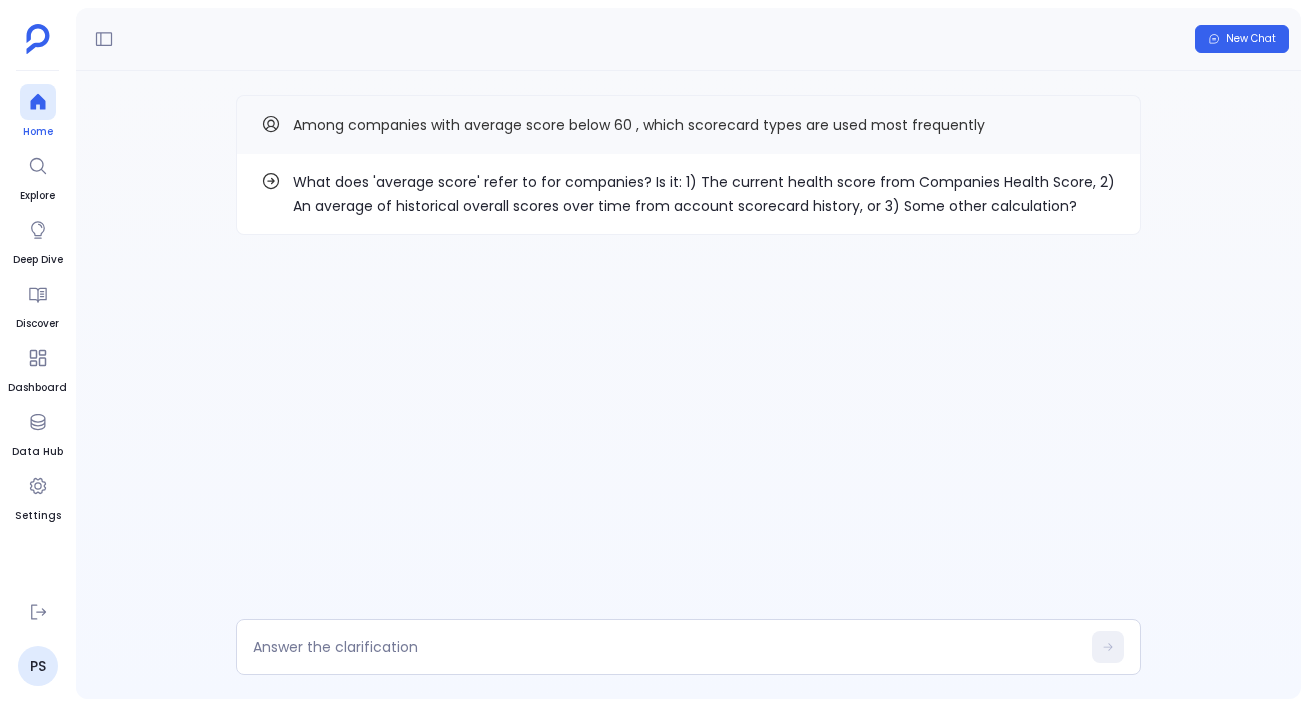 scroll, scrollTop: 0, scrollLeft: 0, axis: both 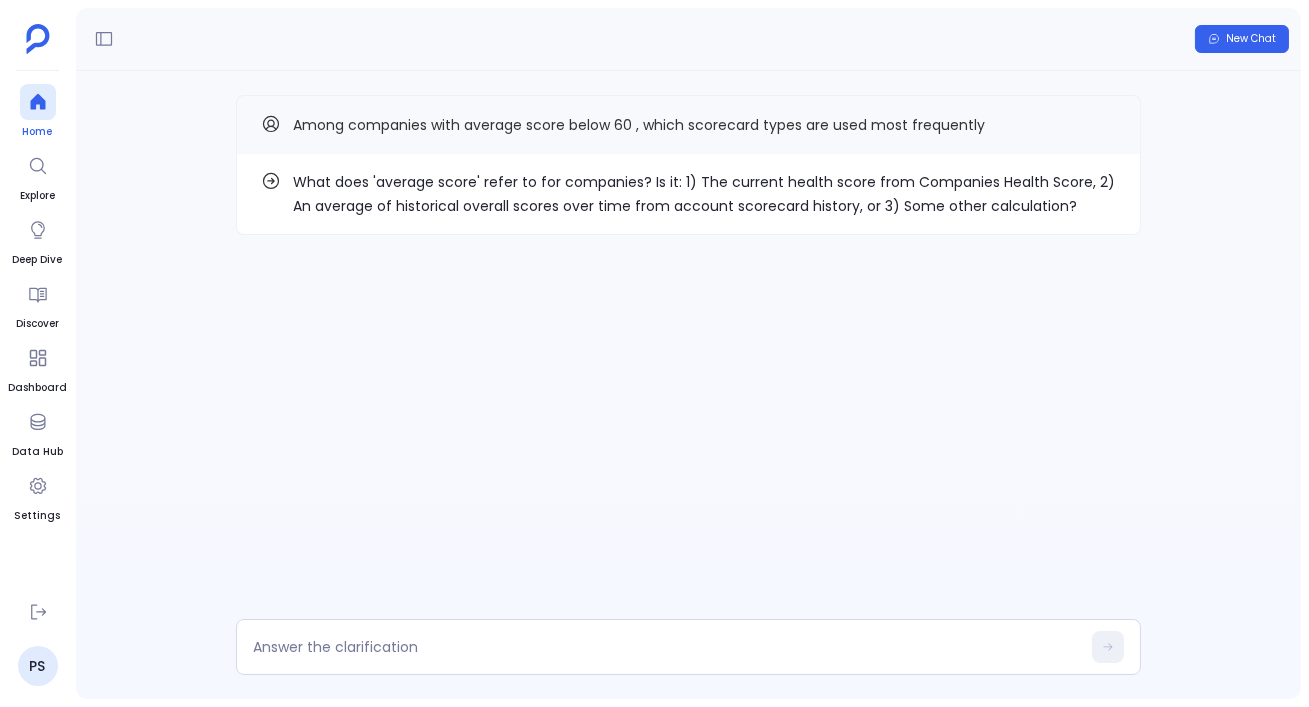 click 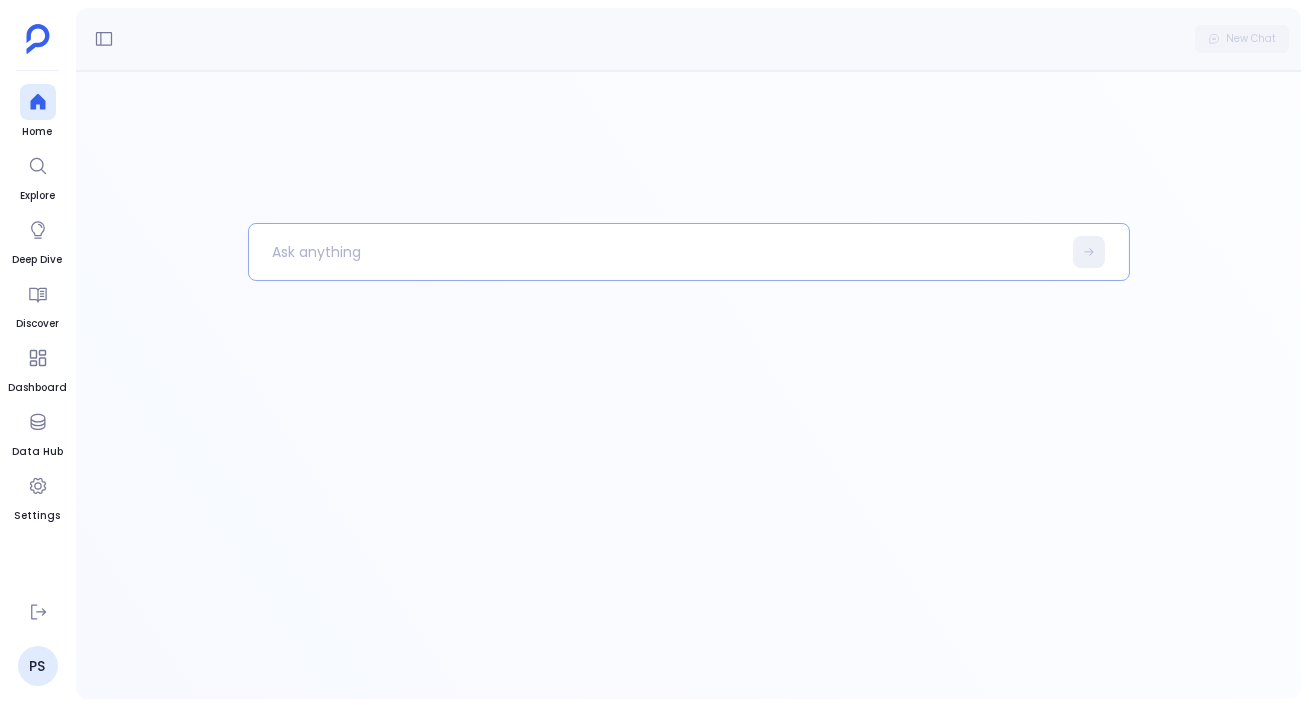 click at bounding box center [655, 252] 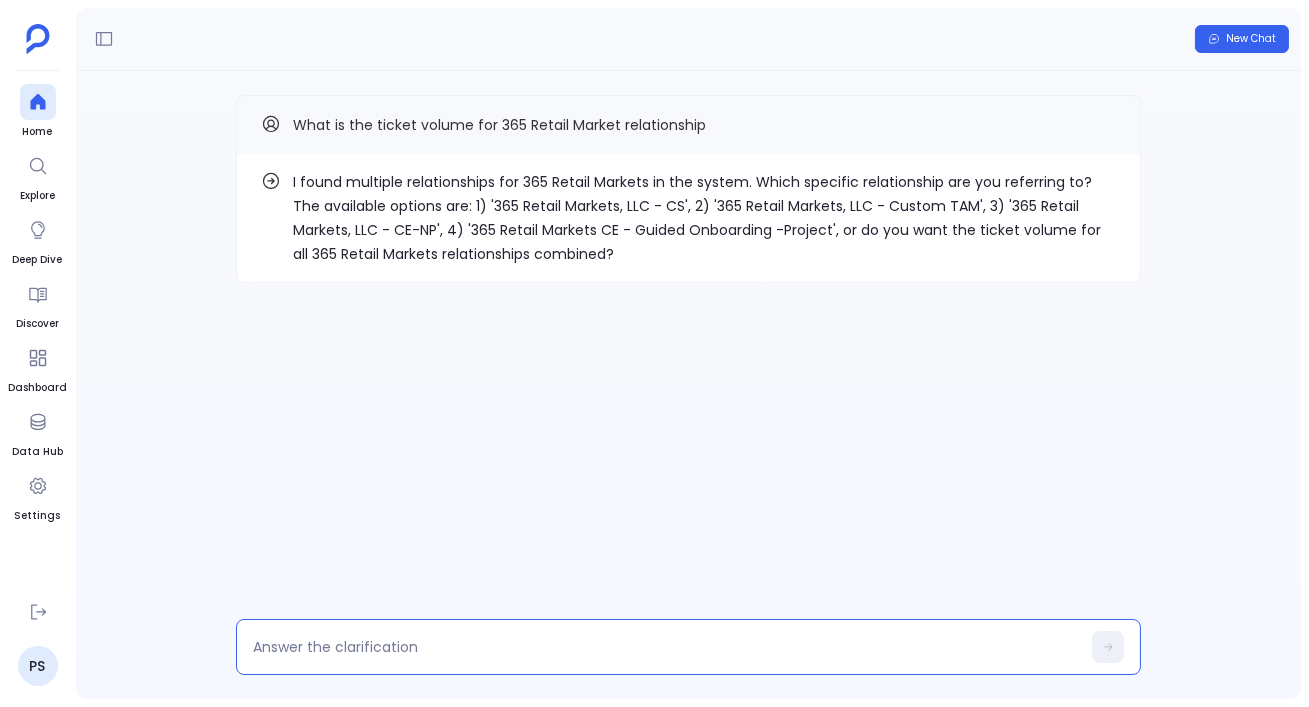 click at bounding box center [666, 647] 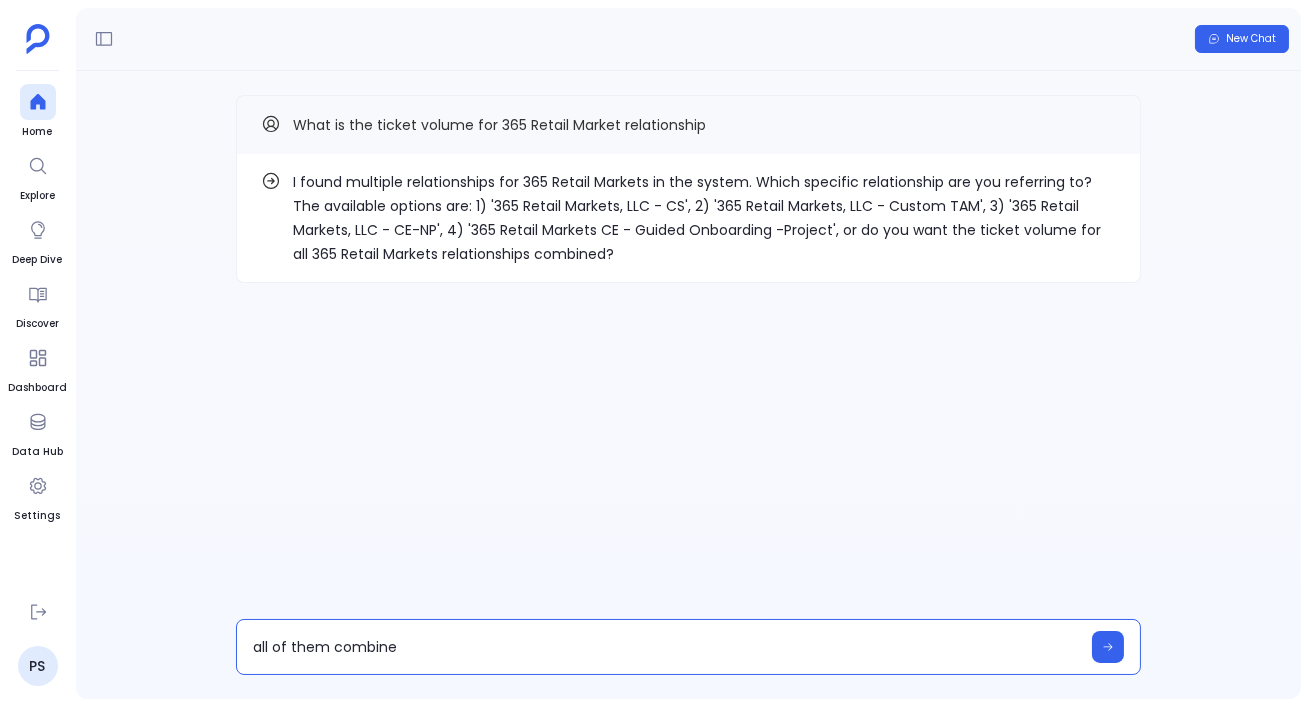 type on "all of them combined" 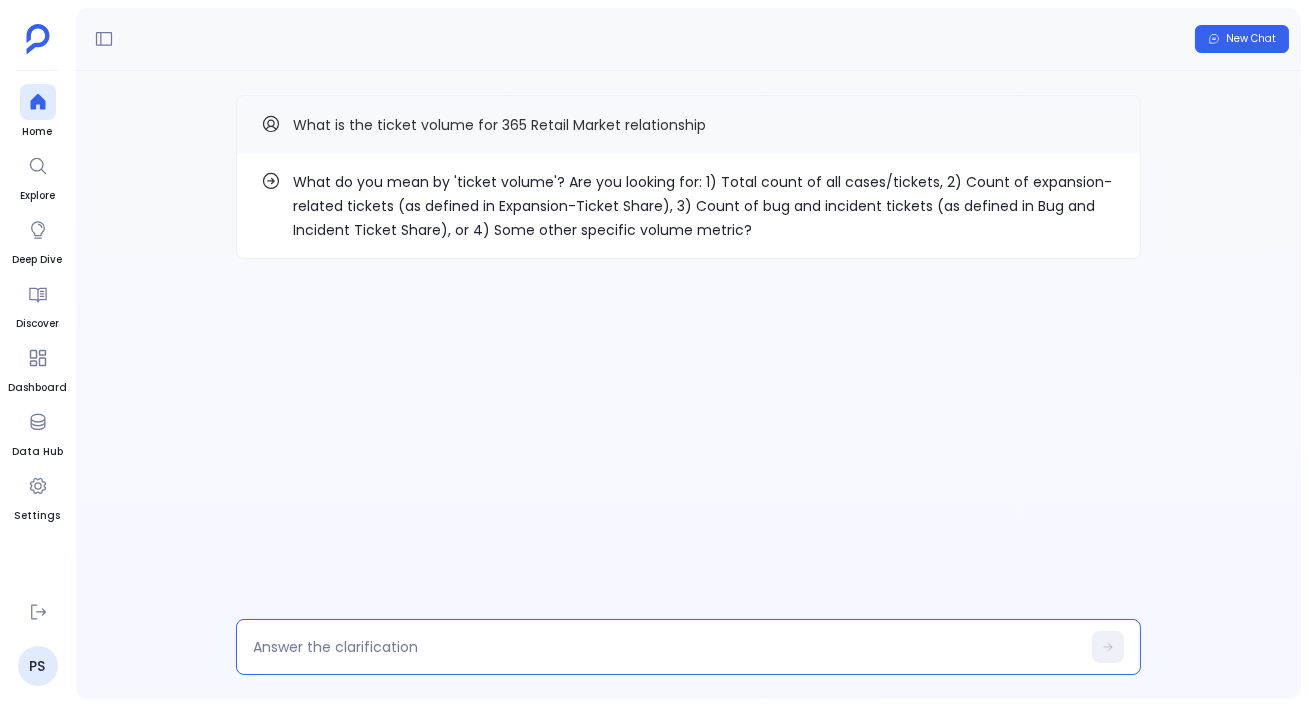 click at bounding box center [666, 647] 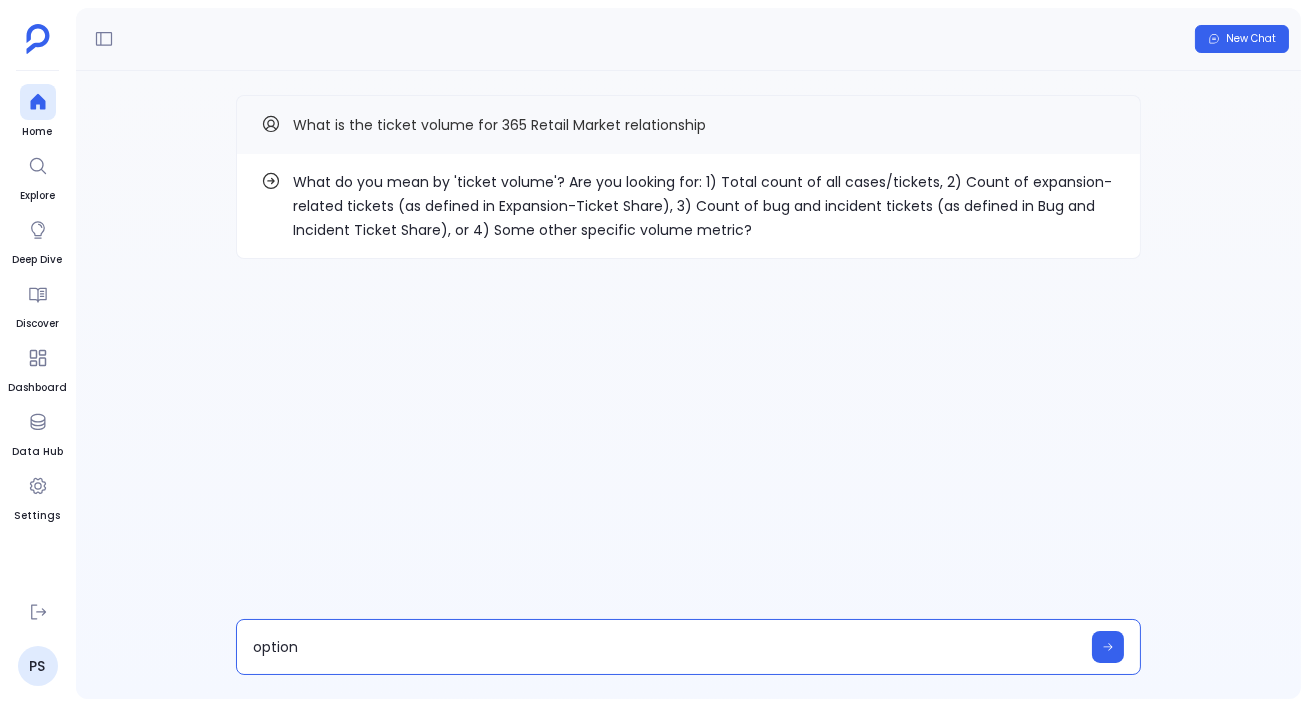 type on "option 1" 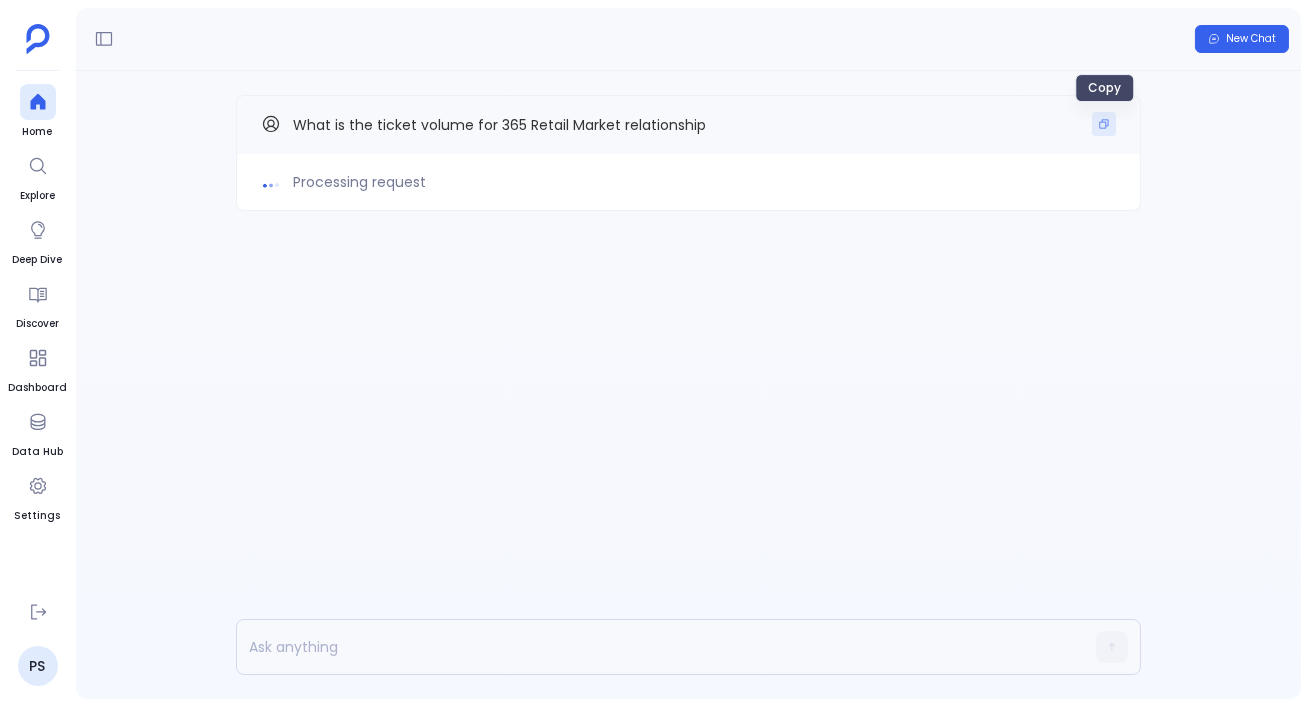 click 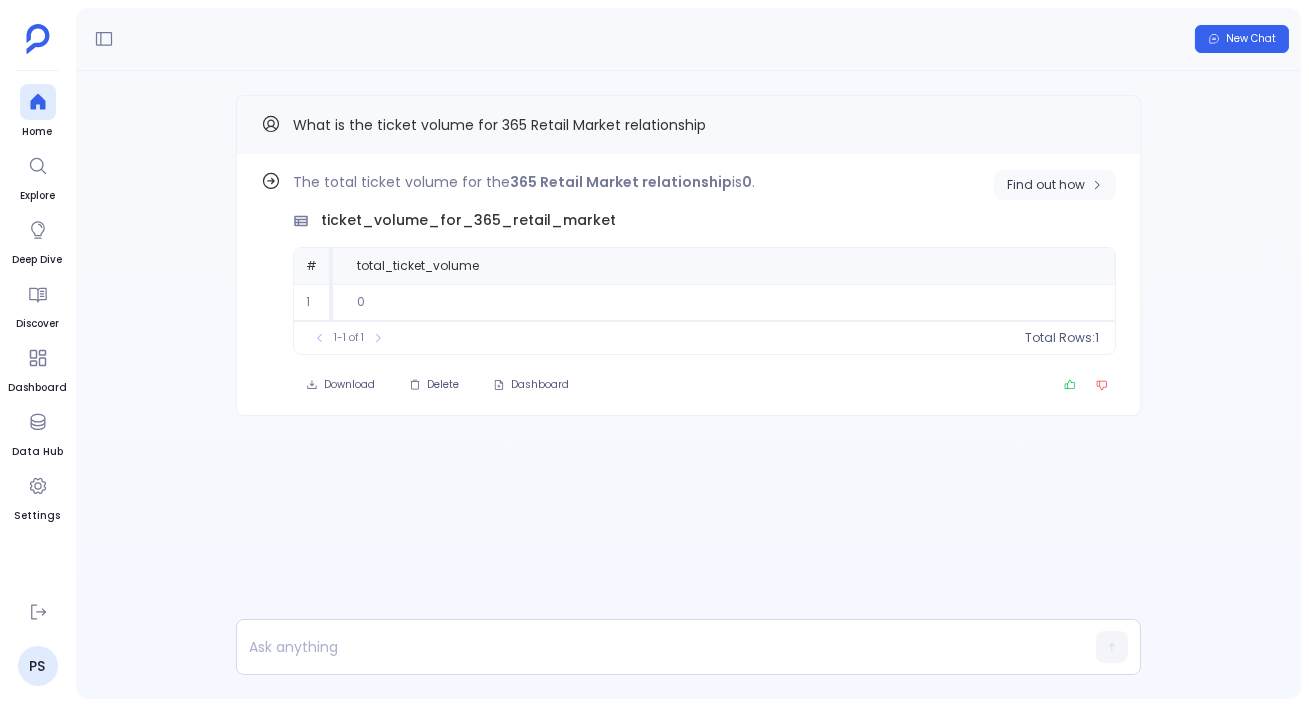 click on "Find out how" at bounding box center (1046, 185) 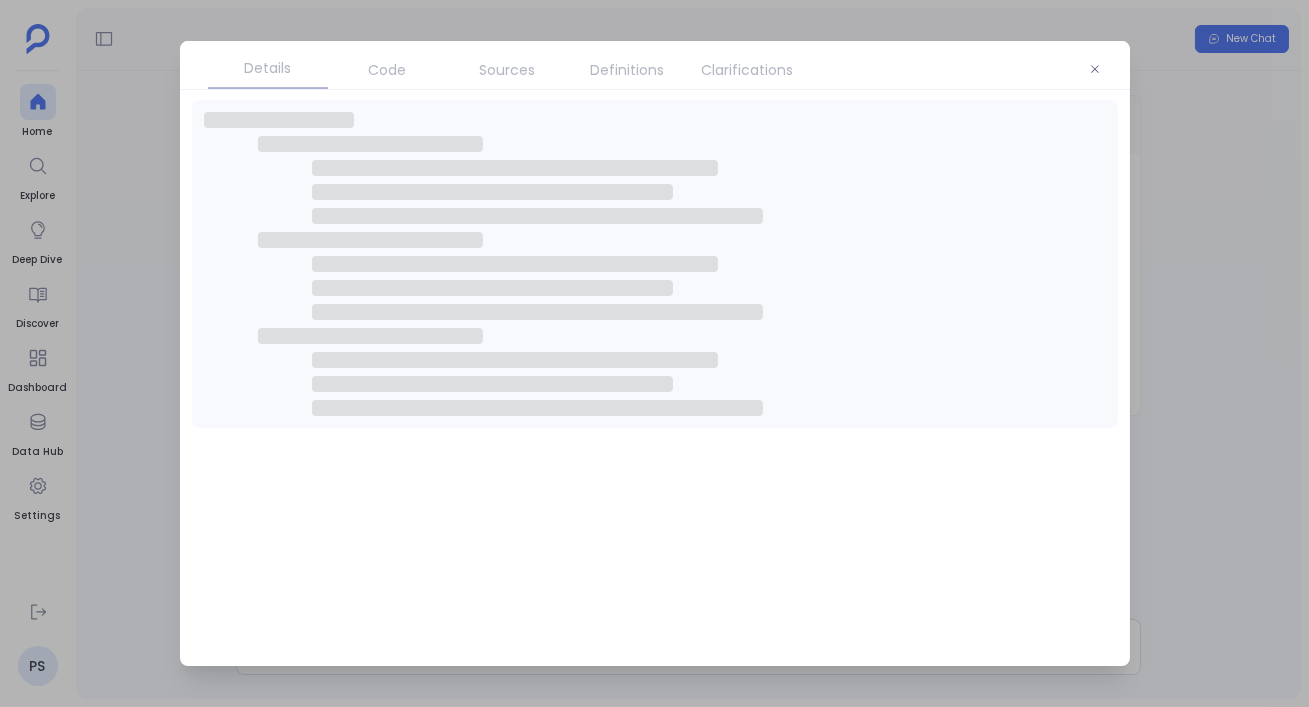 click on "Code" at bounding box center (388, 70) 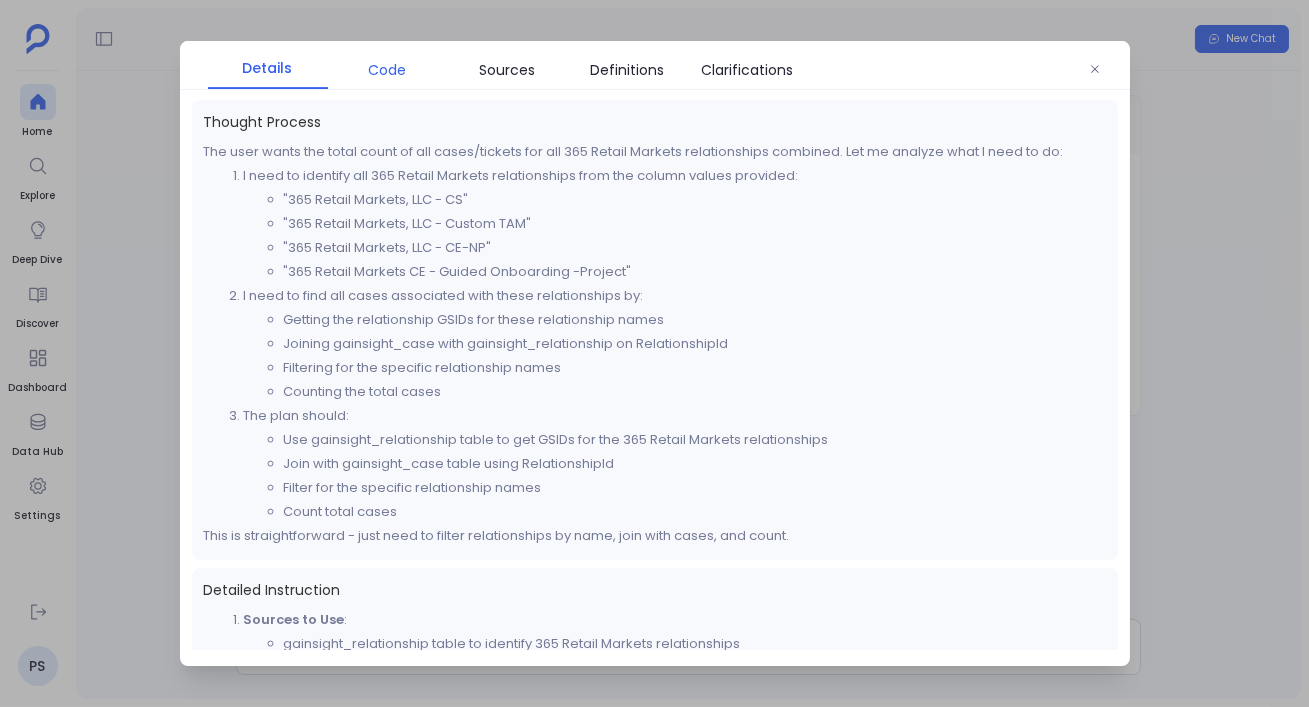 click on "Code" at bounding box center (388, 70) 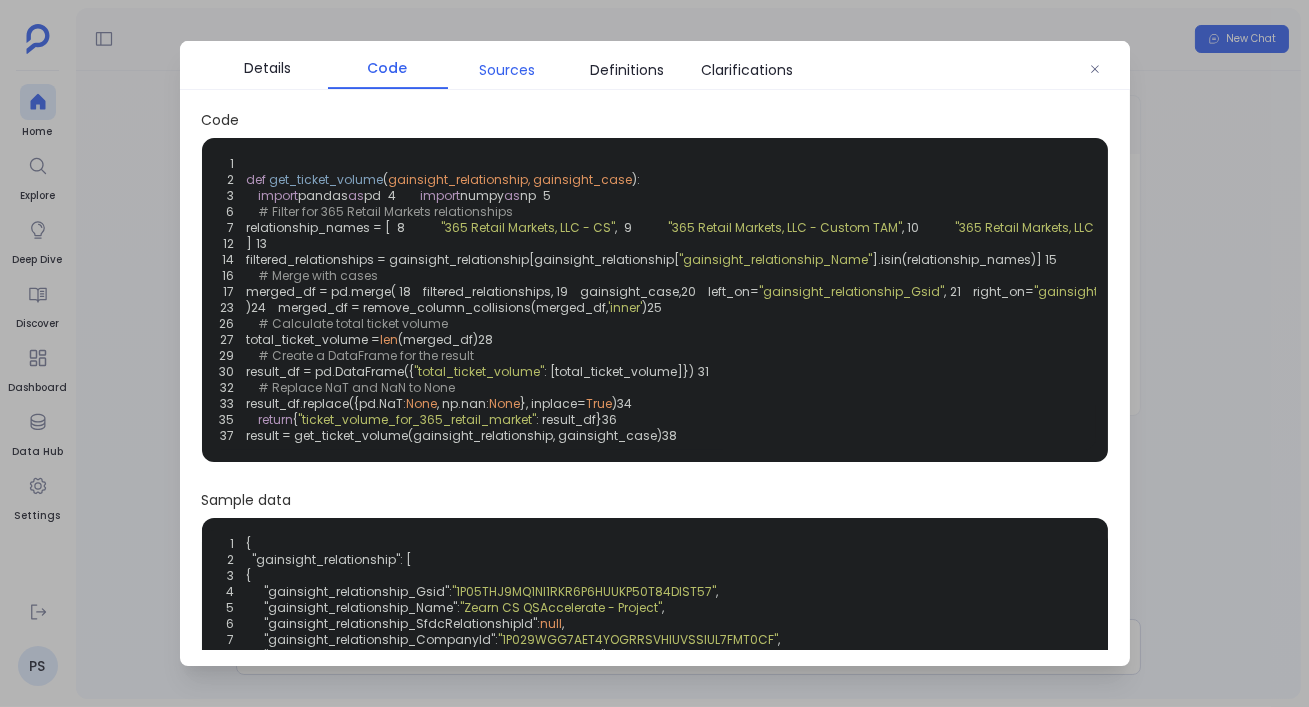 click on "Sources" at bounding box center (508, 70) 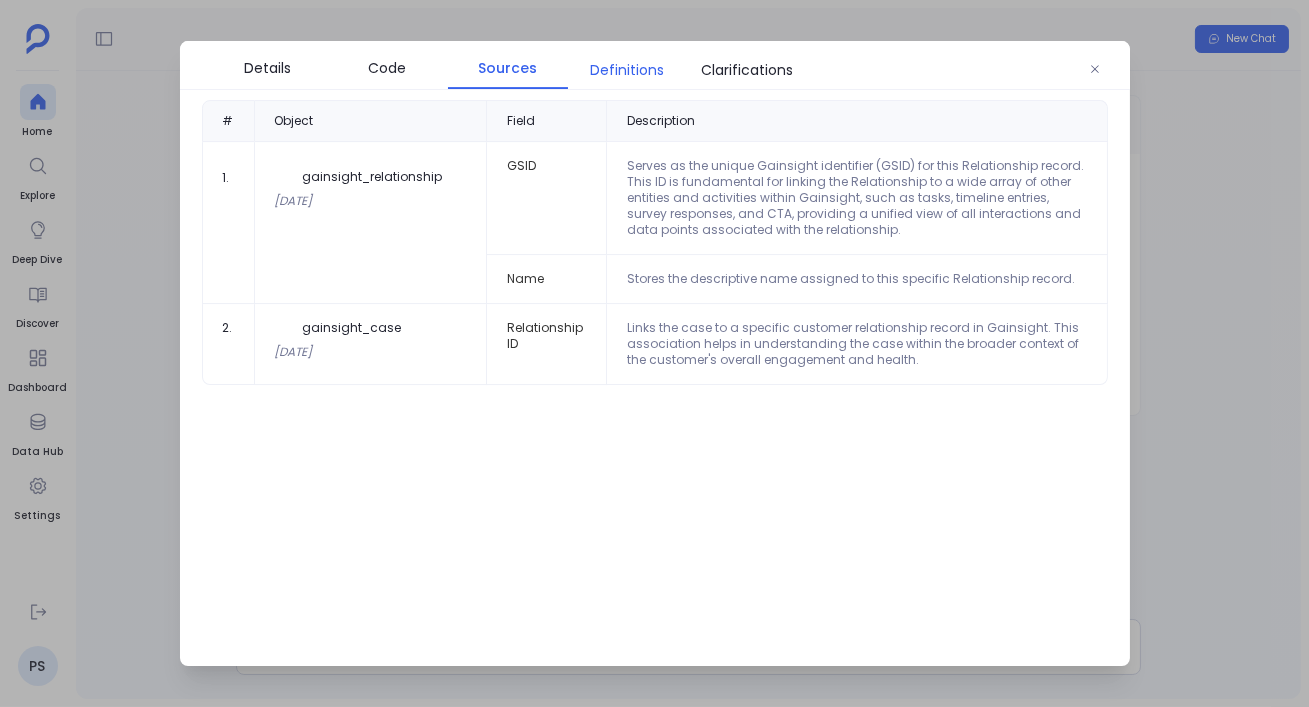 click on "Definitions" at bounding box center [628, 70] 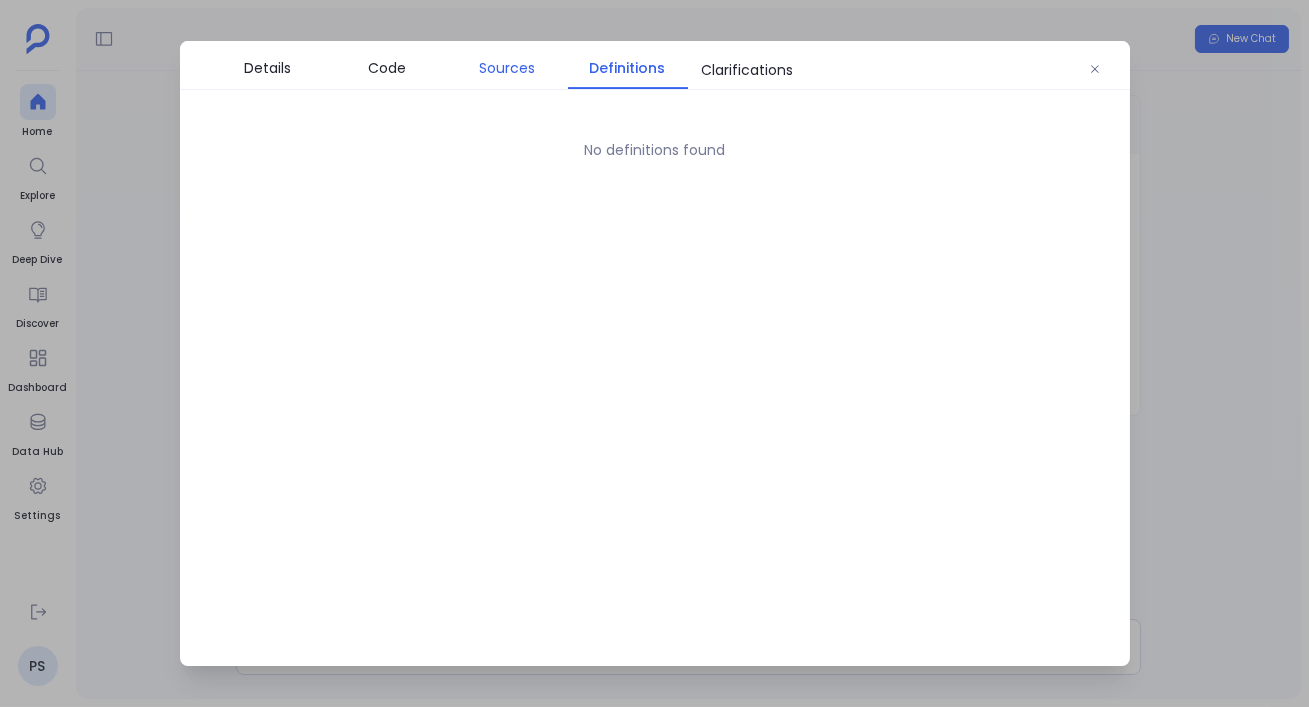 click on "Sources" at bounding box center (508, 68) 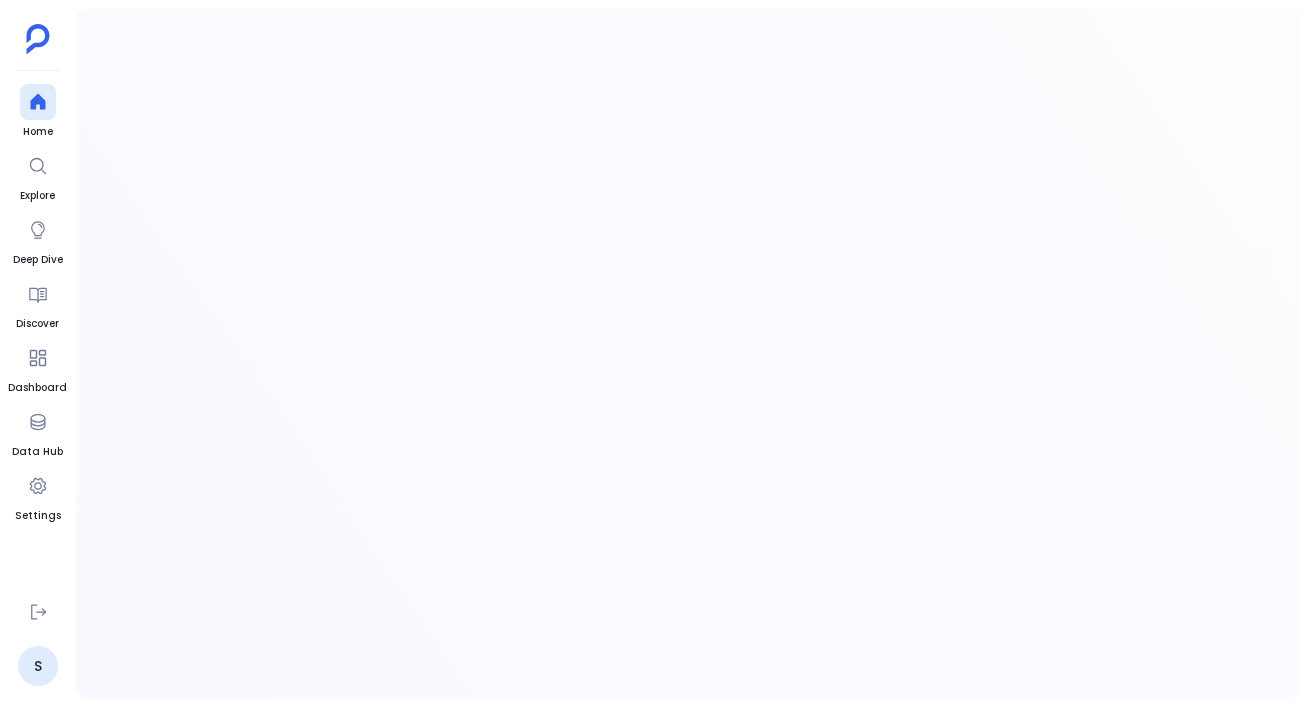 scroll, scrollTop: 0, scrollLeft: 0, axis: both 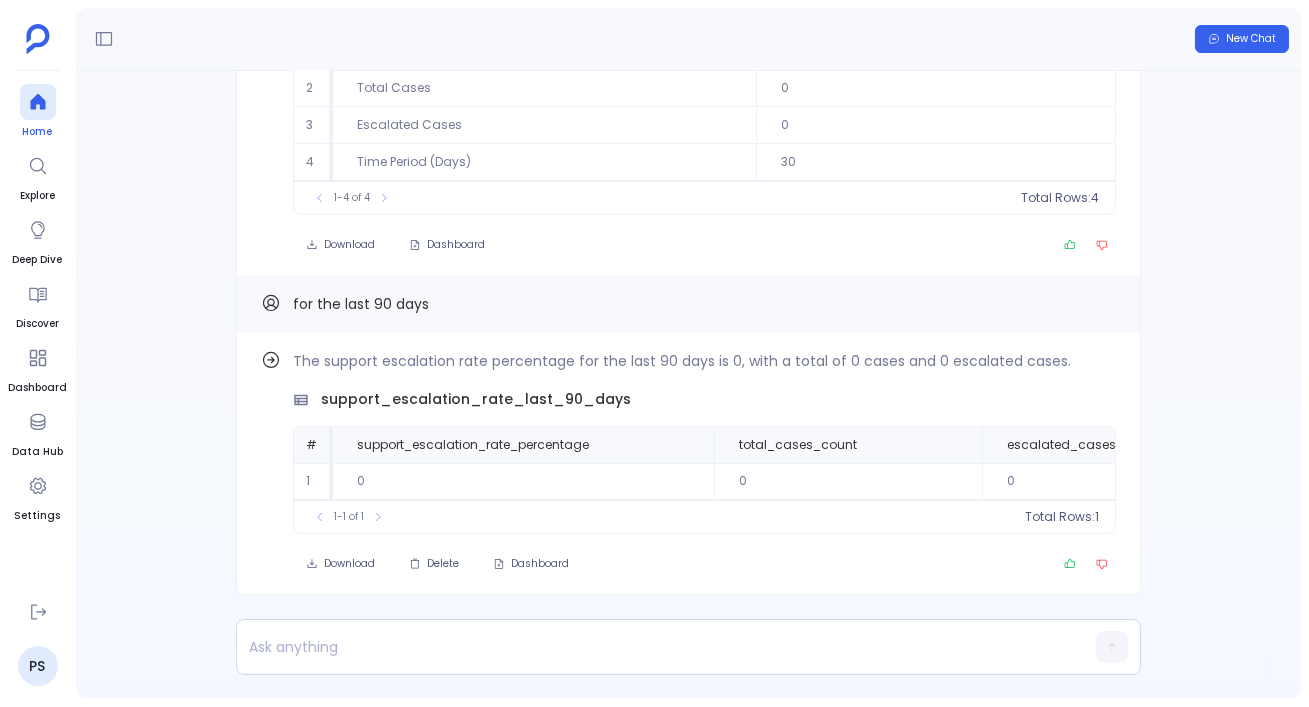 click at bounding box center (38, 102) 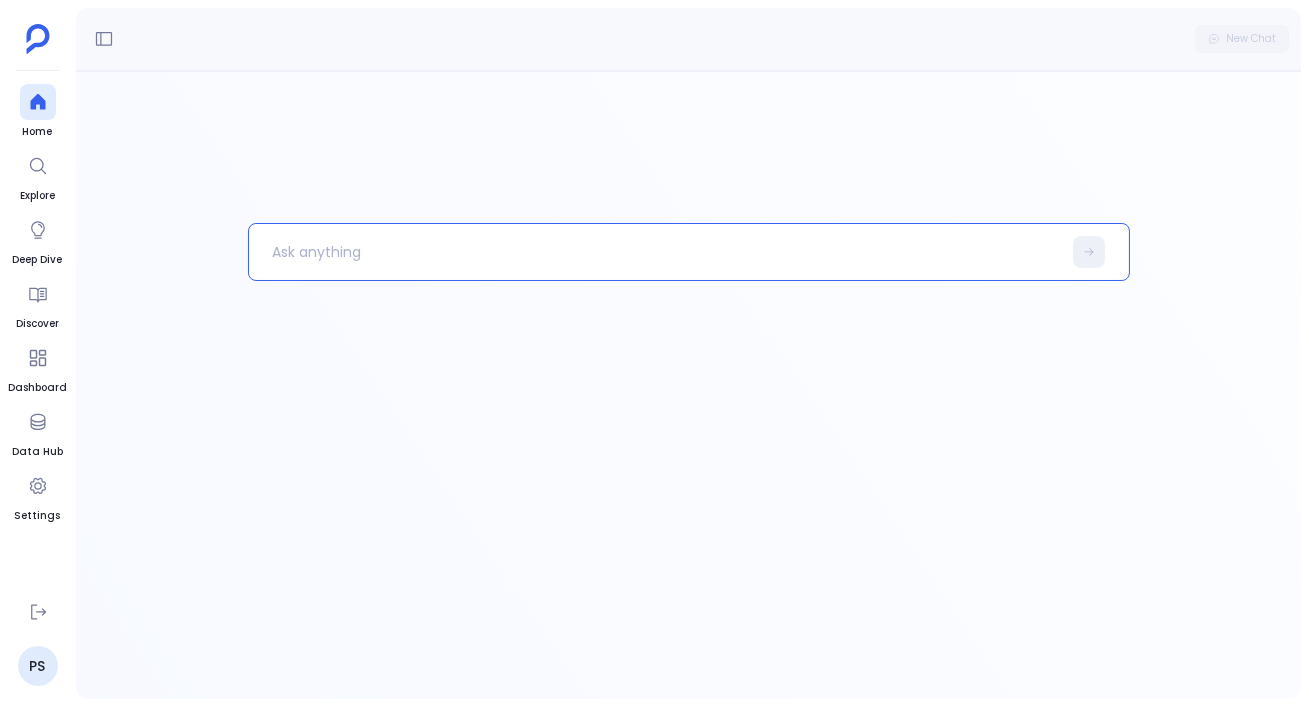 click at bounding box center [655, 252] 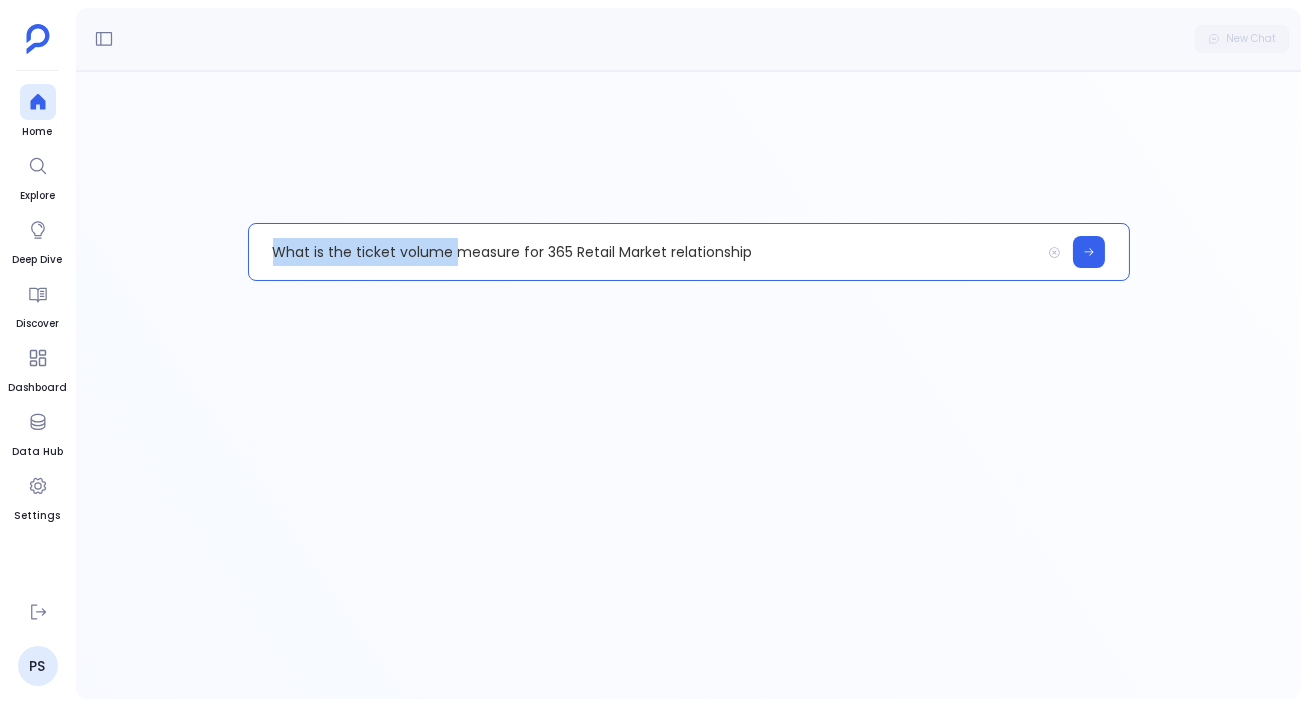 drag, startPoint x: 272, startPoint y: 251, endPoint x: 458, endPoint y: 251, distance: 186 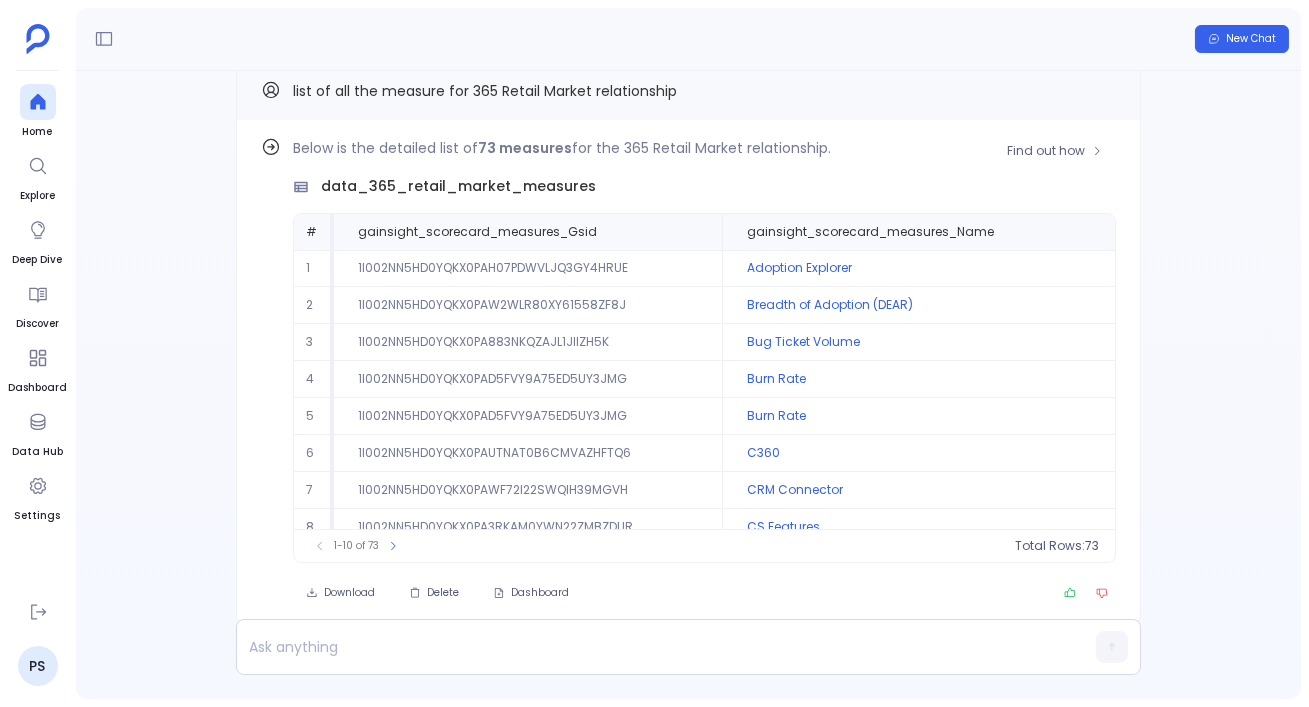 scroll, scrollTop: -62, scrollLeft: 0, axis: vertical 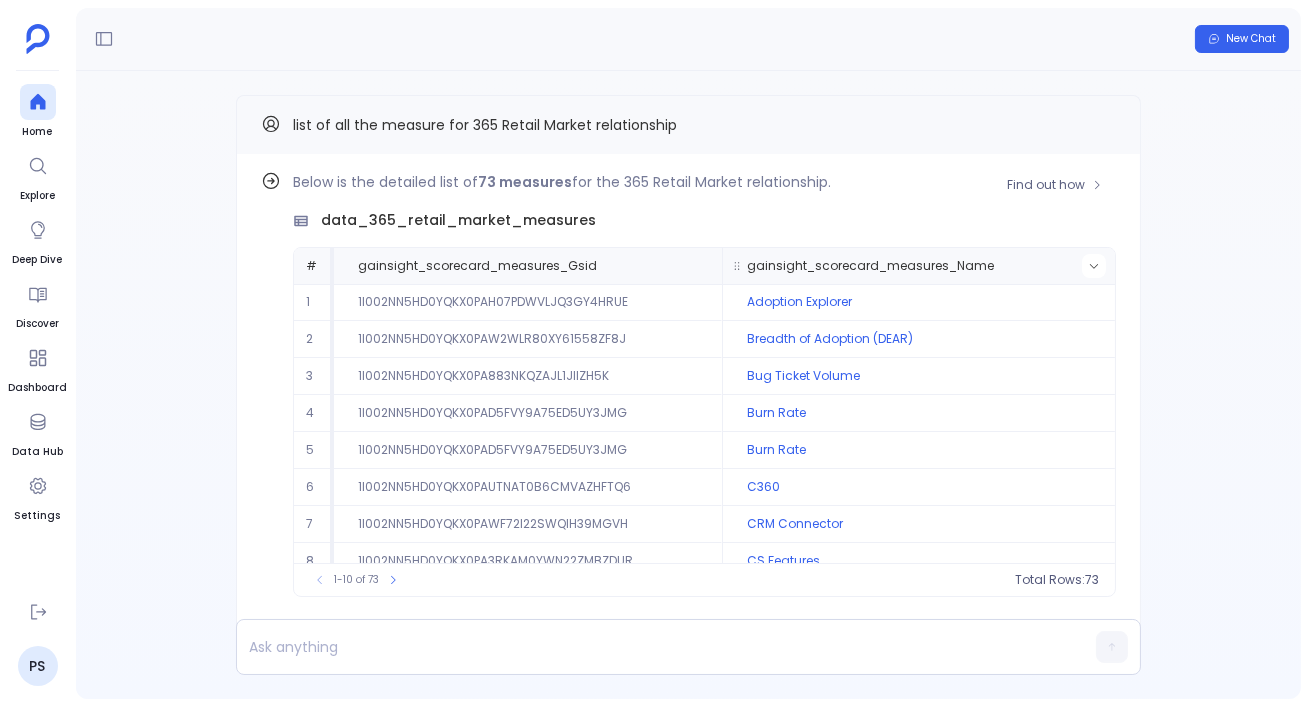 click at bounding box center [1094, 266] 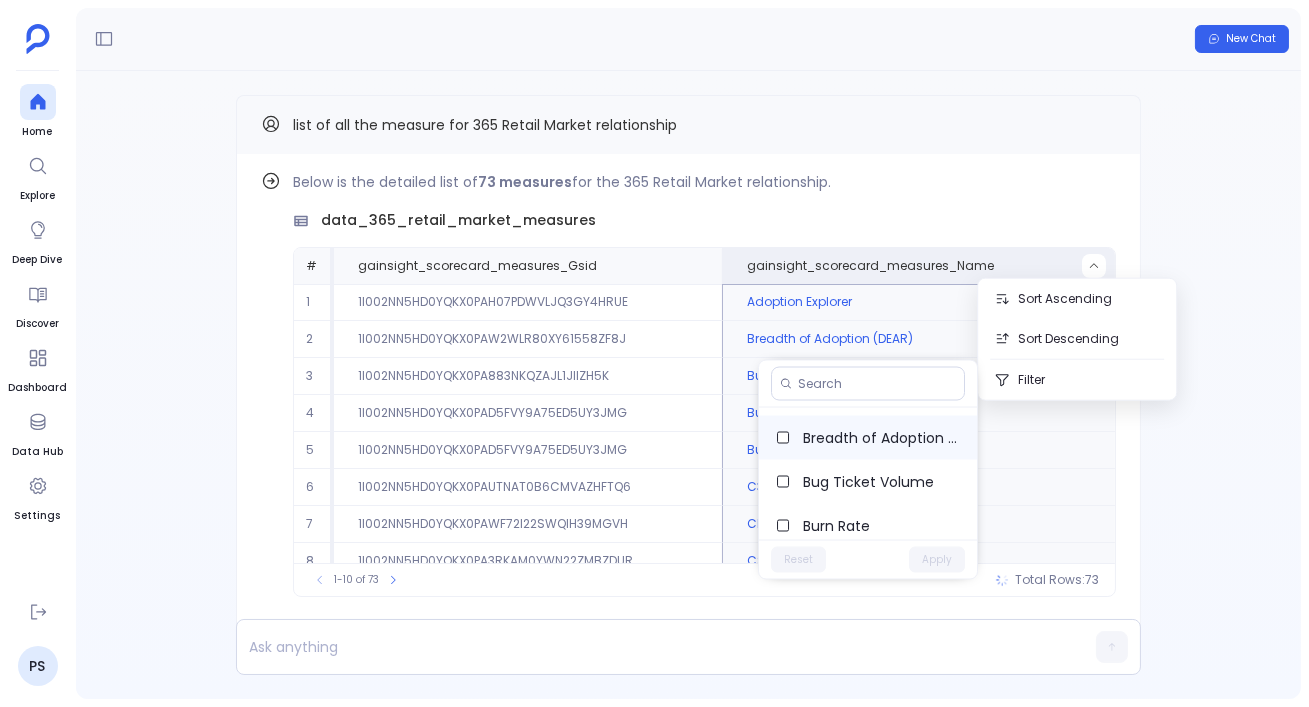 scroll, scrollTop: 40, scrollLeft: 0, axis: vertical 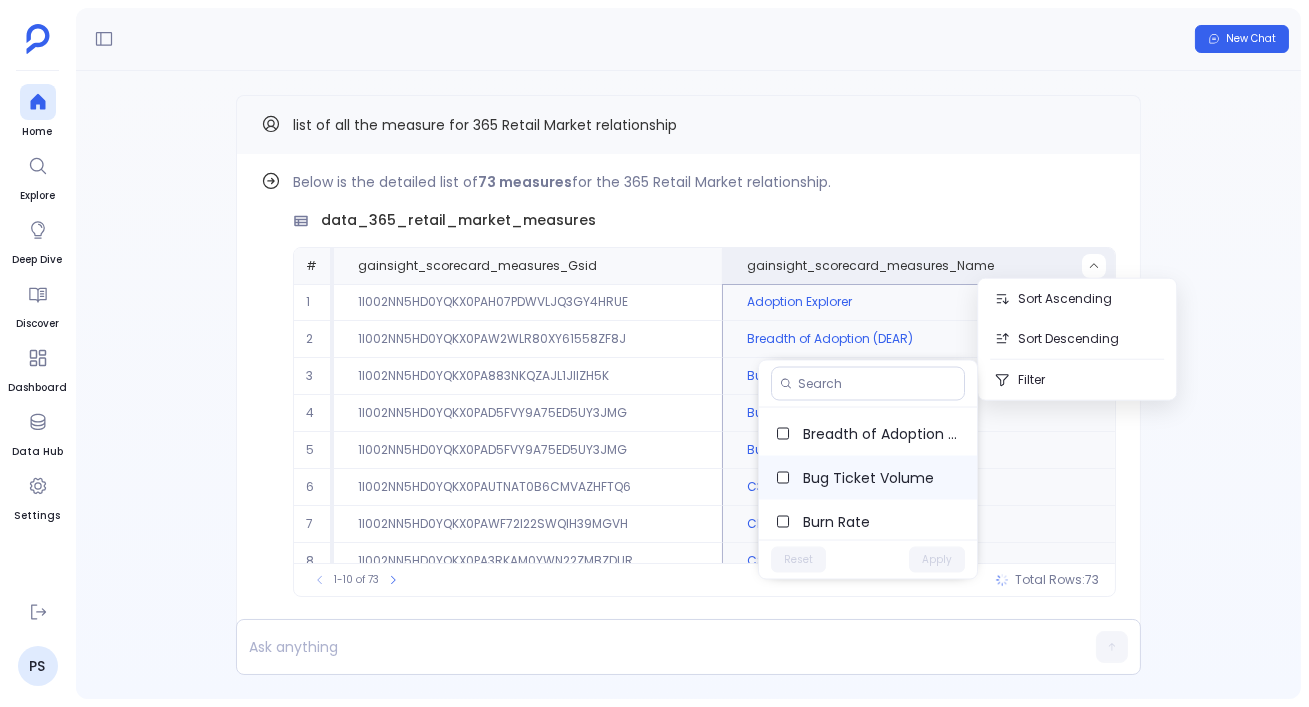 click on "Bug Ticket Volume" at bounding box center (882, 478) 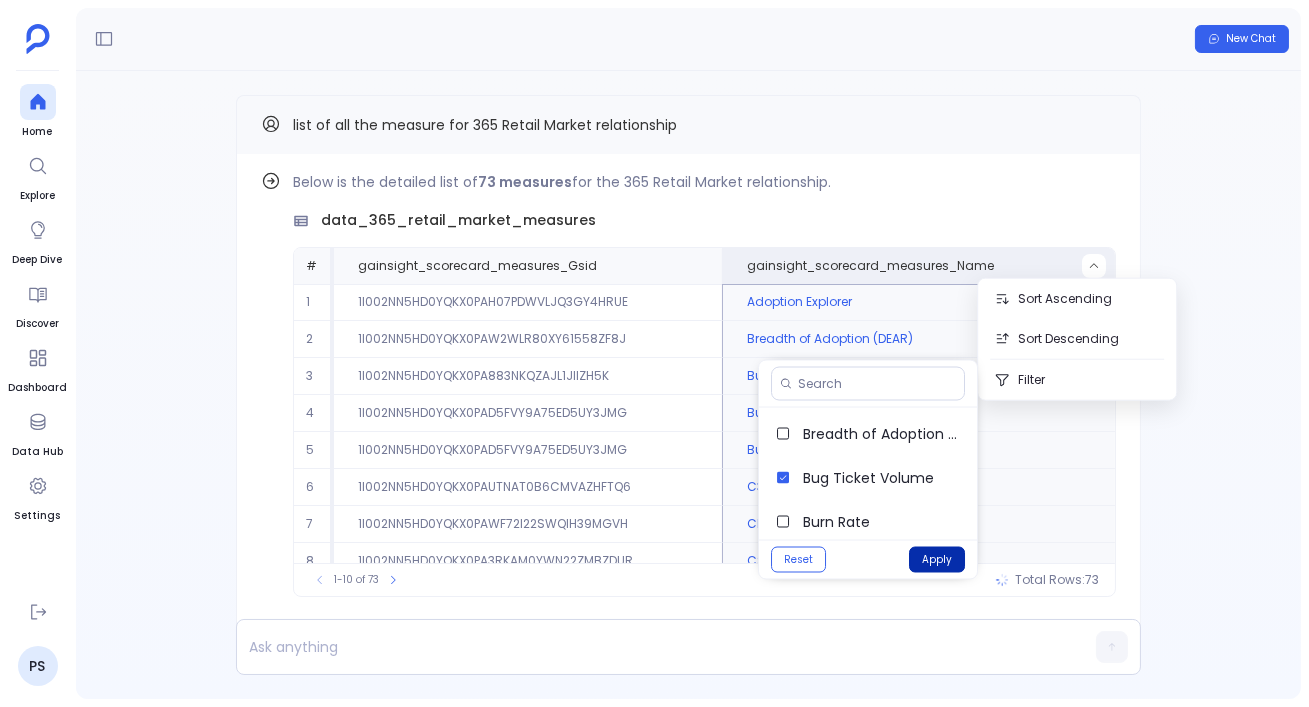 click on "Apply" at bounding box center [937, 560] 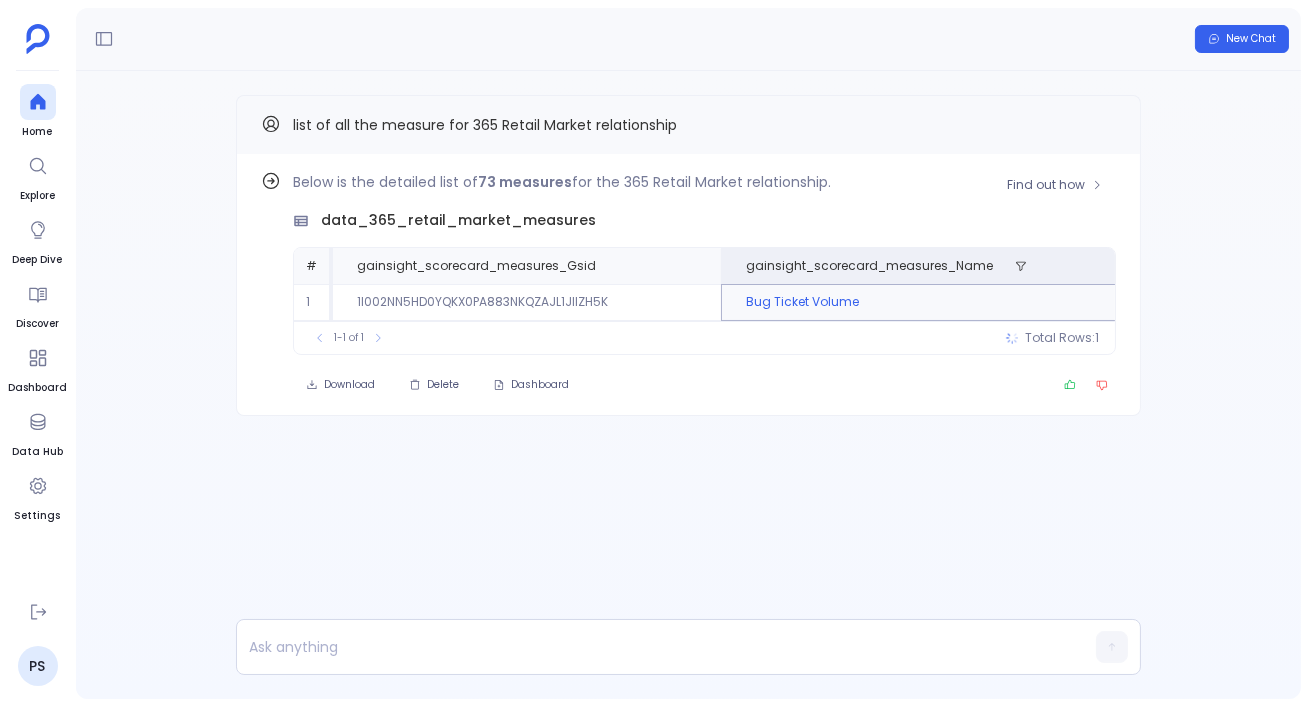 scroll, scrollTop: 0, scrollLeft: 0, axis: both 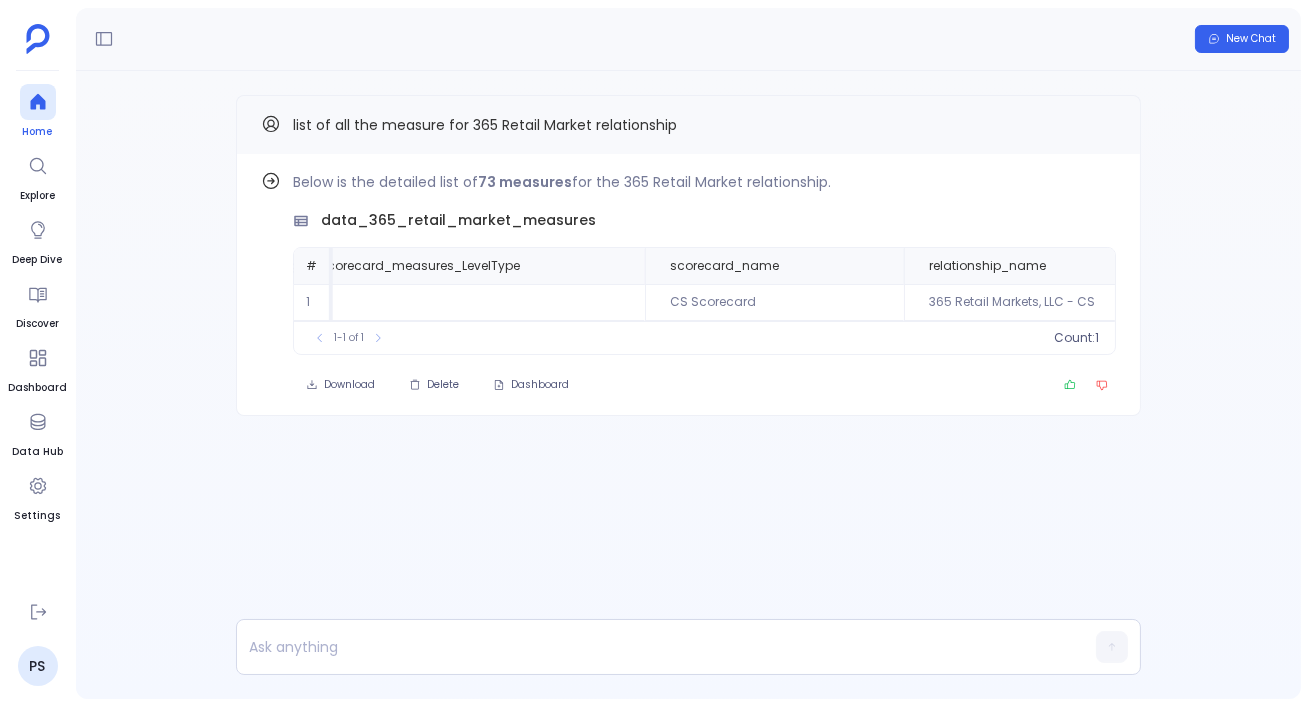 click at bounding box center [38, 102] 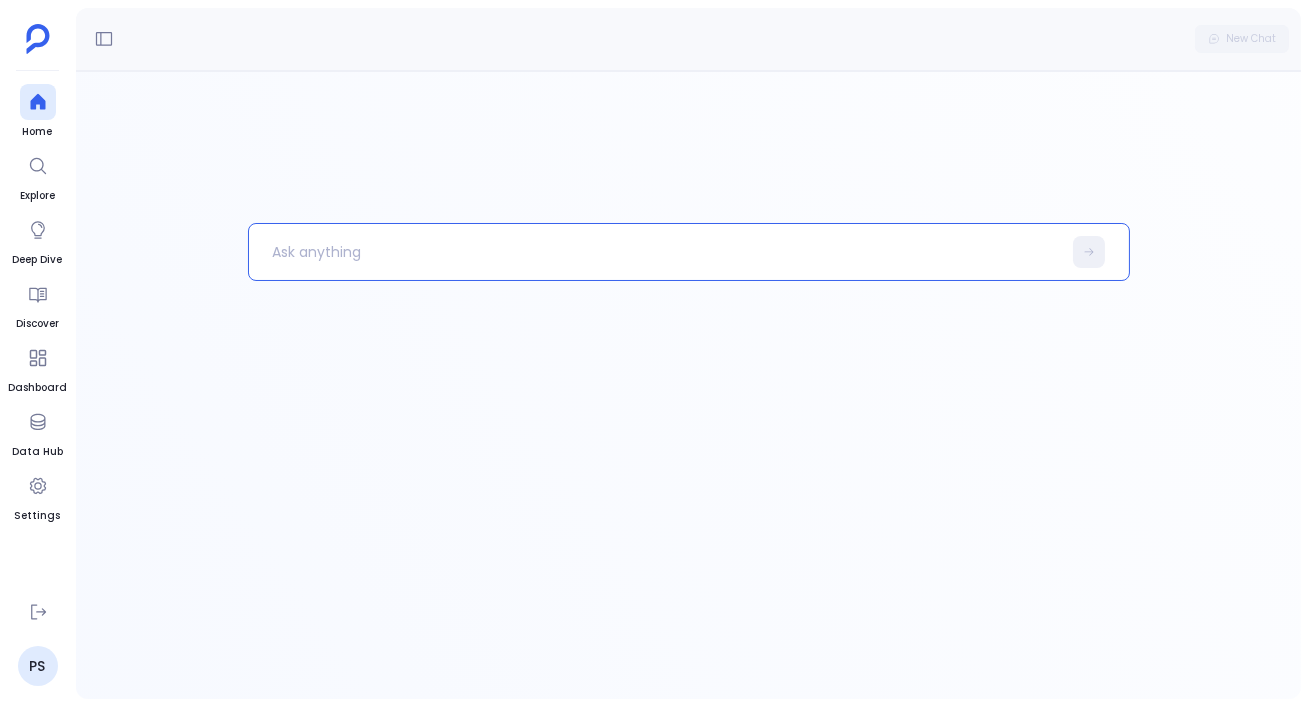 click at bounding box center [655, 252] 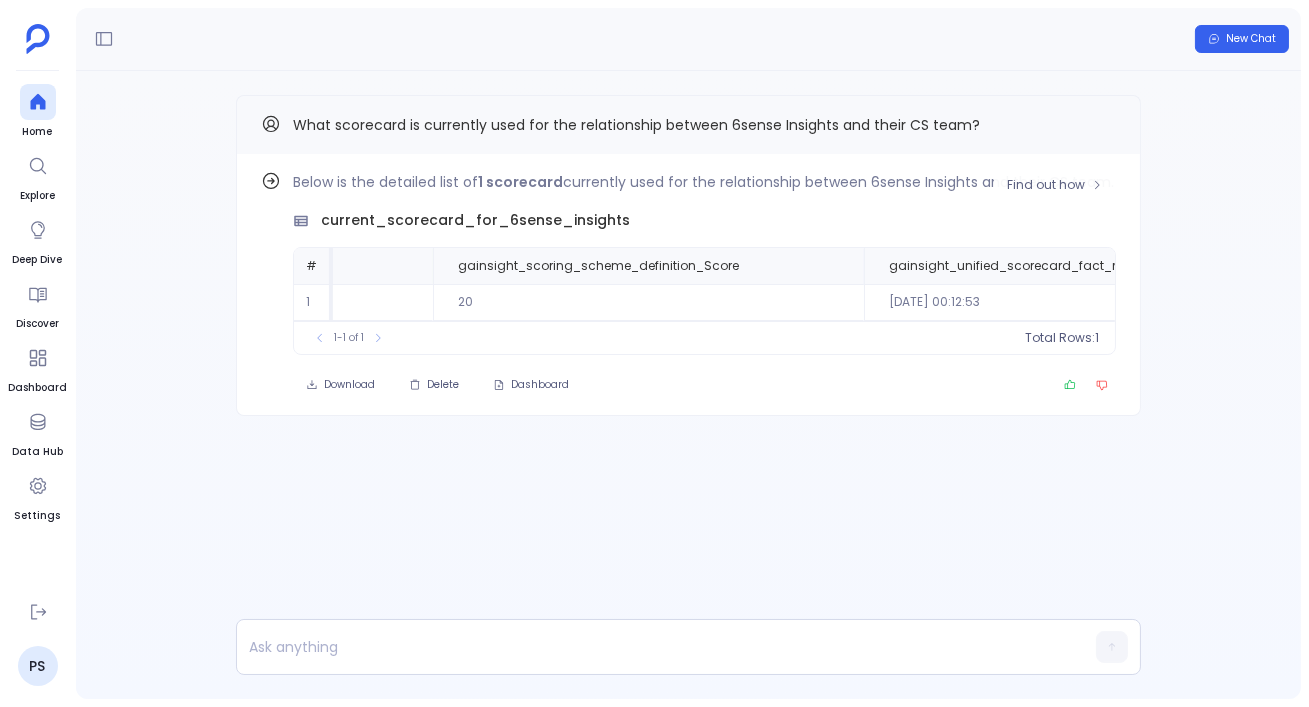 scroll, scrollTop: 0, scrollLeft: 1686, axis: horizontal 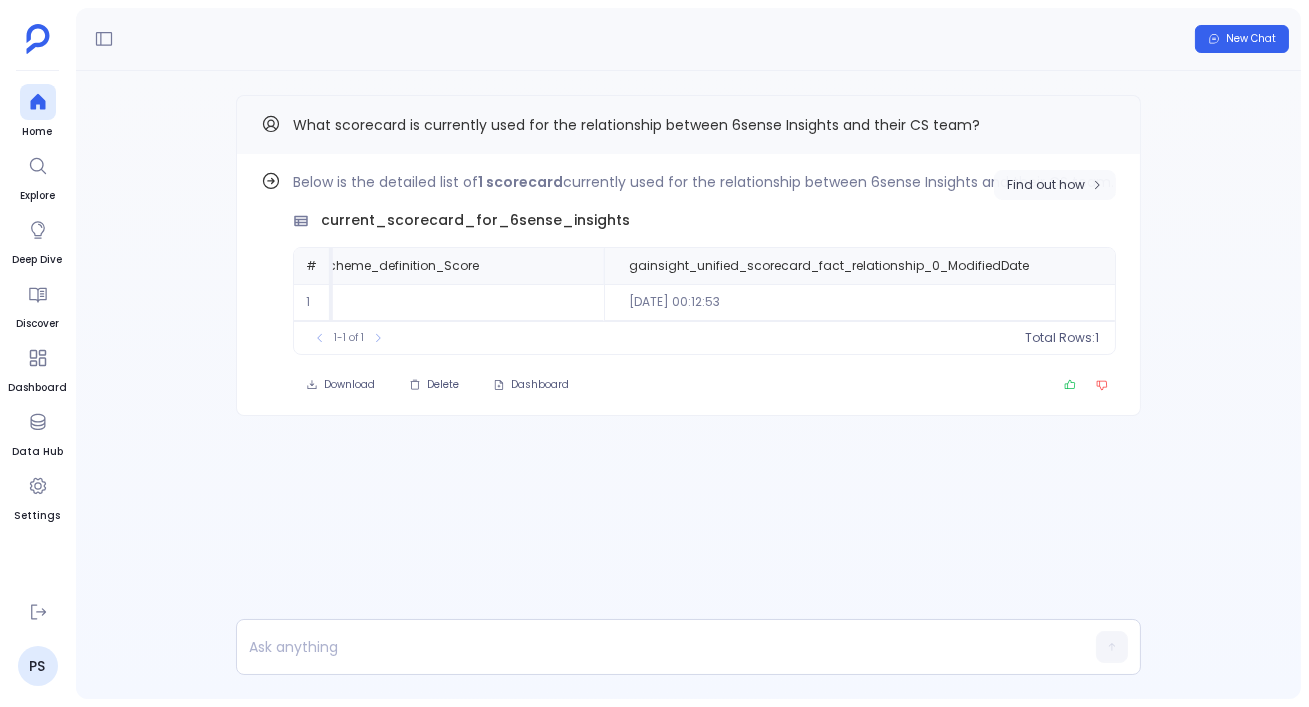 click on "Find out how" at bounding box center [1055, 185] 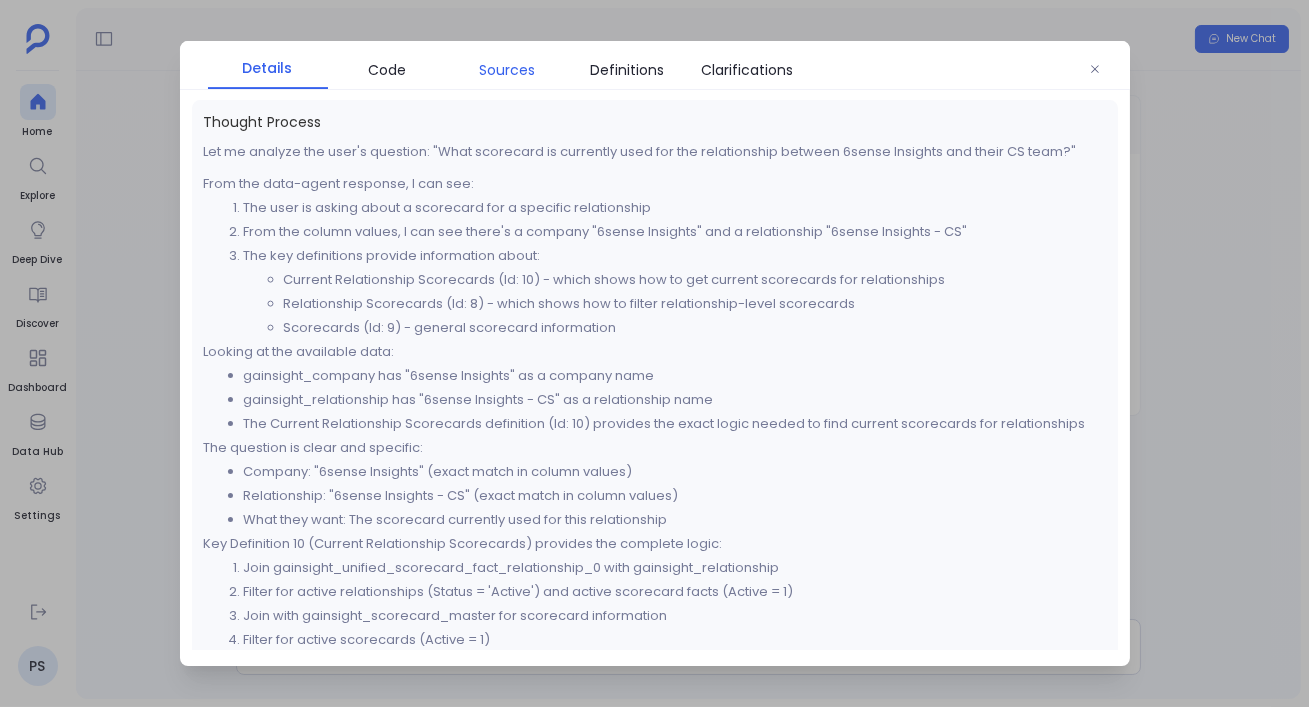 click on "Sources" at bounding box center [508, 70] 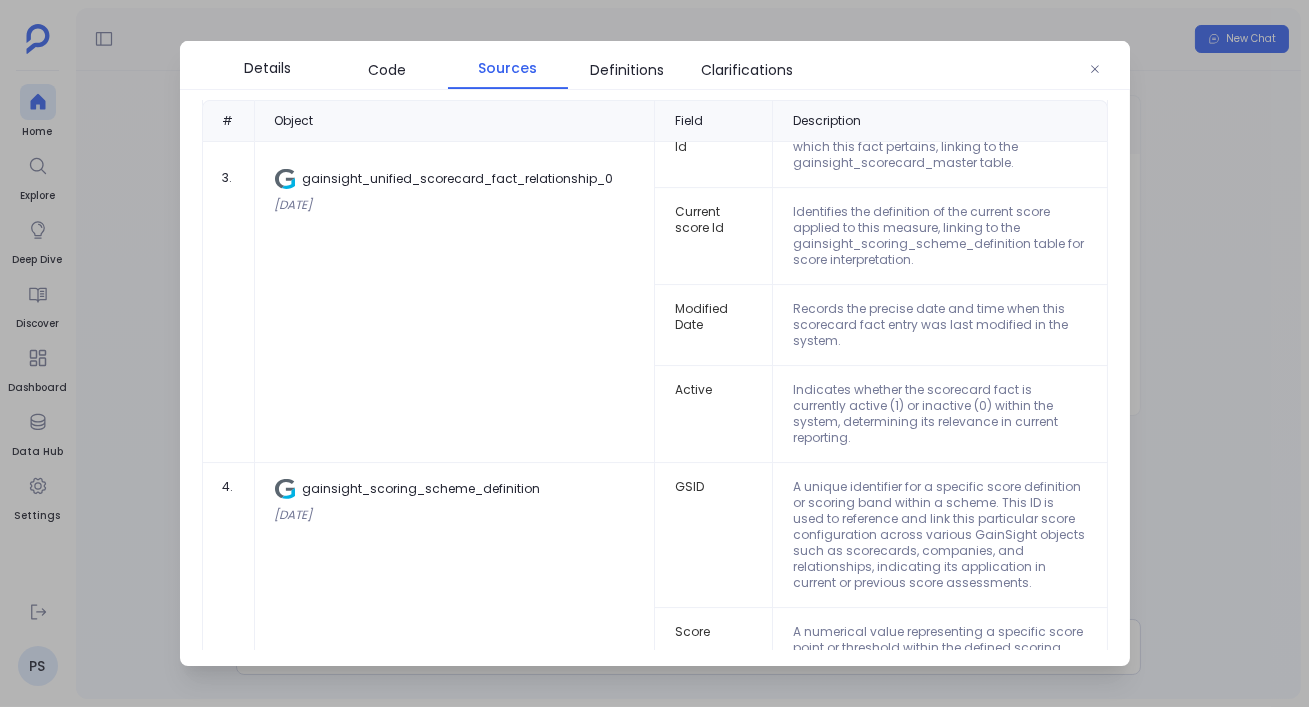 scroll, scrollTop: 1215, scrollLeft: 0, axis: vertical 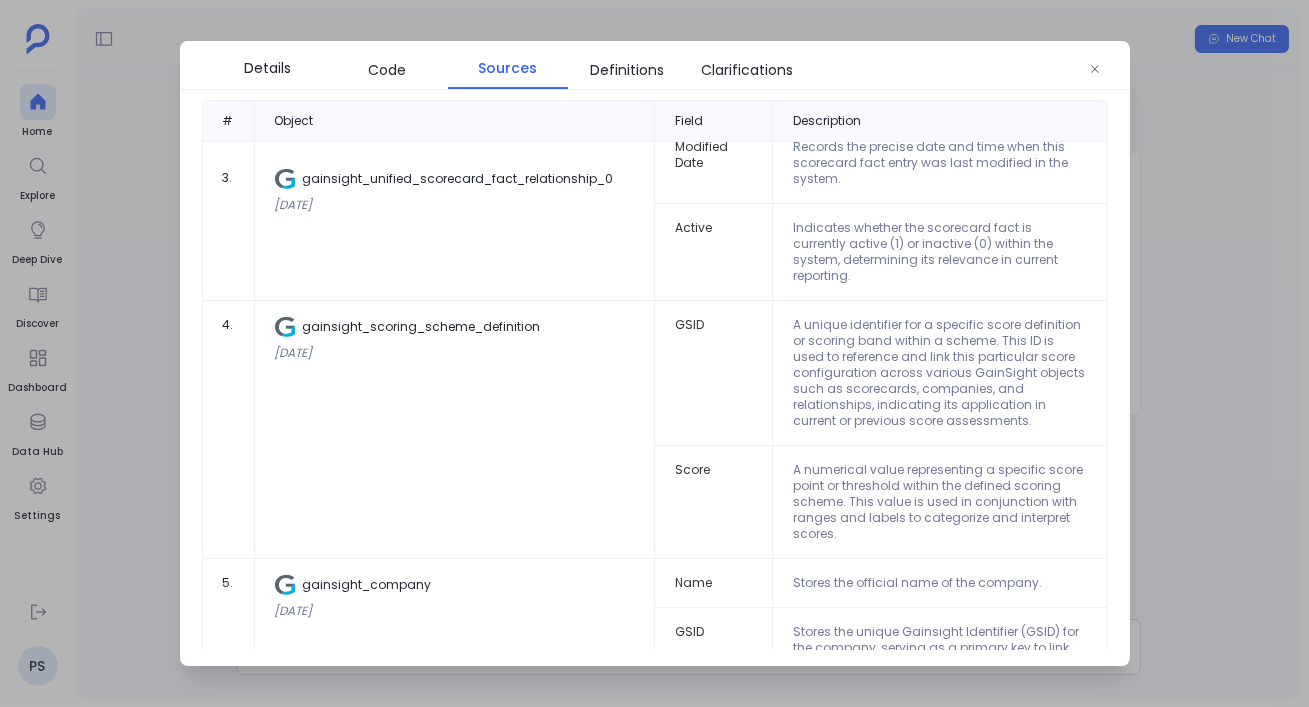 click on "gainsight_unified_scorecard_fact_relationship_0" at bounding box center (455, 179) 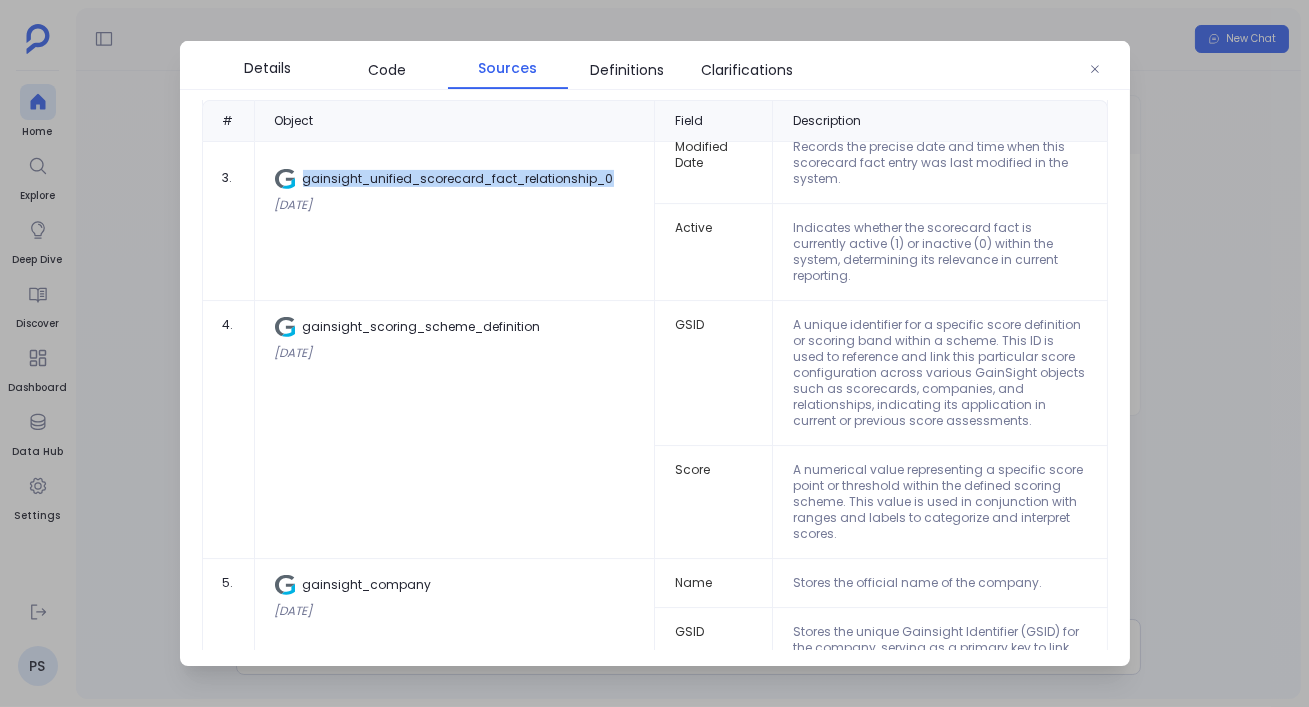 click on "gainsight_unified_scorecard_fact_relationship_0" at bounding box center [455, 179] 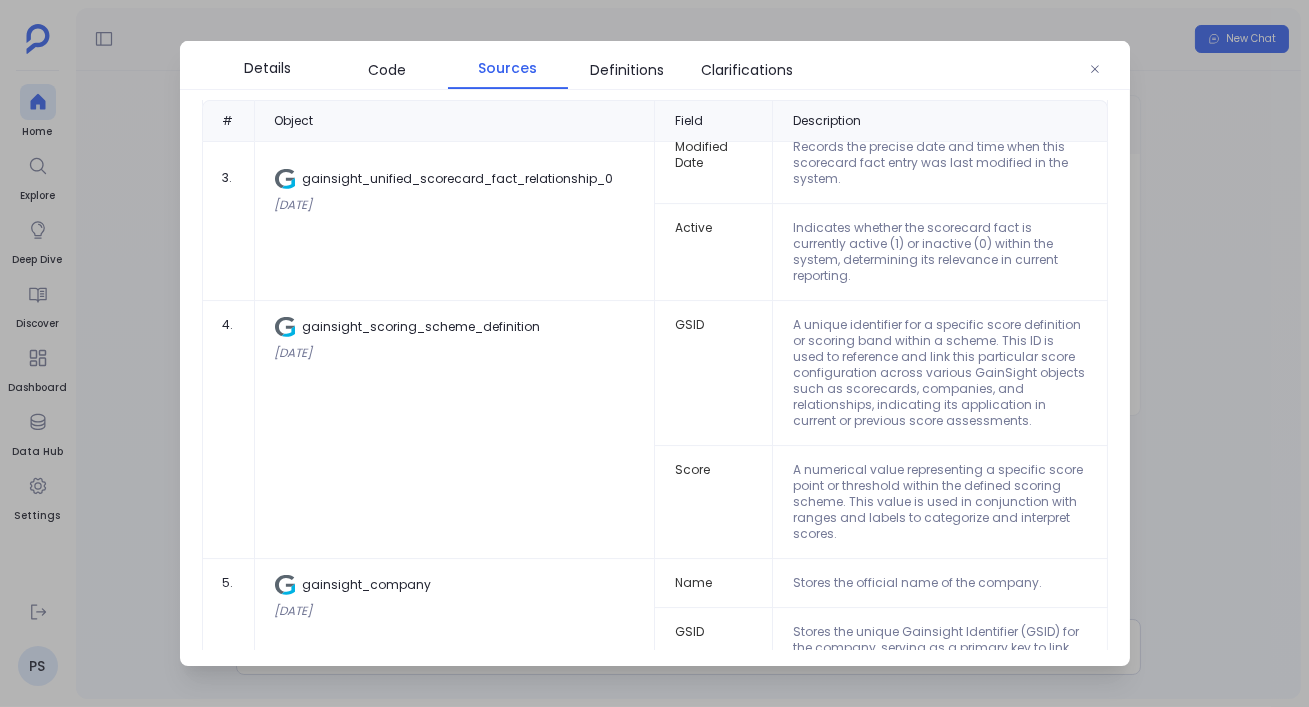 click on "Details Code Sources Definitions Clarifications" at bounding box center (508, 69) 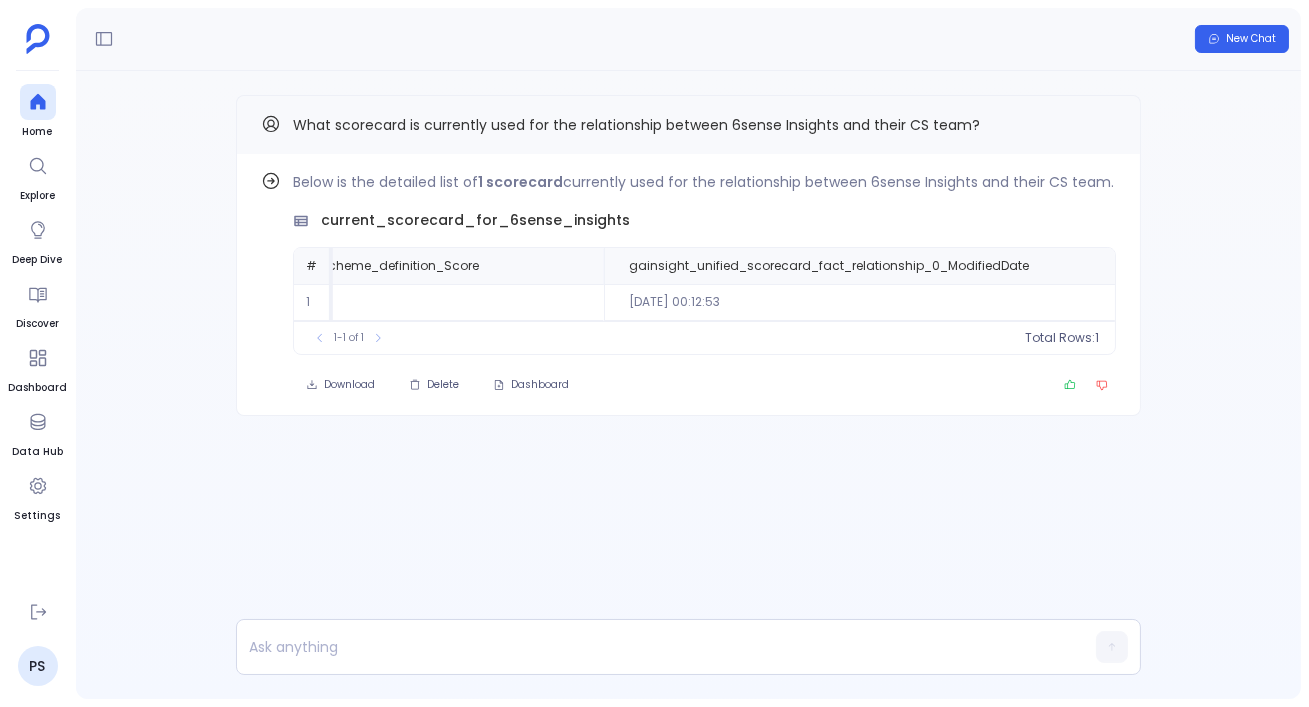 click on "Home Explore Deep Dive Discover Dashboard Data Hub Settings" at bounding box center [37, 335] 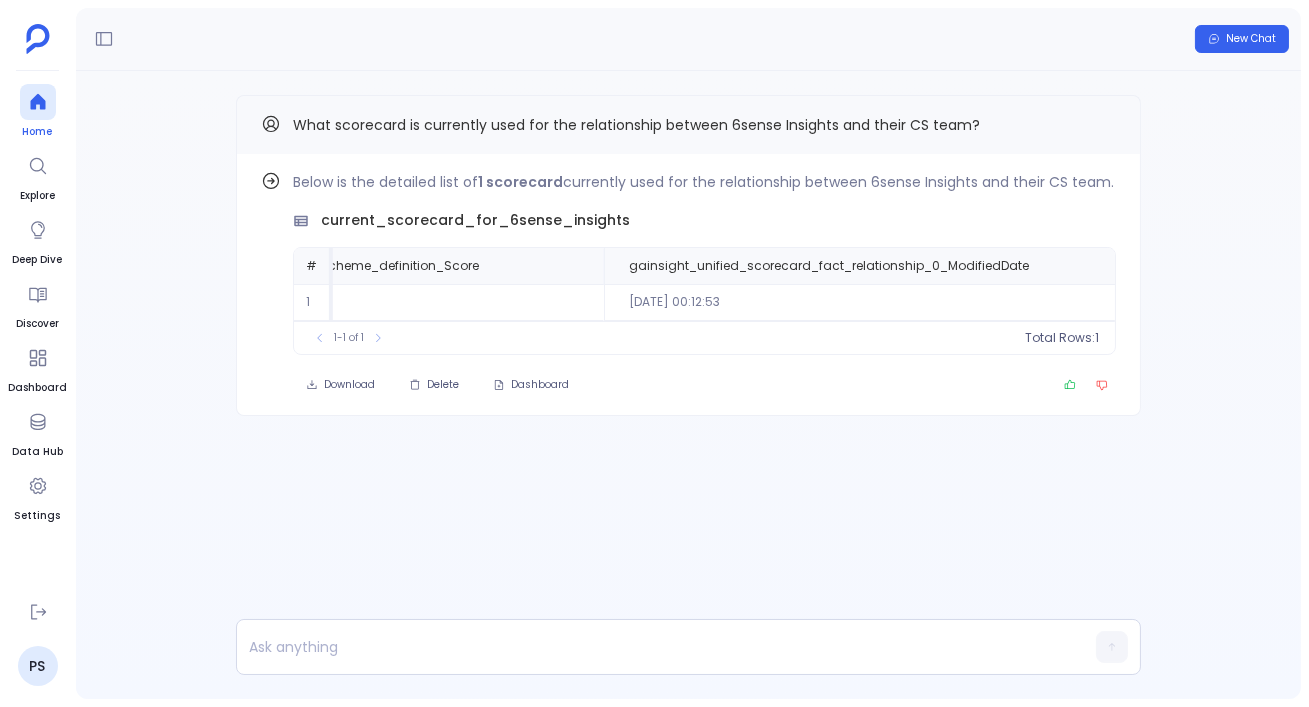 click at bounding box center (38, 102) 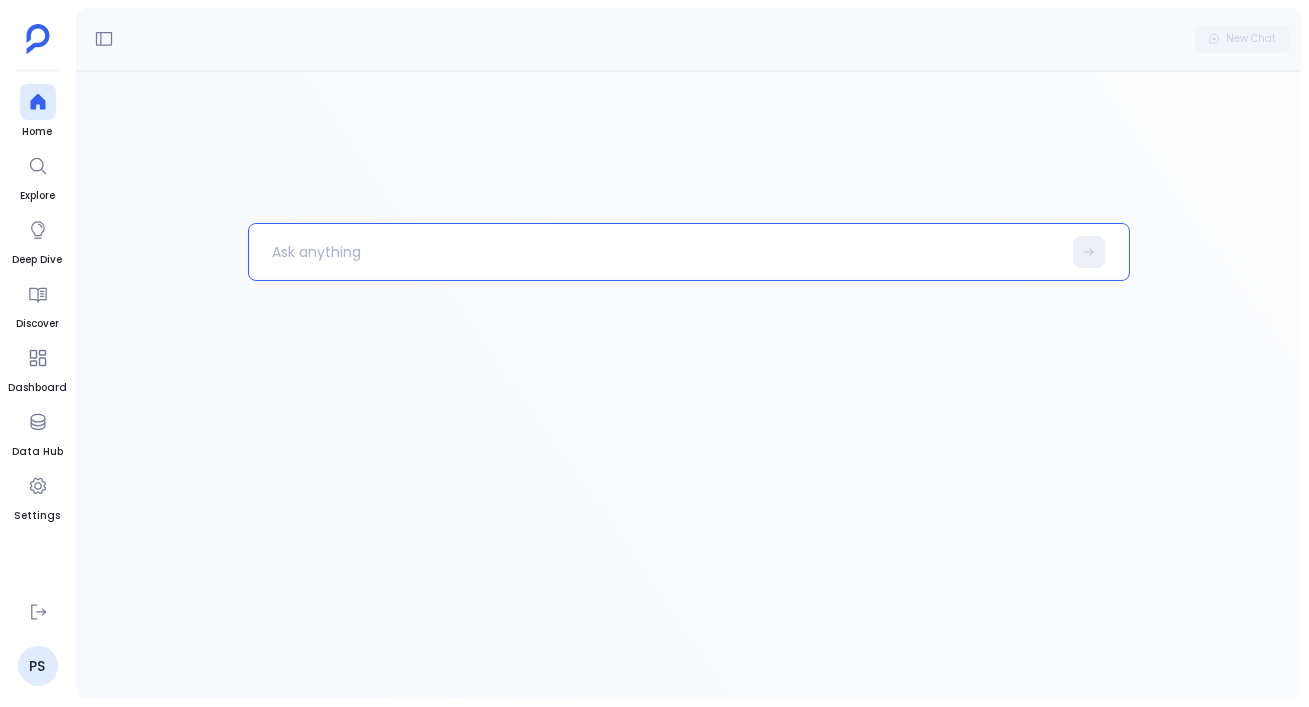 click at bounding box center [655, 252] 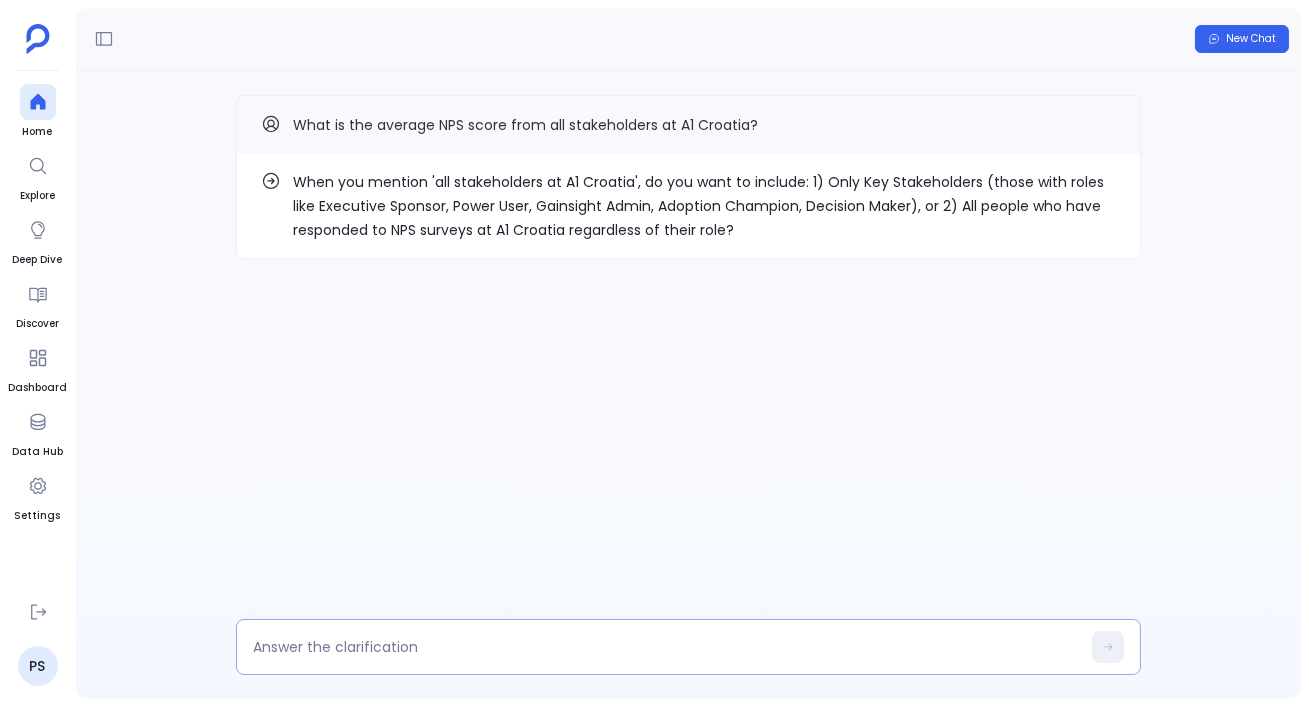 click at bounding box center (666, 647) 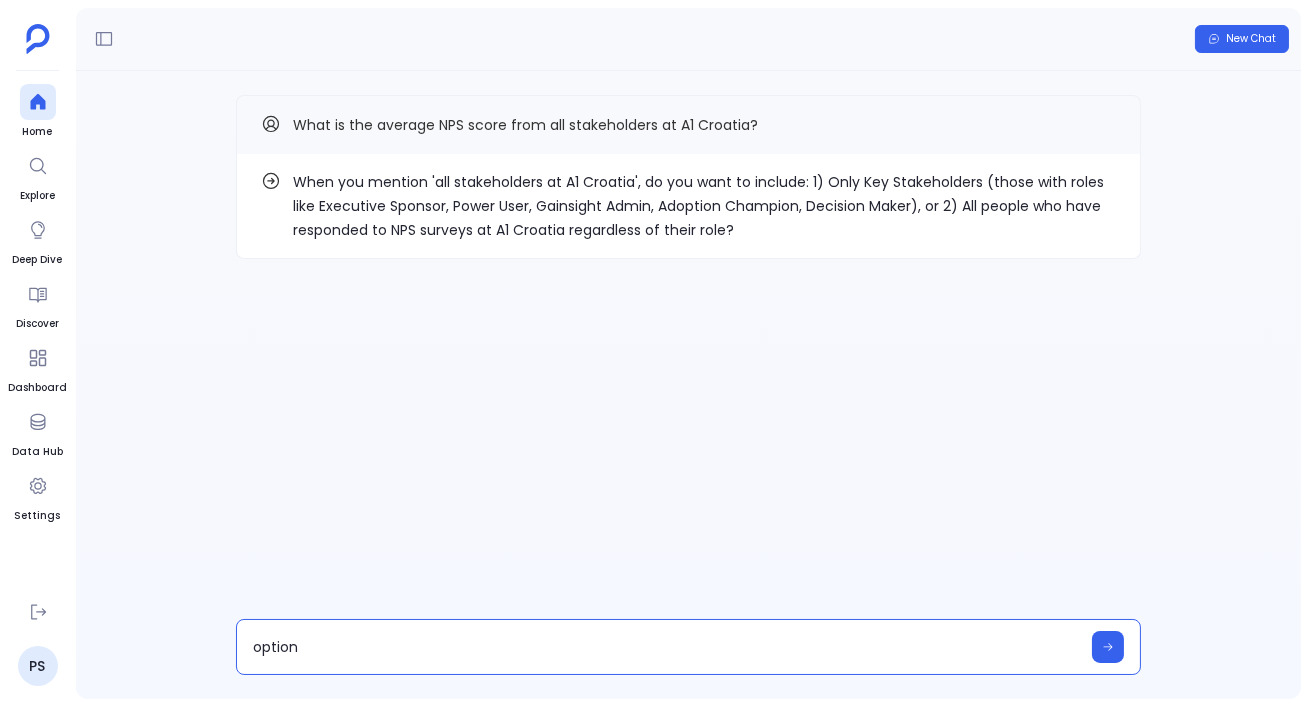 type on "option 1" 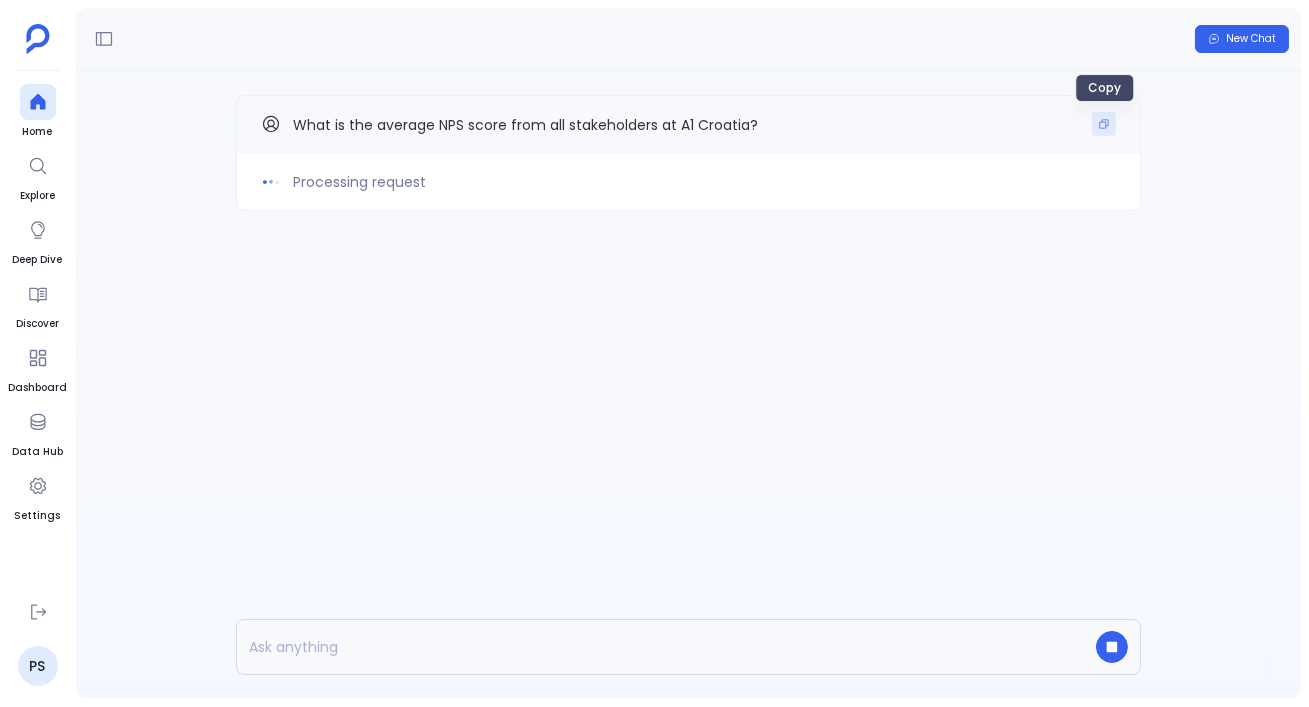 click at bounding box center (1104, 124) 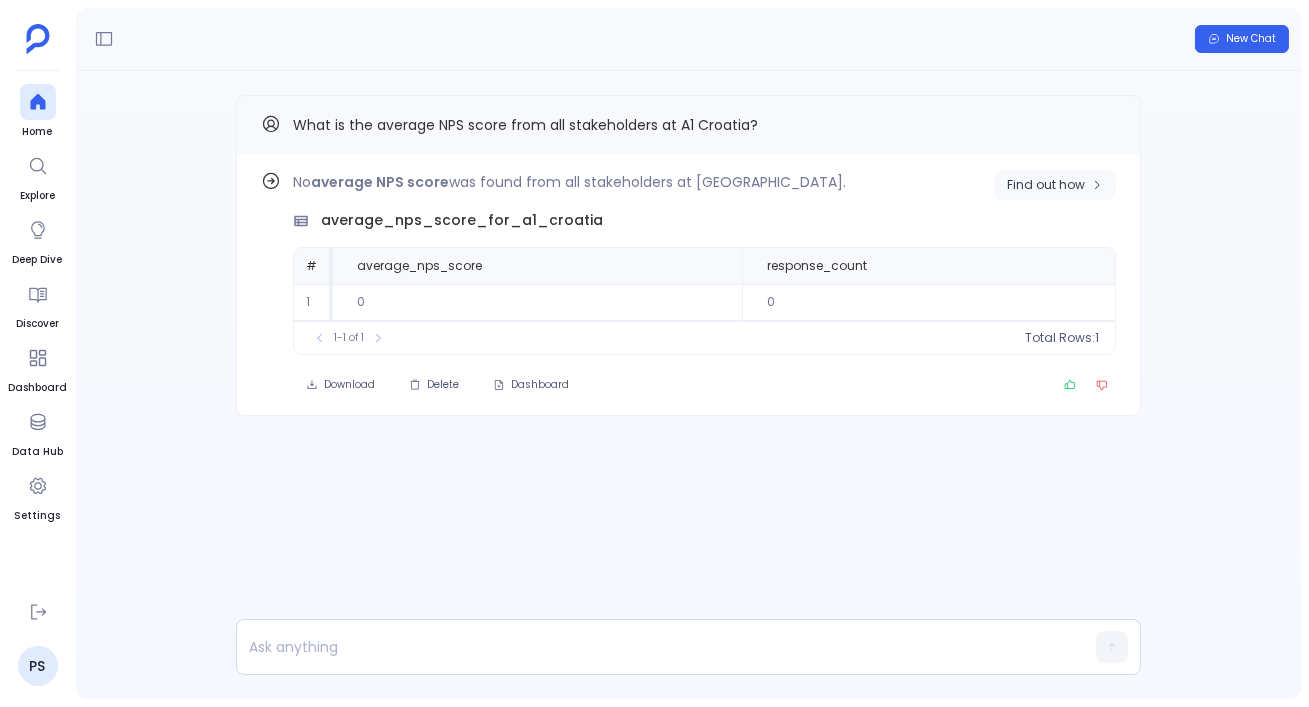 click 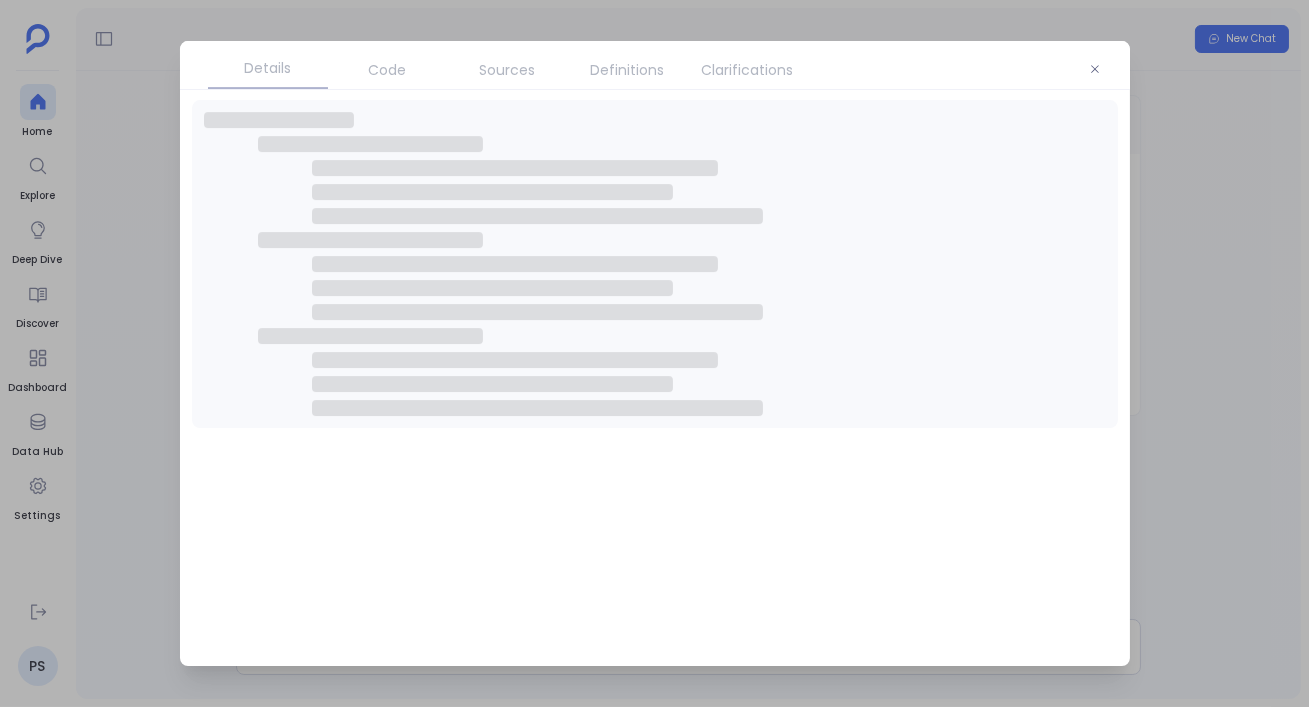 click on "Definitions" at bounding box center (628, 70) 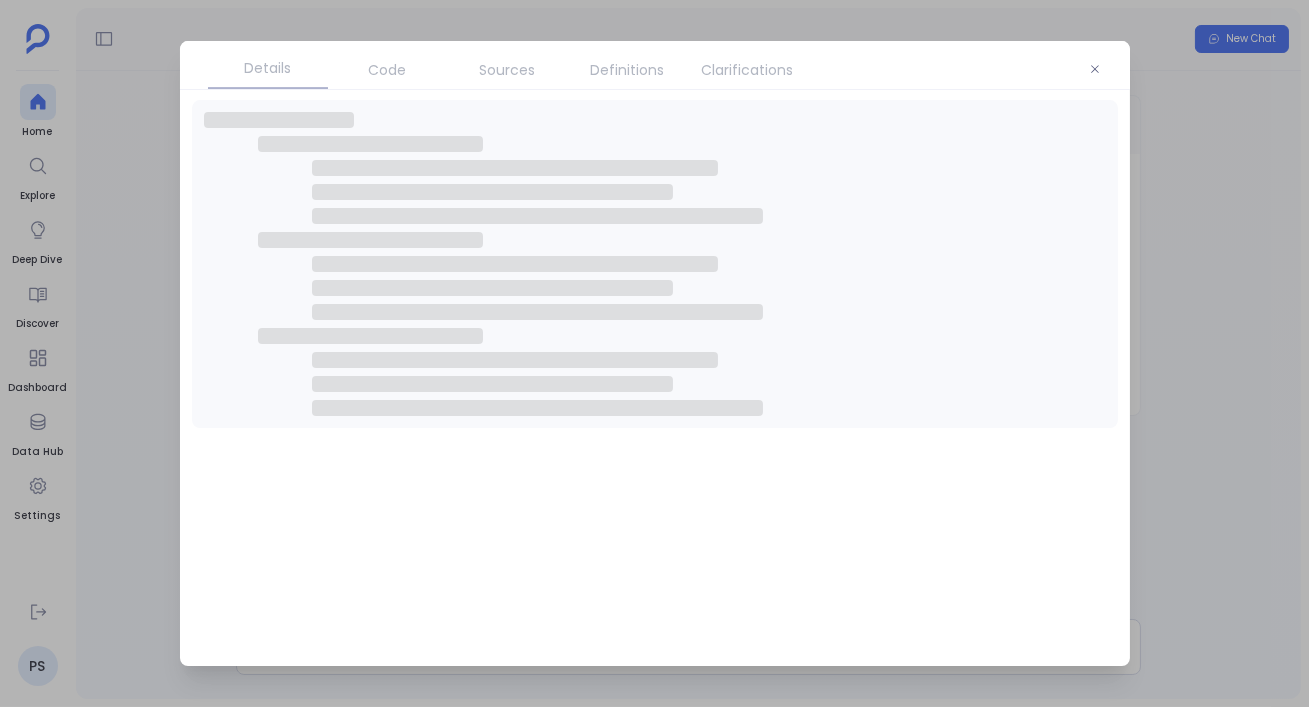 click on "Definitions" at bounding box center (628, 70) 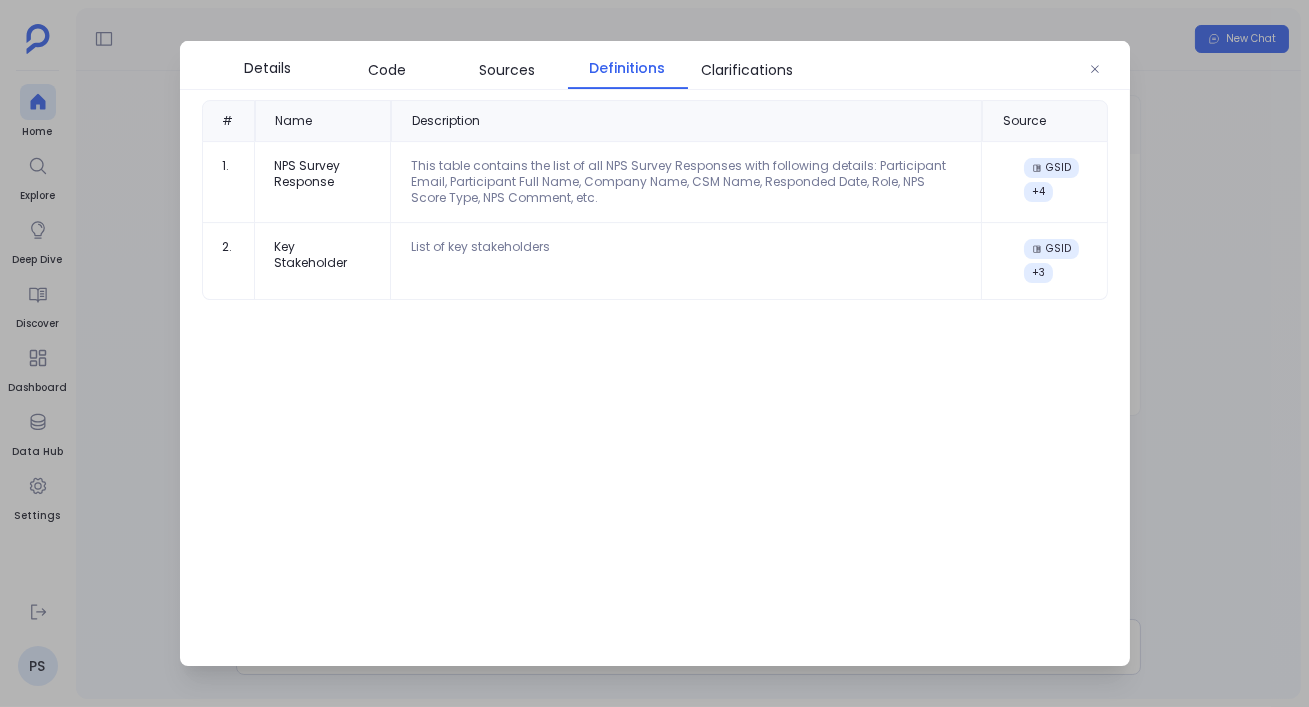 click on "Definitions" at bounding box center [628, 68] 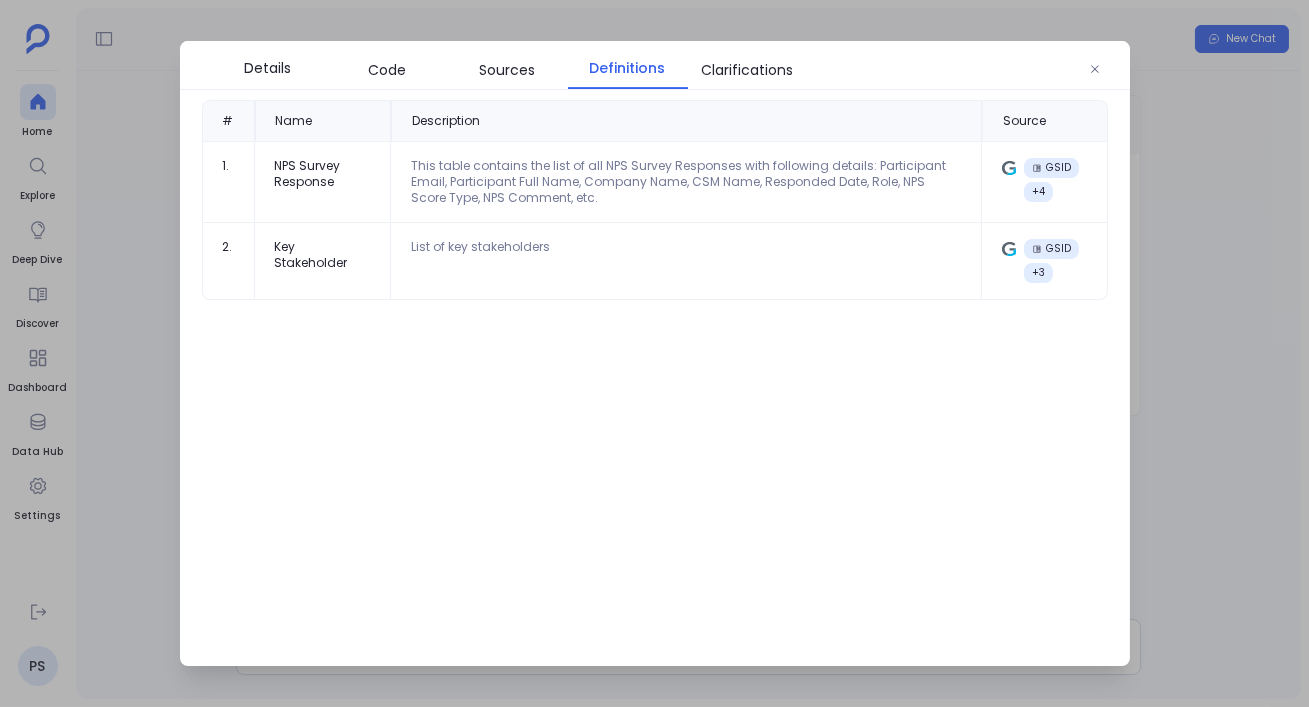 click at bounding box center (654, 353) 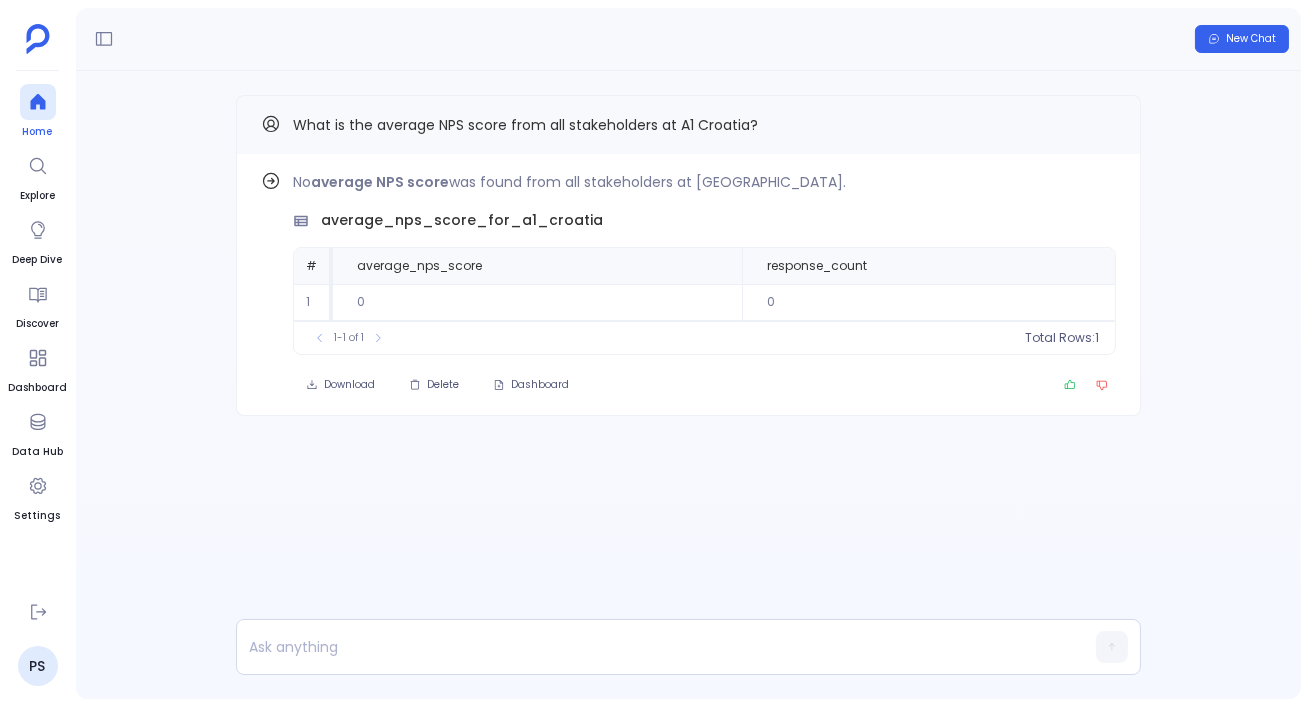 click 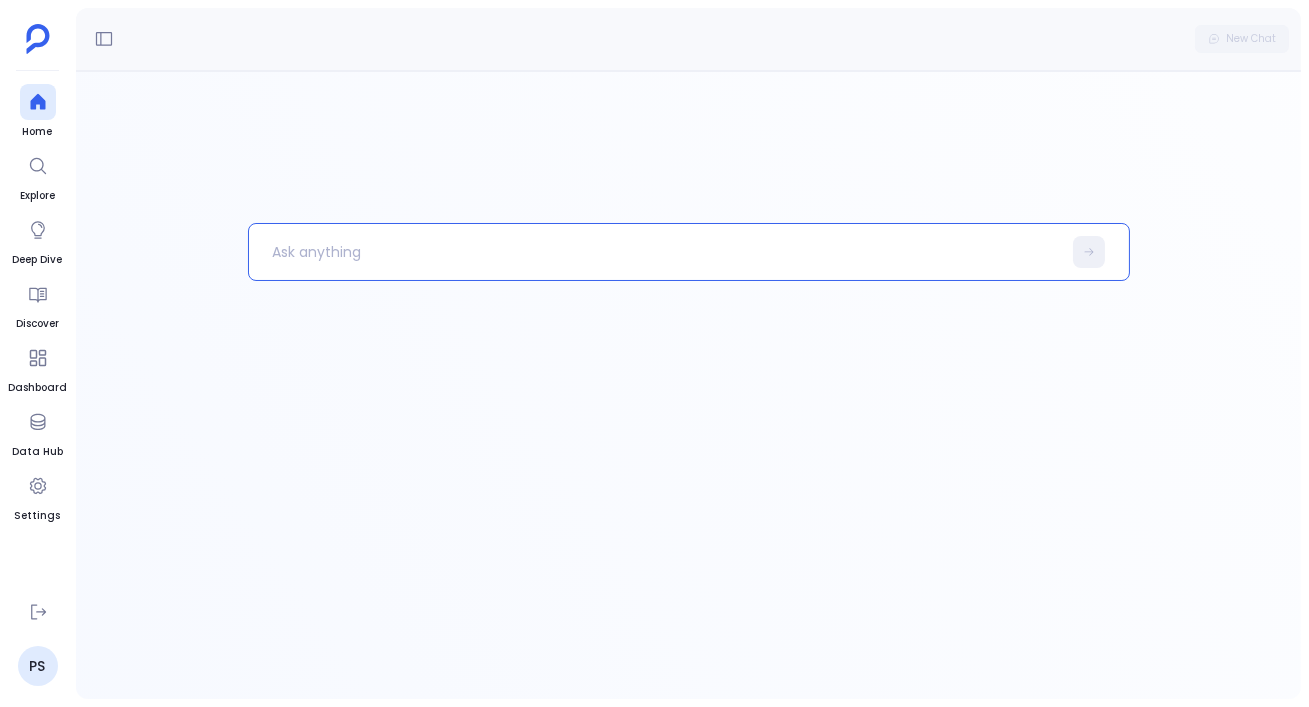click at bounding box center [655, 252] 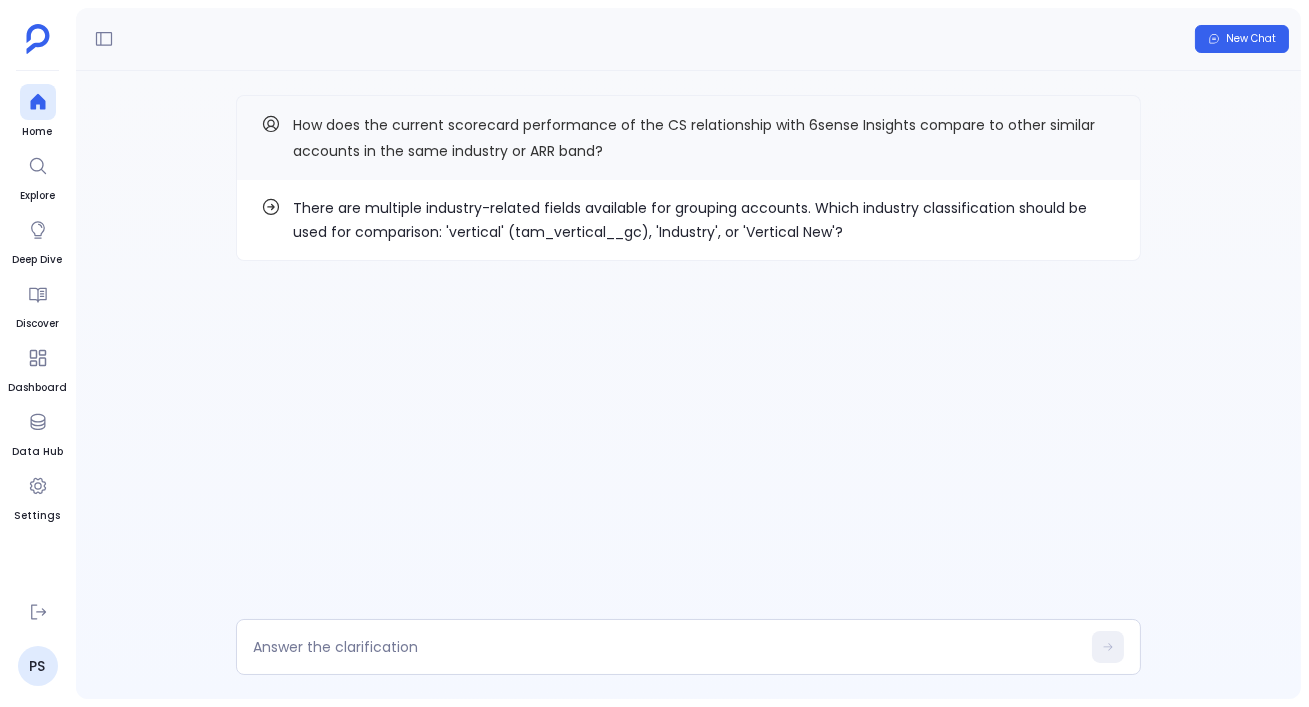 click on "There are multiple industry-related fields available for grouping accounts. Which industry classification should be used for comparison: 'vertical' (tam_vertical__gc), 'Industry', or 'Vertical New'?" at bounding box center [704, 220] 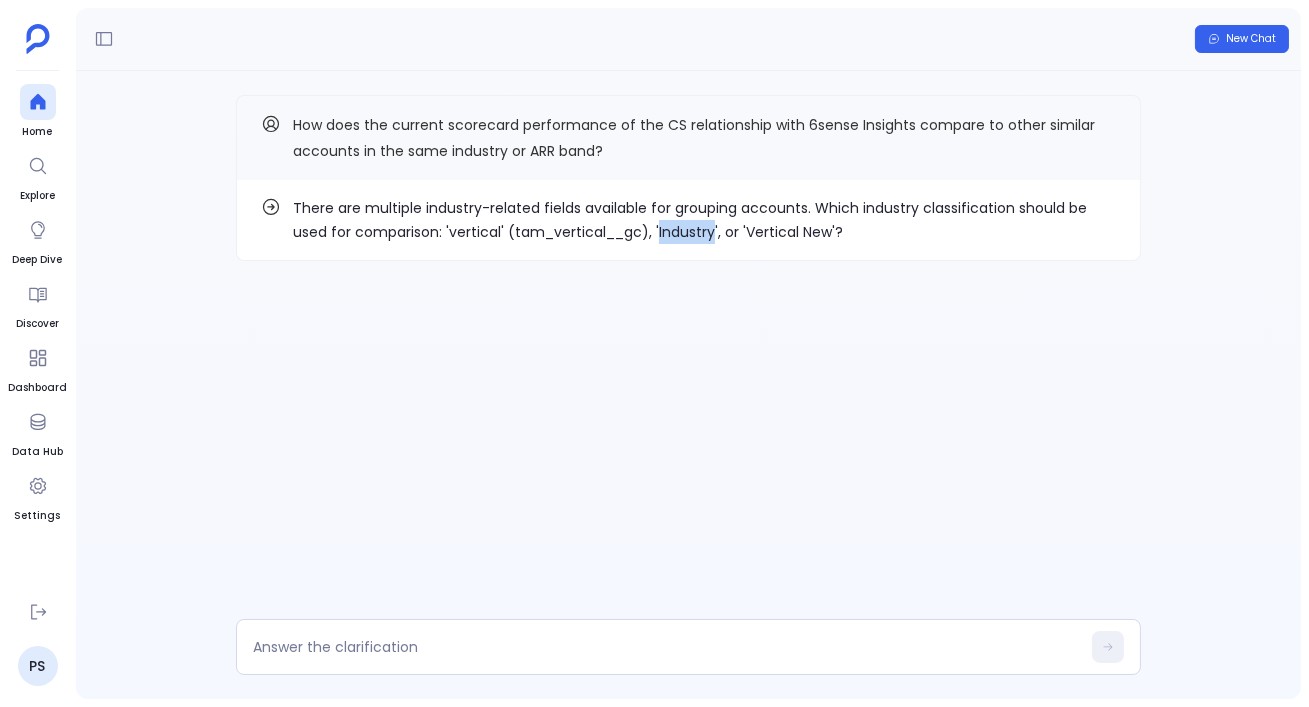 click on "There are multiple industry-related fields available for grouping accounts. Which industry classification should be used for comparison: 'vertical' (tam_vertical__gc), 'Industry', or 'Vertical New'?" at bounding box center [704, 220] 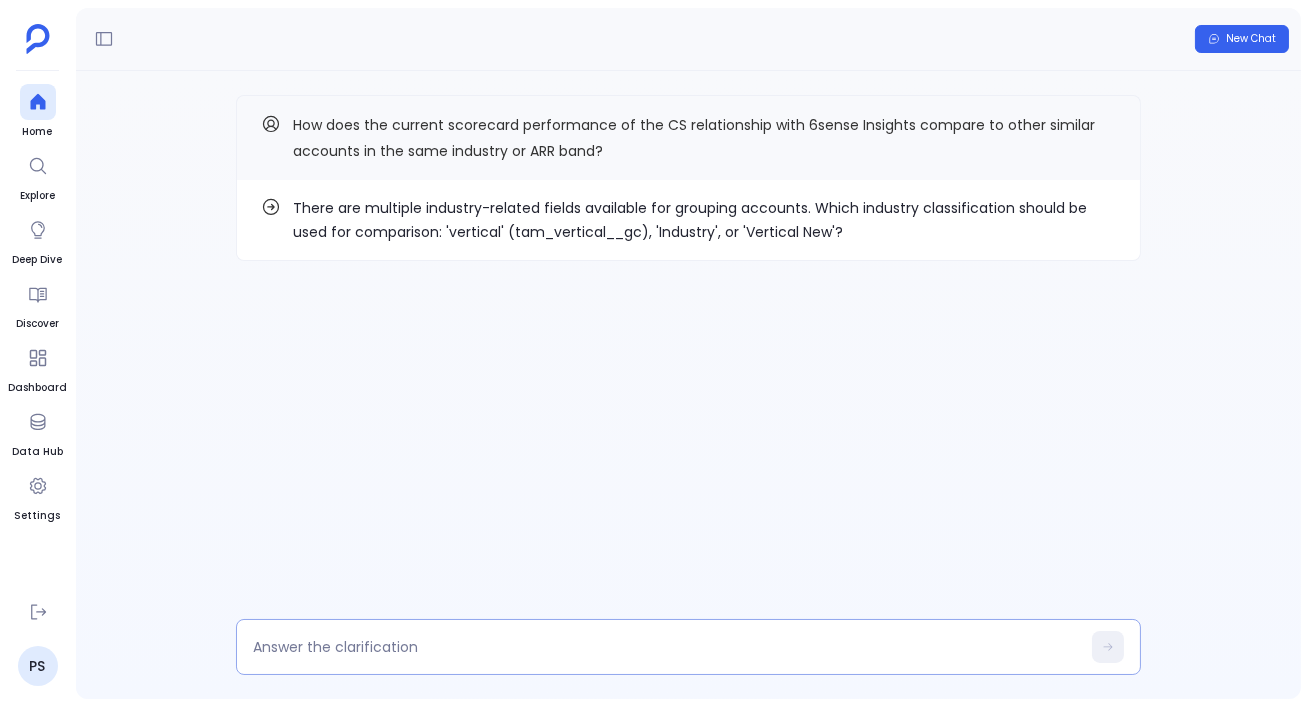 click at bounding box center [666, 647] 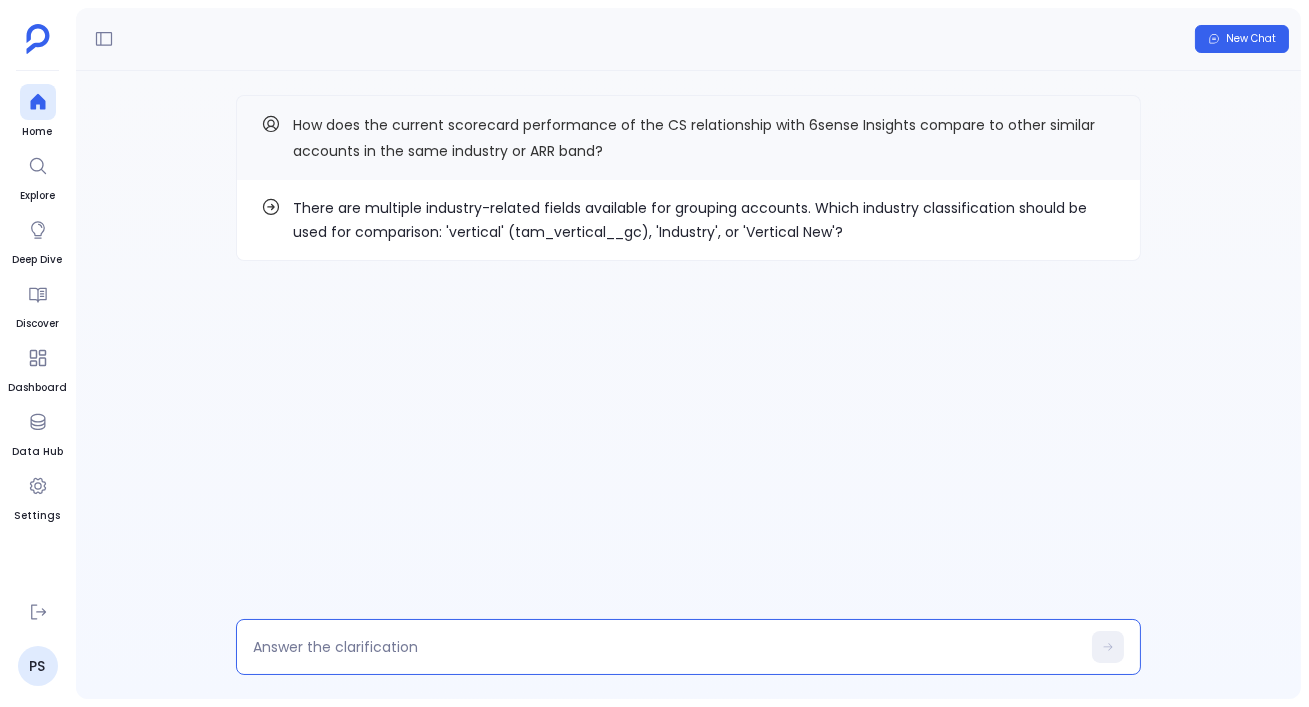 type on "Industry" 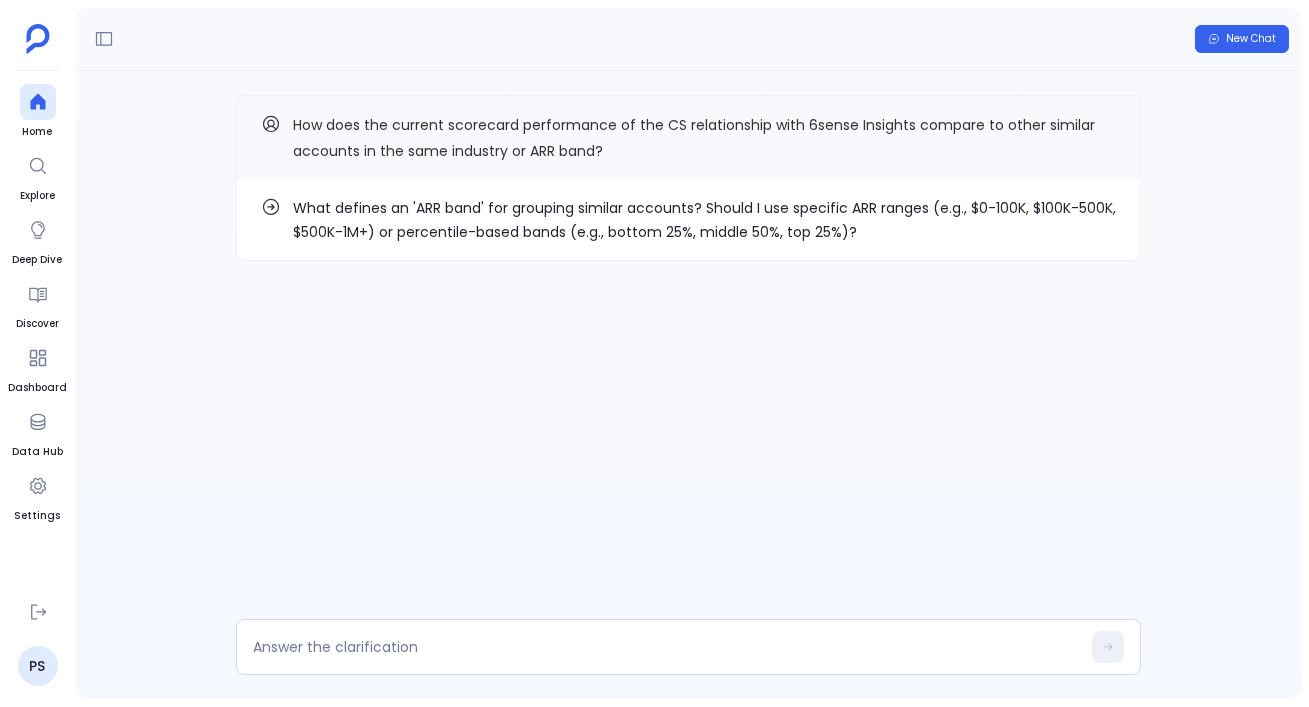click on "What defines an 'ARR band' for grouping similar accounts? Should I use specific ARR ranges (e.g., $0-100K, $100K-500K, $500K-1M+) or percentile-based bands (e.g., bottom 25%, middle 50%, top 25%)?" at bounding box center [704, 220] 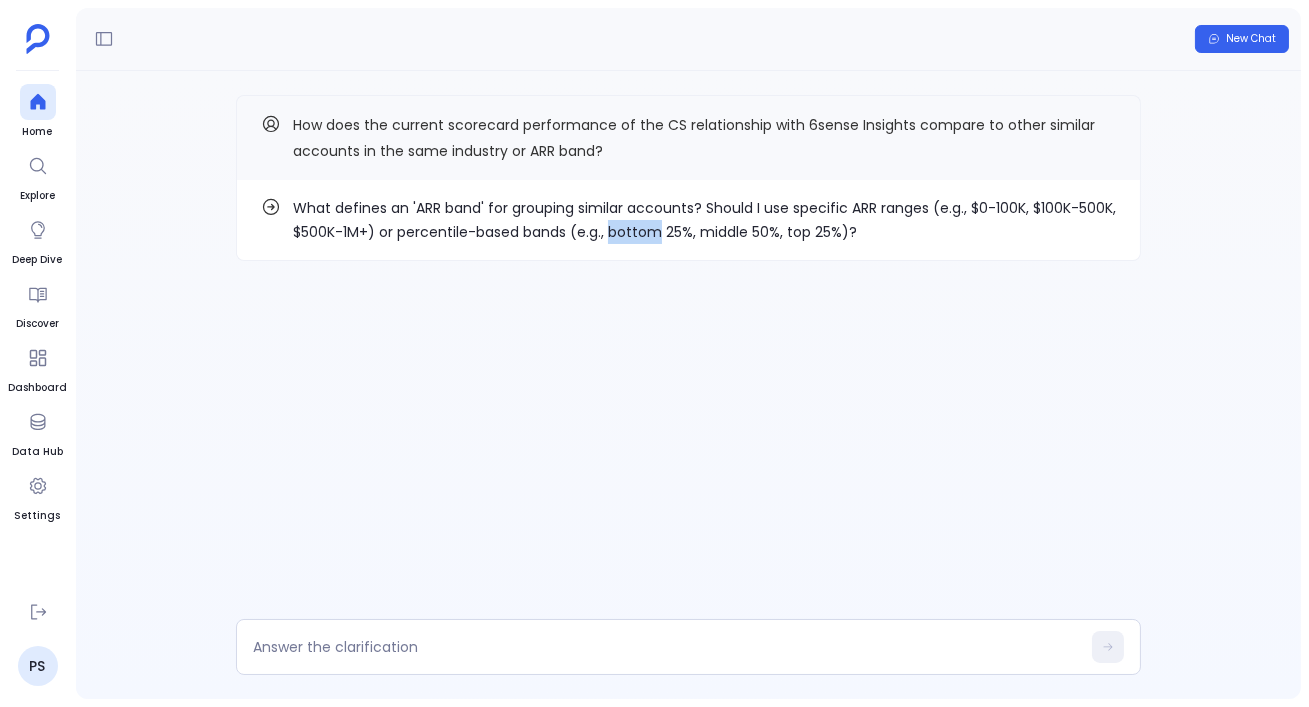 click on "What defines an 'ARR band' for grouping similar accounts? Should I use specific ARR ranges (e.g., $0-100K, $100K-500K, $500K-1M+) or percentile-based bands (e.g., bottom 25%, middle 50%, top 25%)?" at bounding box center [704, 220] 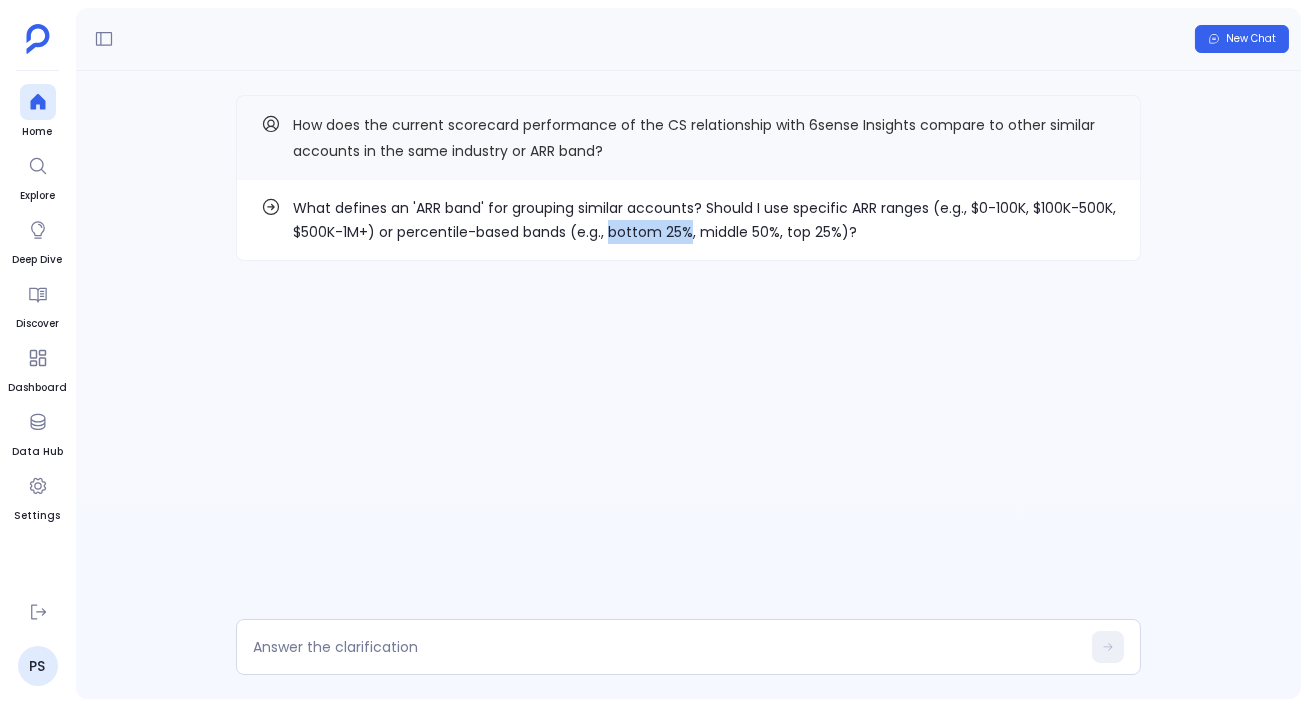 click on "What defines an 'ARR band' for grouping similar accounts? Should I use specific ARR ranges (e.g., $0-100K, $100K-500K, $500K-1M+) or percentile-based bands (e.g., bottom 25%, middle 50%, top 25%)?" at bounding box center (704, 220) 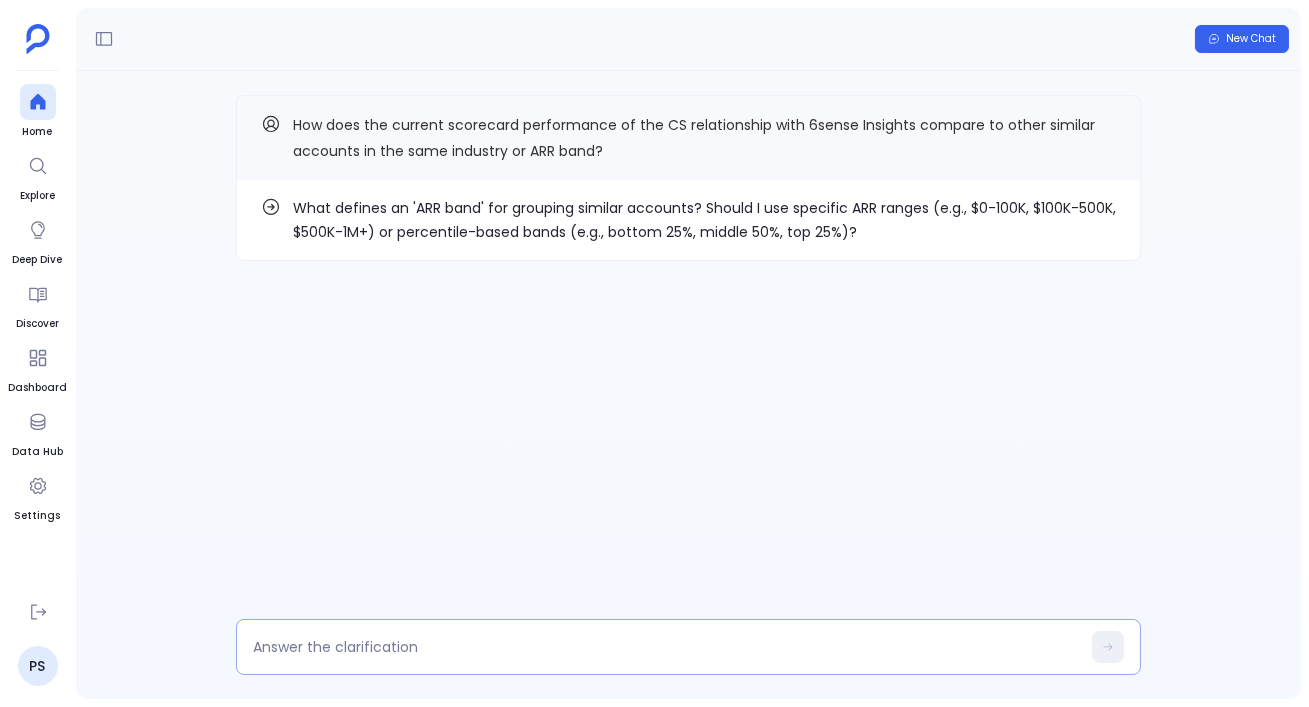 click at bounding box center [688, 647] 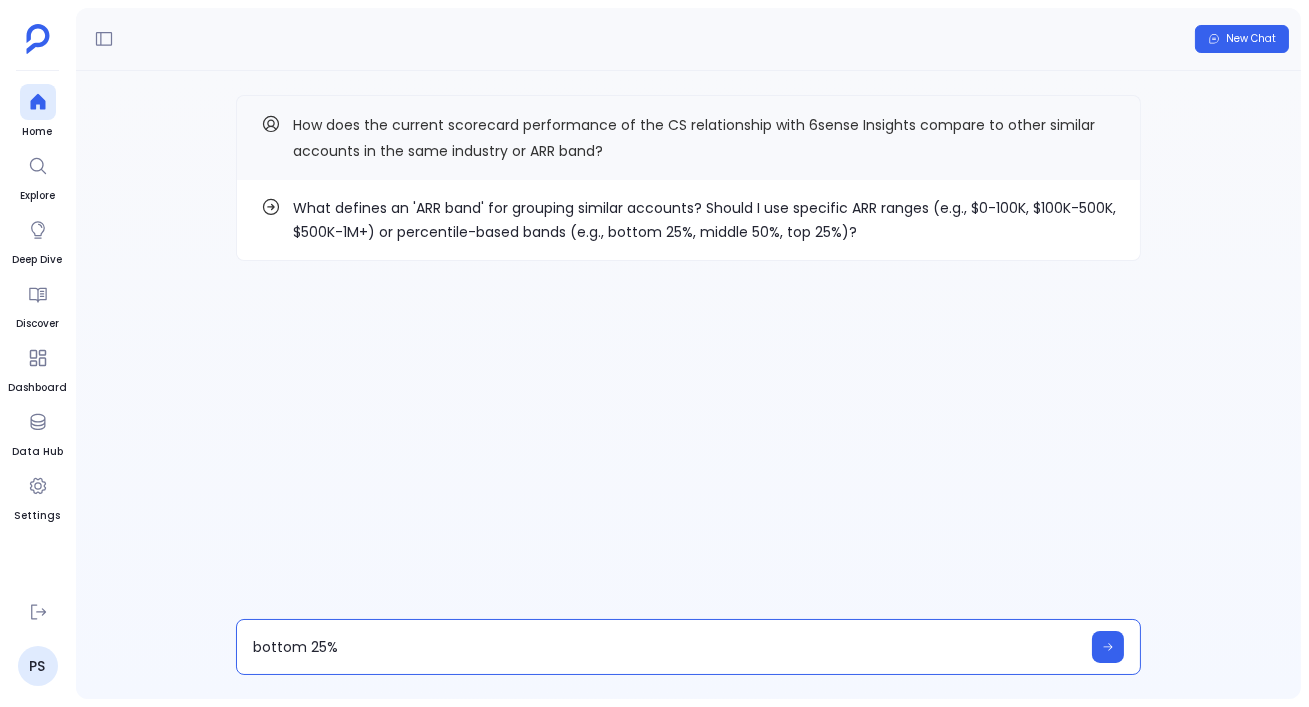 click on "bottom 25%" at bounding box center [666, 647] 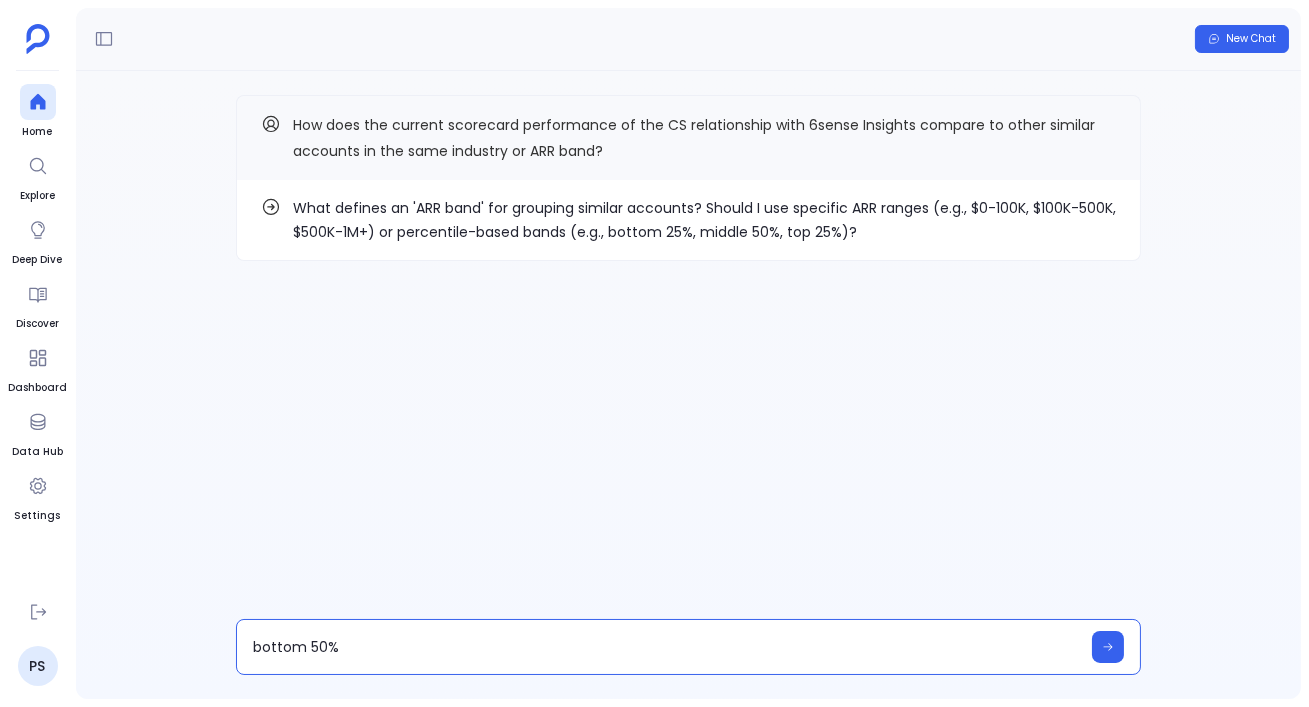 click on "What defines an 'ARR band' for grouping similar accounts? Should I use specific ARR ranges (e.g., $0-100K, $100K-500K, $500K-1M+) or percentile-based bands (e.g., bottom 25%, middle 50%, top 25%)?" at bounding box center [704, 220] 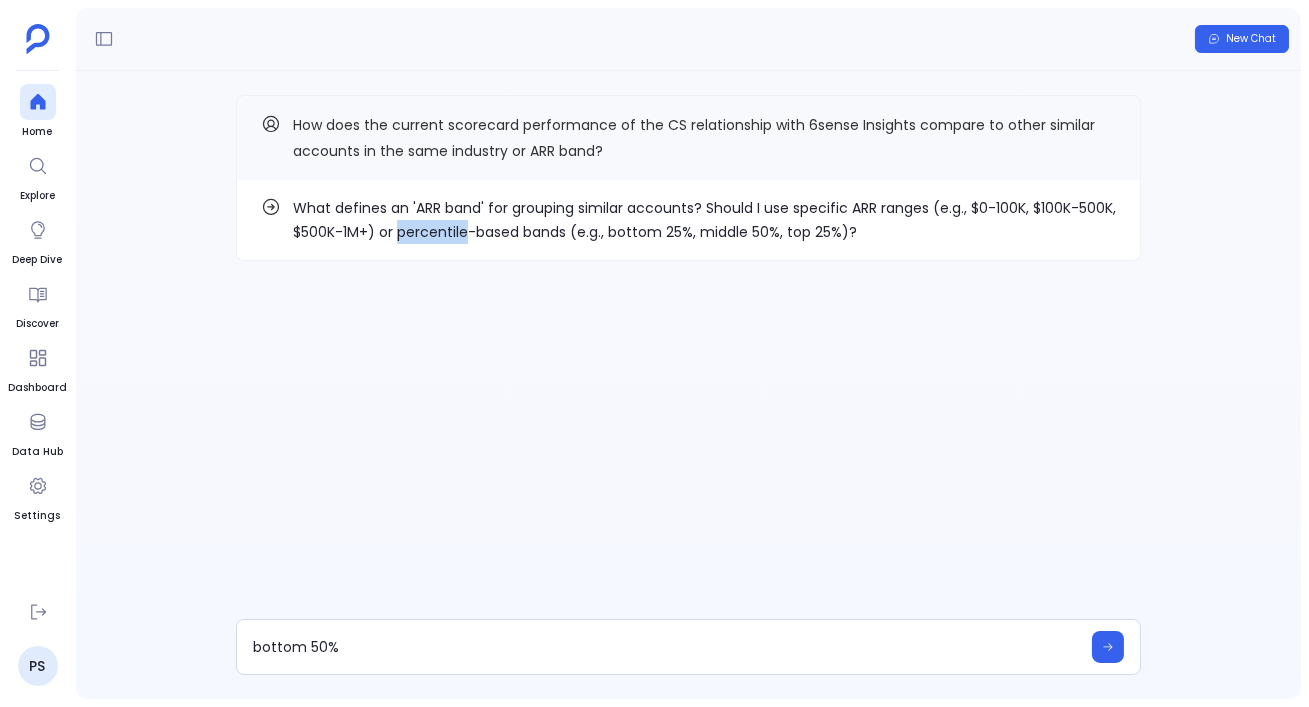 click on "What defines an 'ARR band' for grouping similar accounts? Should I use specific ARR ranges (e.g., $0-100K, $100K-500K, $500K-1M+) or percentile-based bands (e.g., bottom 25%, middle 50%, top 25%)?" at bounding box center [704, 220] 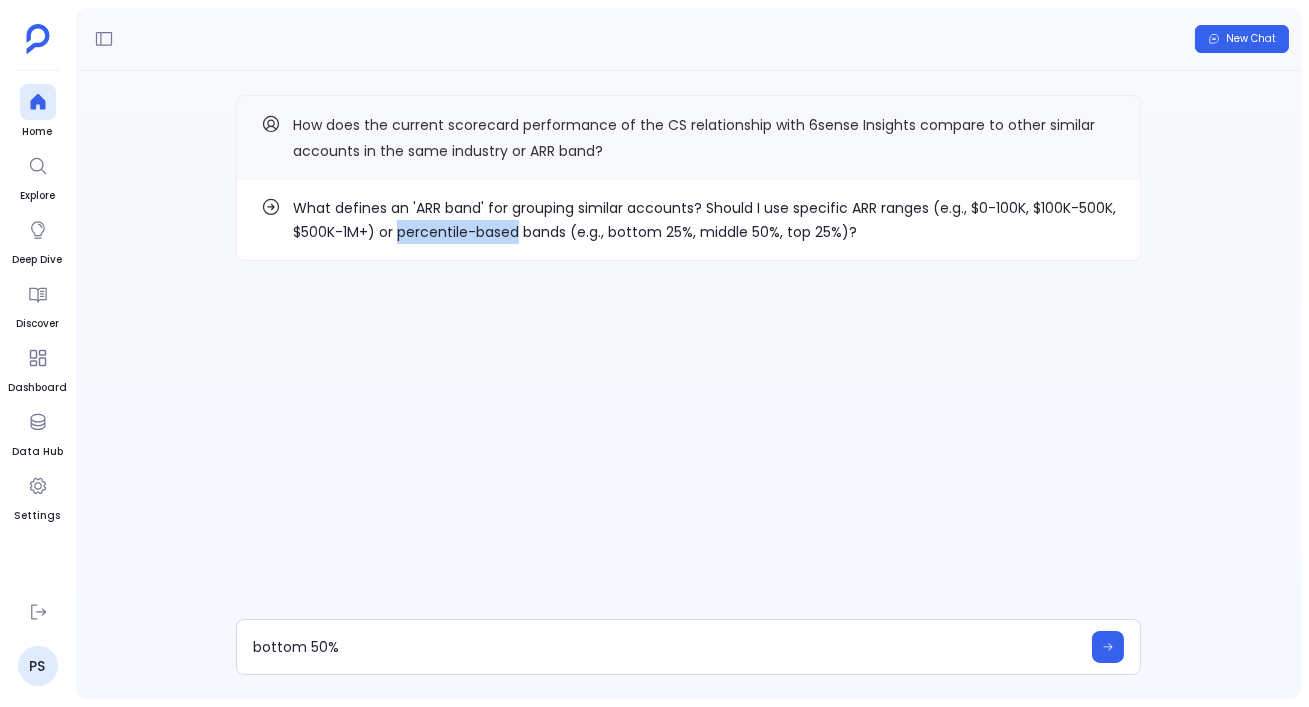 click on "What defines an 'ARR band' for grouping similar accounts? Should I use specific ARR ranges (e.g., $0-100K, $100K-500K, $500K-1M+) or percentile-based bands (e.g., bottom 25%, middle 50%, top 25%)?" at bounding box center [704, 220] 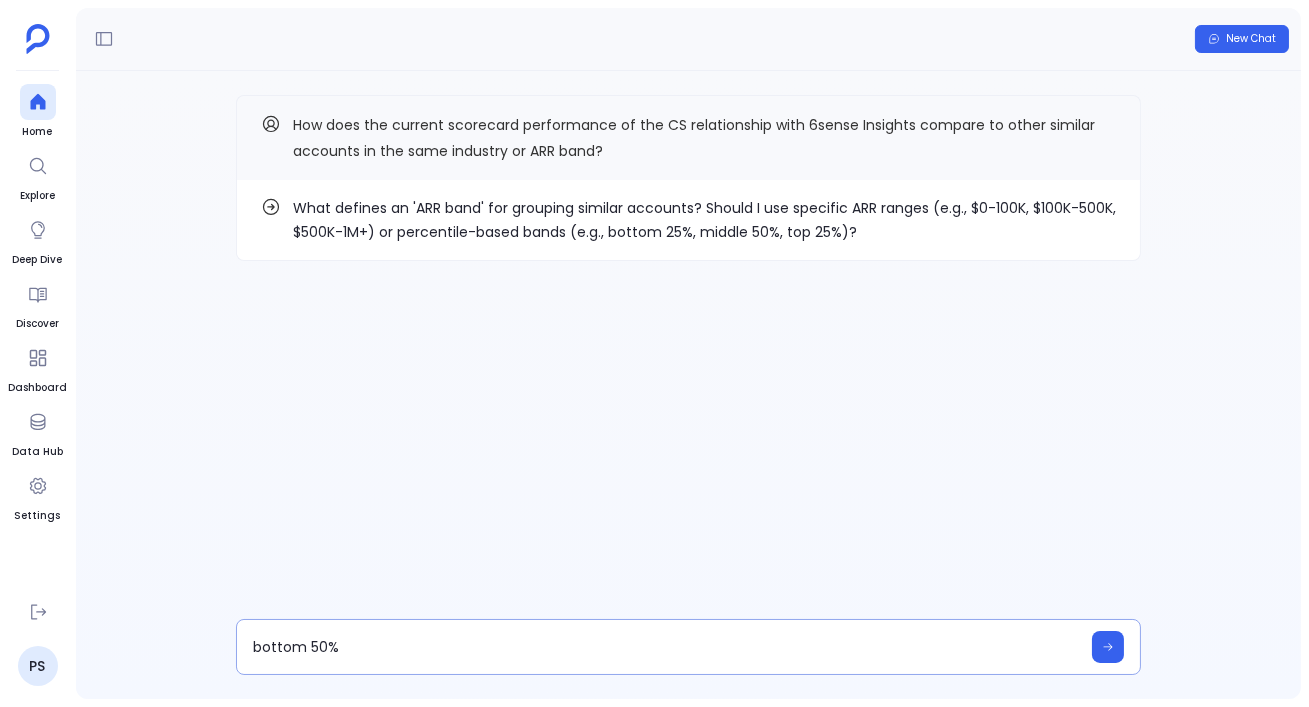 click on "bottom 50%" at bounding box center [688, 647] 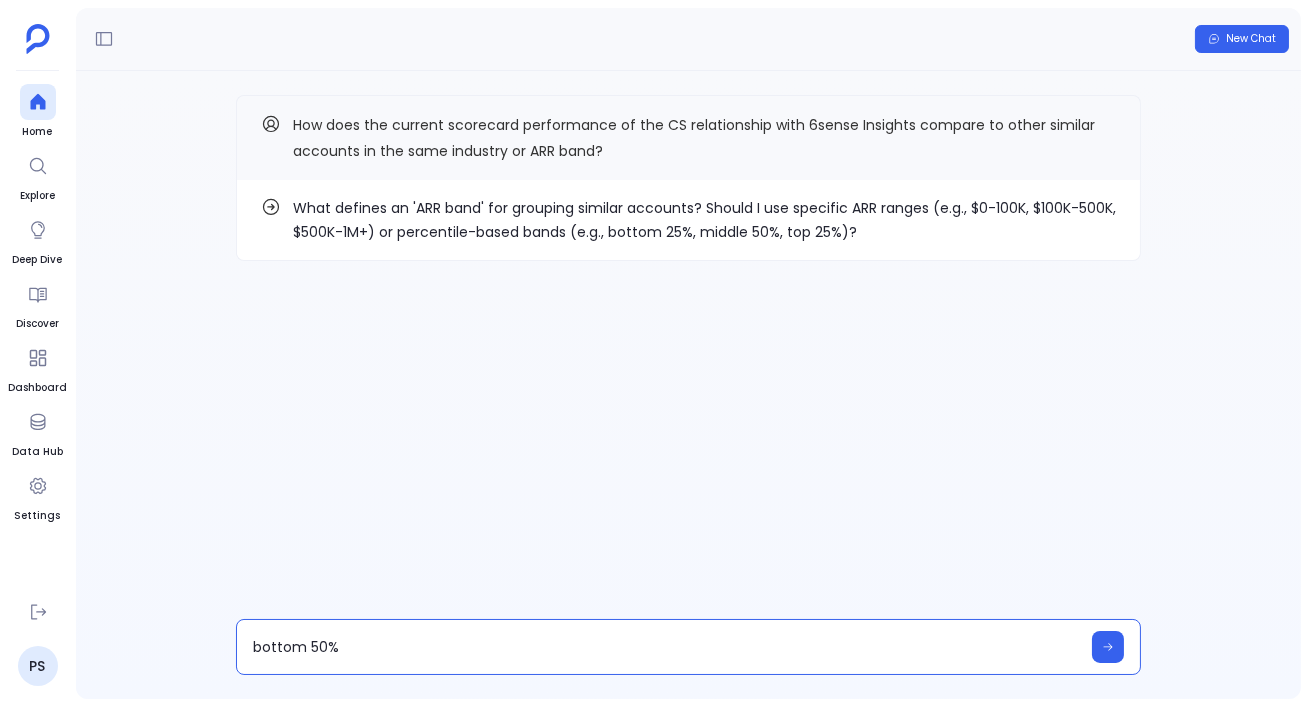 click on "bottom 50%" at bounding box center [666, 647] 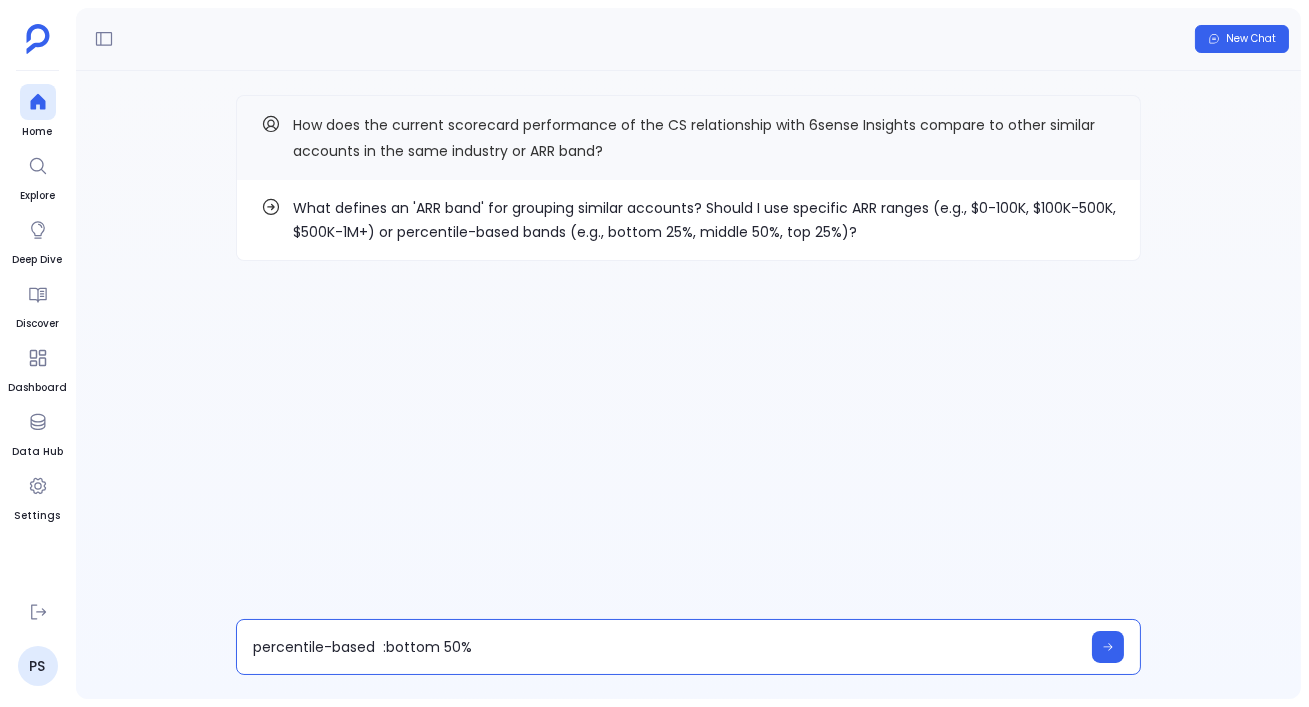 type on "percentile-based  : bottom 50%" 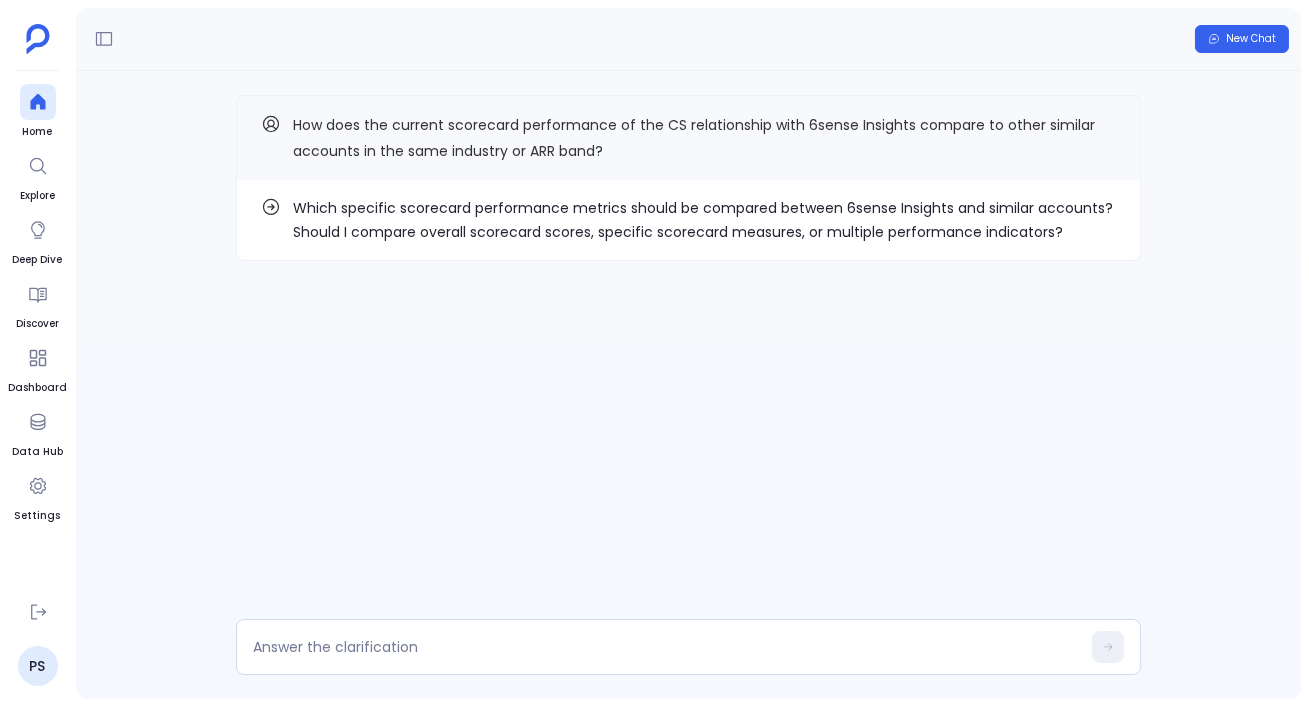 click on "Which specific scorecard performance metrics should be compared between 6sense Insights and similar accounts? Should I compare overall scorecard scores, specific scorecard measures, or multiple performance indicators?" at bounding box center [704, 220] 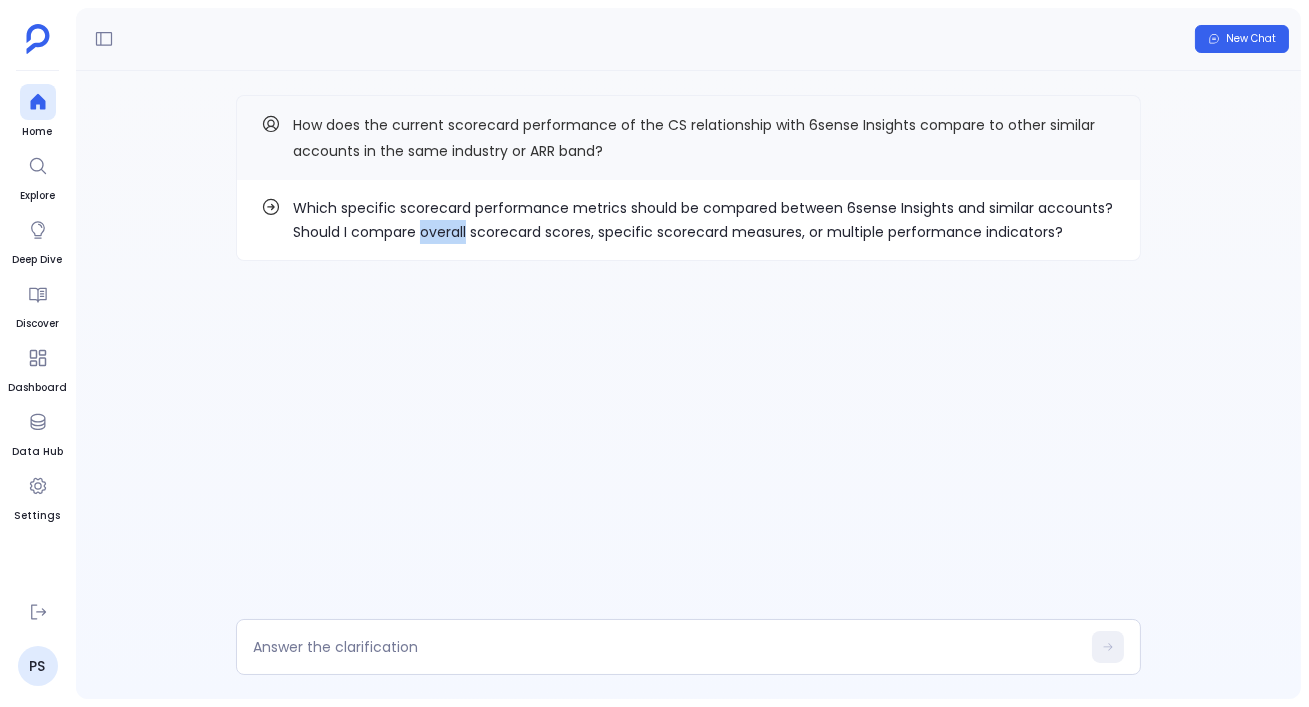 click on "Which specific scorecard performance metrics should be compared between 6sense Insights and similar accounts? Should I compare overall scorecard scores, specific scorecard measures, or multiple performance indicators?" at bounding box center (704, 220) 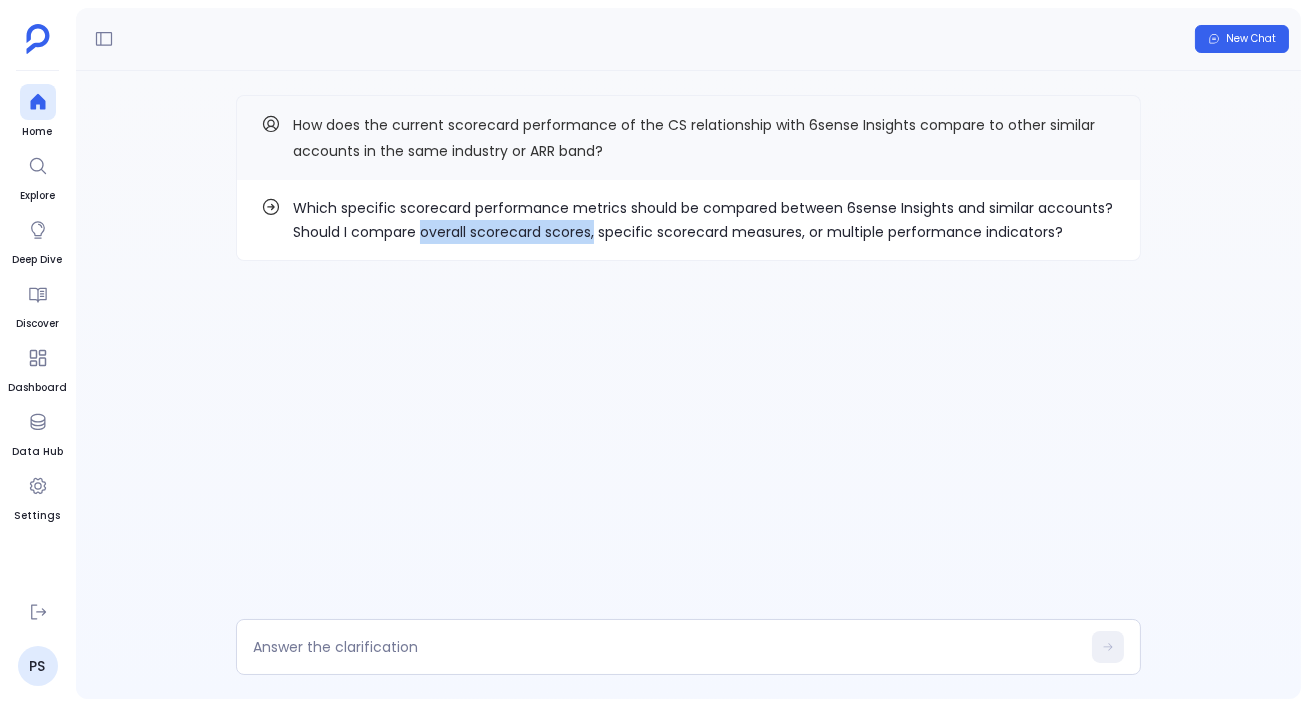 click on "Which specific scorecard performance metrics should be compared between 6sense Insights and similar accounts? Should I compare overall scorecard scores, specific scorecard measures, or multiple performance indicators?" at bounding box center (704, 220) 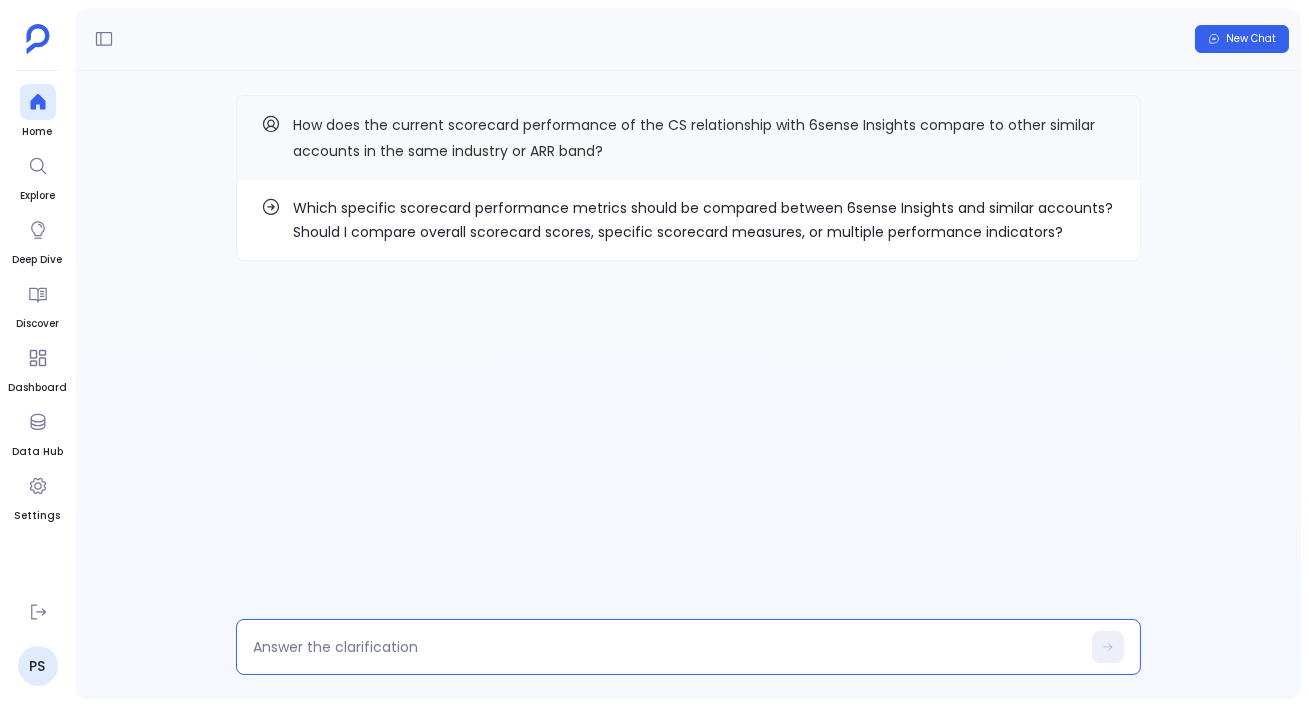 click at bounding box center [666, 647] 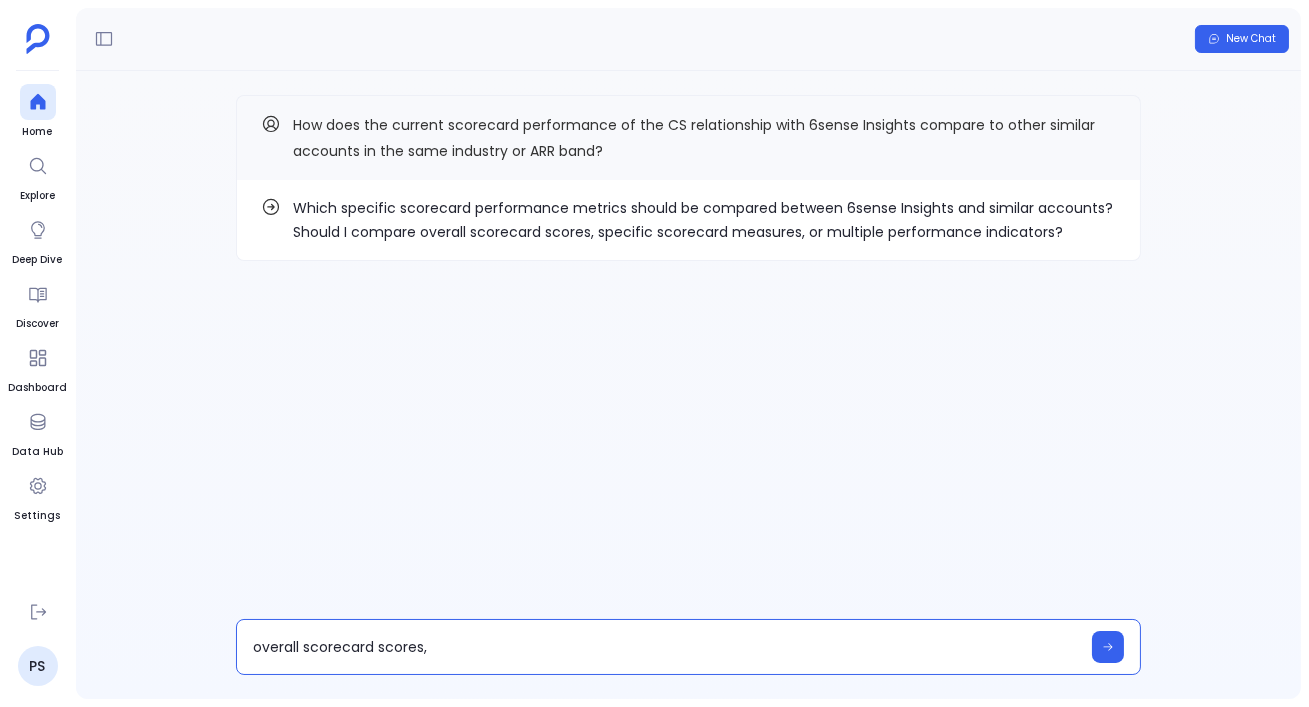 type on "overall scorecard scores" 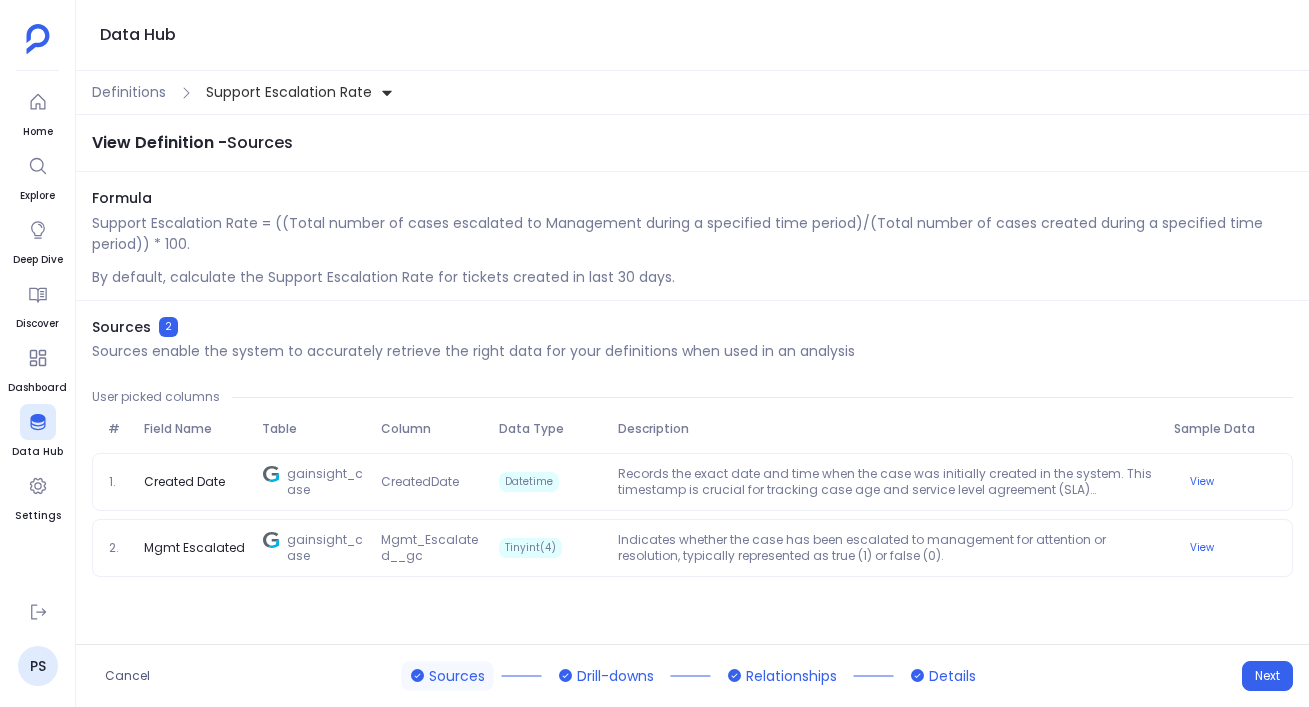 scroll, scrollTop: 0, scrollLeft: 0, axis: both 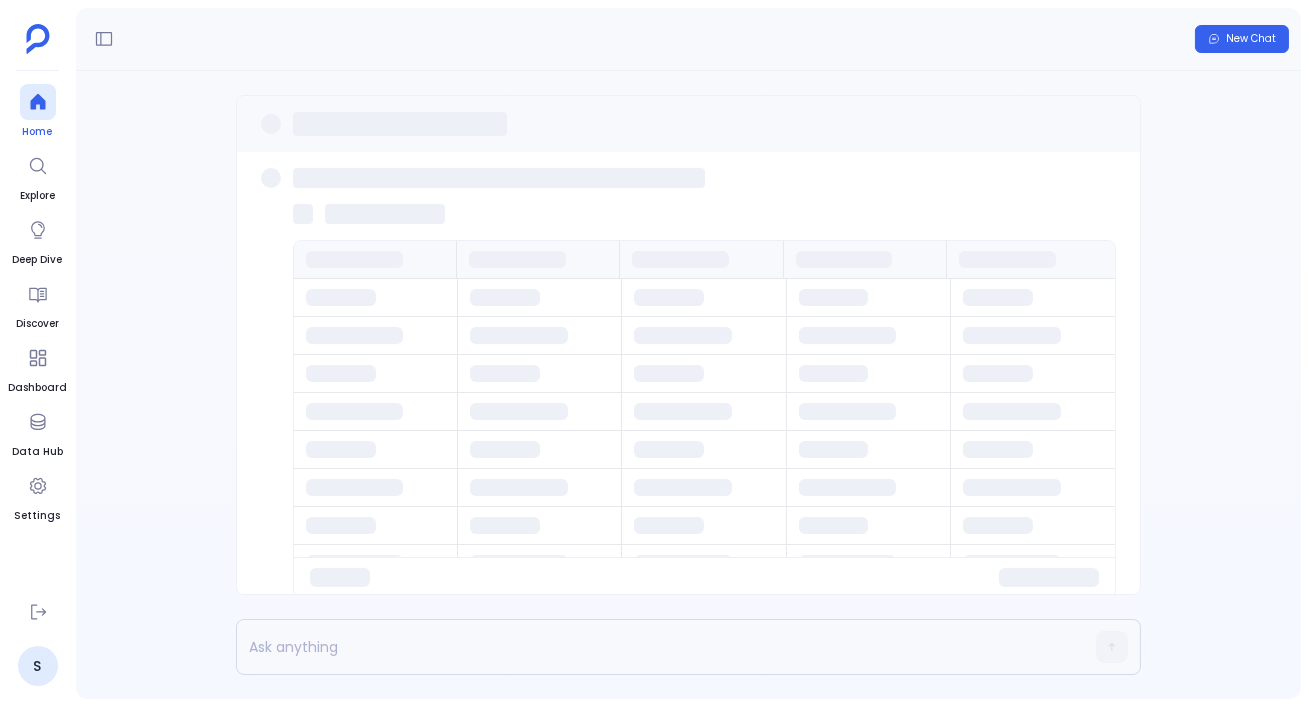 click 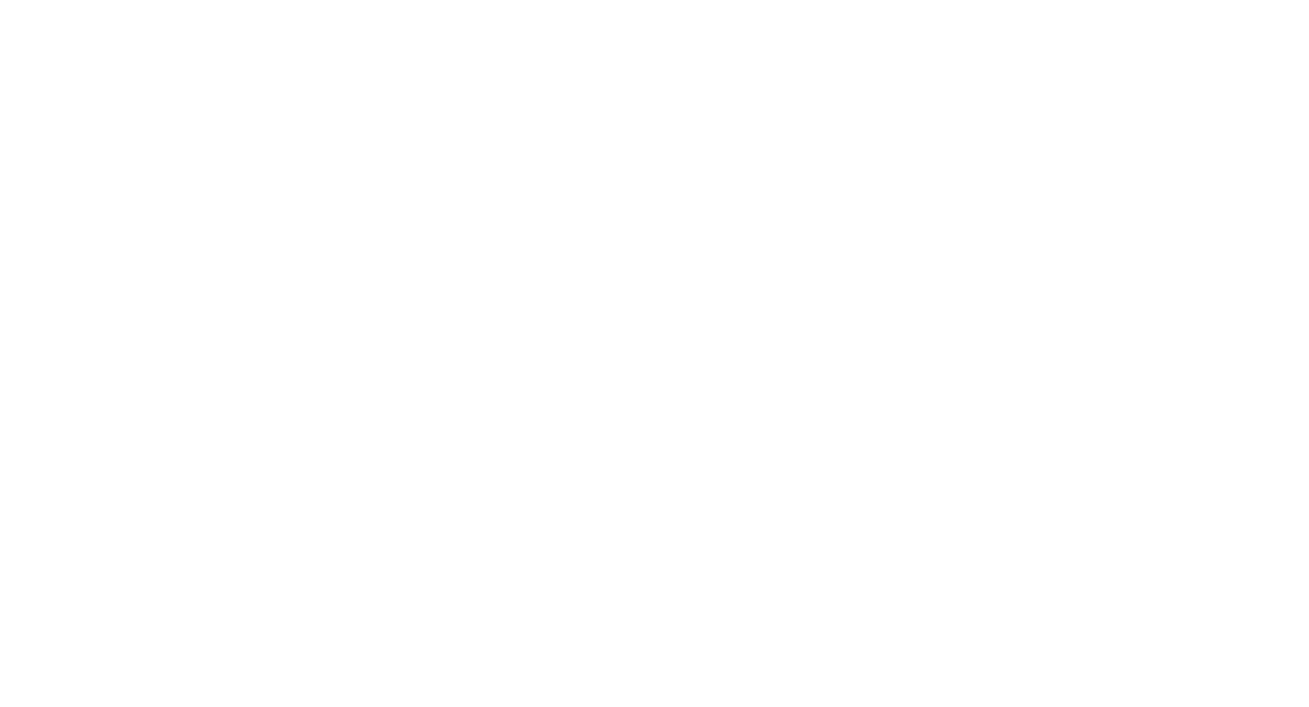 scroll, scrollTop: 0, scrollLeft: 0, axis: both 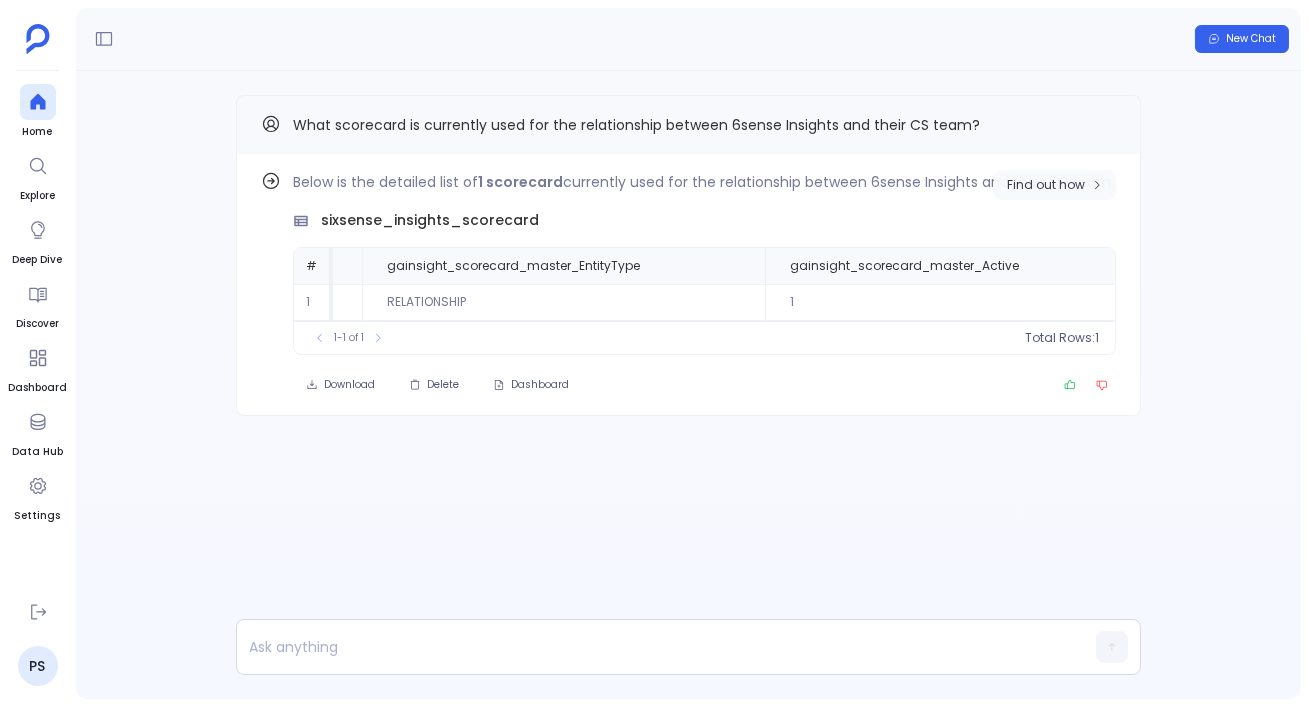 click on "Find out how" at bounding box center [1055, 185] 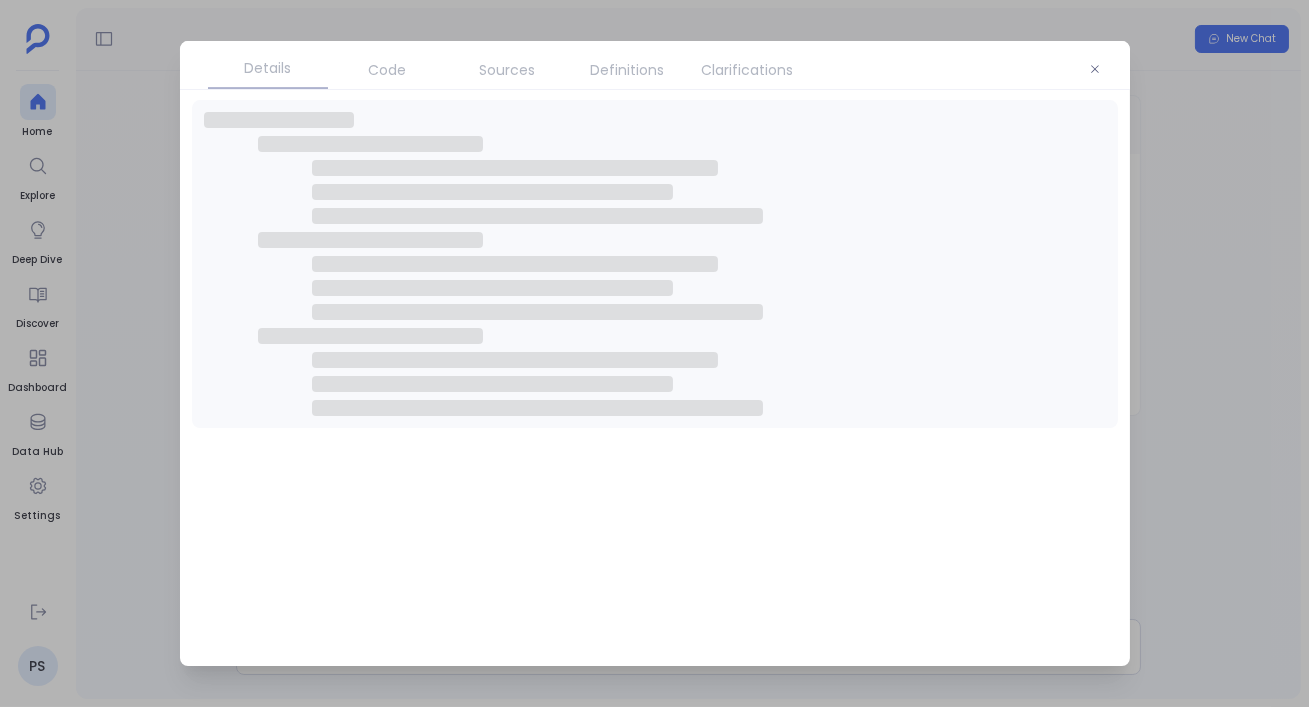 click on "Clarifications" at bounding box center (748, 70) 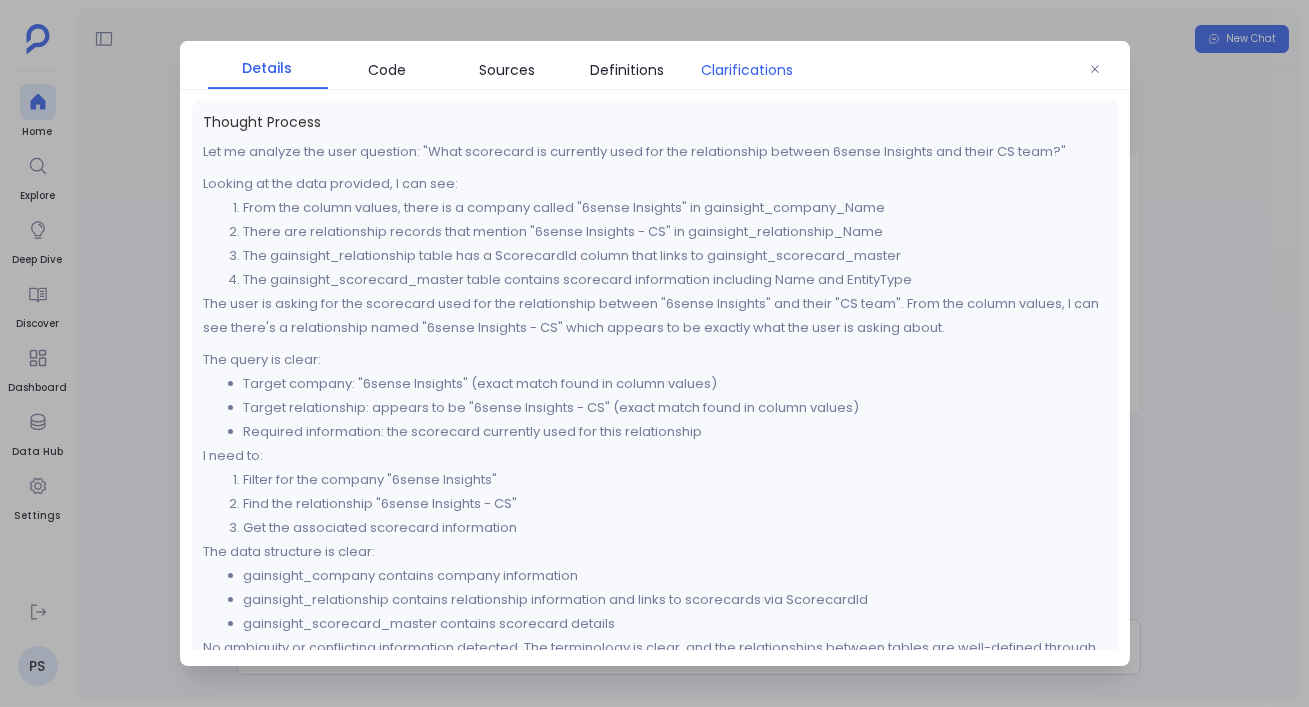 click on "Clarifications" at bounding box center (748, 70) 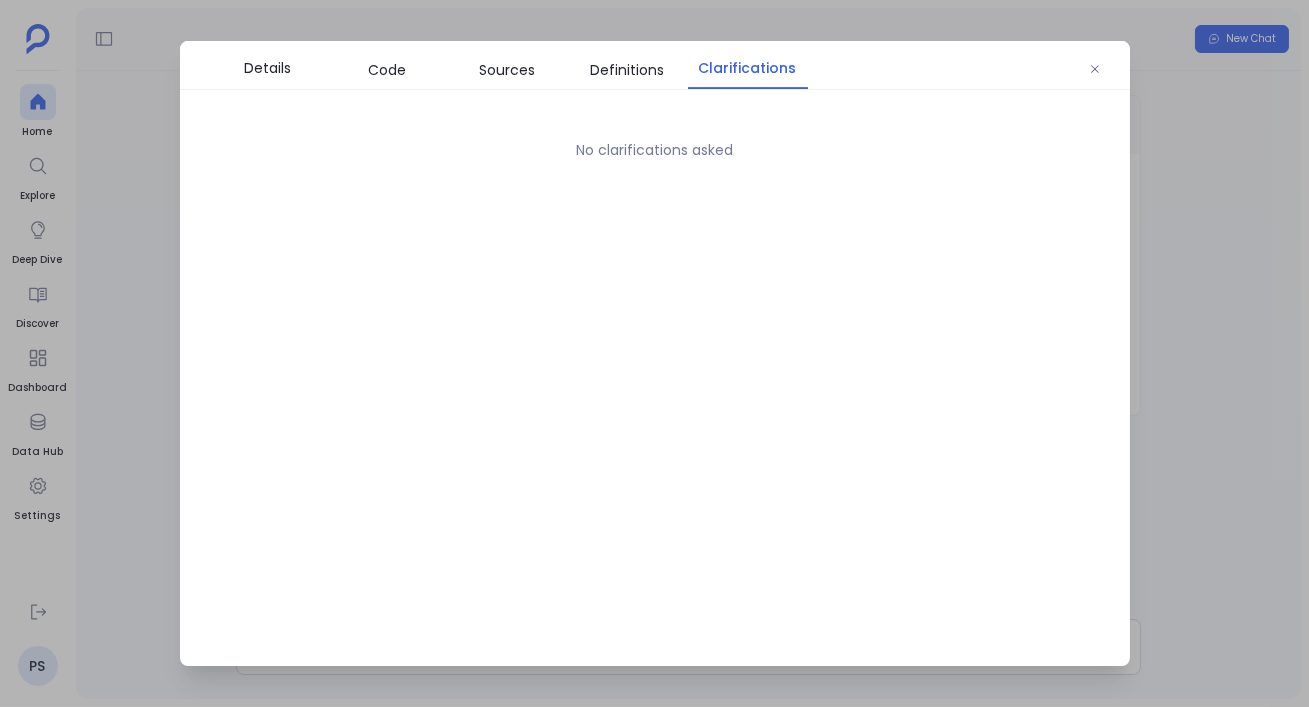 click at bounding box center [654, 353] 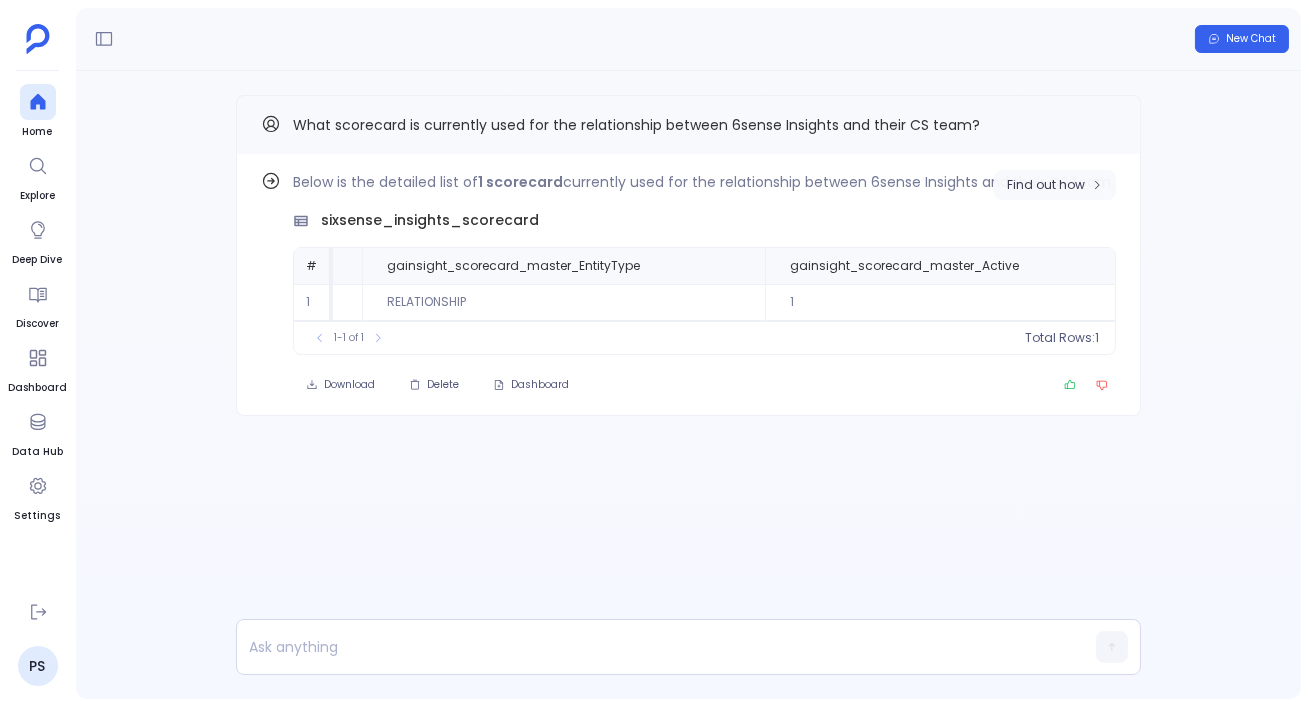 click 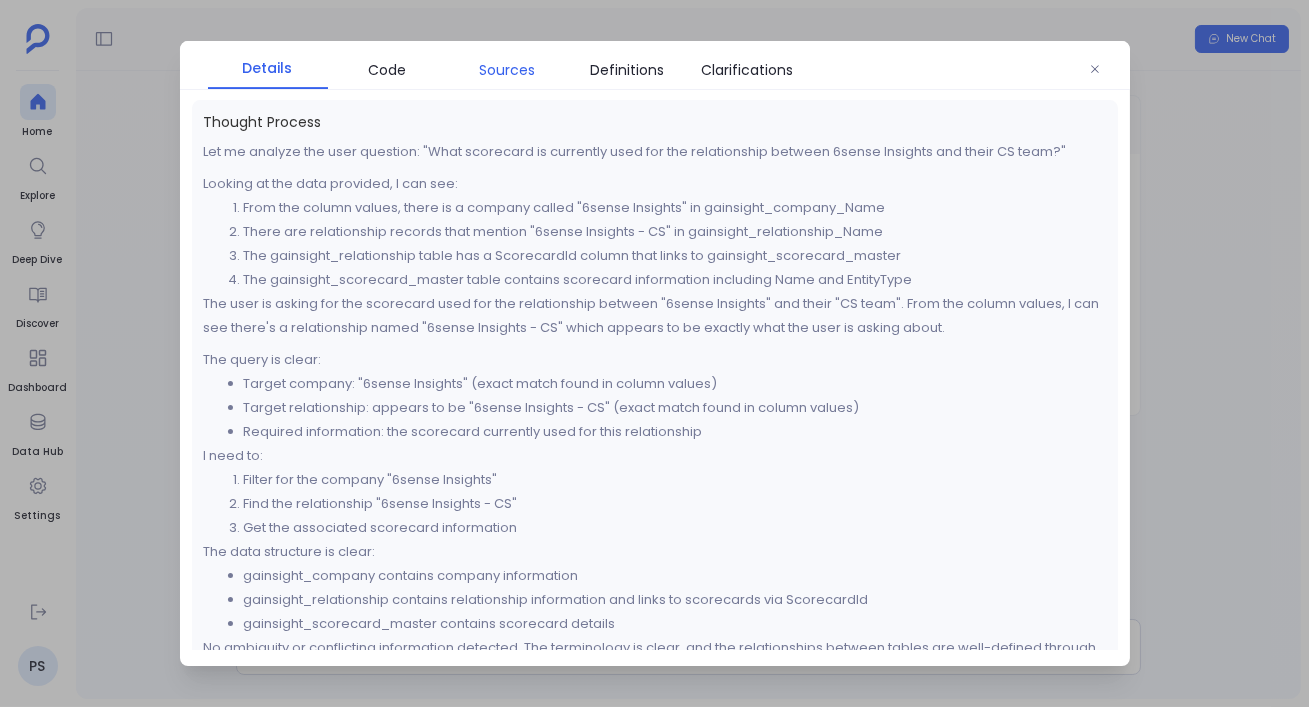 click on "Sources" at bounding box center (508, 70) 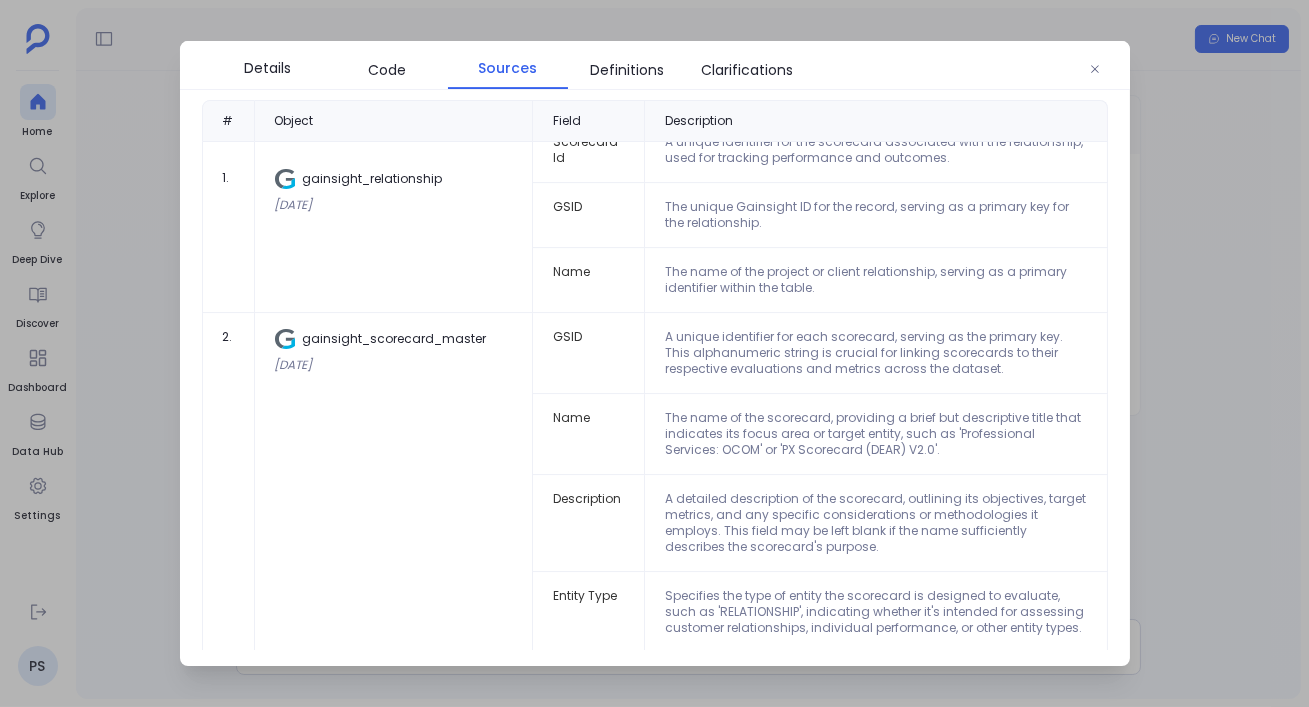 scroll, scrollTop: 0, scrollLeft: 0, axis: both 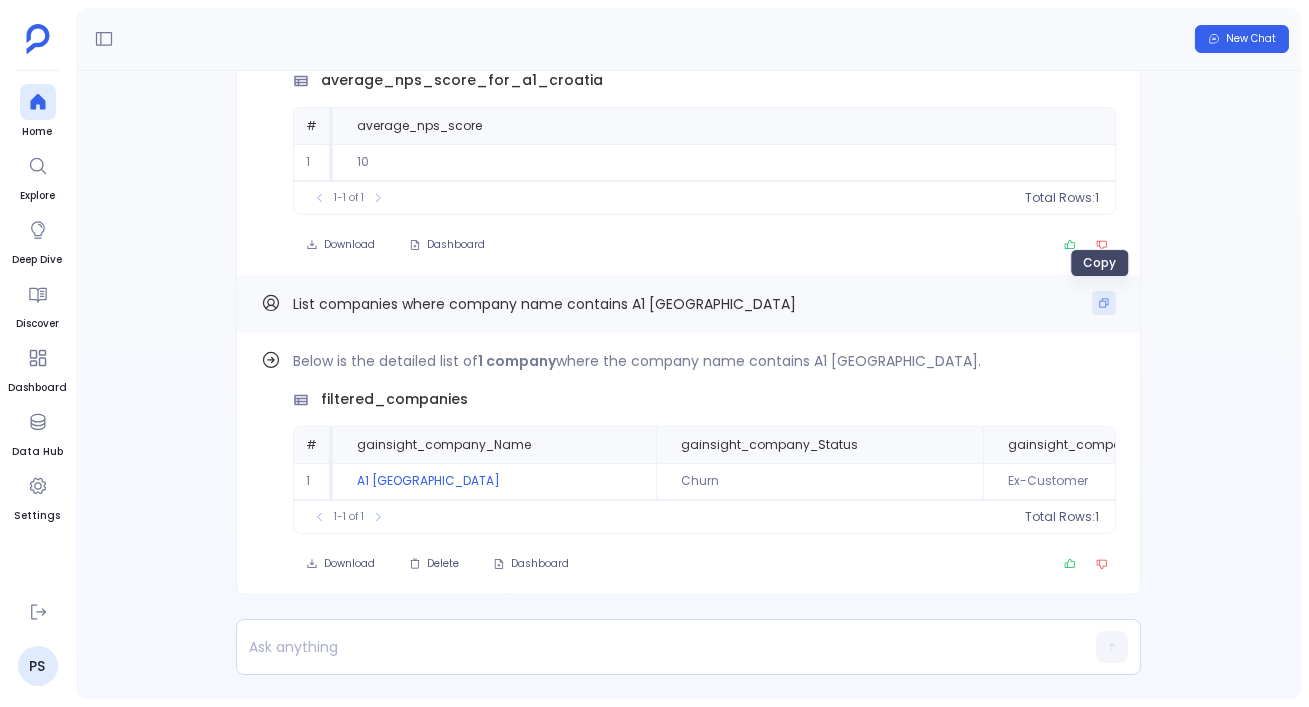 click at bounding box center [1104, 303] 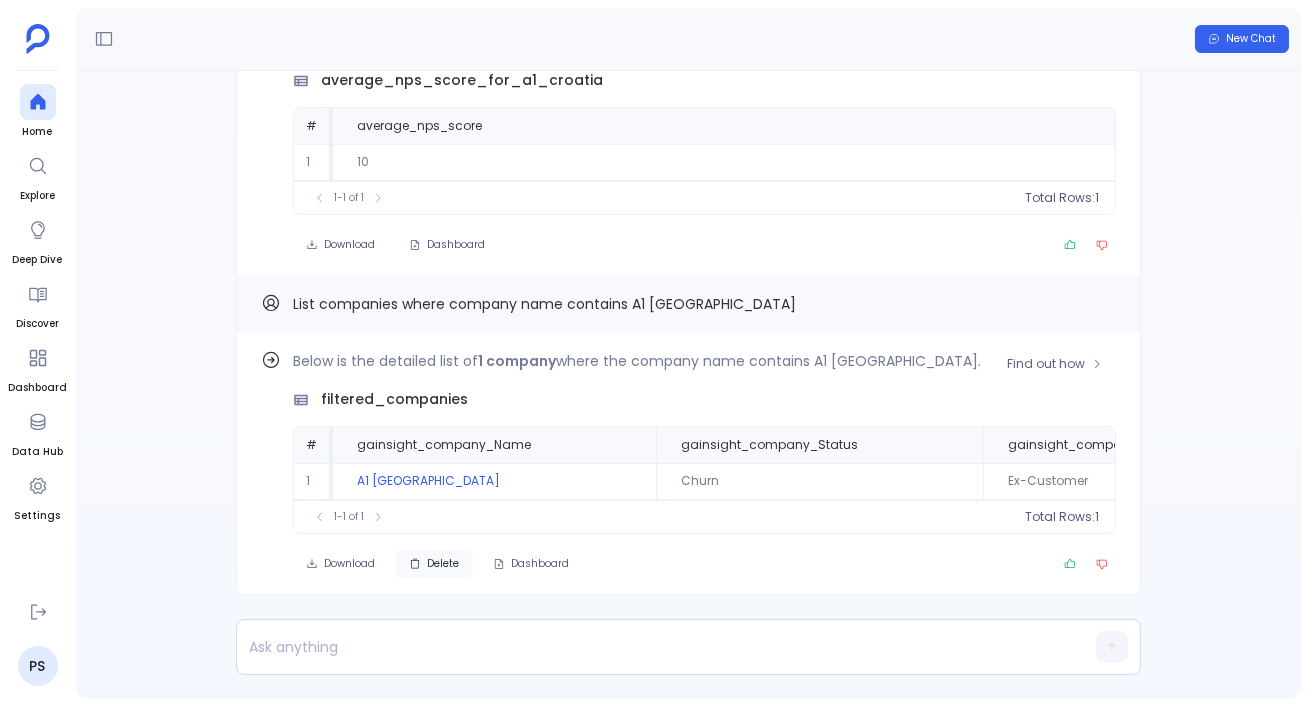 click on "Delete" at bounding box center [443, 564] 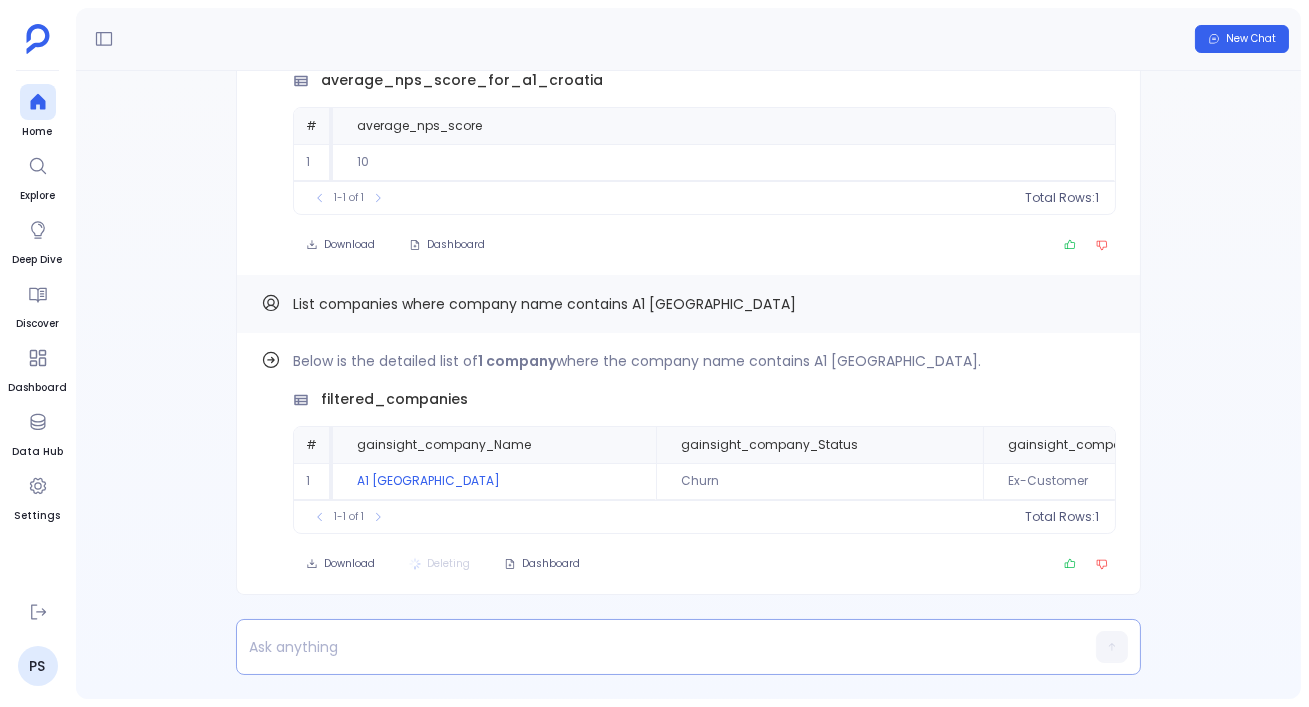 click at bounding box center (650, 647) 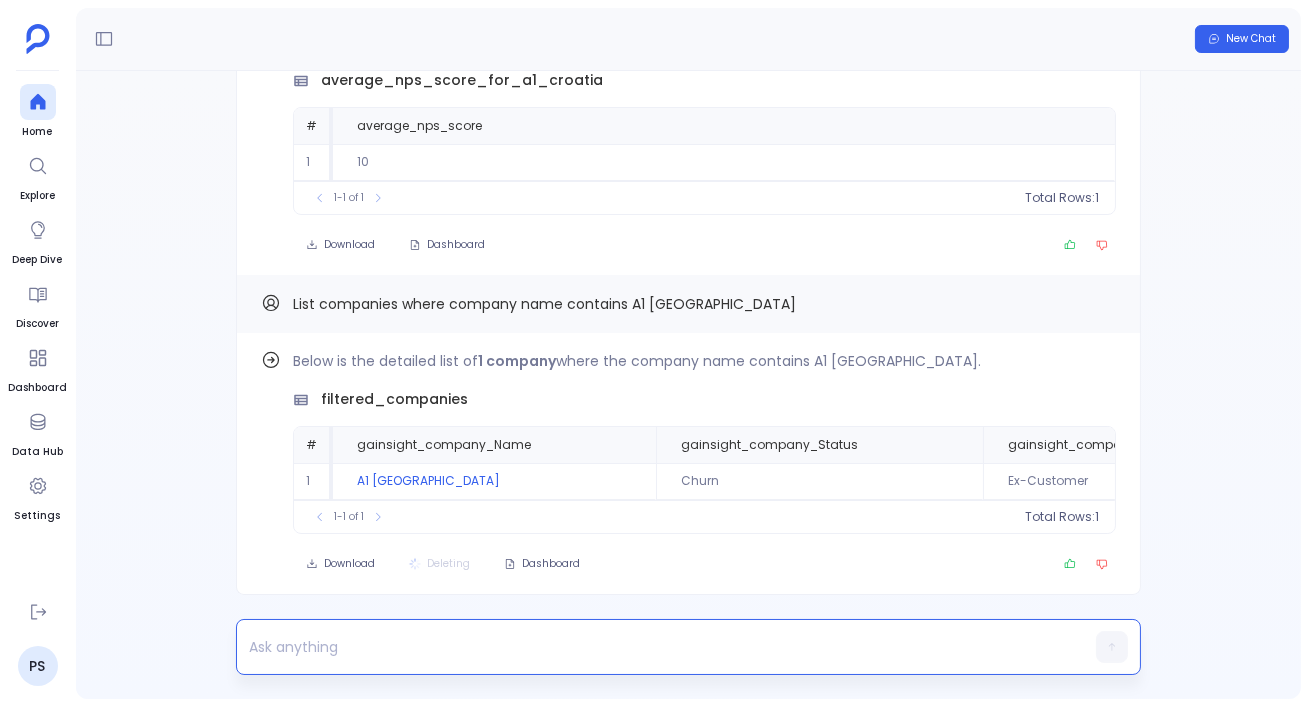 paste 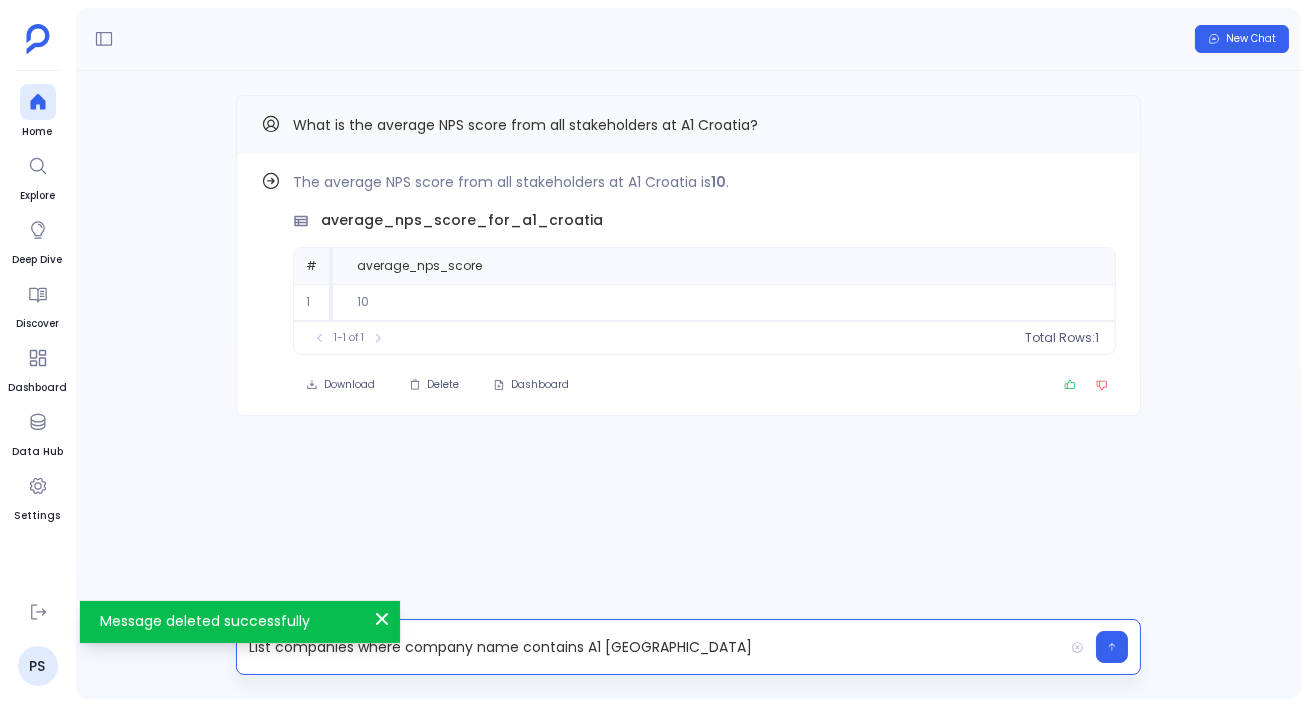 click on "List companies where company name contains A1 Croatia" at bounding box center [650, 647] 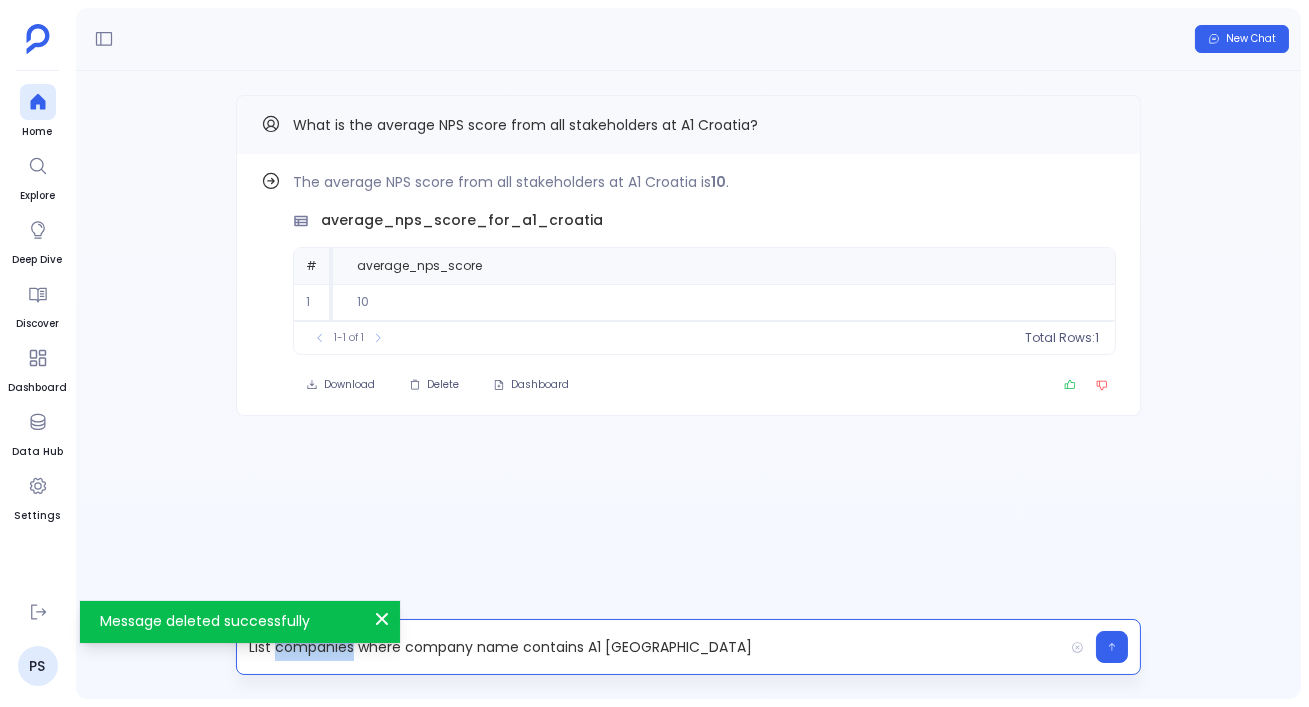 click on "List companies where company name contains A1 Croatia" at bounding box center (650, 647) 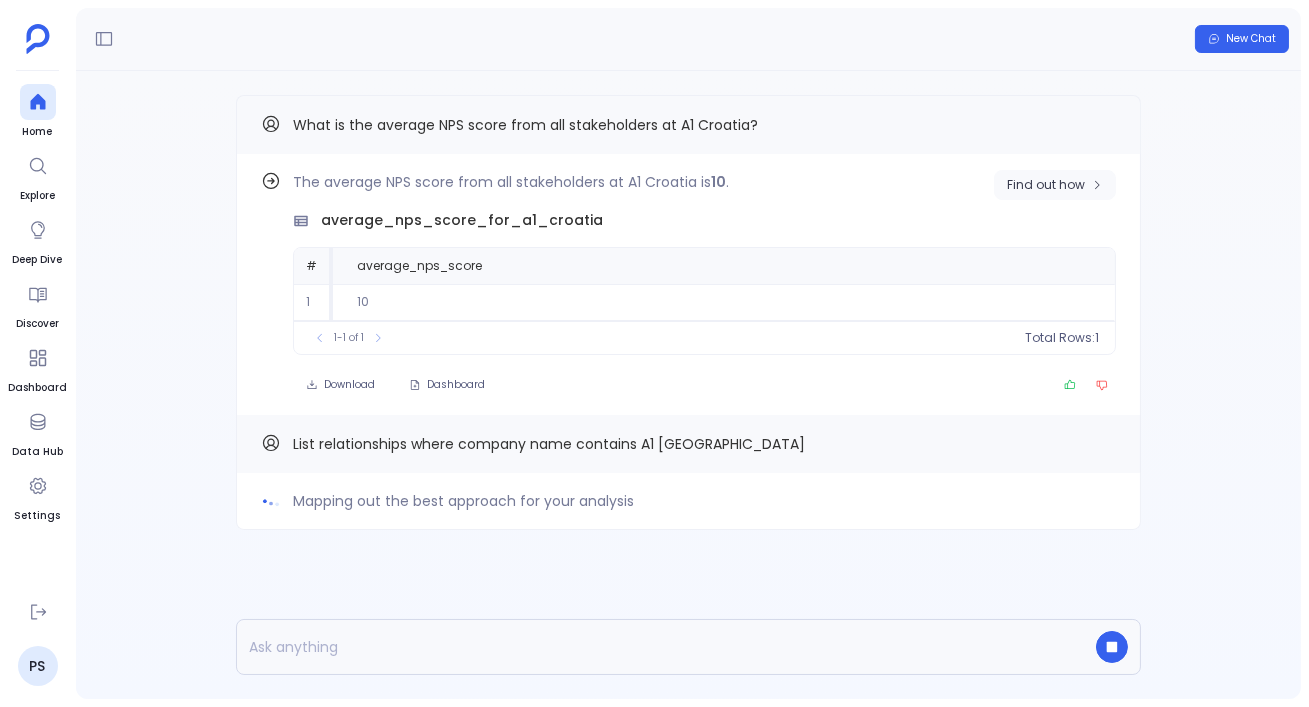 click on "Find out how" at bounding box center (1046, 185) 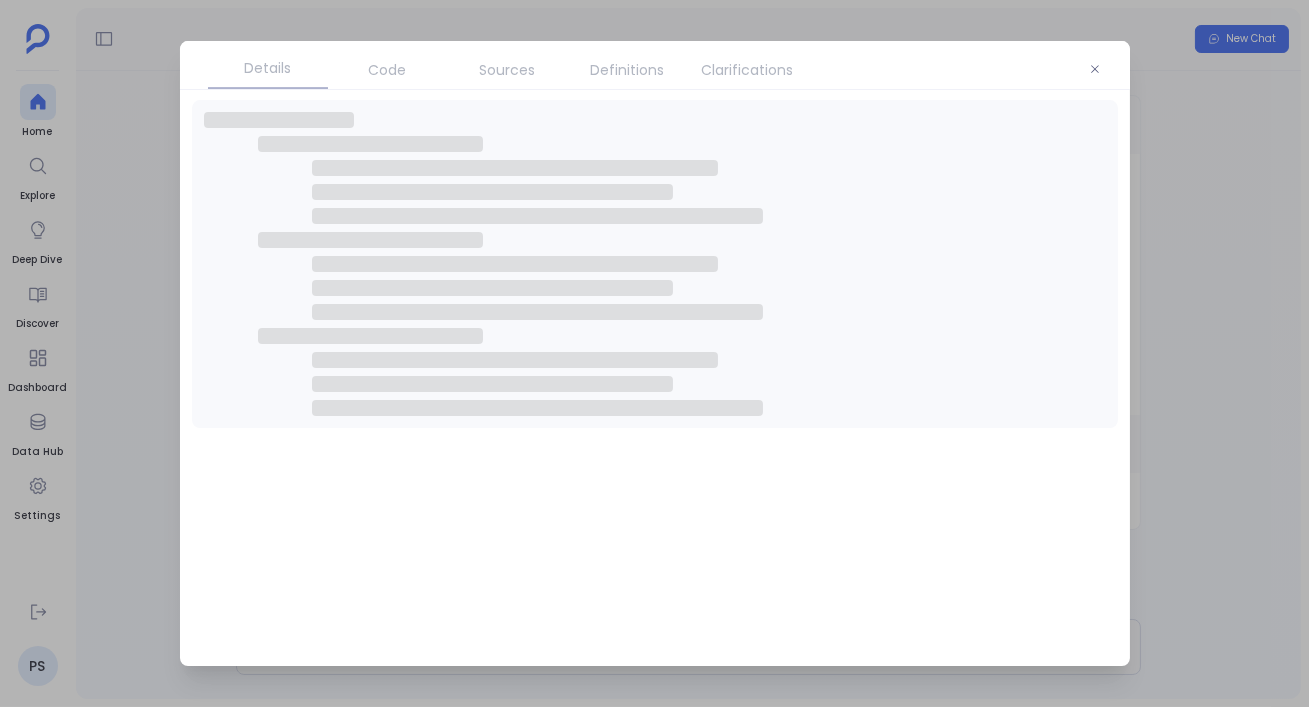 click on "Clarifications" at bounding box center (748, 70) 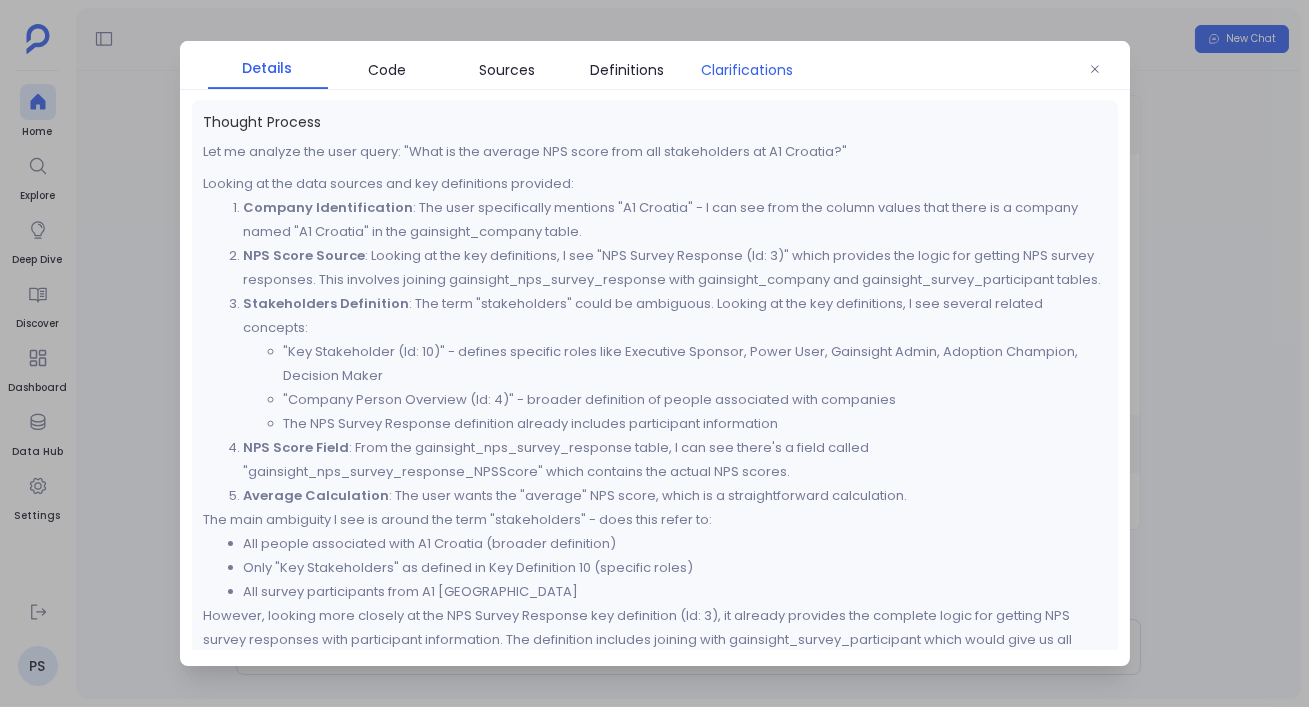 click on "Clarifications" at bounding box center [748, 70] 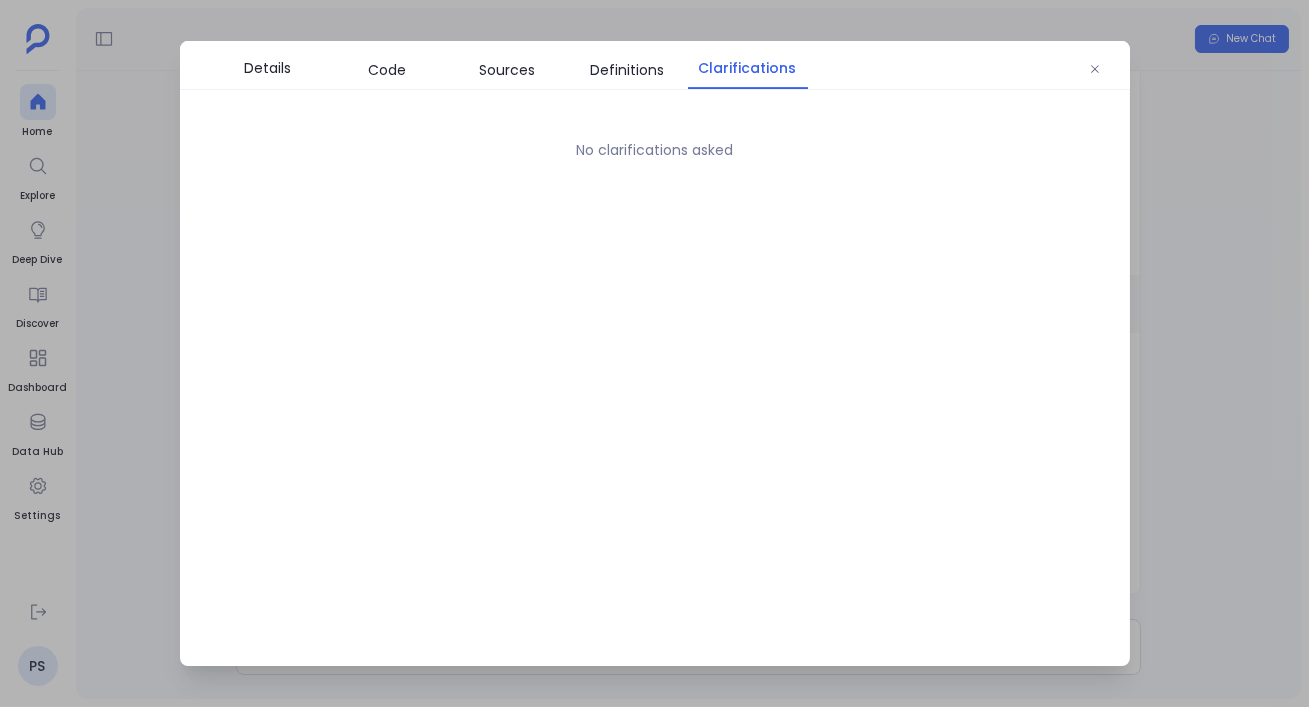click at bounding box center [654, 353] 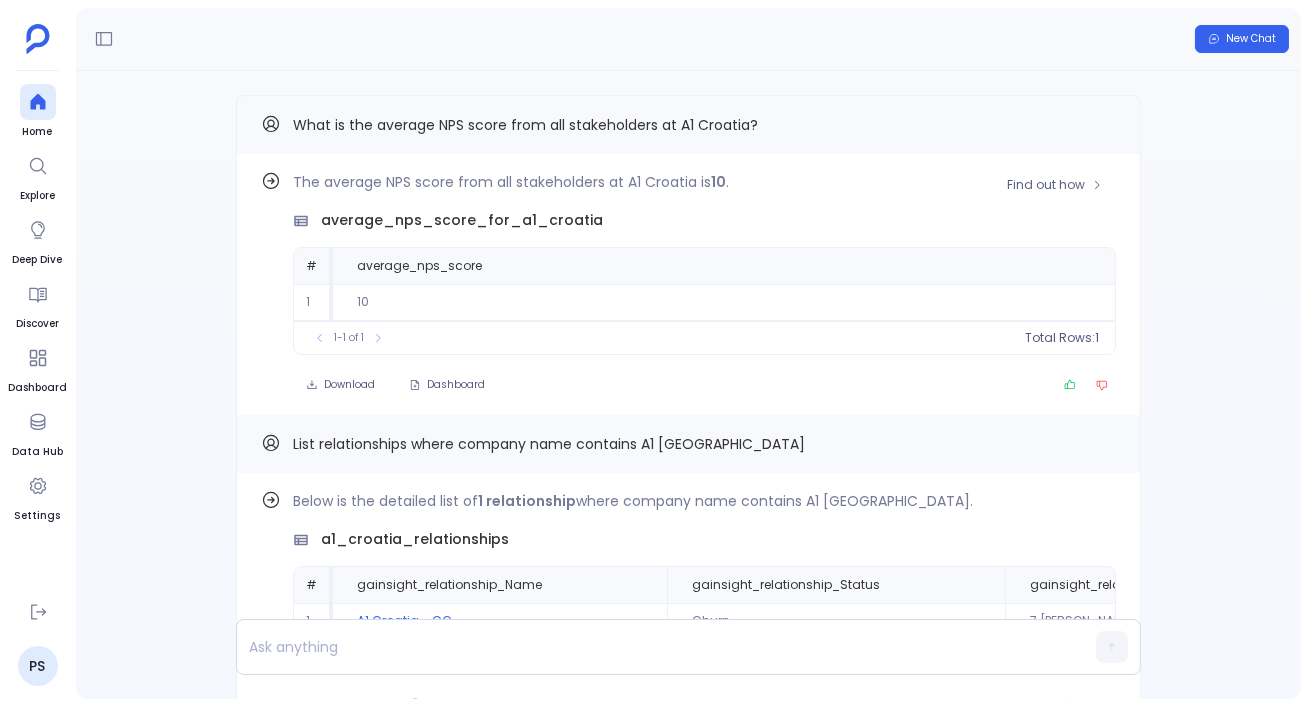 scroll, scrollTop: -143, scrollLeft: 0, axis: vertical 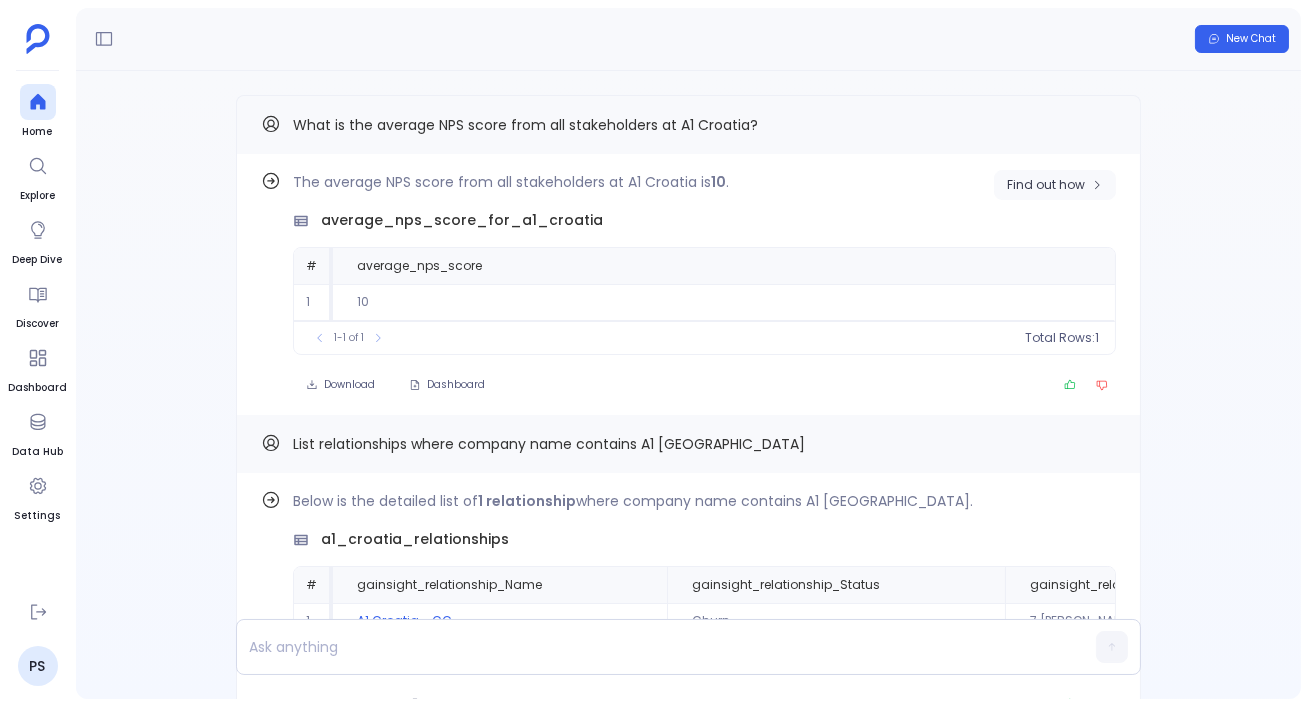 click on "Find out how" at bounding box center [1046, 185] 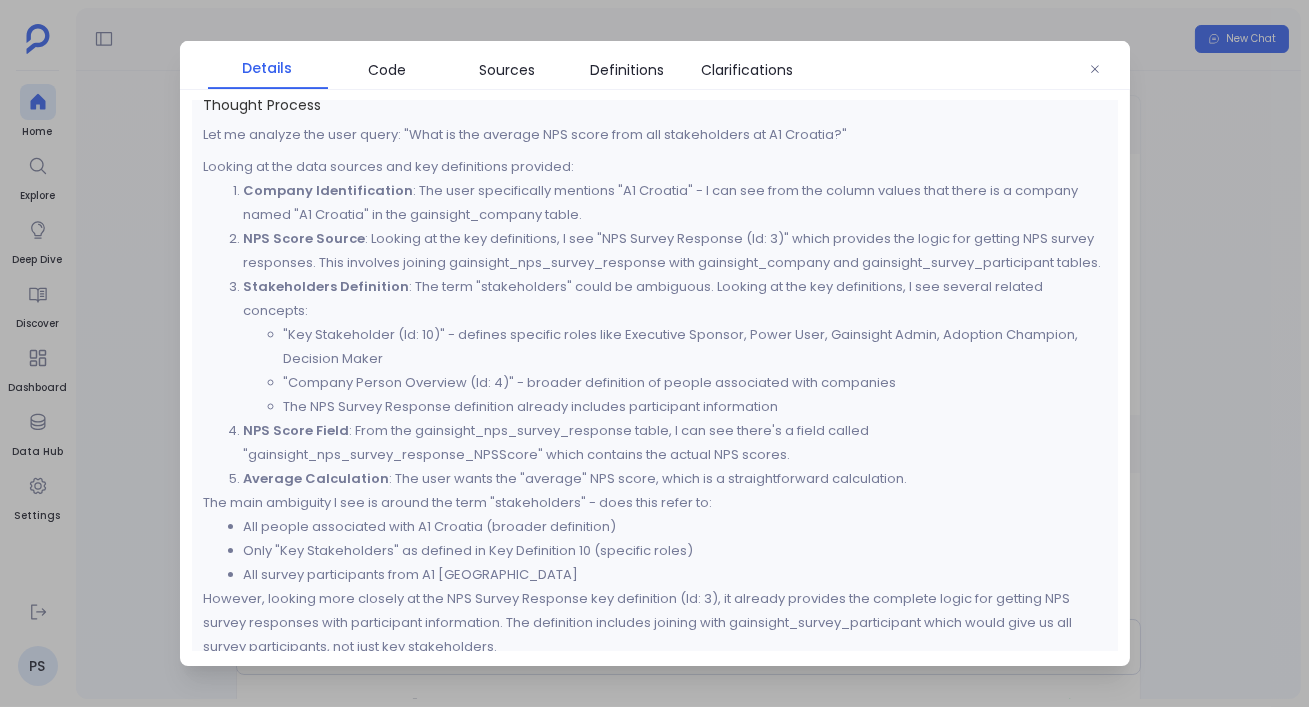 scroll, scrollTop: 22, scrollLeft: 0, axis: vertical 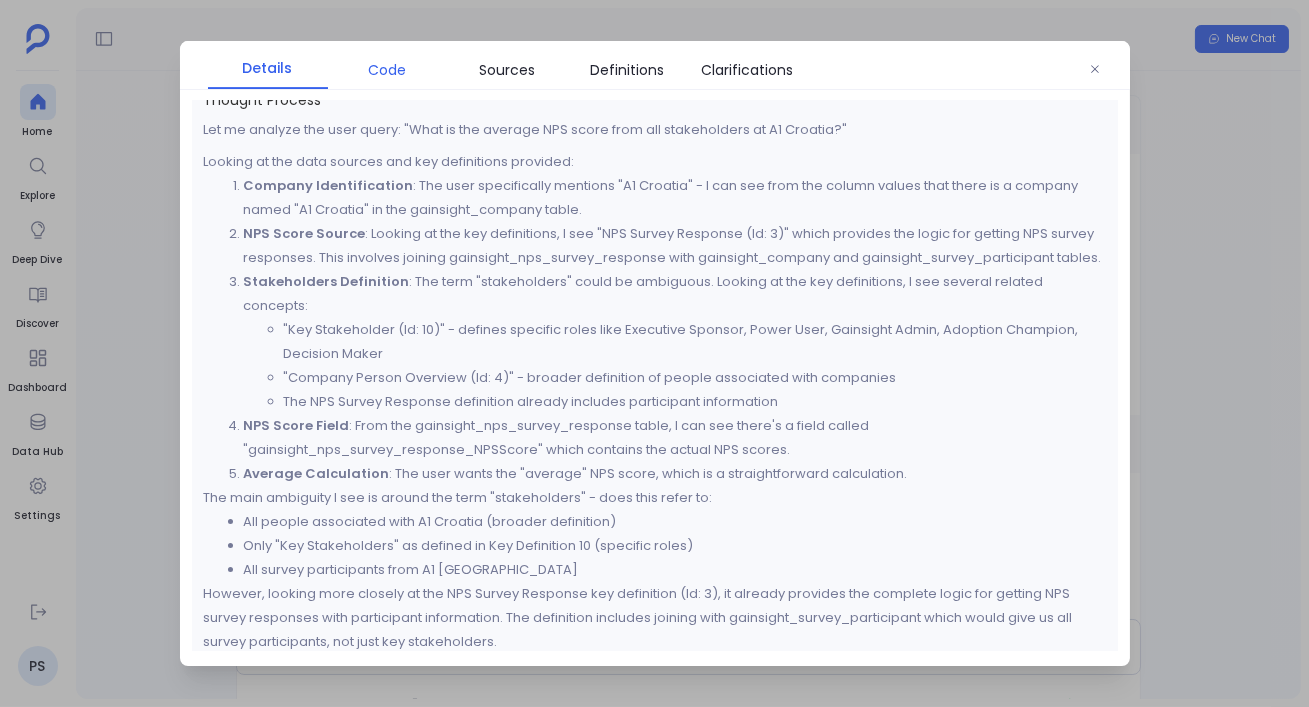 click on "Code" at bounding box center [388, 70] 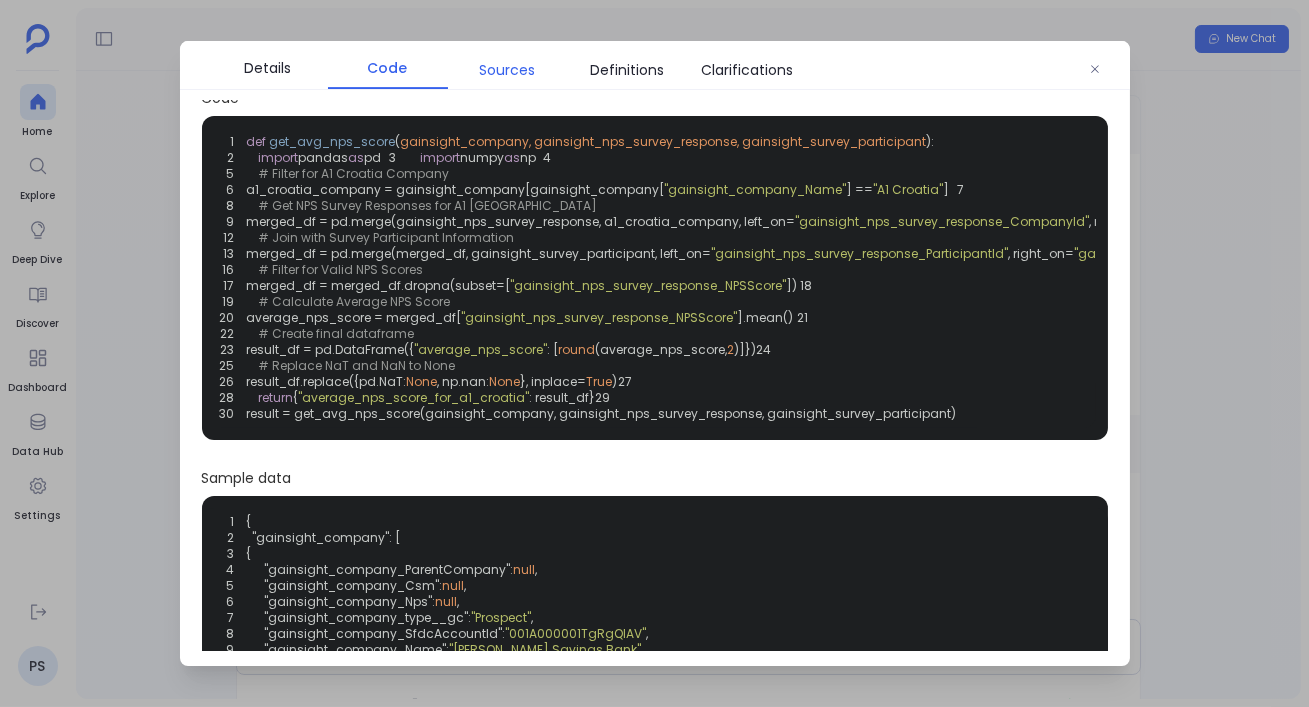 click on "Sources" at bounding box center (508, 70) 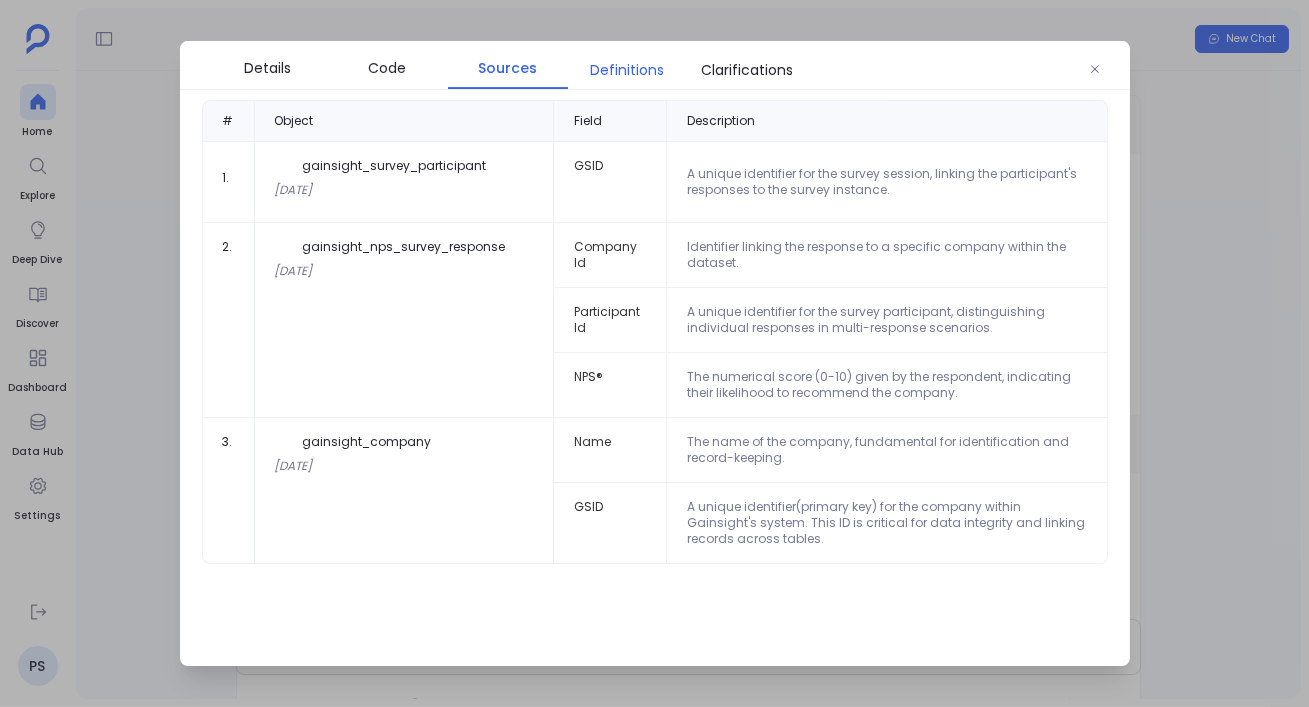 scroll, scrollTop: 0, scrollLeft: 0, axis: both 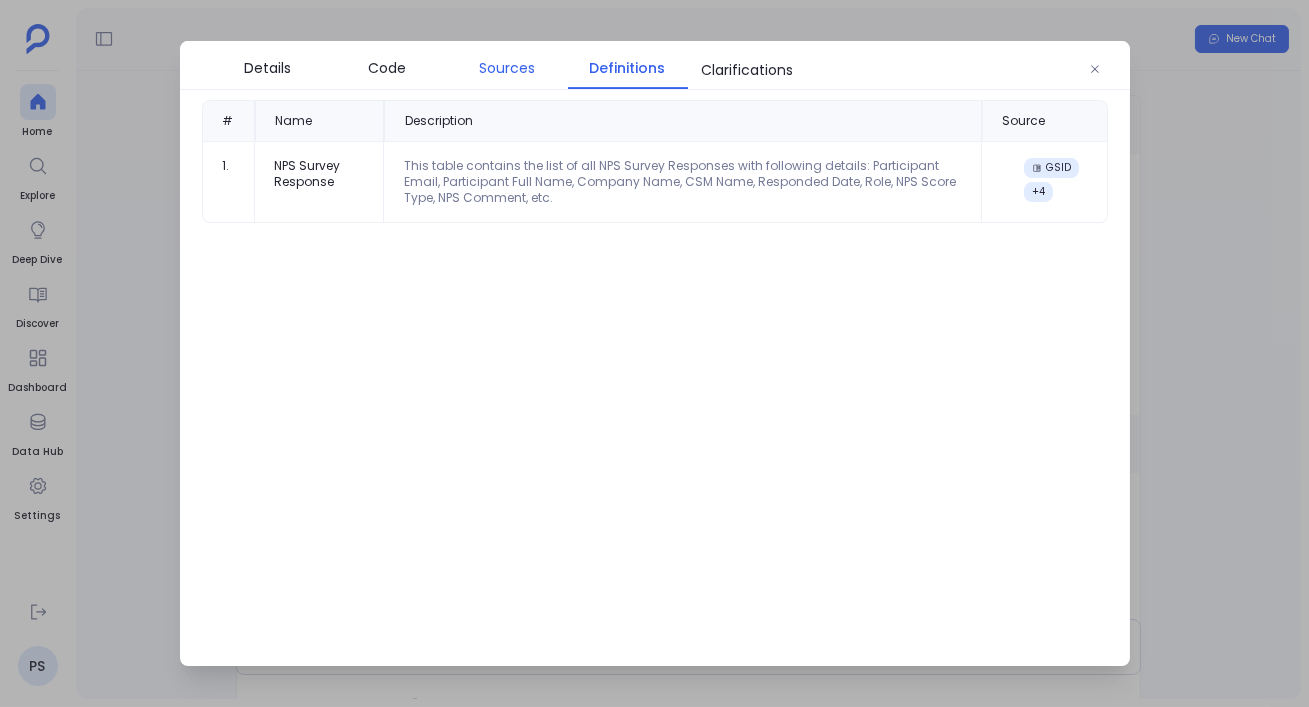 click on "Sources" at bounding box center (508, 68) 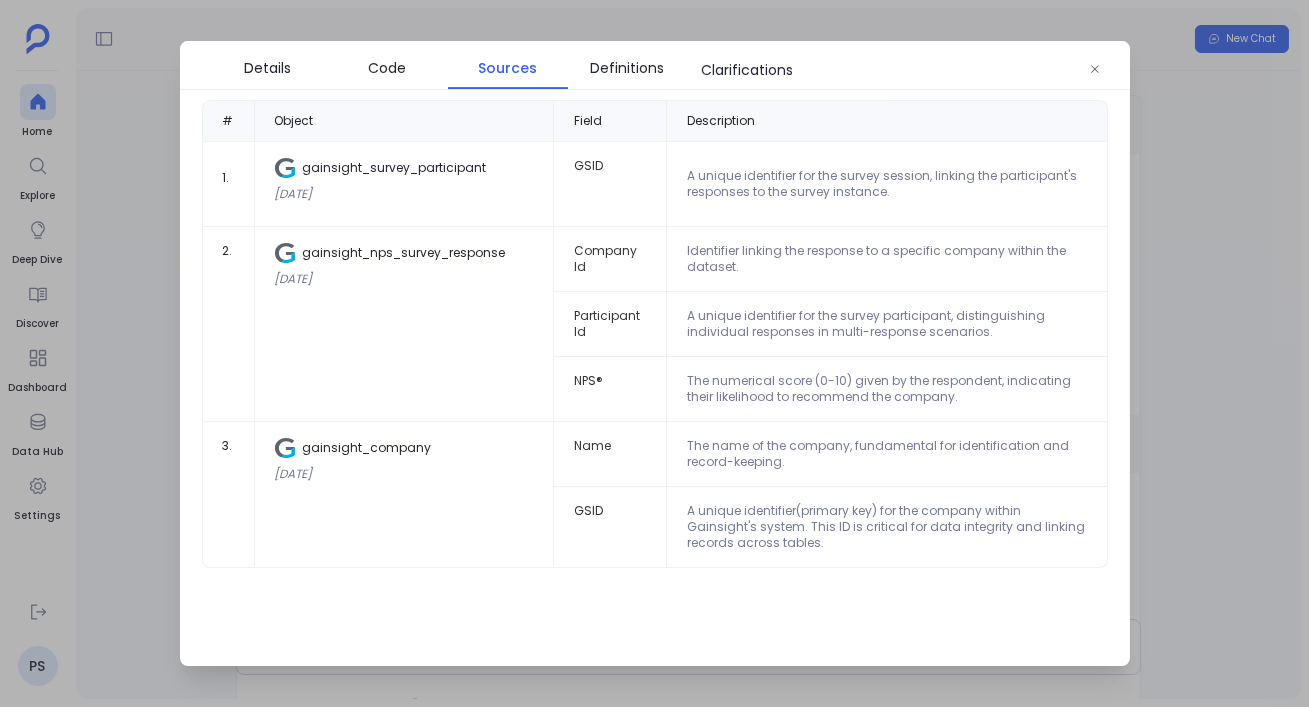 click at bounding box center (654, 353) 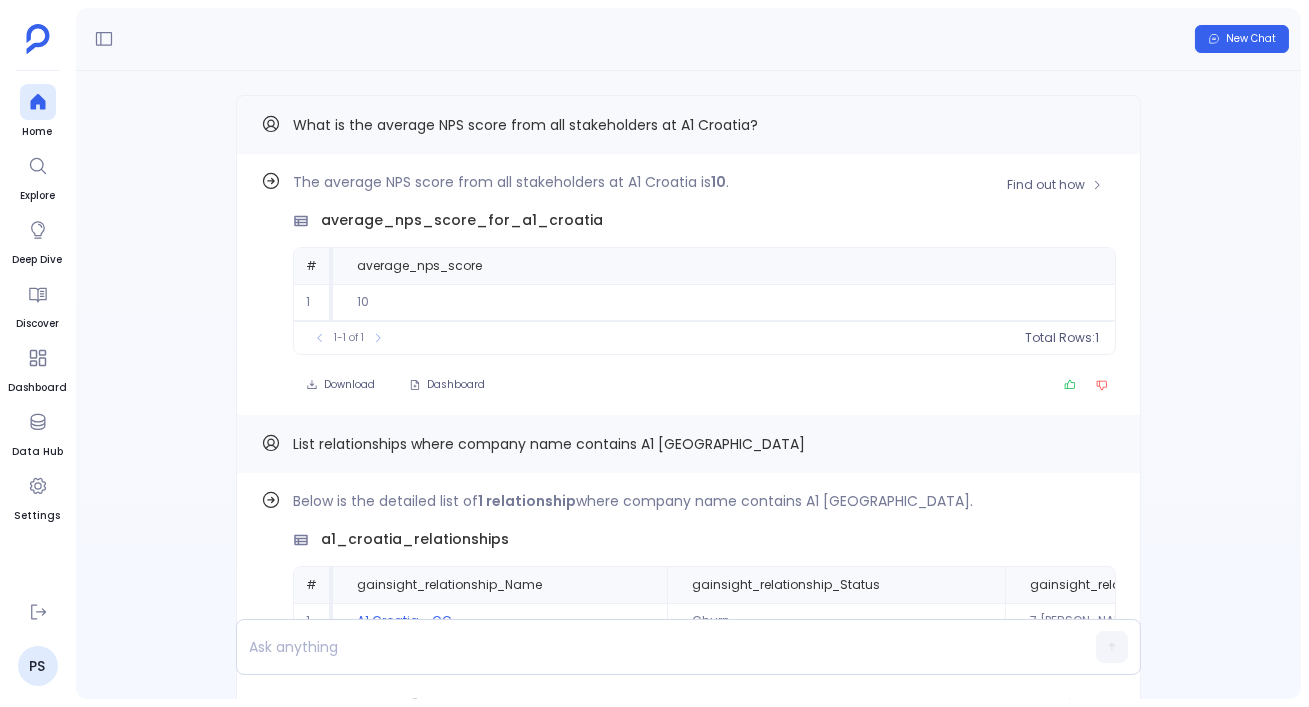 click on "Find out how The average NPS score from all stakeholders at A1 Croatia is  10 . average_nps_score_for_a1_croatia # average_nps_score 1 10
To pick up a draggable item, press the space bar.
While dragging, use the arrow keys to move the item.
Press space again to drop the item in its new position, or press escape to cancel.
1-1 of 1 Total Rows:  1 Download Dashboard" at bounding box center [688, 284] 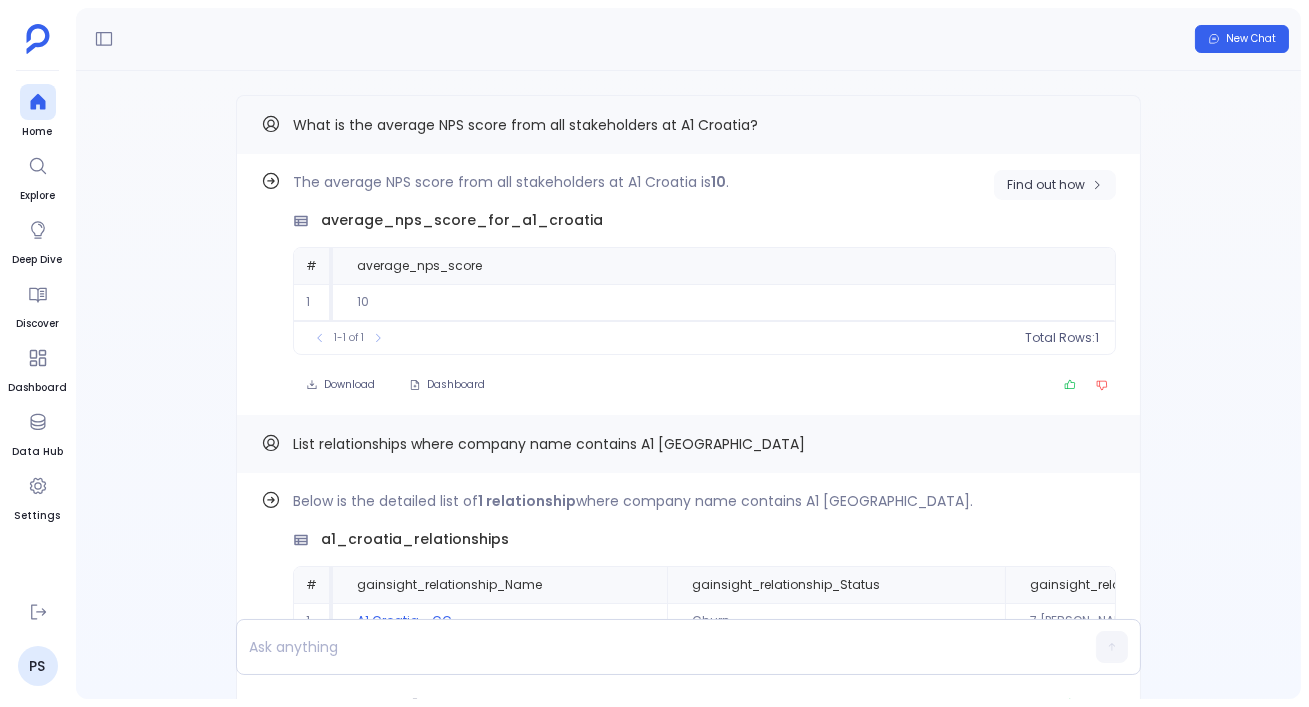 click on "Find out how" at bounding box center (1046, 185) 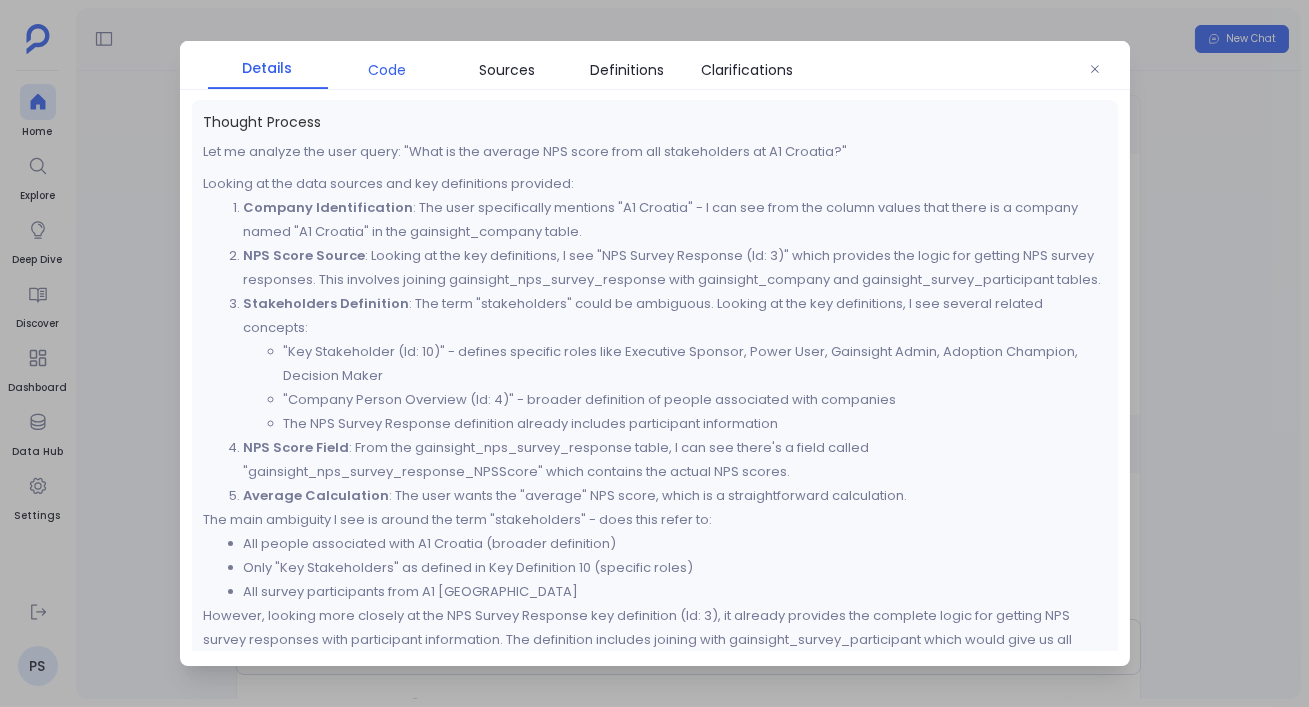 click on "Code" at bounding box center [388, 70] 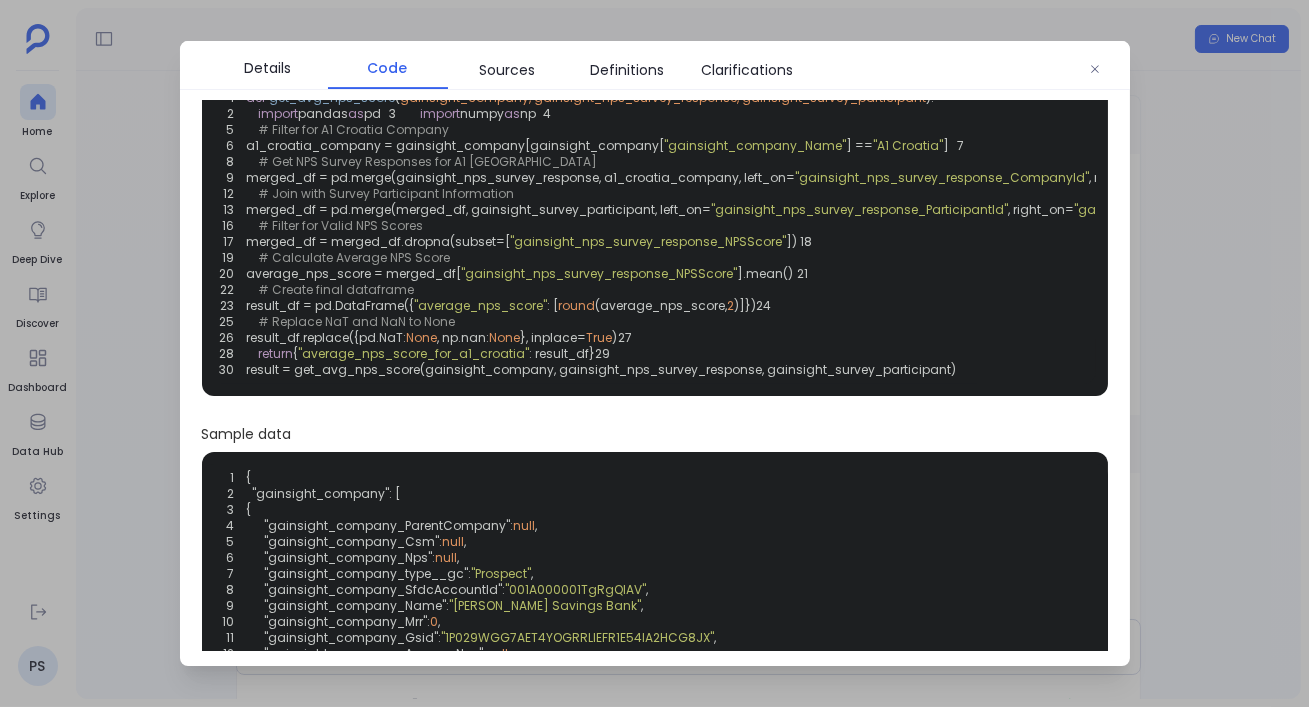scroll, scrollTop: 67, scrollLeft: 0, axis: vertical 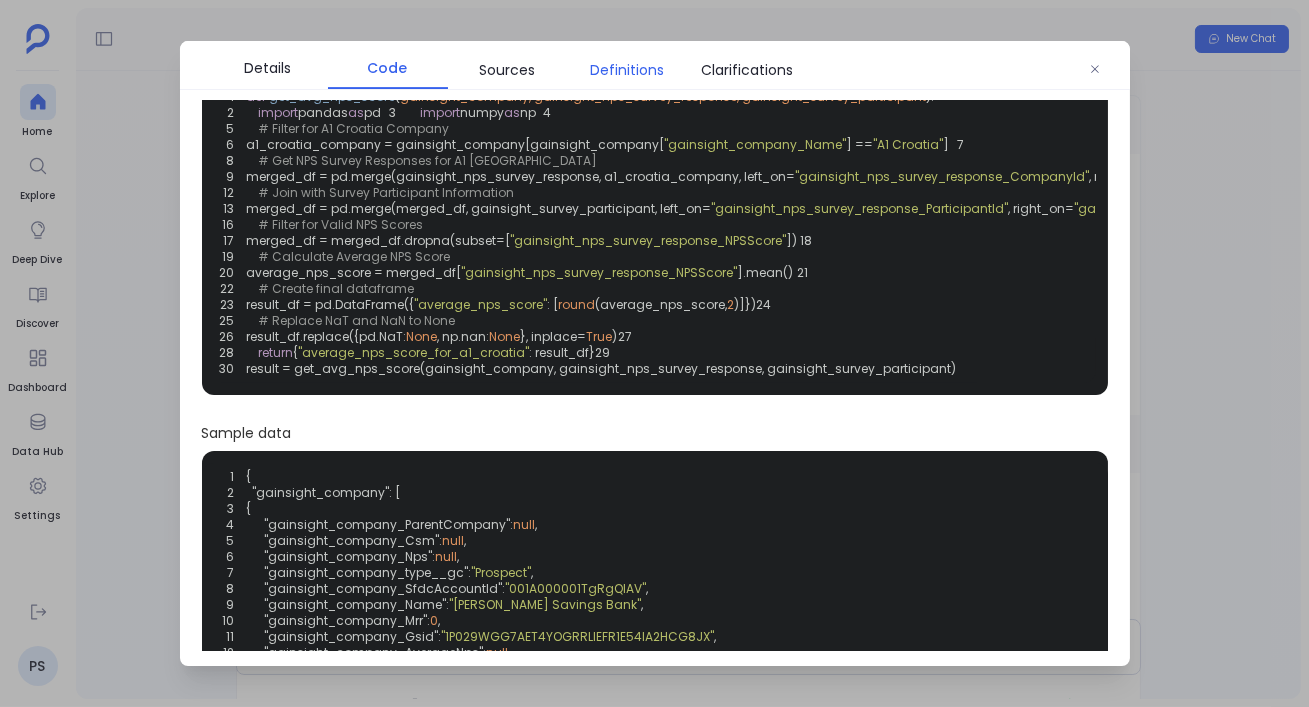click on "Definitions" at bounding box center (628, 70) 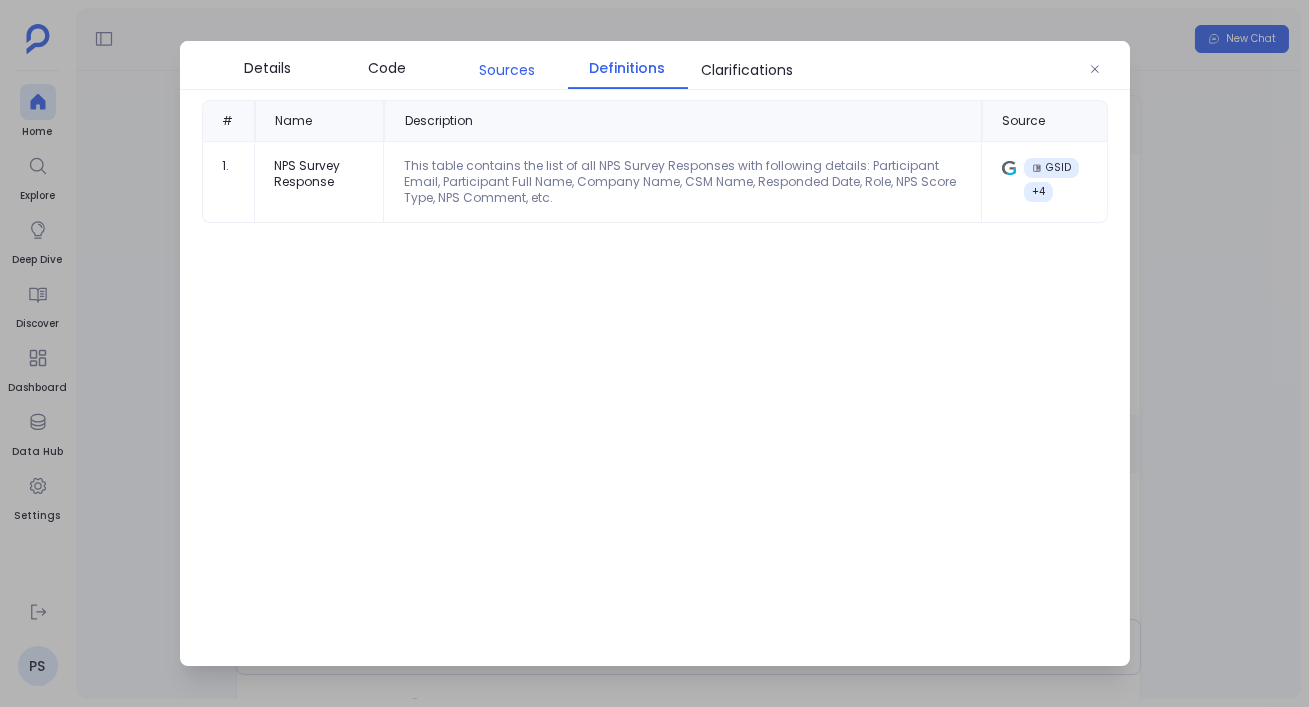 click on "Sources" at bounding box center [508, 70] 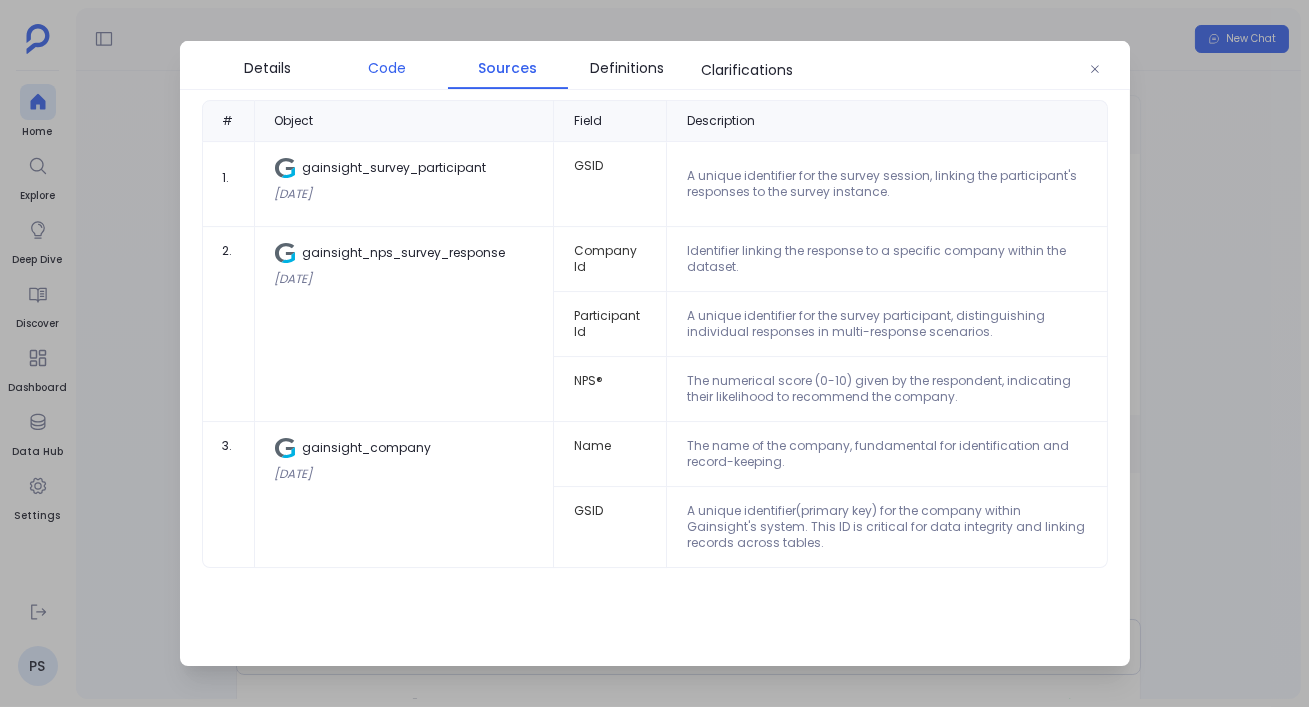 click on "Code" at bounding box center (388, 68) 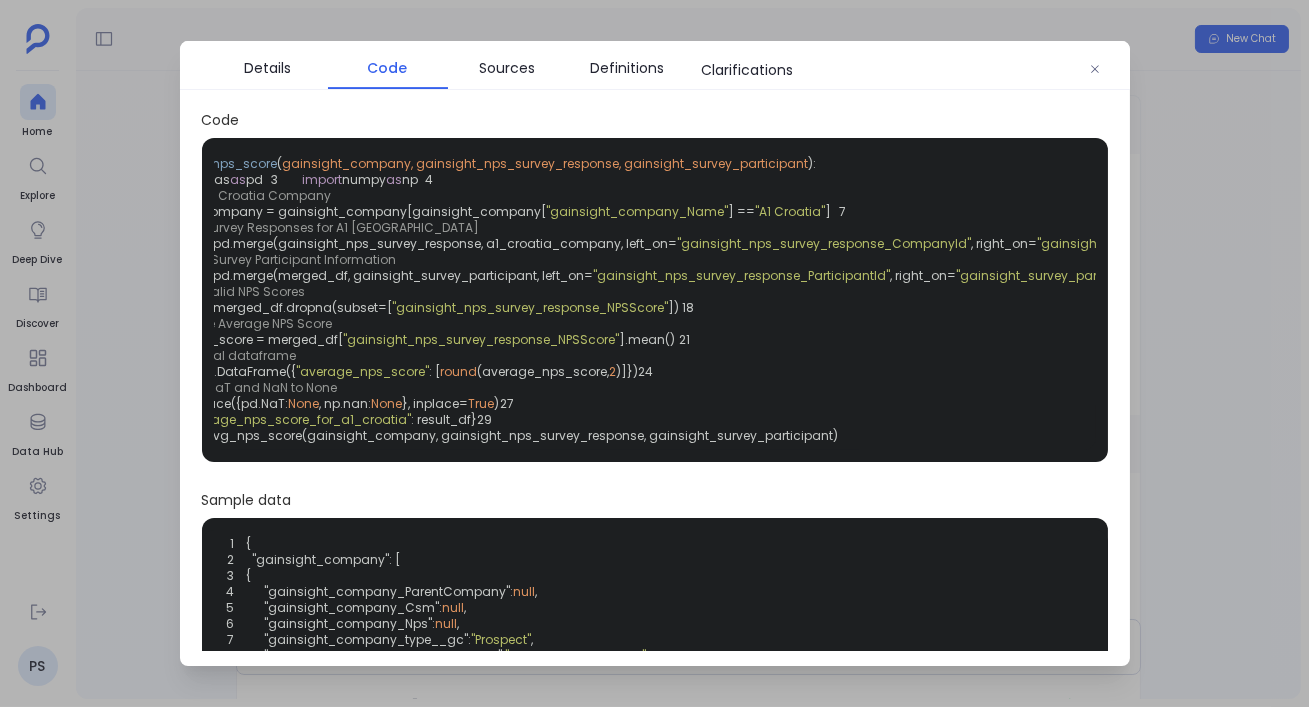 scroll, scrollTop: 0, scrollLeft: 0, axis: both 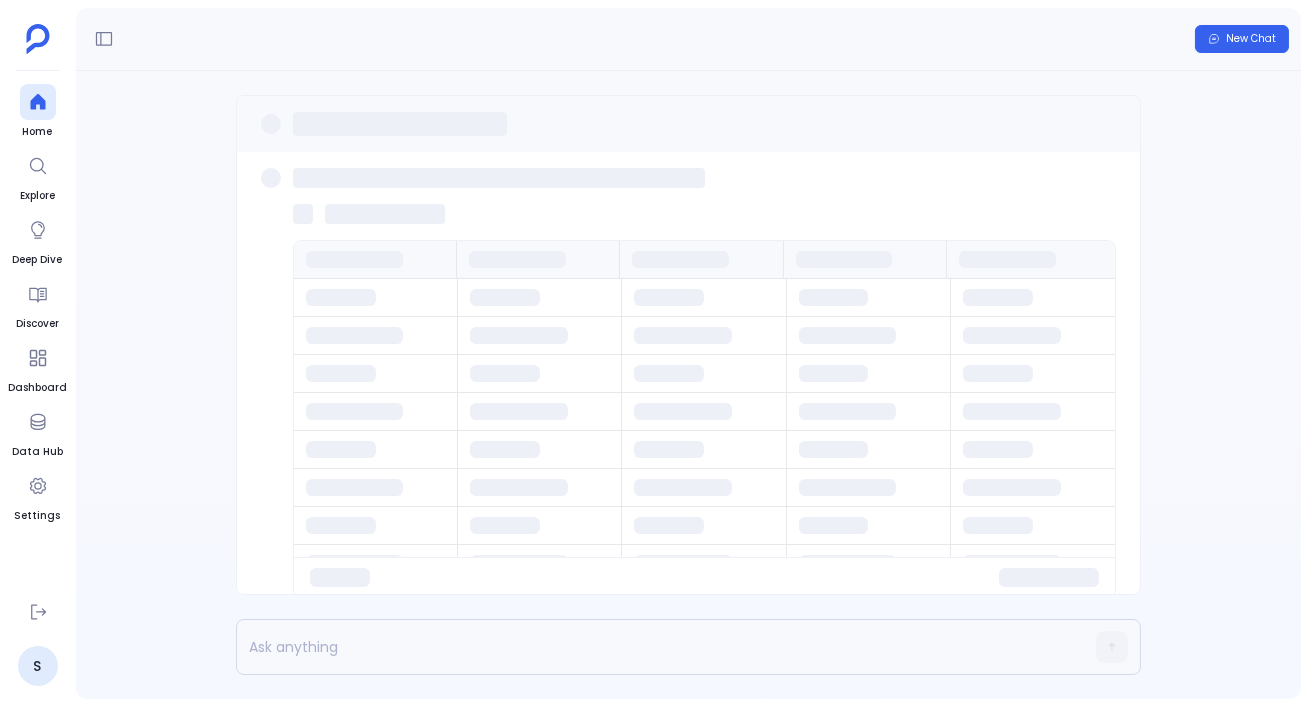 click on "Home Explore Deep Dive Discover Dashboard Data Hub Settings S" at bounding box center [38, 353] 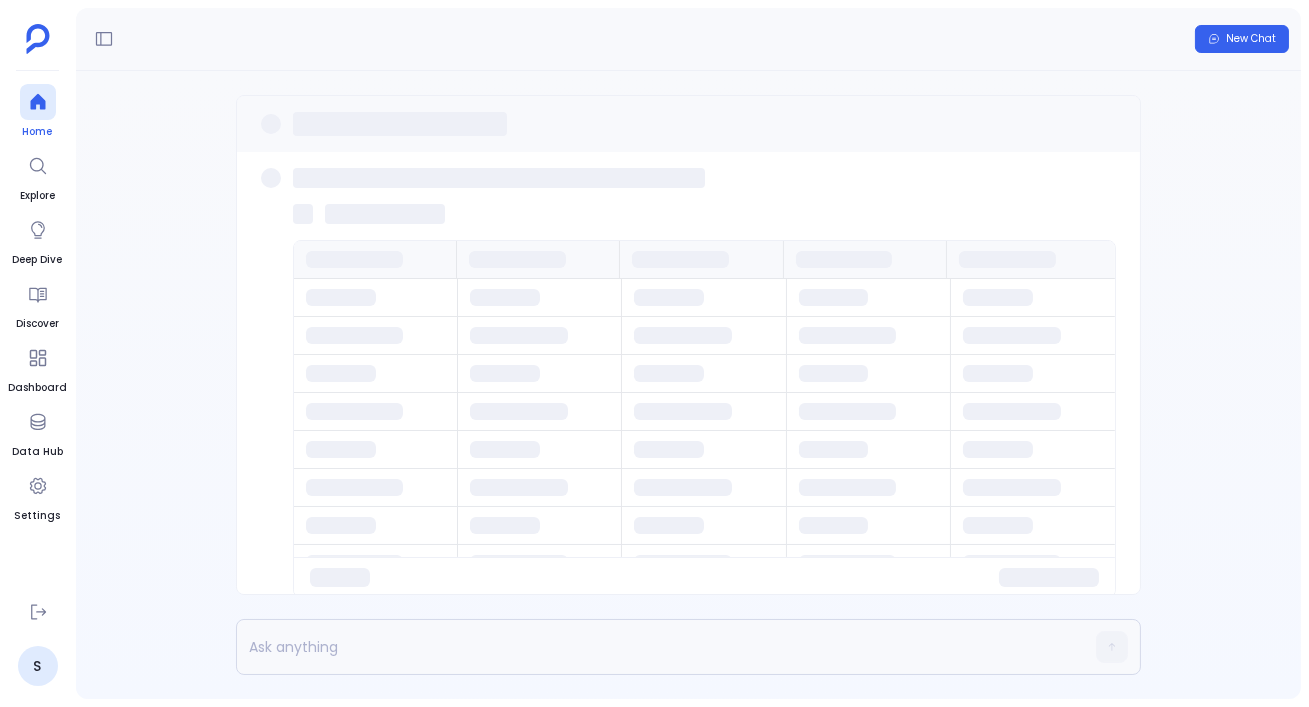 click at bounding box center [38, 102] 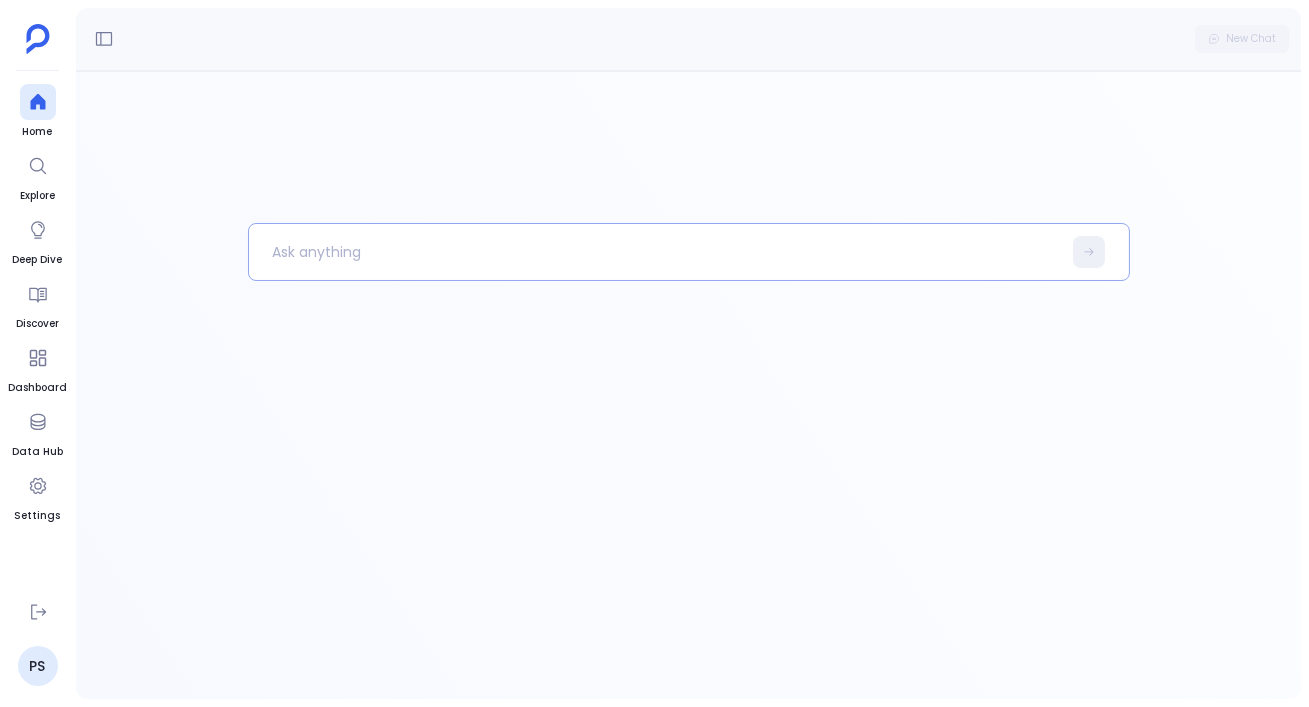 click at bounding box center [655, 252] 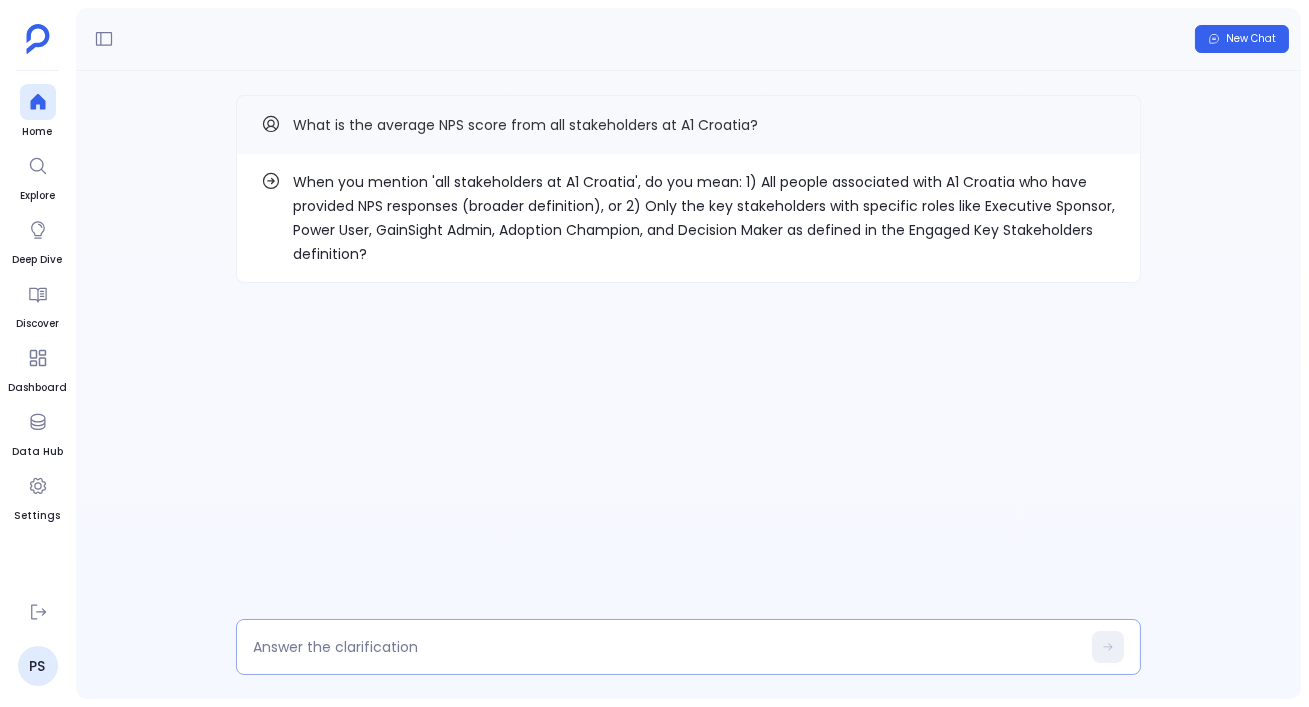 click at bounding box center [666, 647] 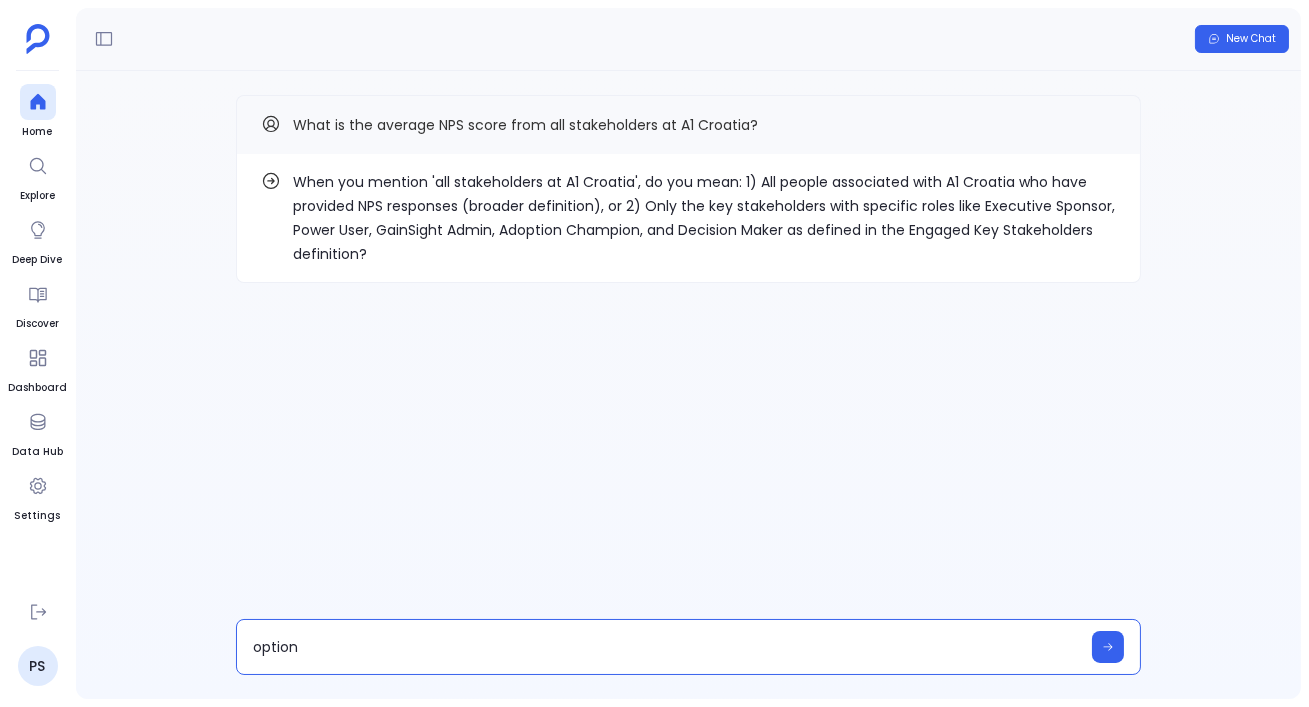 type on "option 2" 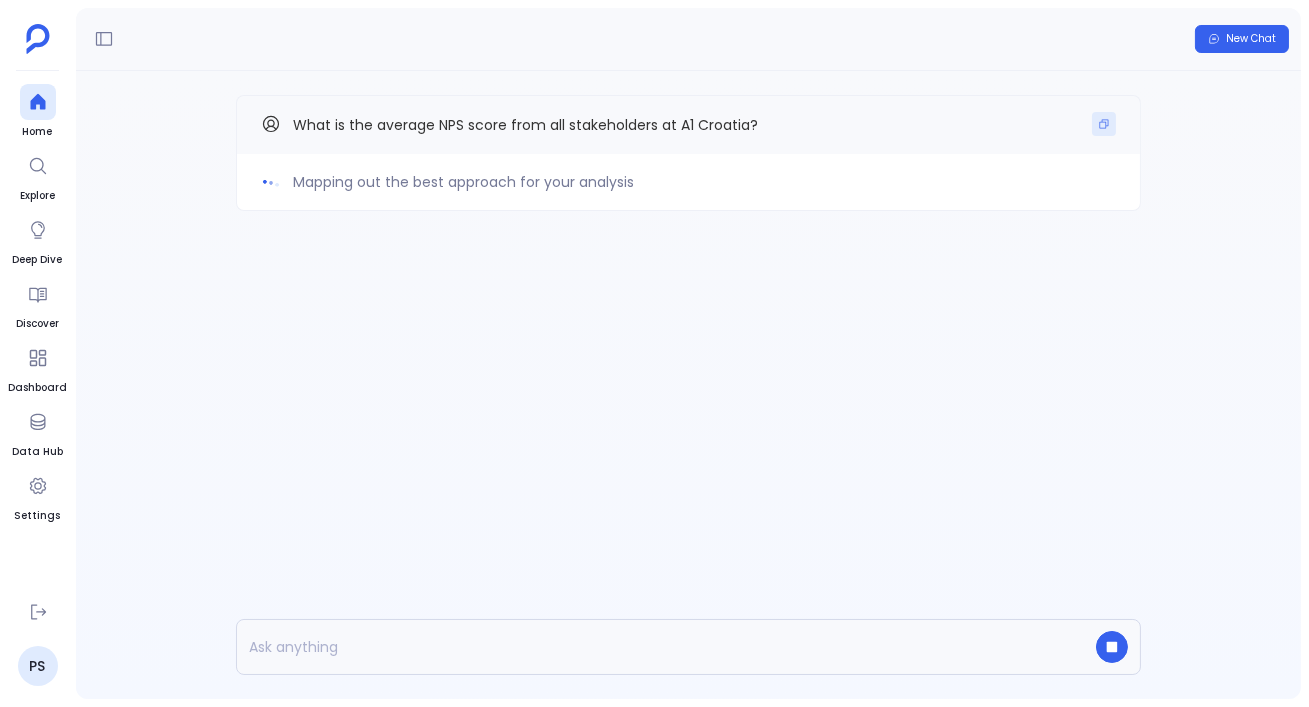 click 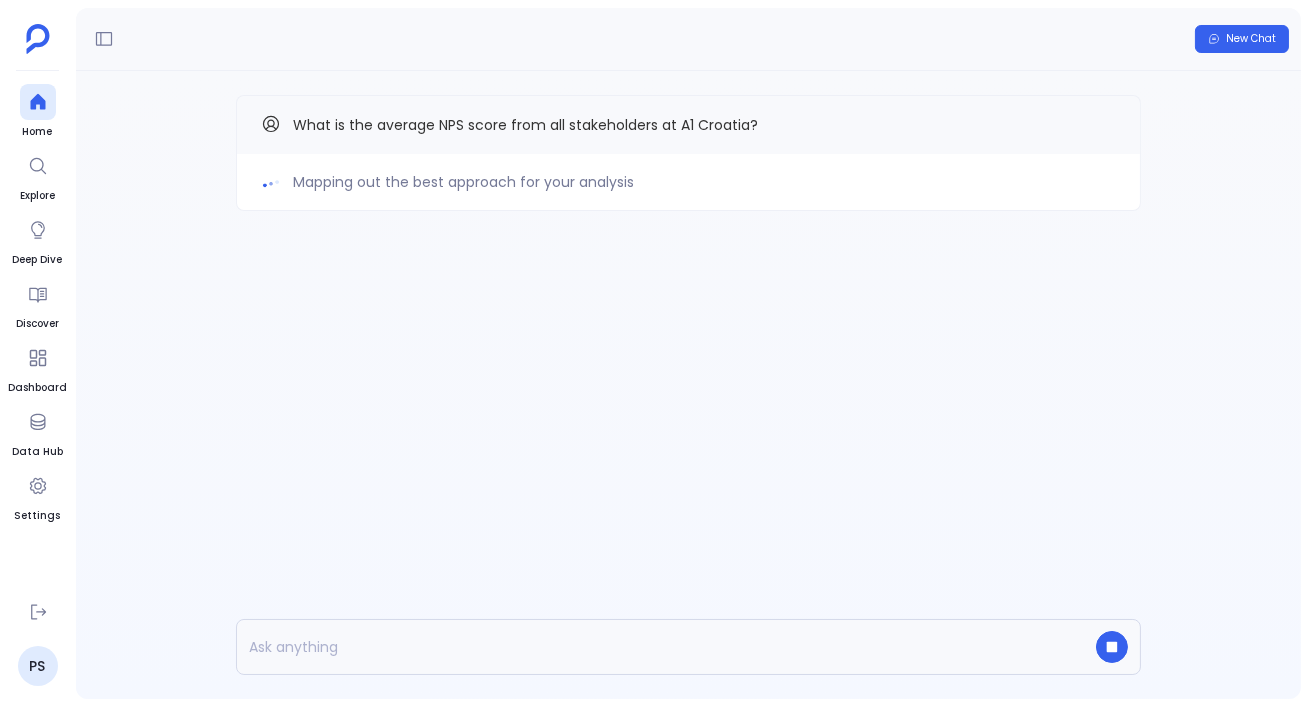 click on "Mapping out the best approach for your analysis What is the average NPS score from all stakeholders at A1 Croatia?" at bounding box center (688, 193) 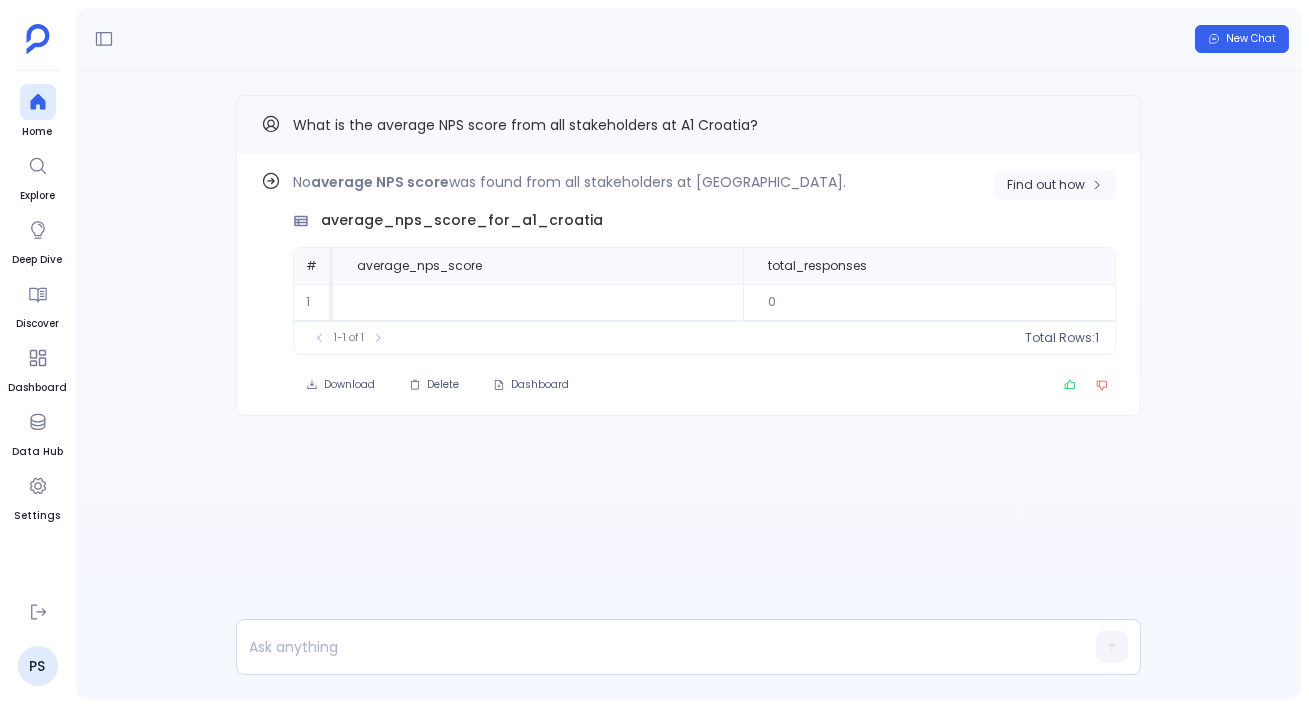 click on "Find out how" at bounding box center (1046, 185) 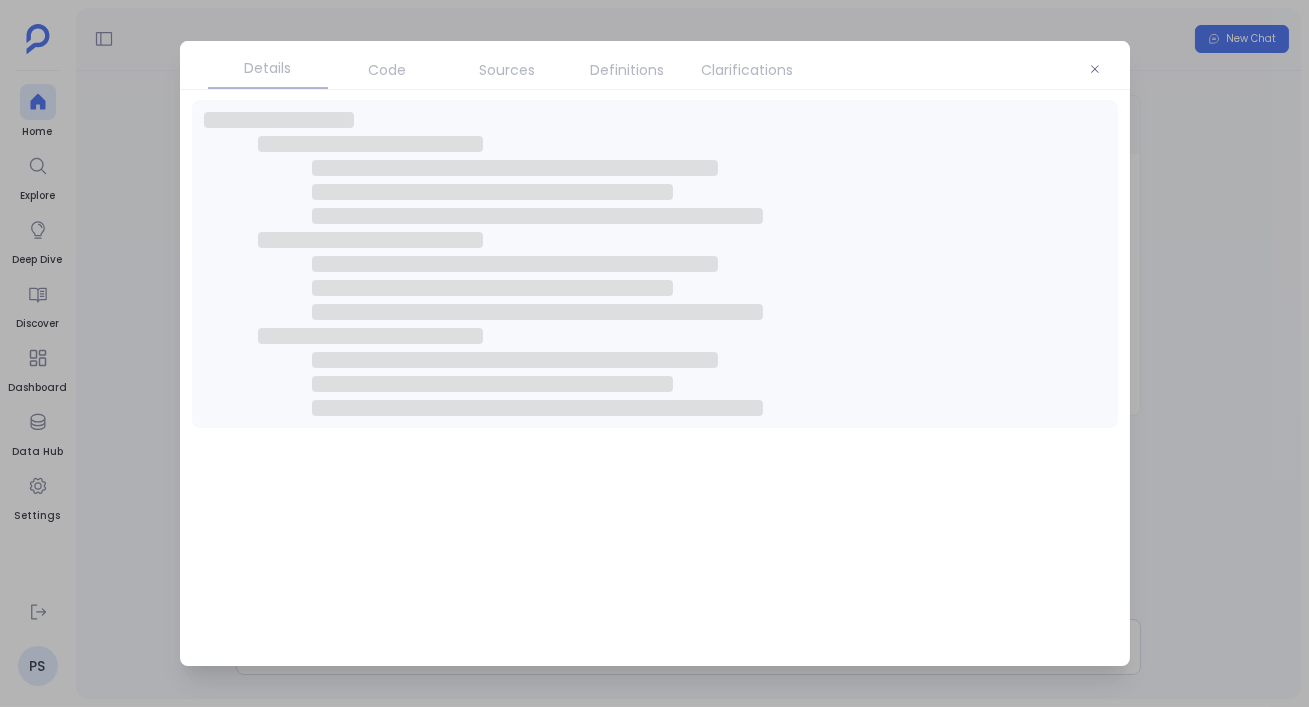 click on "Sources" at bounding box center (508, 70) 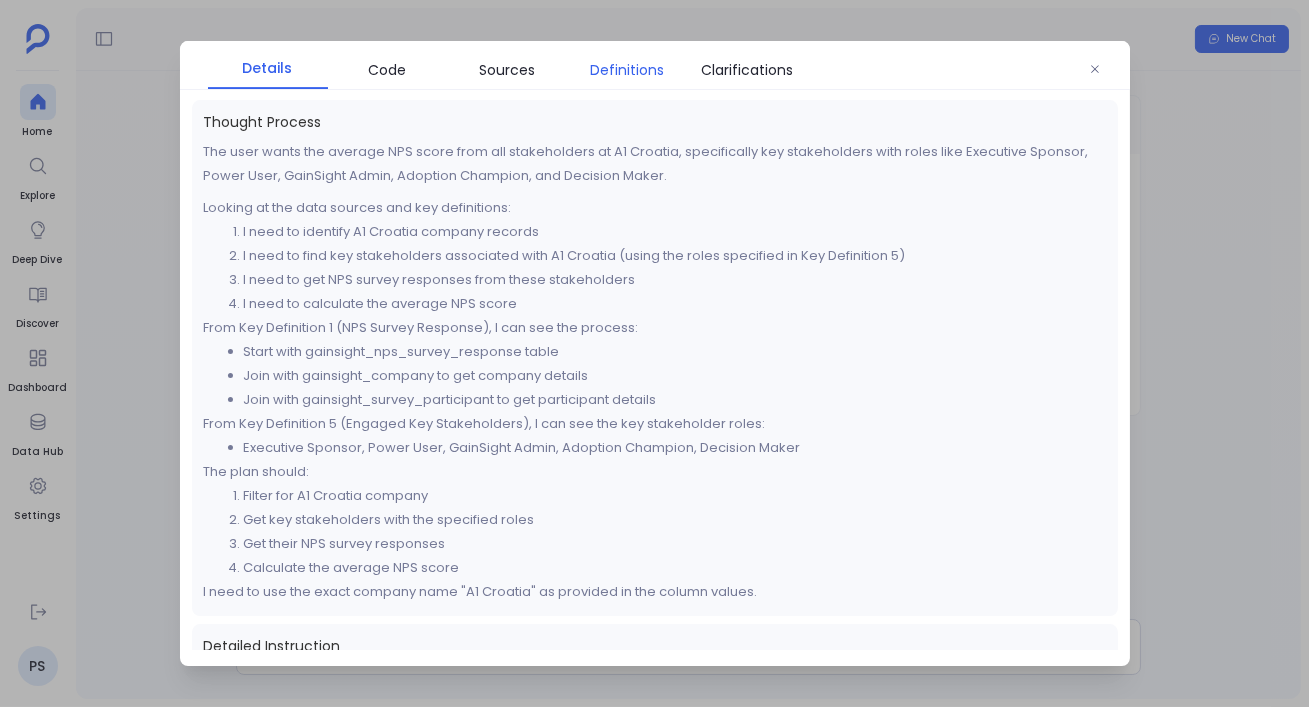 click on "Definitions" at bounding box center [628, 70] 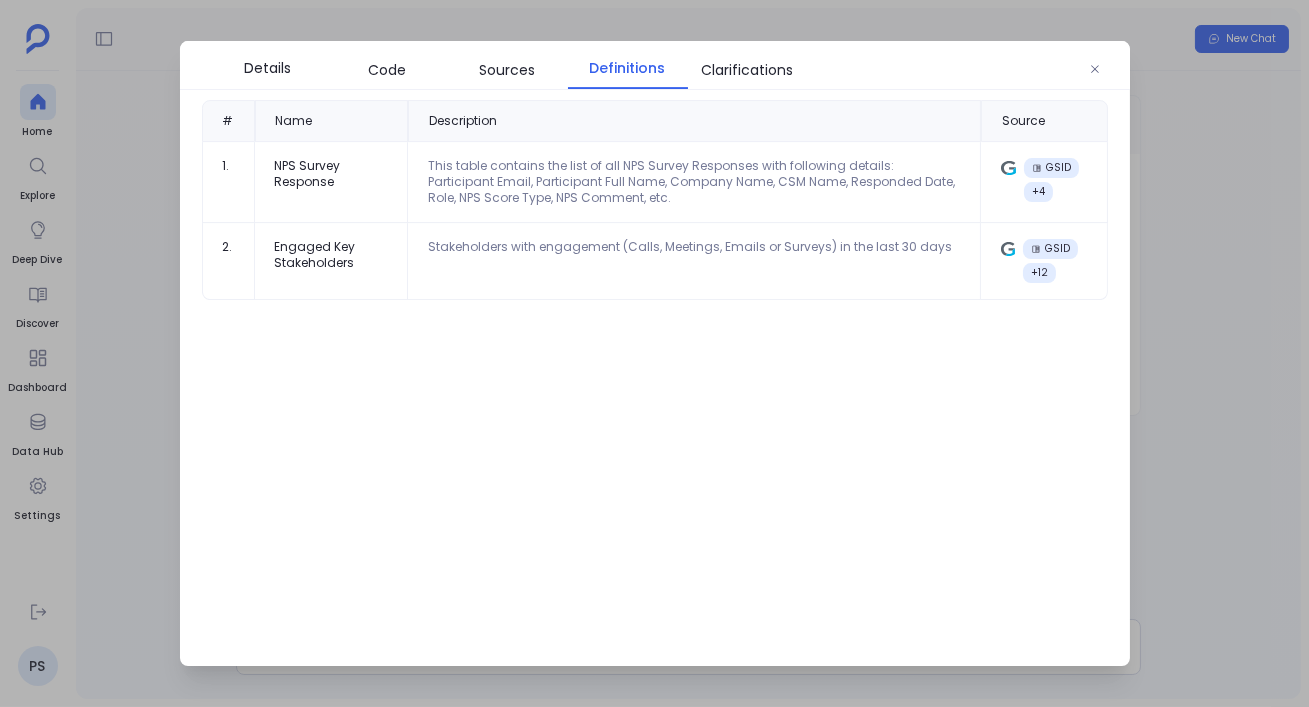 click at bounding box center [654, 353] 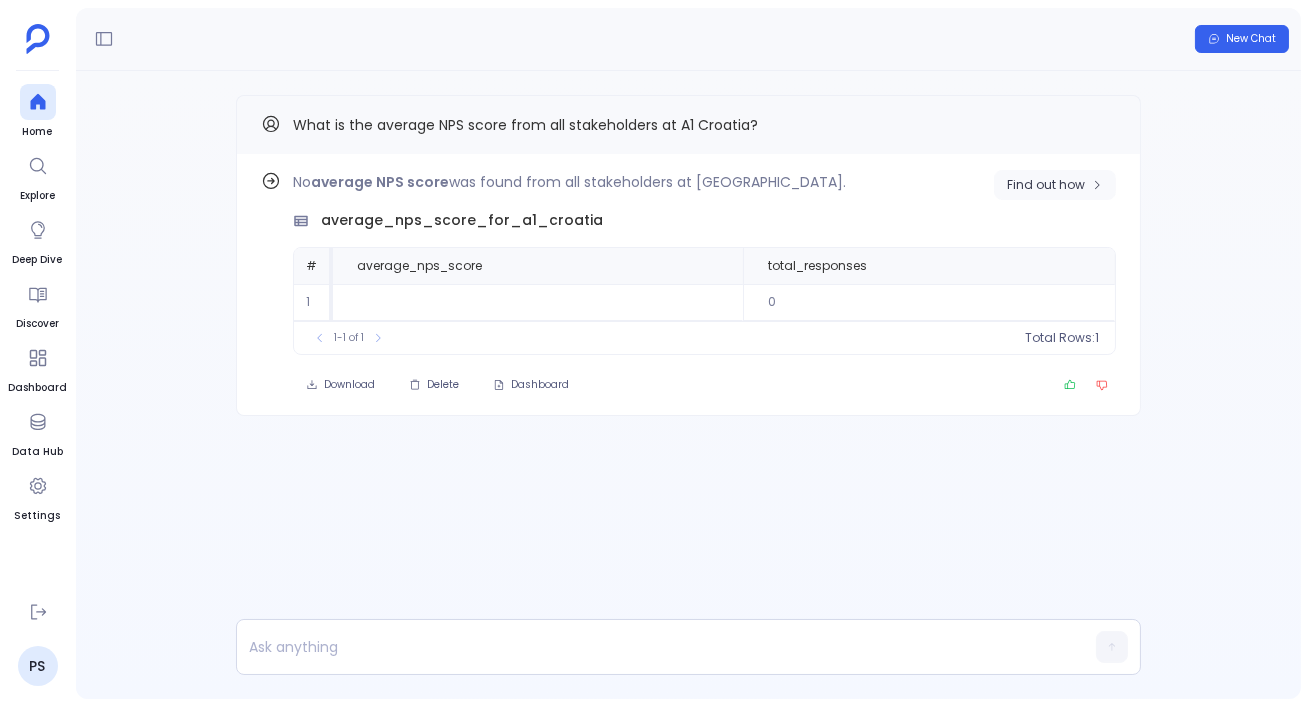 click on "Find out how" at bounding box center [1055, 185] 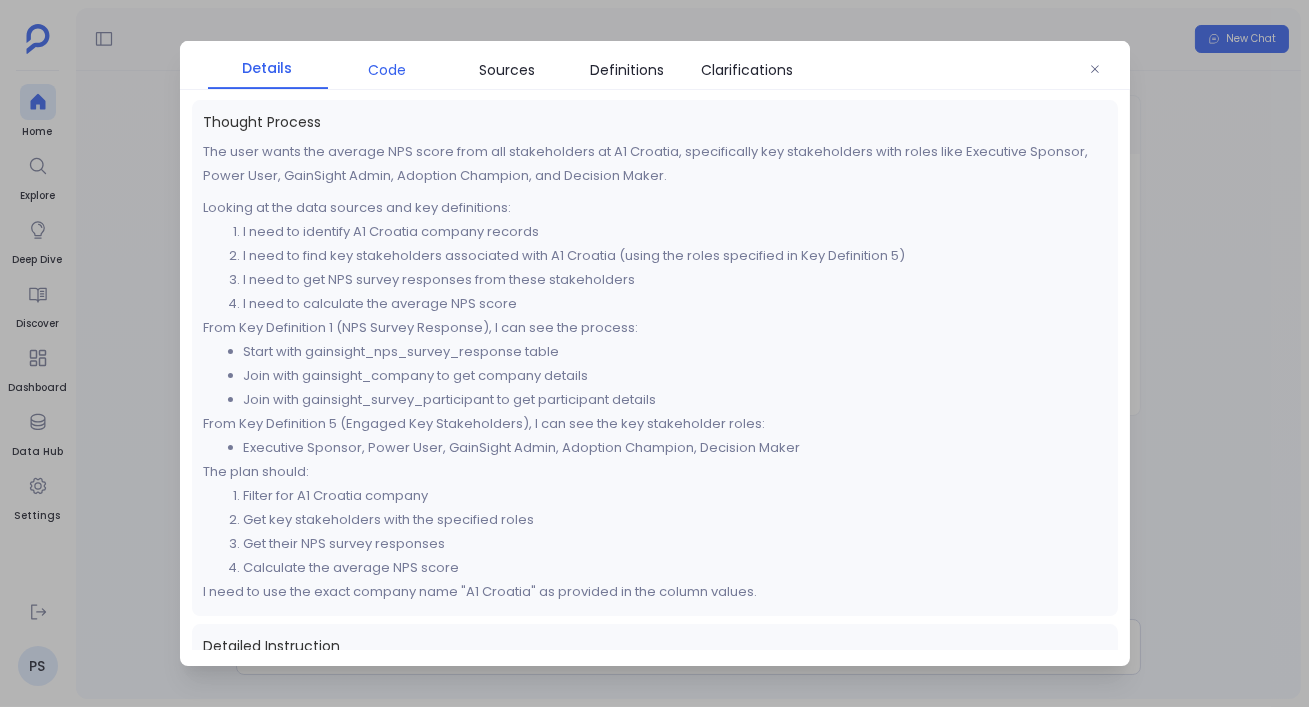 click on "Code" at bounding box center (388, 70) 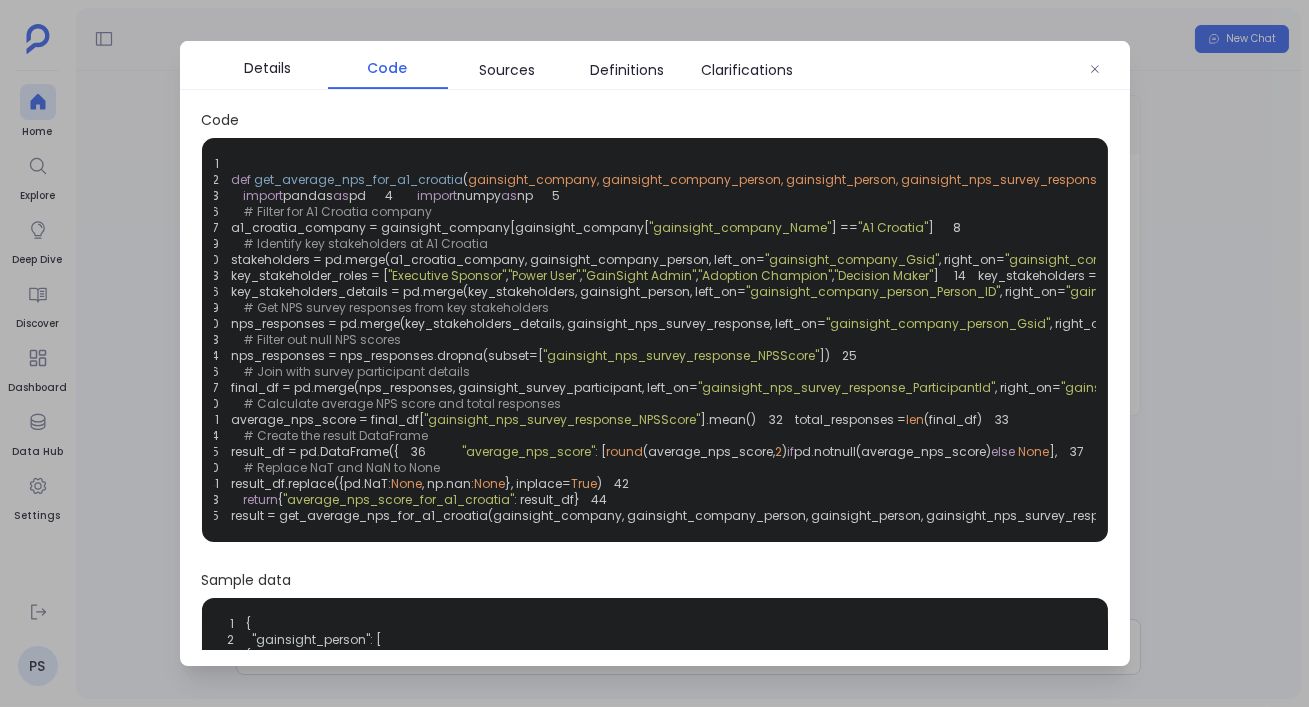 scroll, scrollTop: 0, scrollLeft: 0, axis: both 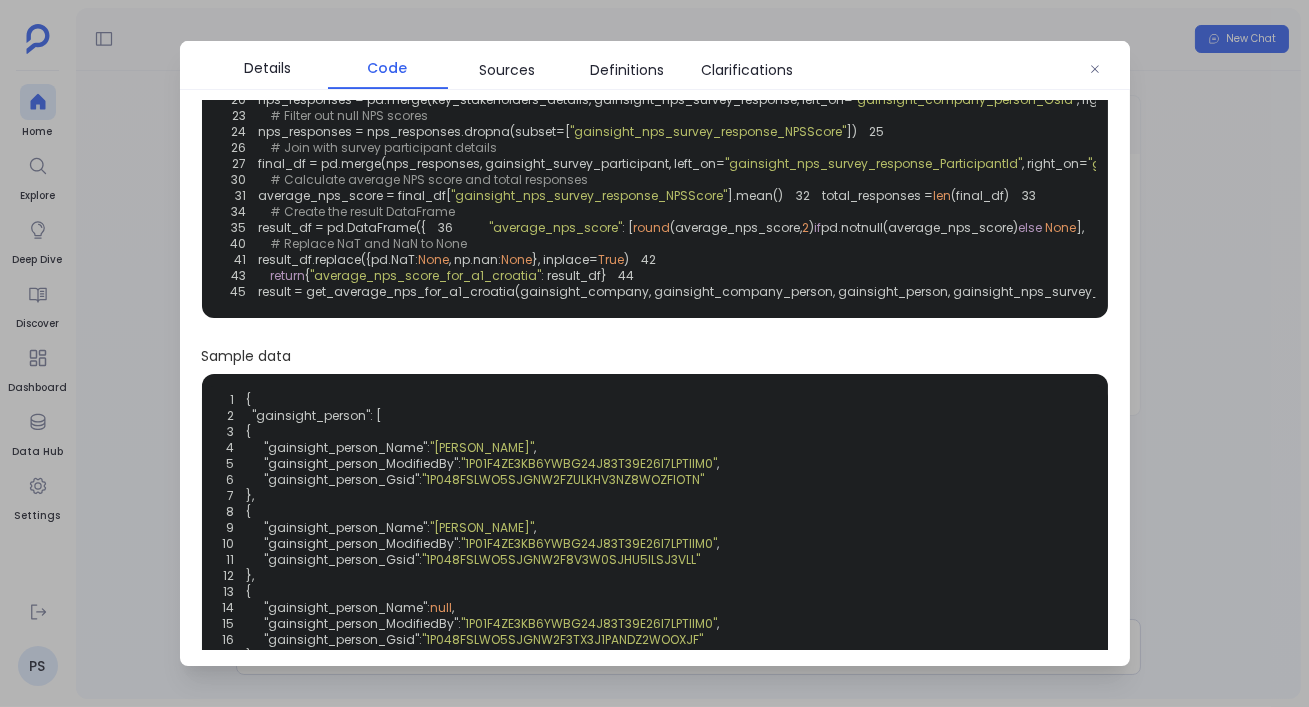 click at bounding box center (654, 353) 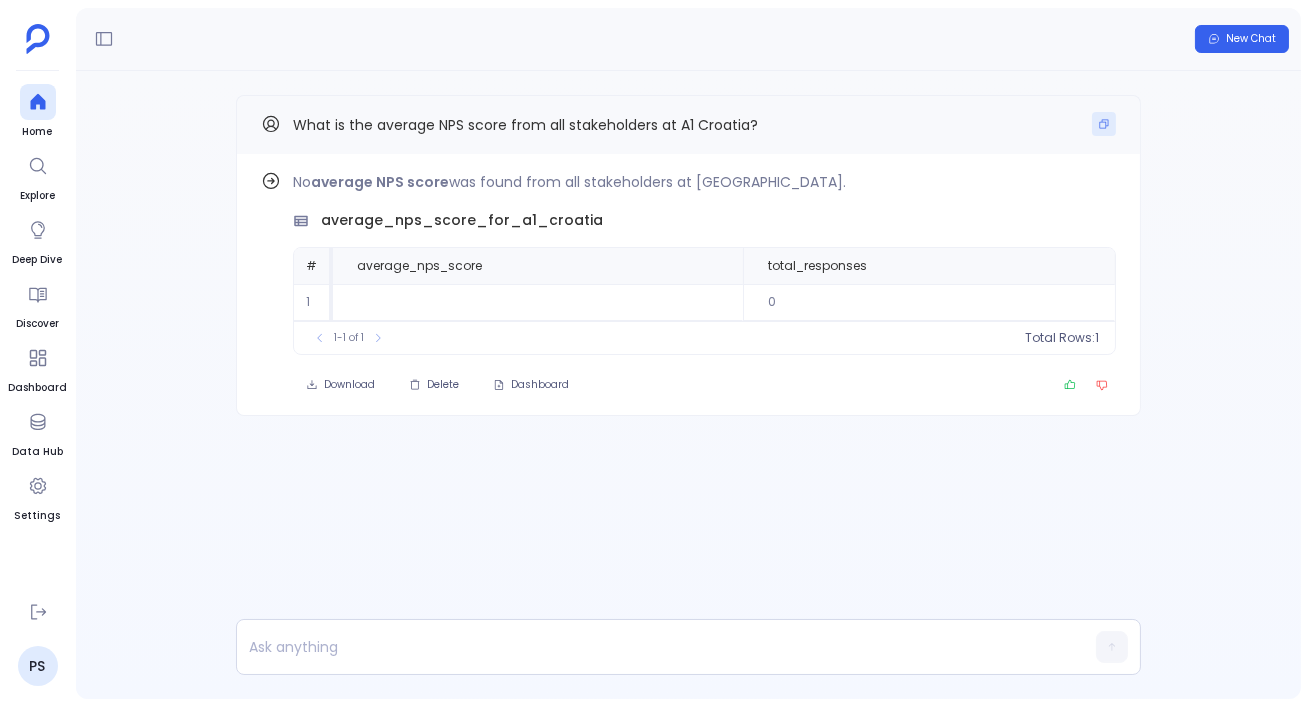 click at bounding box center (1104, 124) 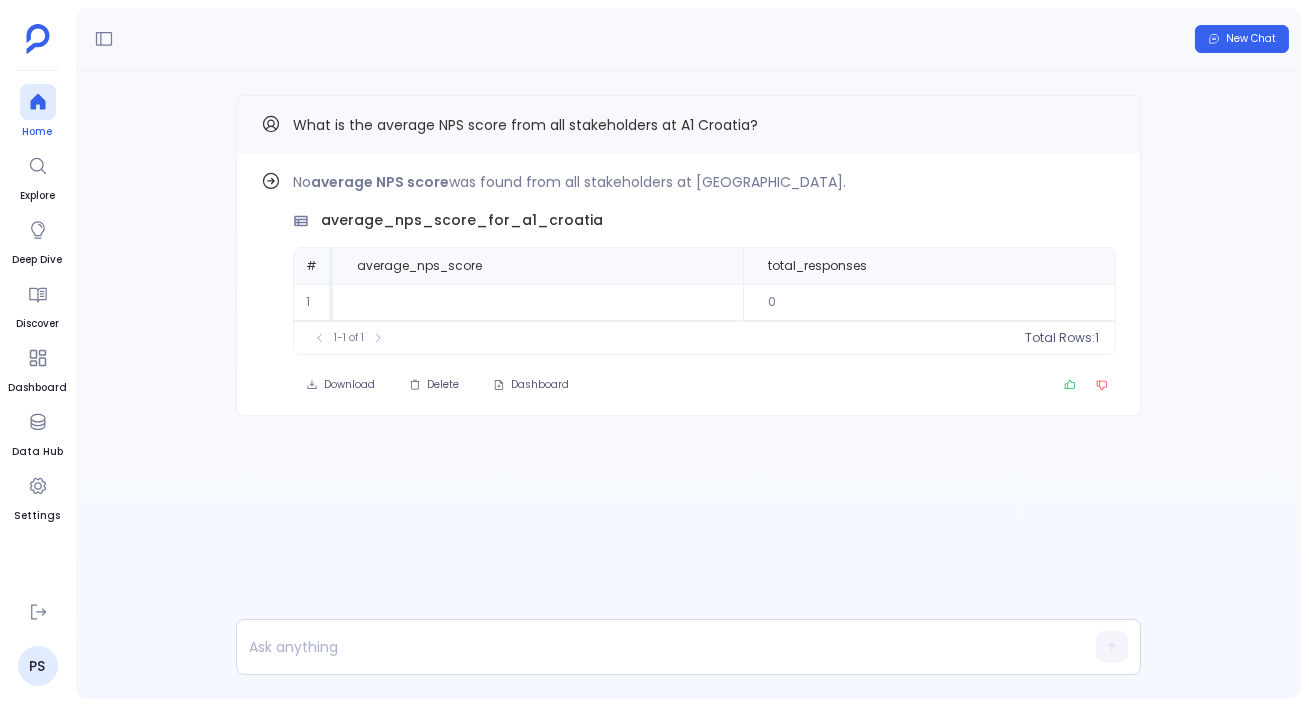 click on "Home" at bounding box center [38, 112] 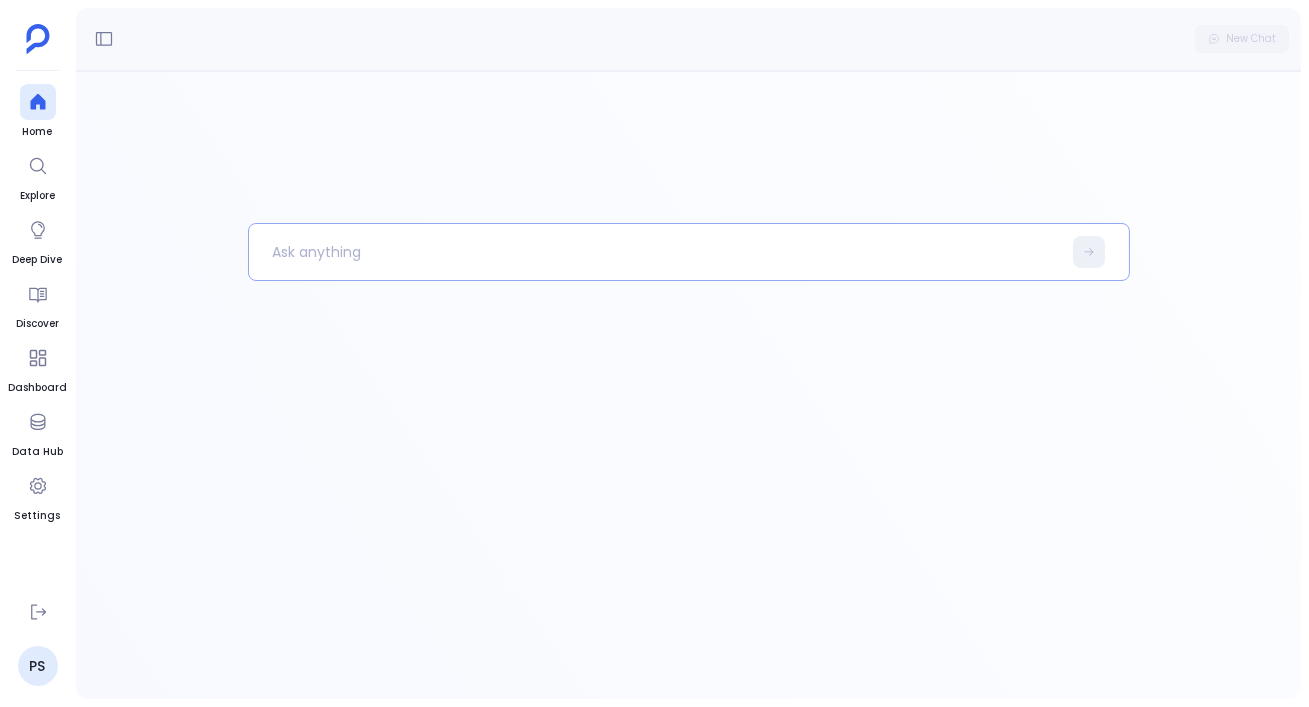 click at bounding box center [655, 252] 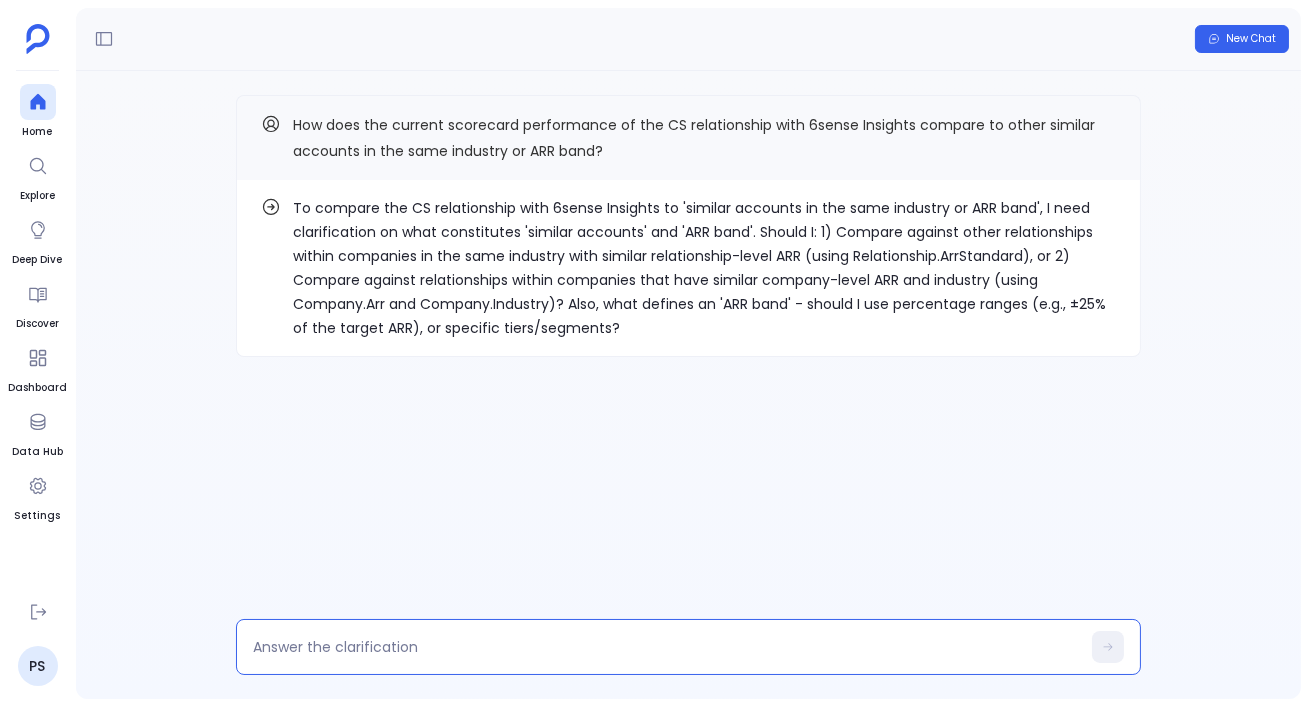 click at bounding box center (666, 647) 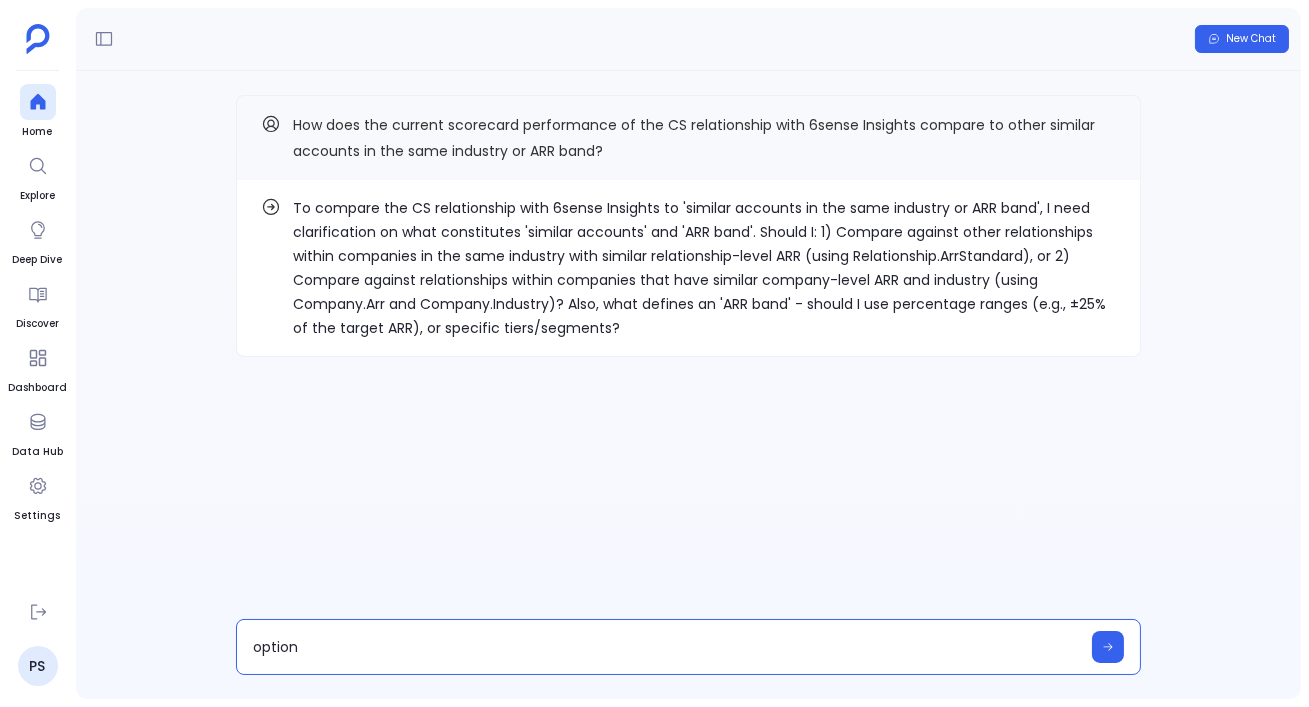 type on "option 2" 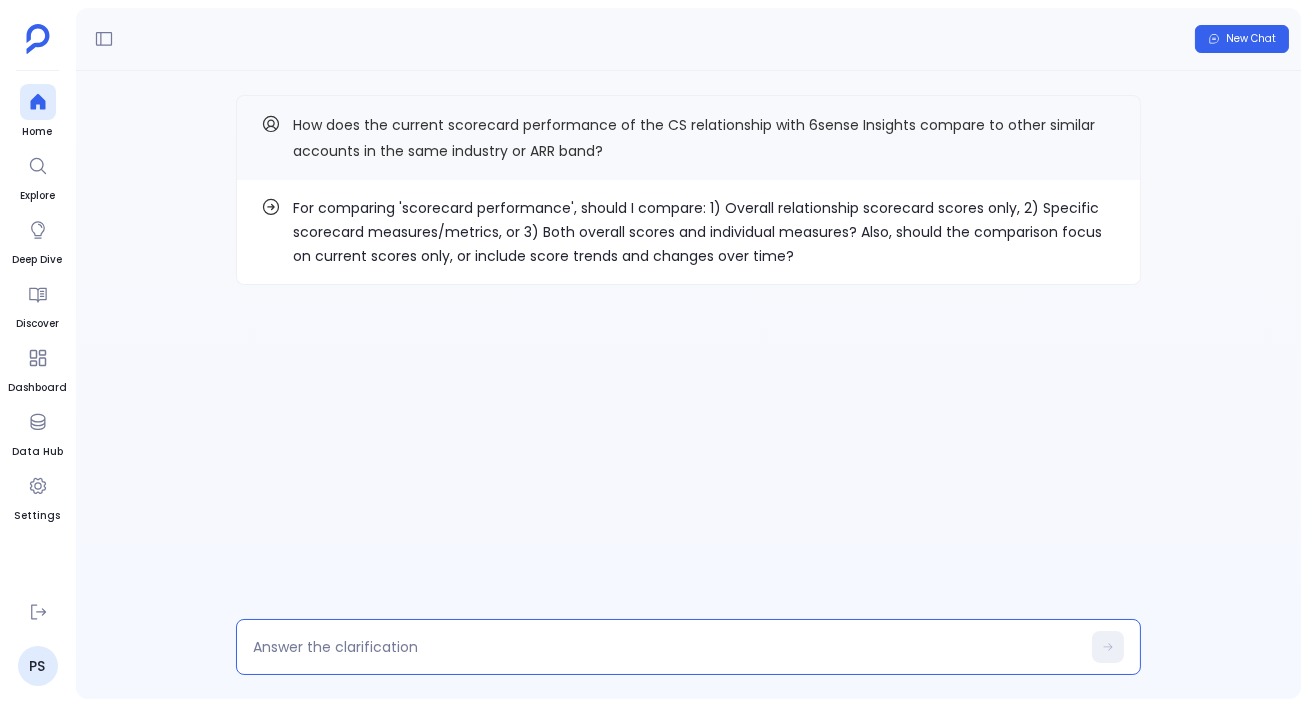 click at bounding box center (666, 647) 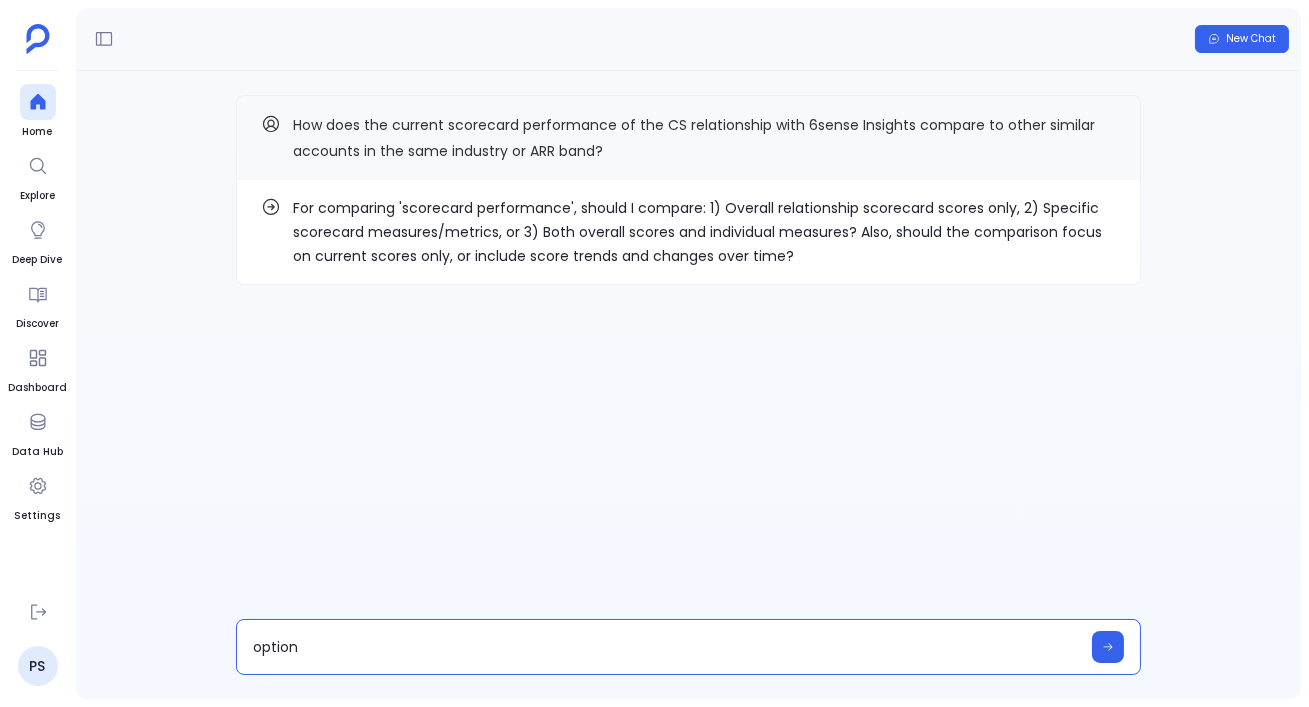 type on "option 1" 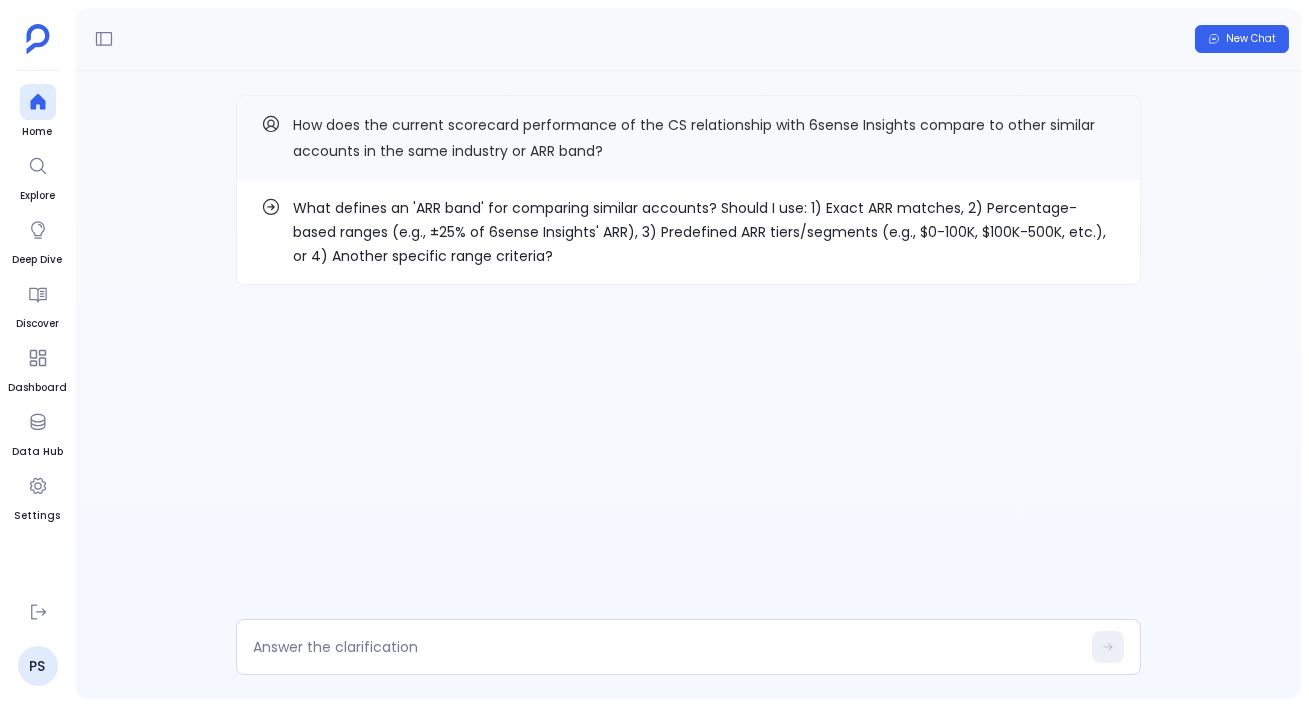 click on "What defines an 'ARR band' for comparing similar accounts? Should I use: 1) Exact ARR matches, 2) Percentage-based ranges (e.g., ±25% of 6sense Insights' ARR), 3) Predefined ARR tiers/segments (e.g., $0-100K, $100K-500K, etc.), or 4) Another specific range criteria?" at bounding box center [704, 232] 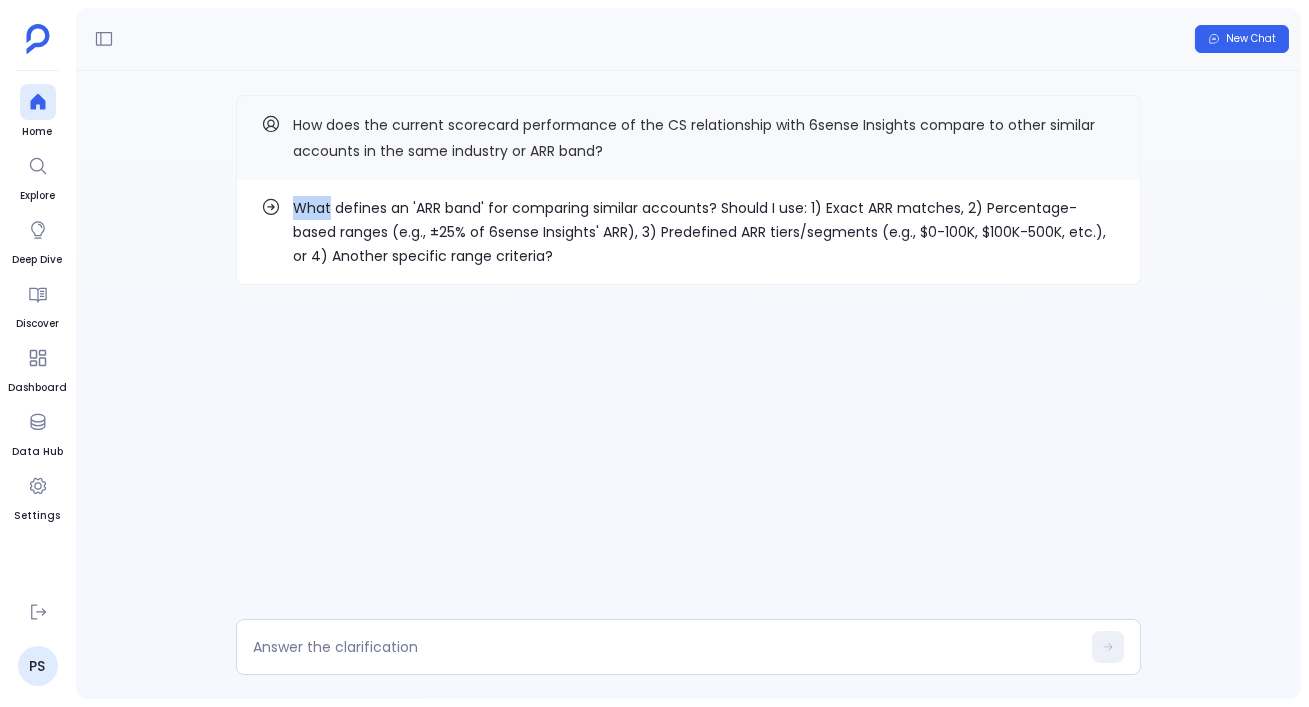 click on "What defines an 'ARR band' for comparing similar accounts? Should I use: 1) Exact ARR matches, 2) Percentage-based ranges (e.g., ±25% of 6sense Insights' ARR), 3) Predefined ARR tiers/segments (e.g., $0-100K, $100K-500K, etc.), or 4) Another specific range criteria?" at bounding box center [704, 232] 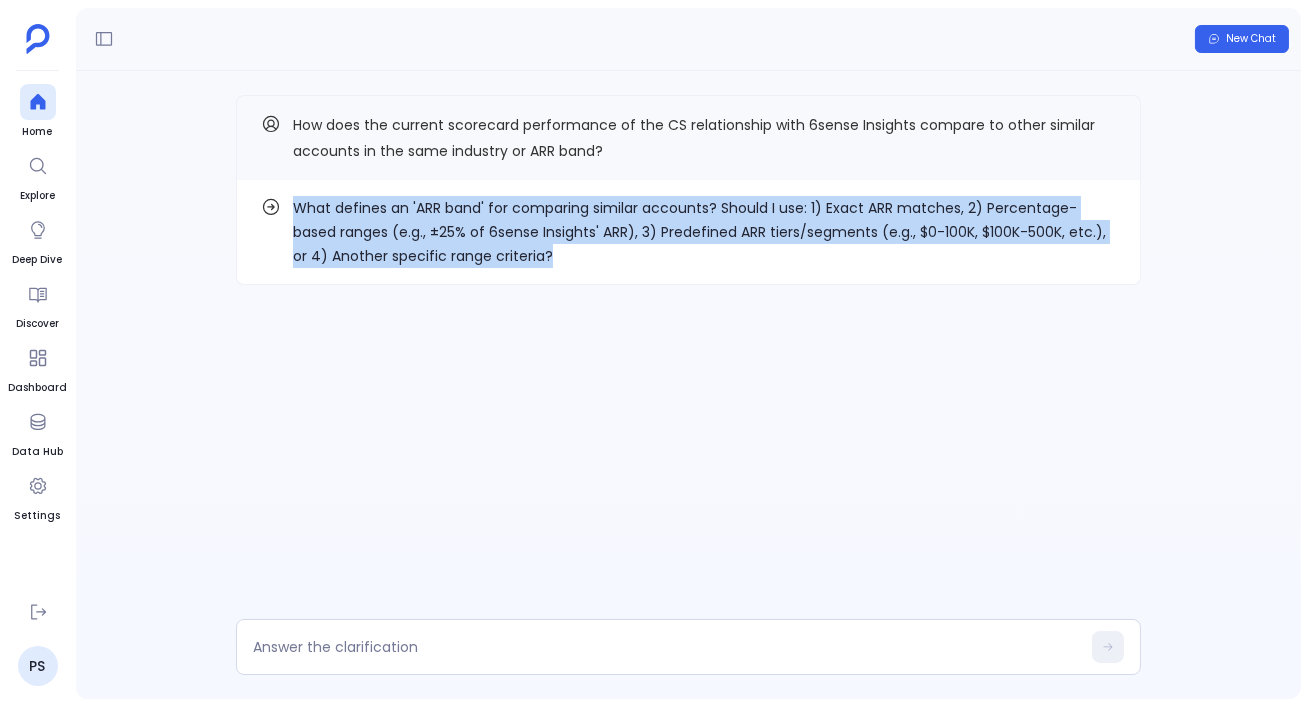 drag, startPoint x: 293, startPoint y: 204, endPoint x: 536, endPoint y: 268, distance: 251.28668 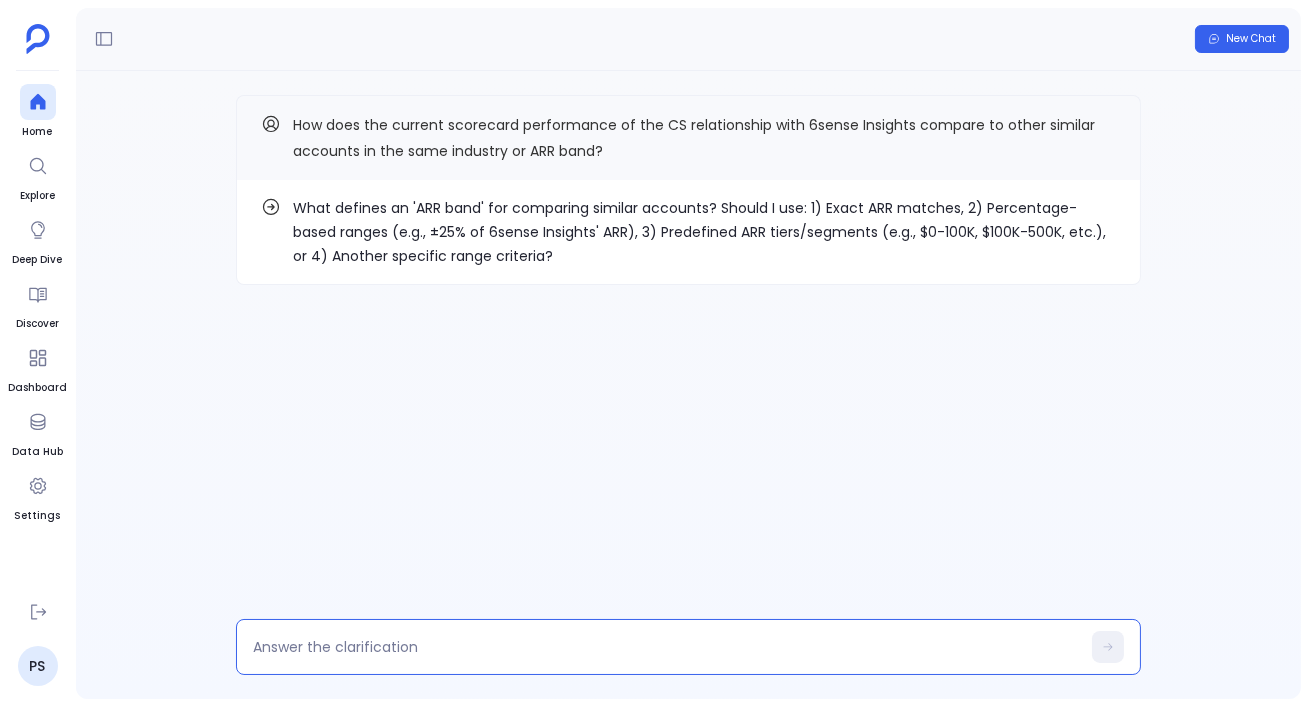 click at bounding box center (666, 647) 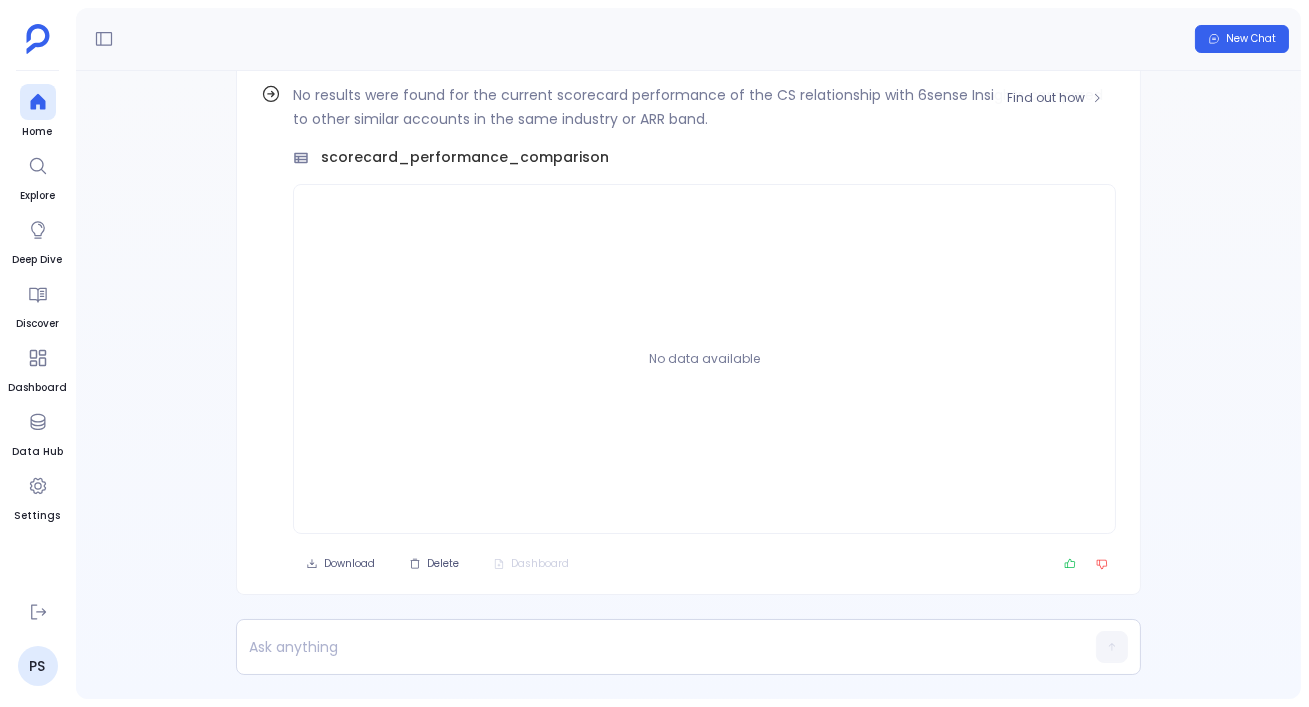 scroll, scrollTop: -112, scrollLeft: 0, axis: vertical 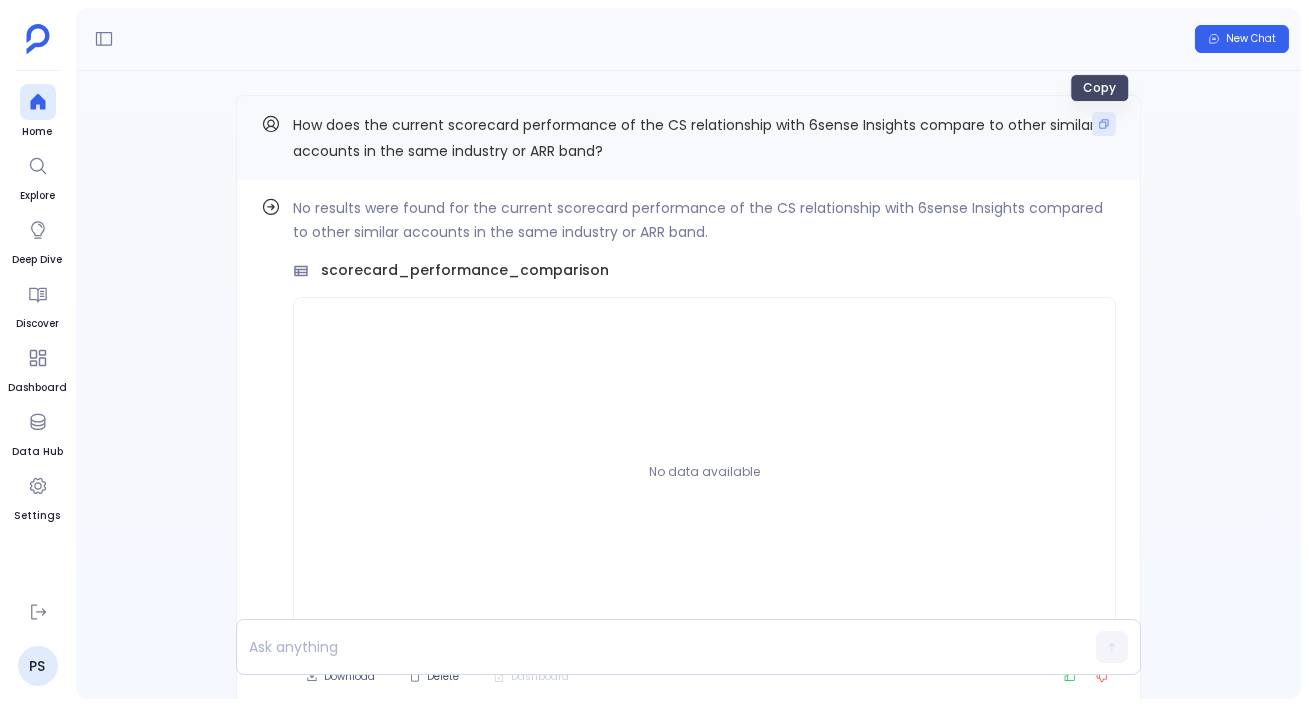 click at bounding box center [1104, 124] 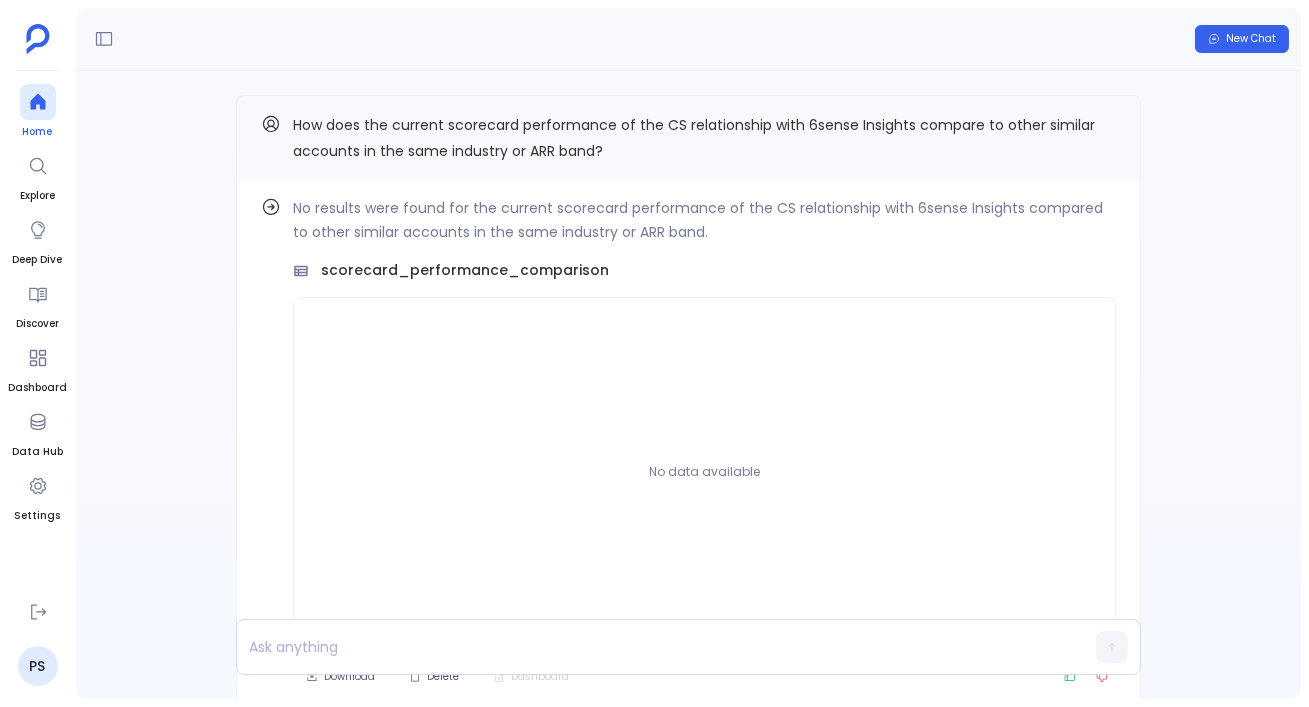 click 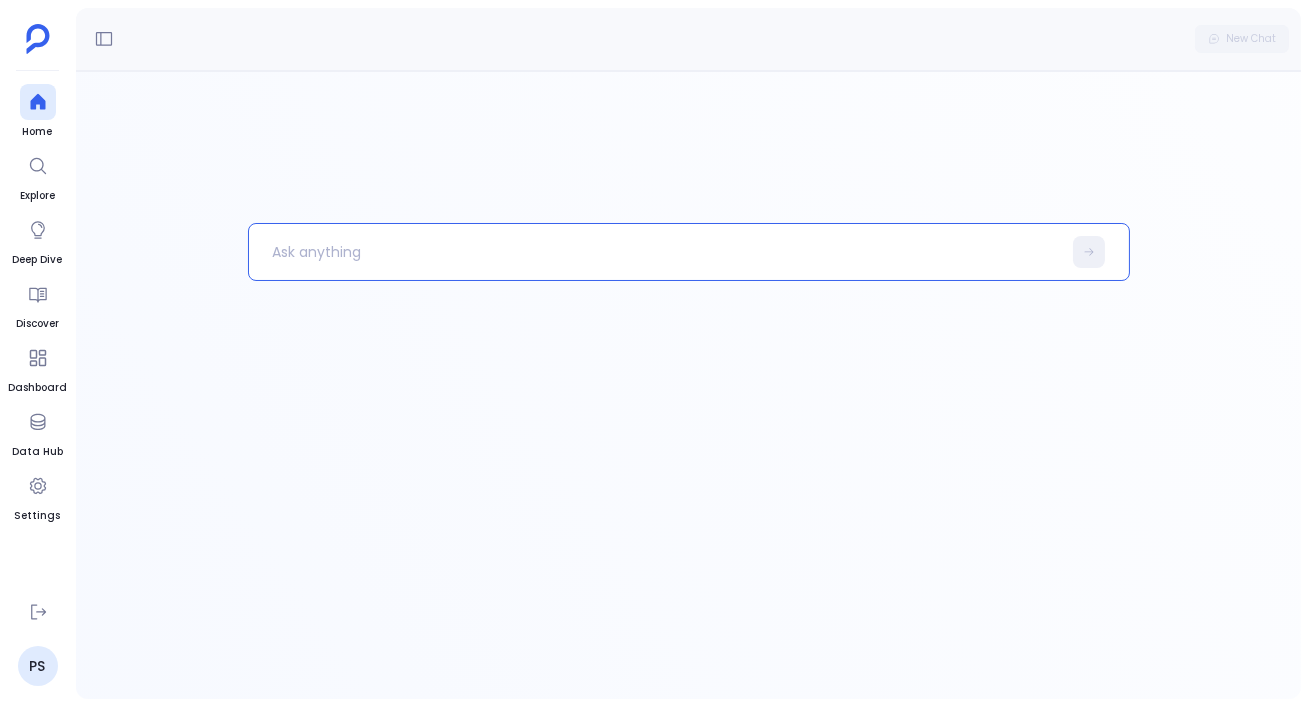 click at bounding box center (689, 252) 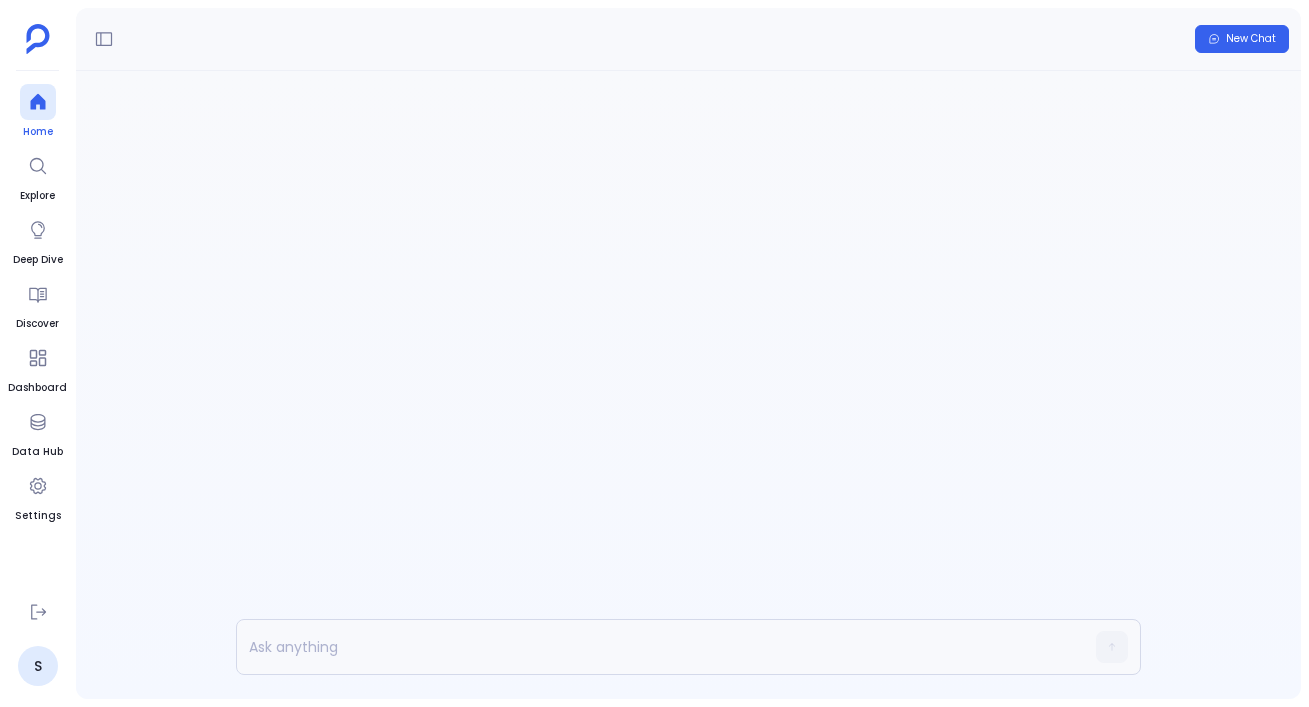 scroll, scrollTop: 0, scrollLeft: 0, axis: both 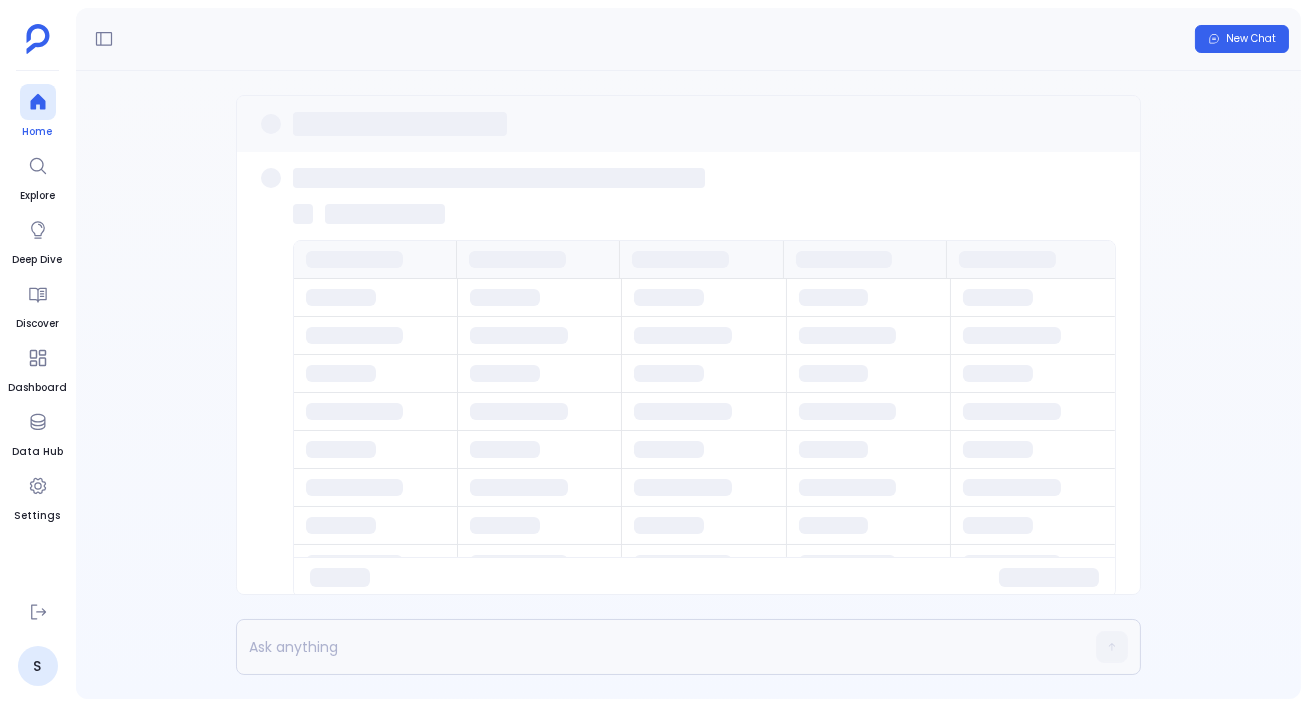 click on "Home" at bounding box center (38, 132) 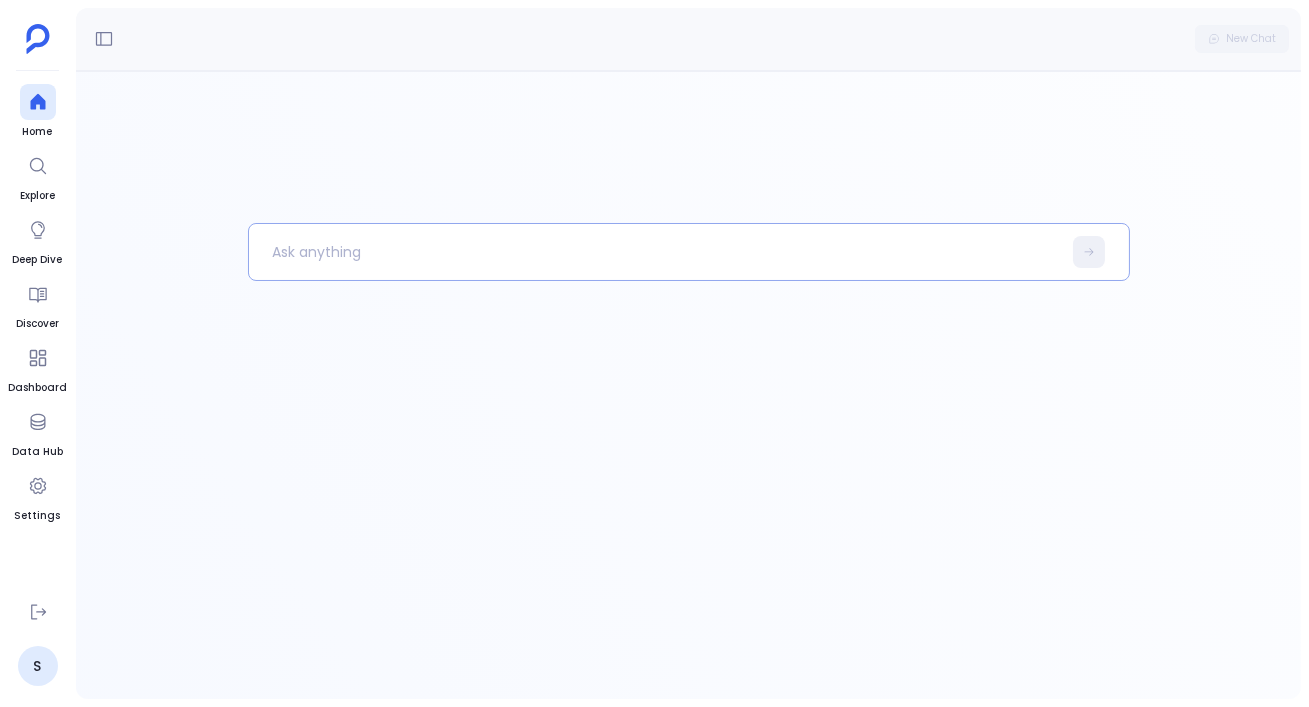 click at bounding box center (655, 252) 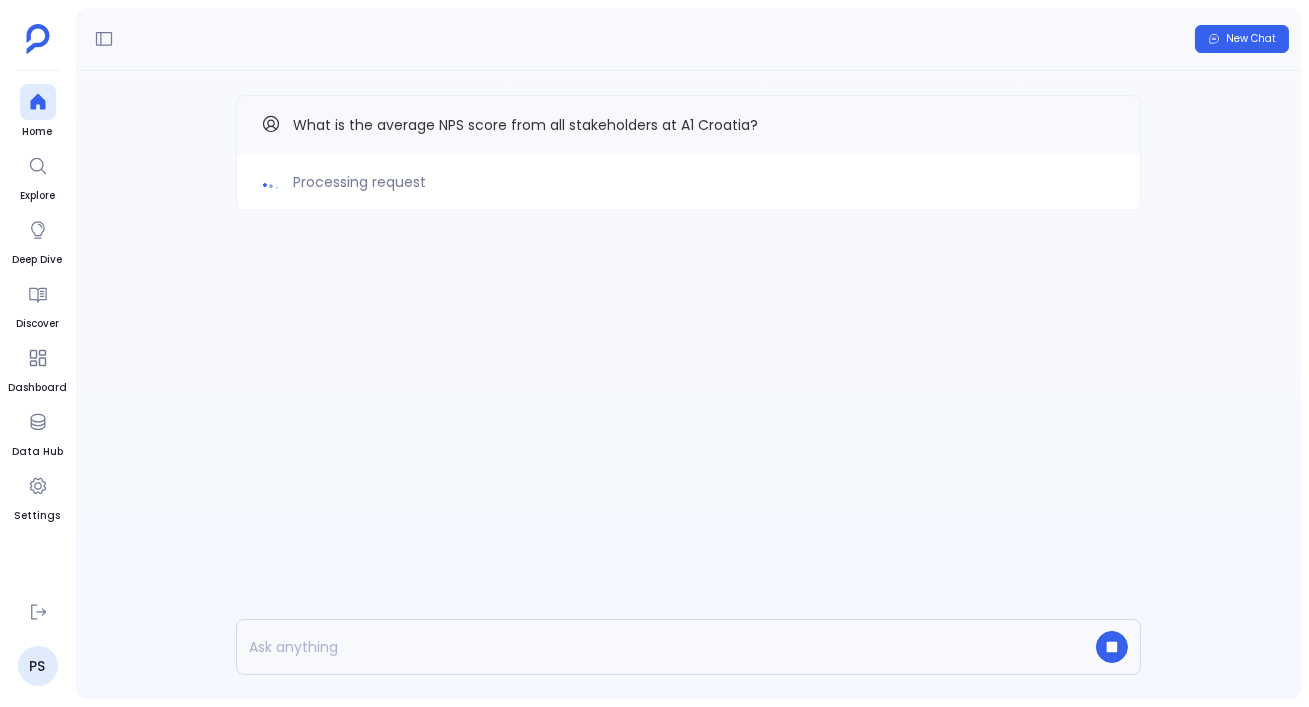 click on "Processing request What is the average NPS score from all stakeholders at A1 Croatia?" at bounding box center (688, 193) 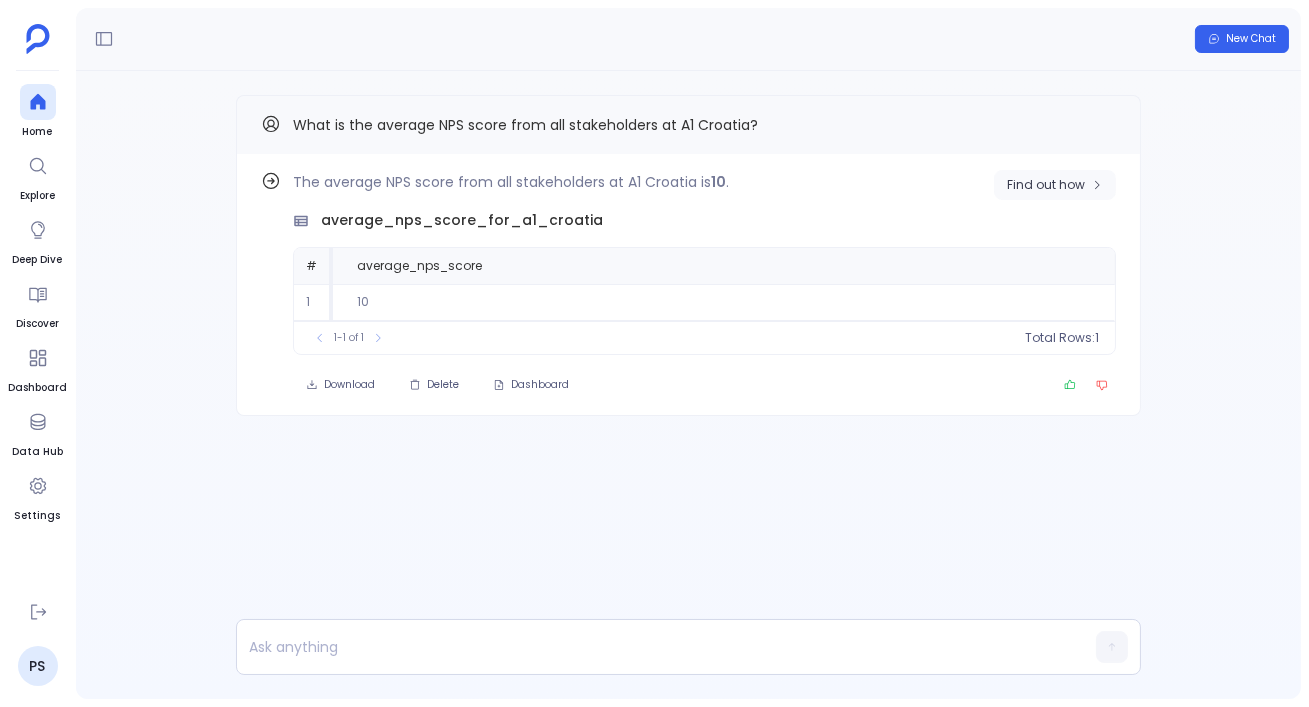 click on "Find out how" at bounding box center [1046, 185] 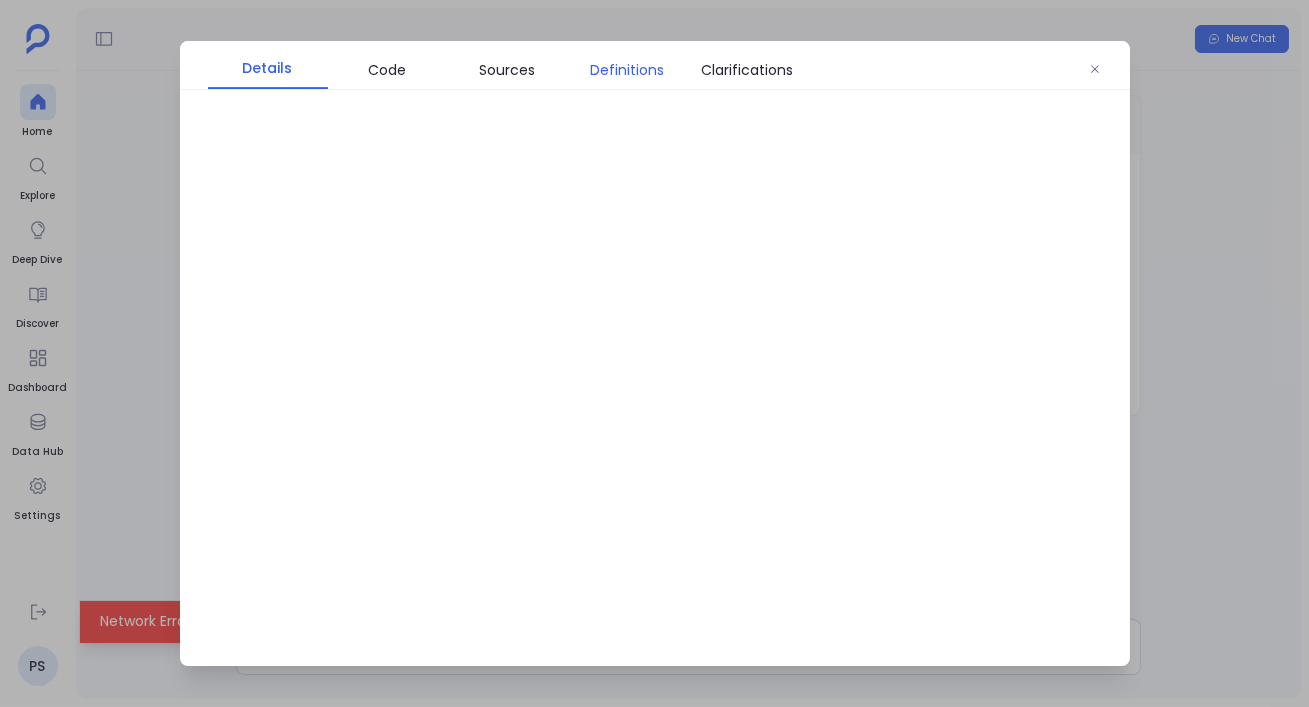 click on "Definitions" at bounding box center [628, 70] 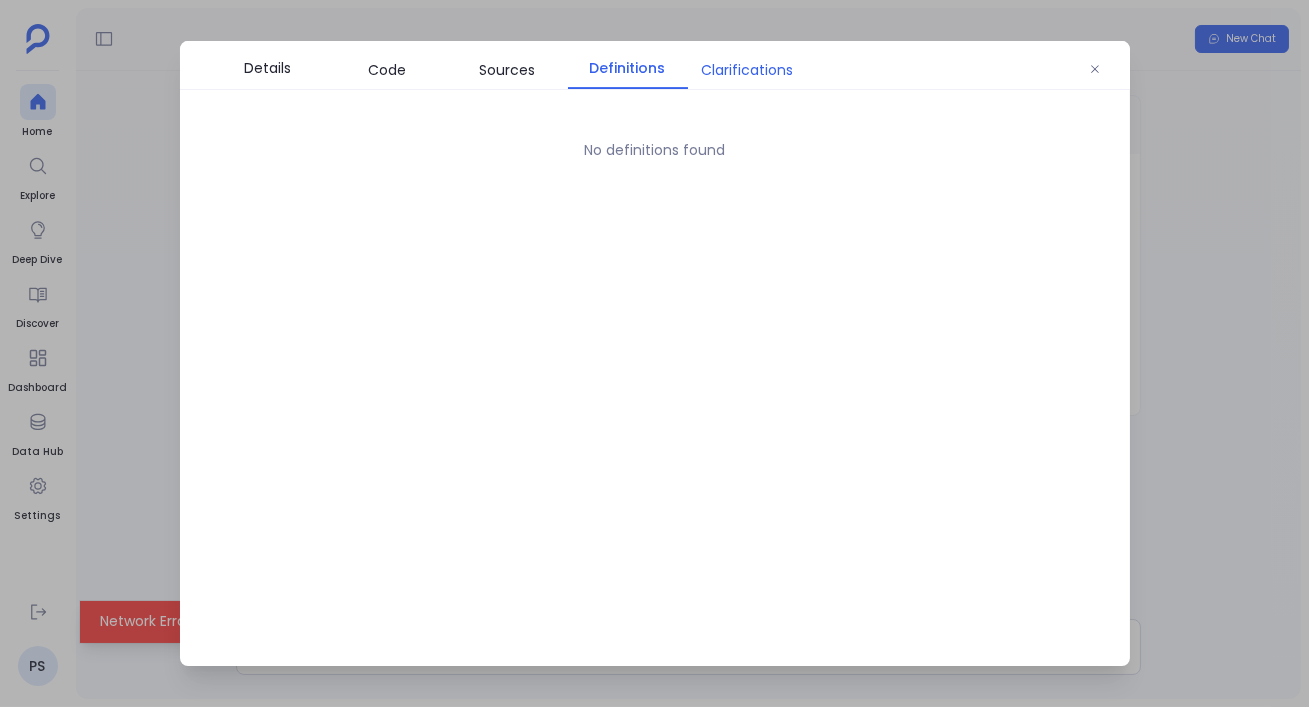 click on "Clarifications" at bounding box center (748, 70) 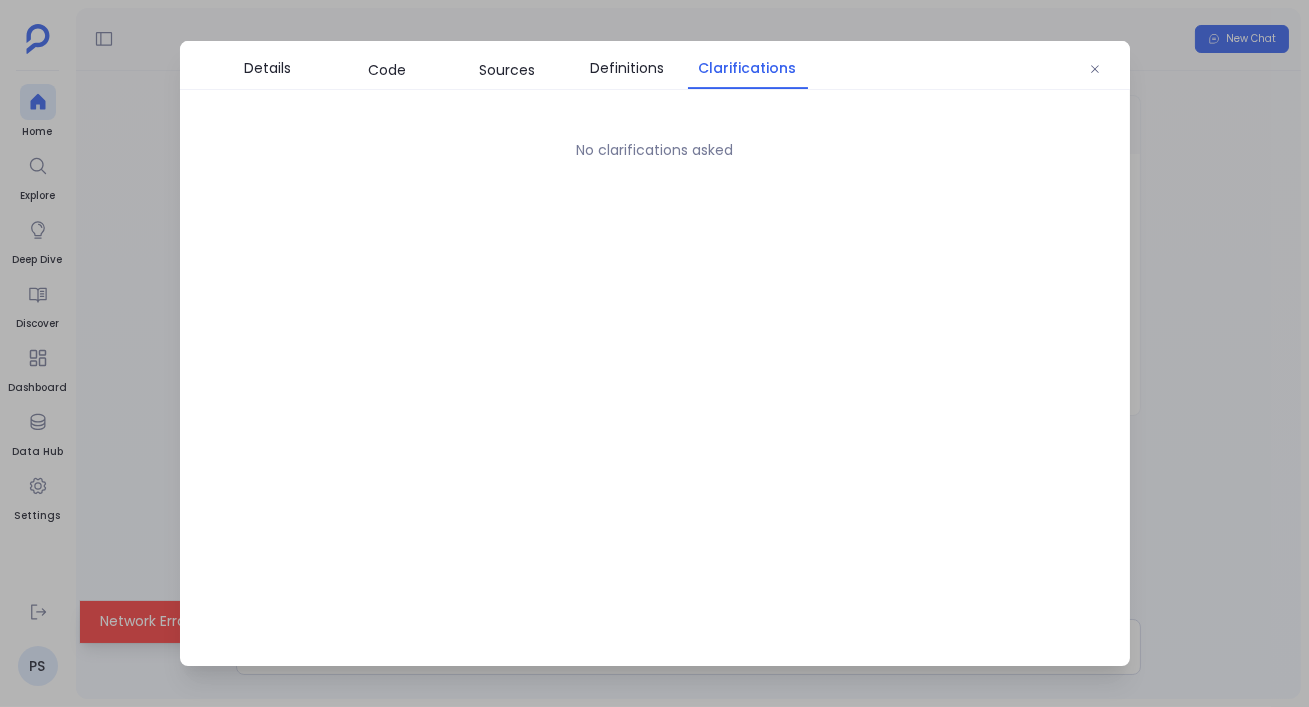 click at bounding box center (654, 353) 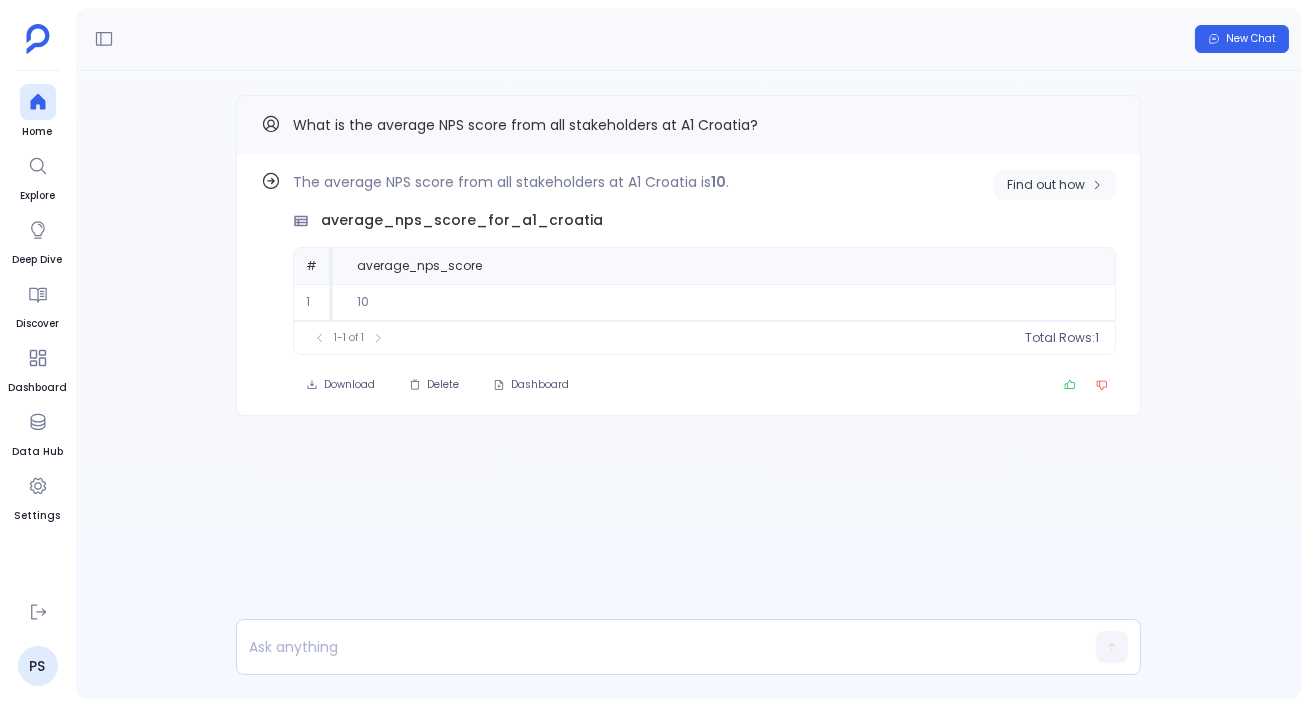 click on "Find out how" at bounding box center [1046, 185] 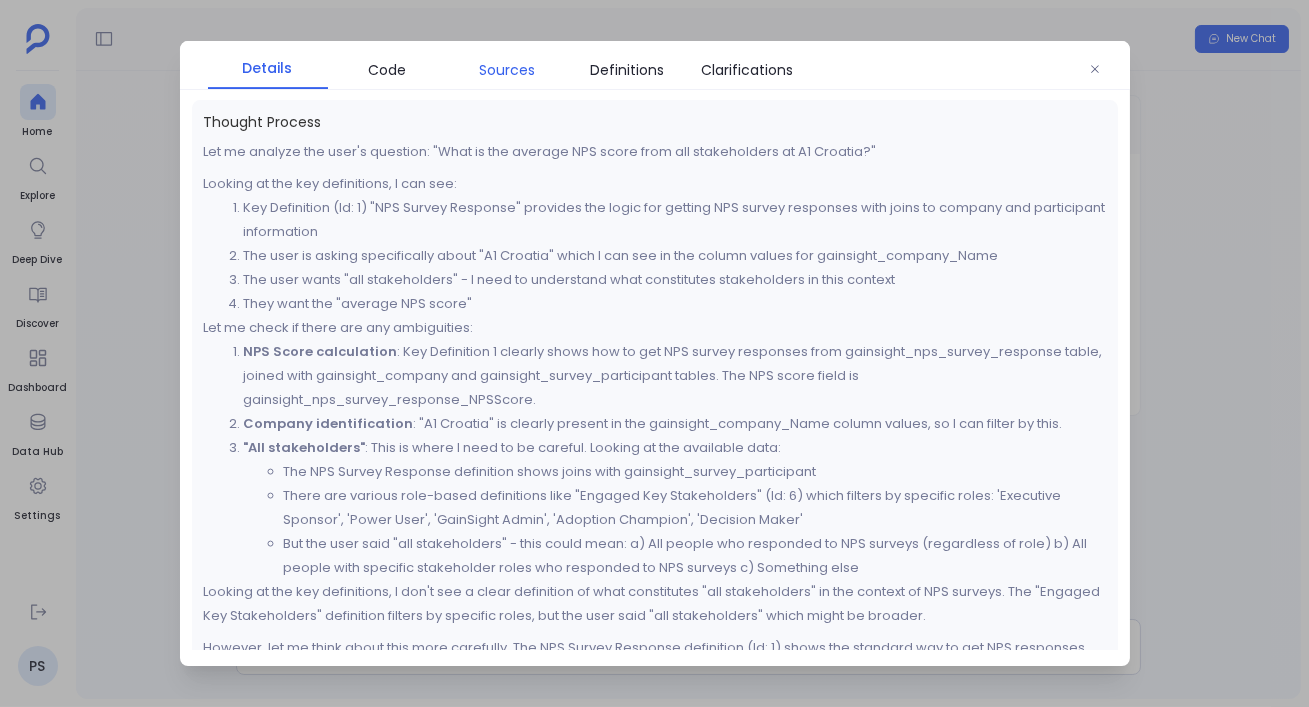 click on "Sources" at bounding box center [508, 70] 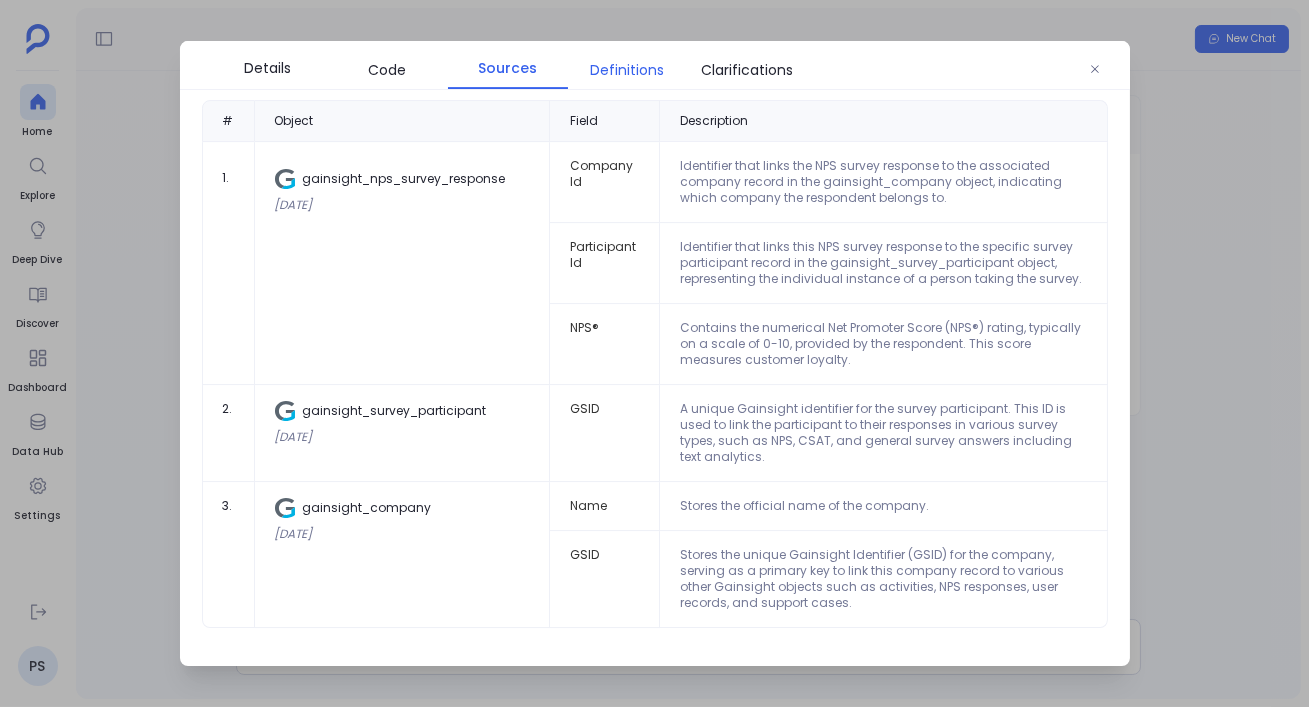 click on "Definitions" at bounding box center (628, 70) 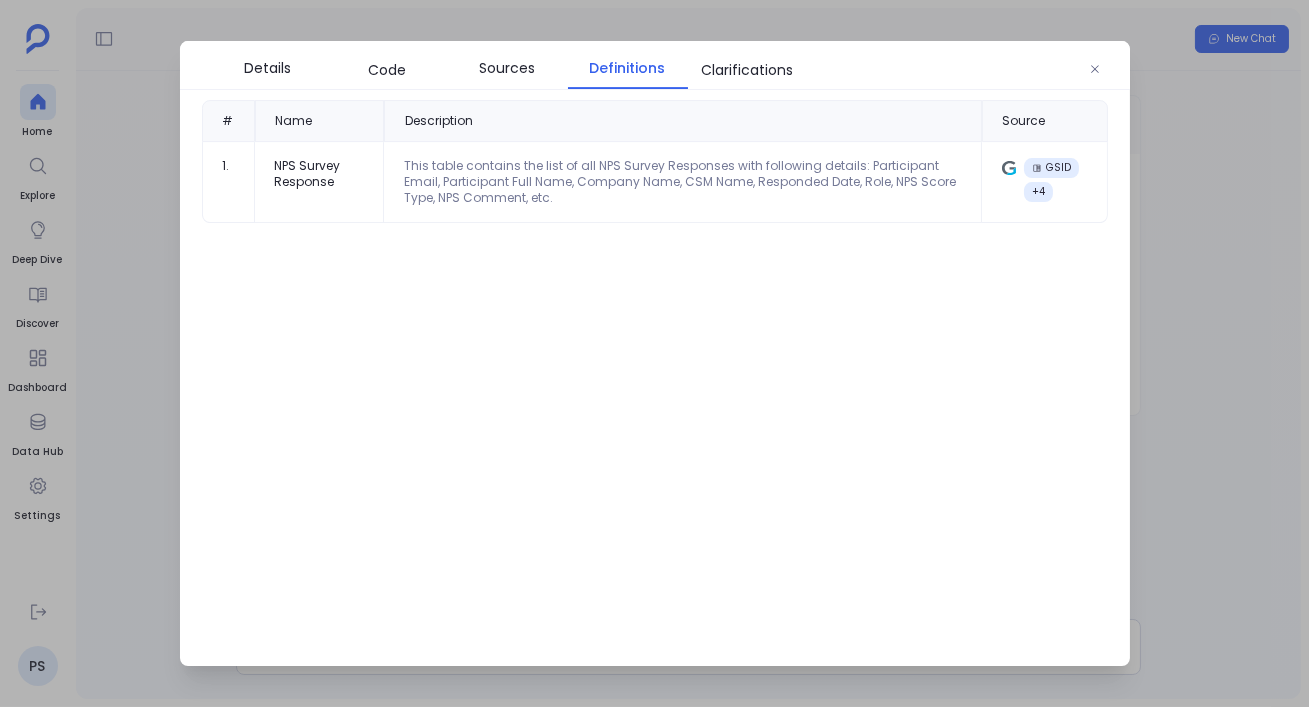 click at bounding box center (654, 353) 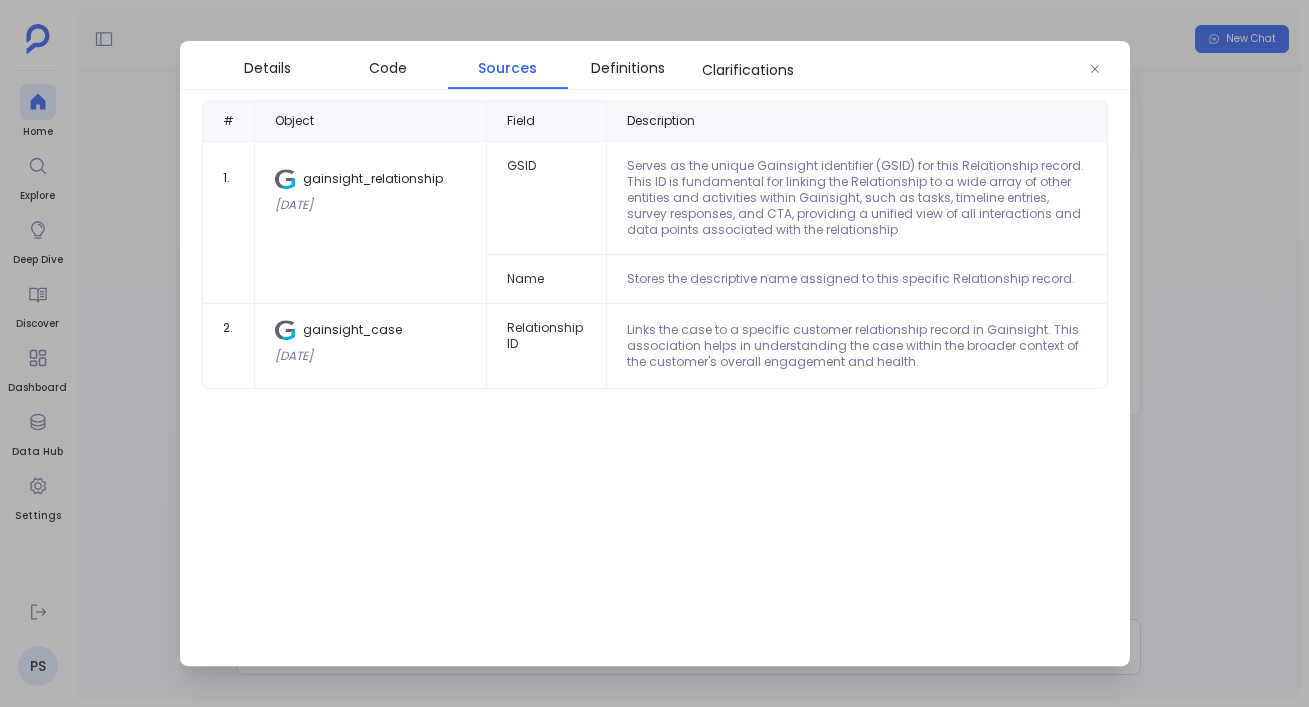 scroll, scrollTop: 0, scrollLeft: 0, axis: both 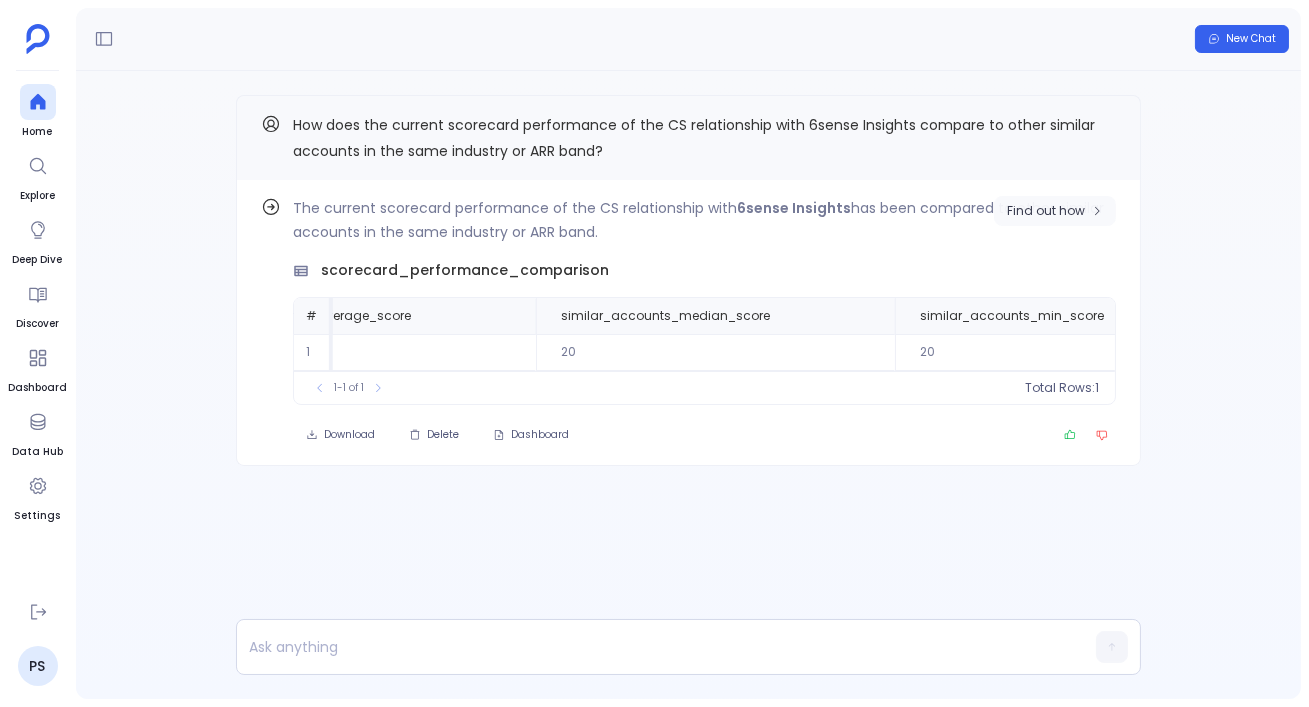 click on "Find out how" at bounding box center (1046, 211) 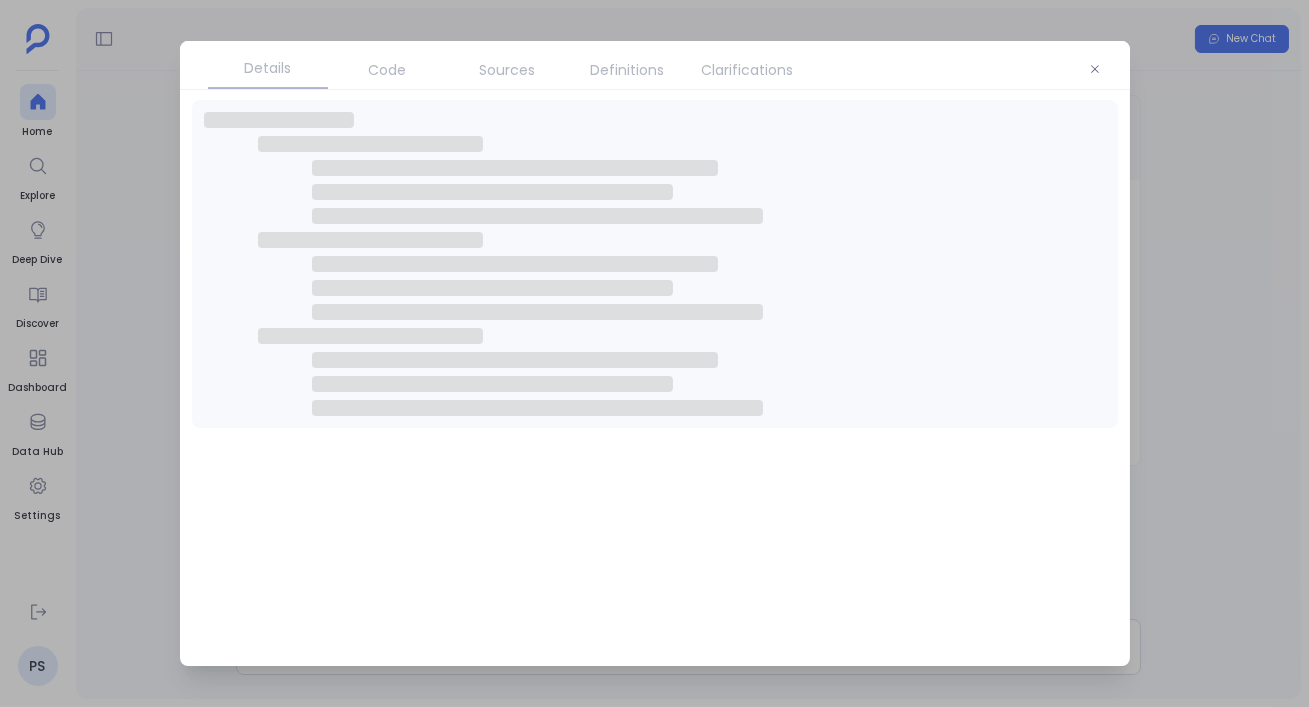 click on "Clarifications" at bounding box center [748, 70] 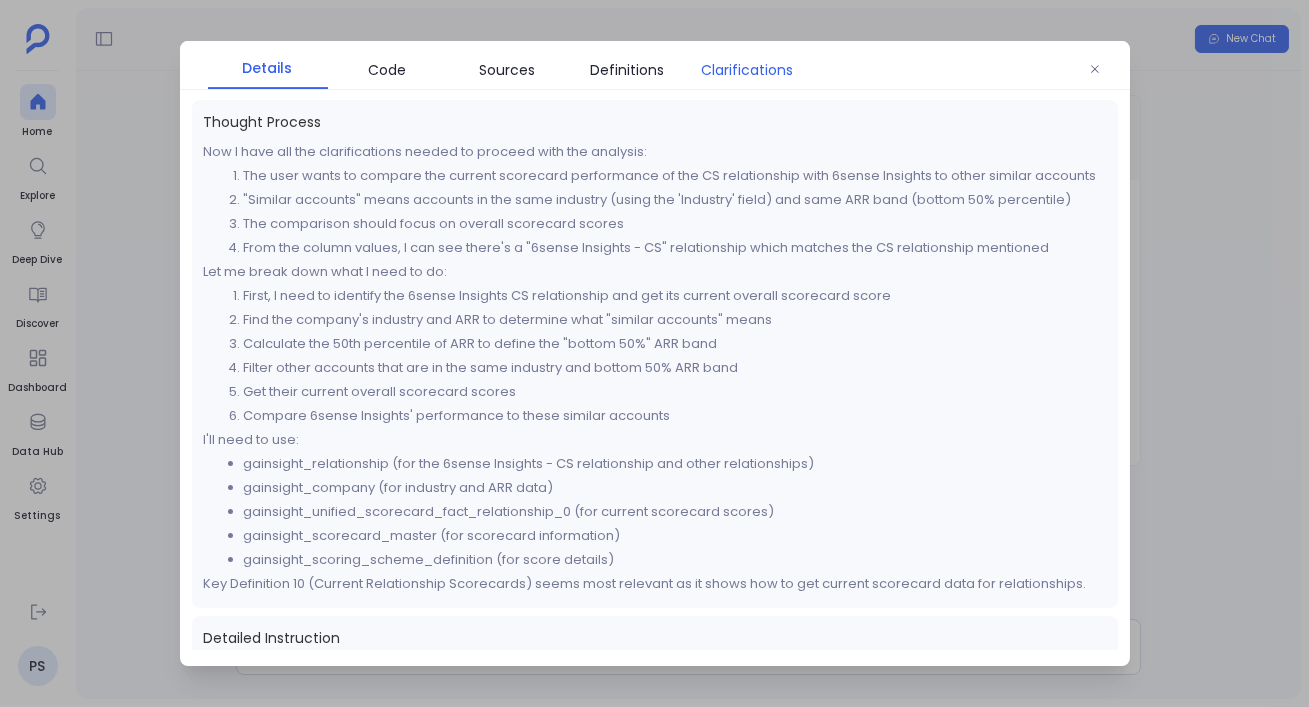 click on "Clarifications" at bounding box center [748, 70] 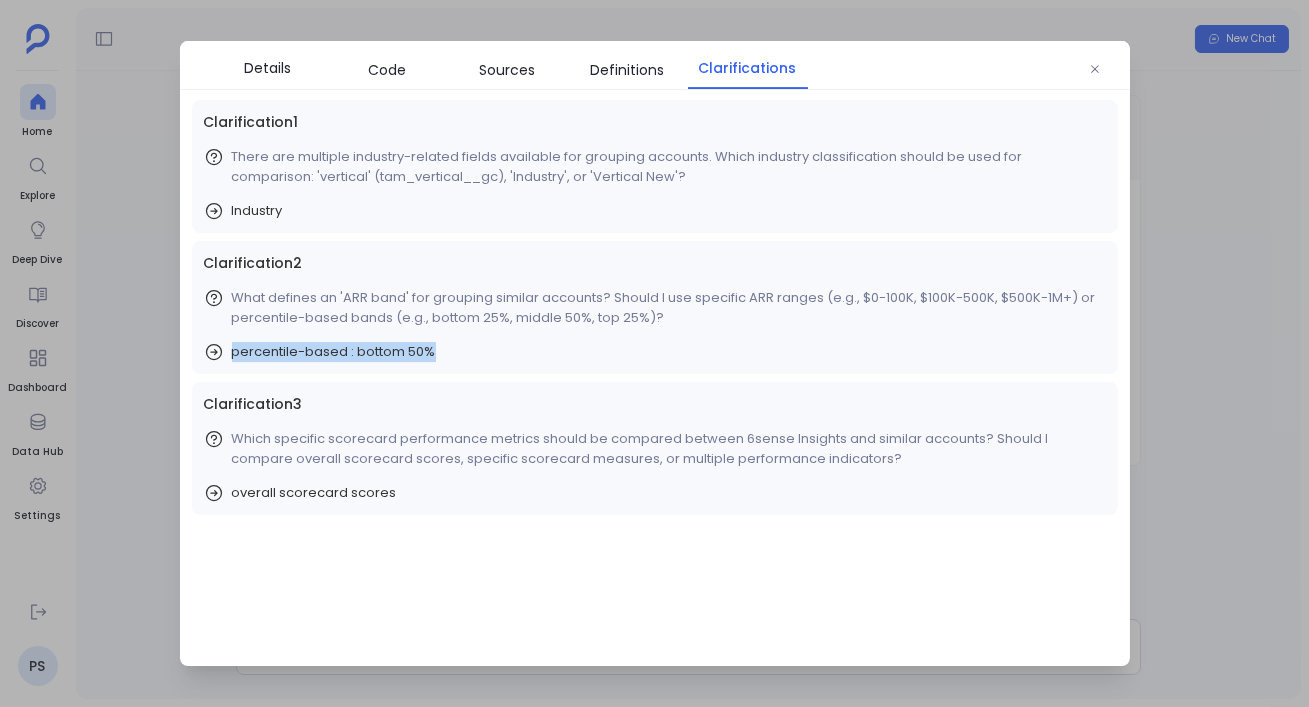 drag, startPoint x: 225, startPoint y: 353, endPoint x: 572, endPoint y: 354, distance: 347.00143 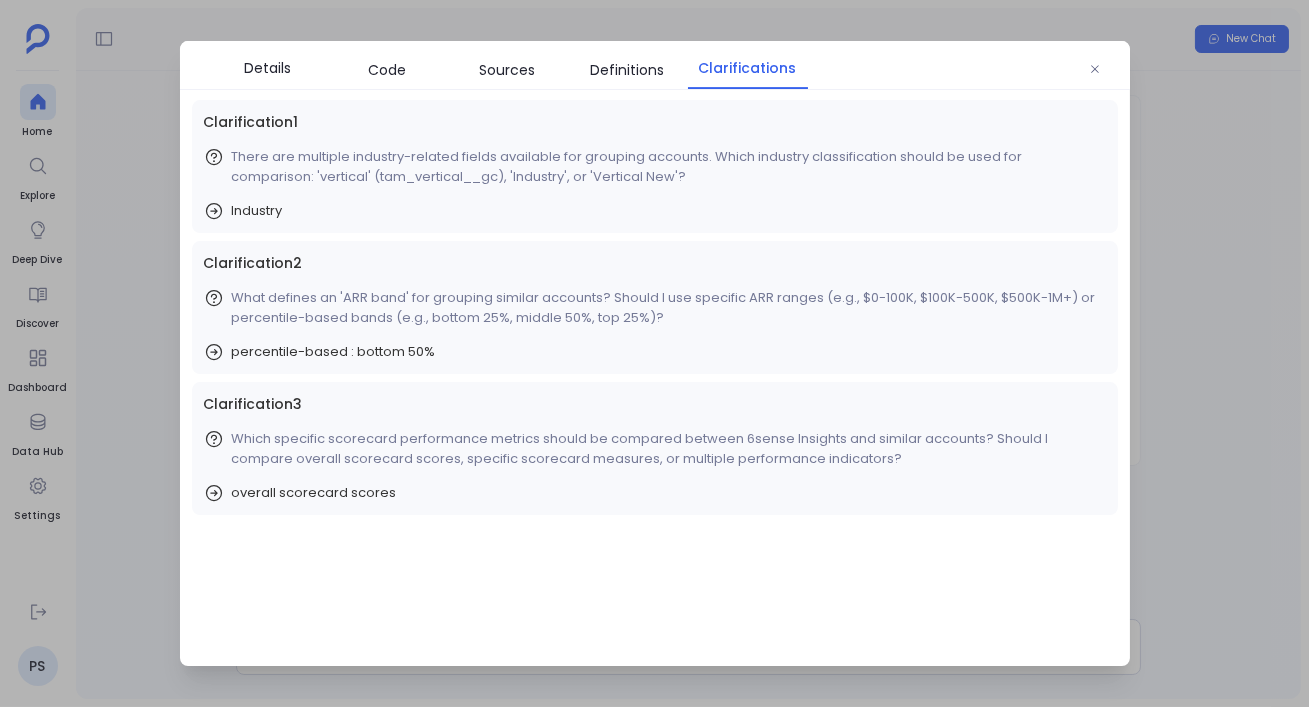 click at bounding box center [654, 353] 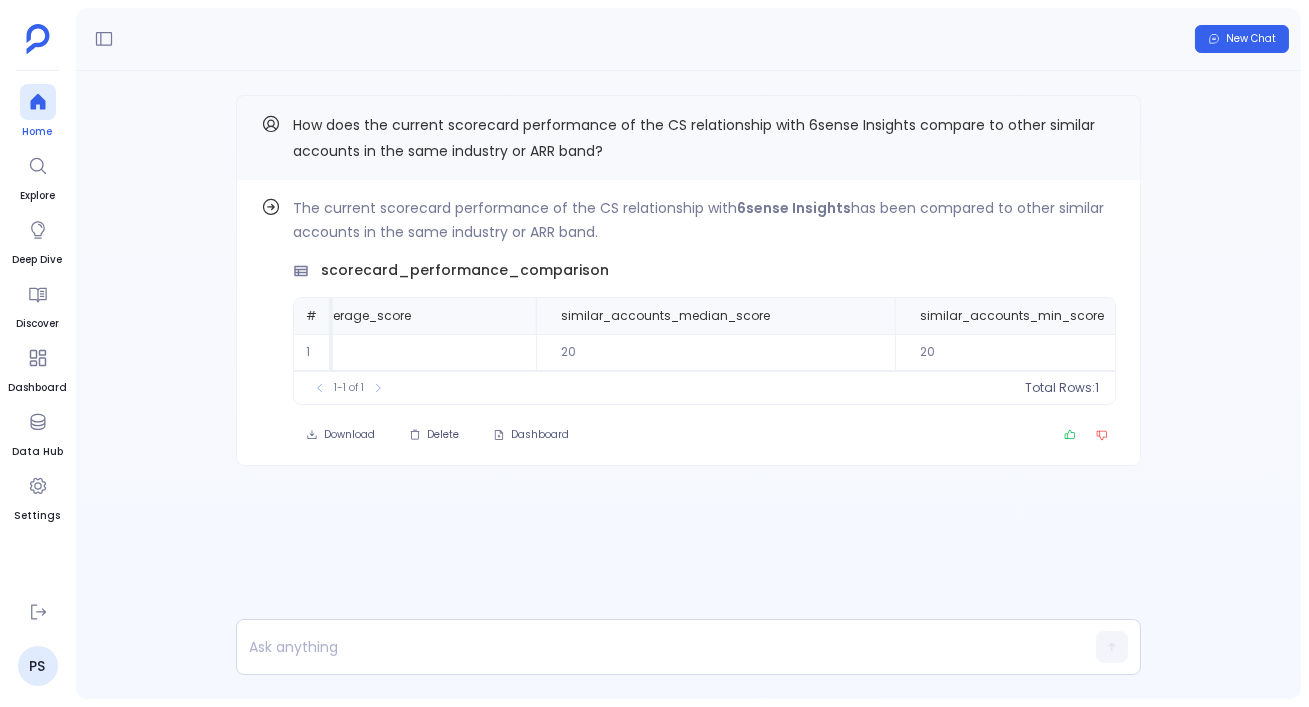 click 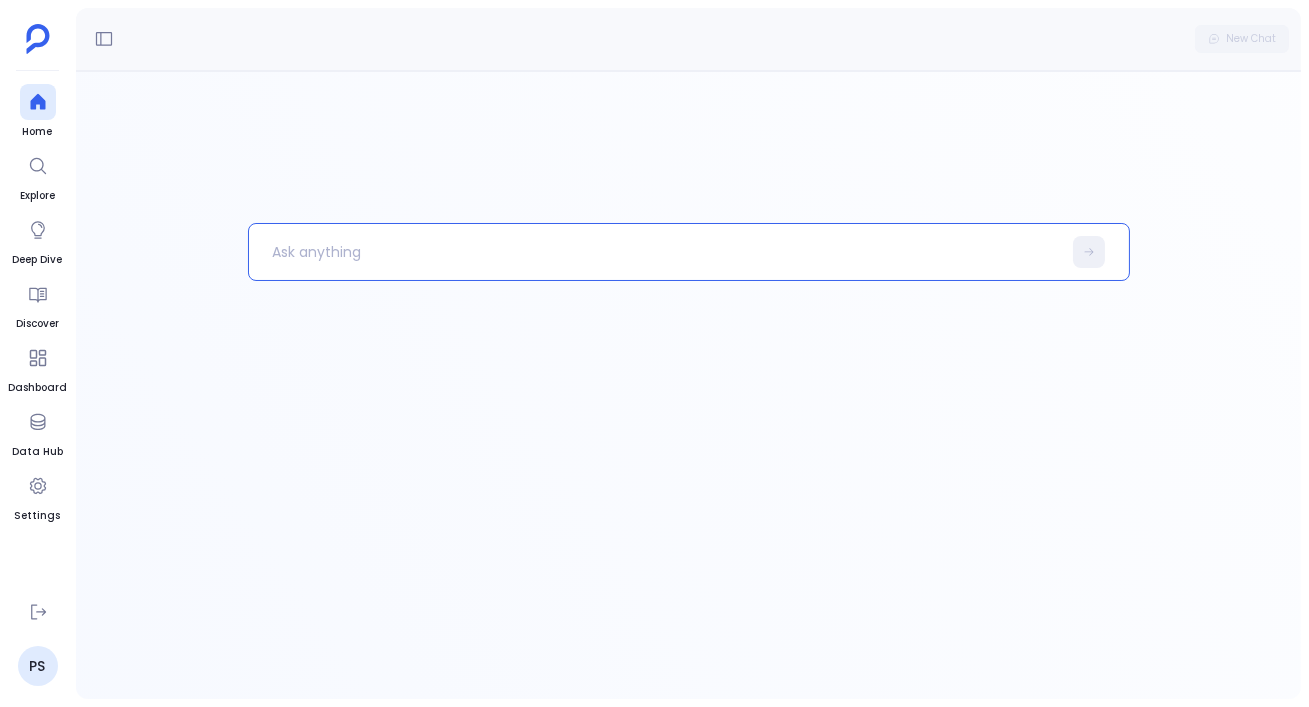 click at bounding box center (655, 252) 